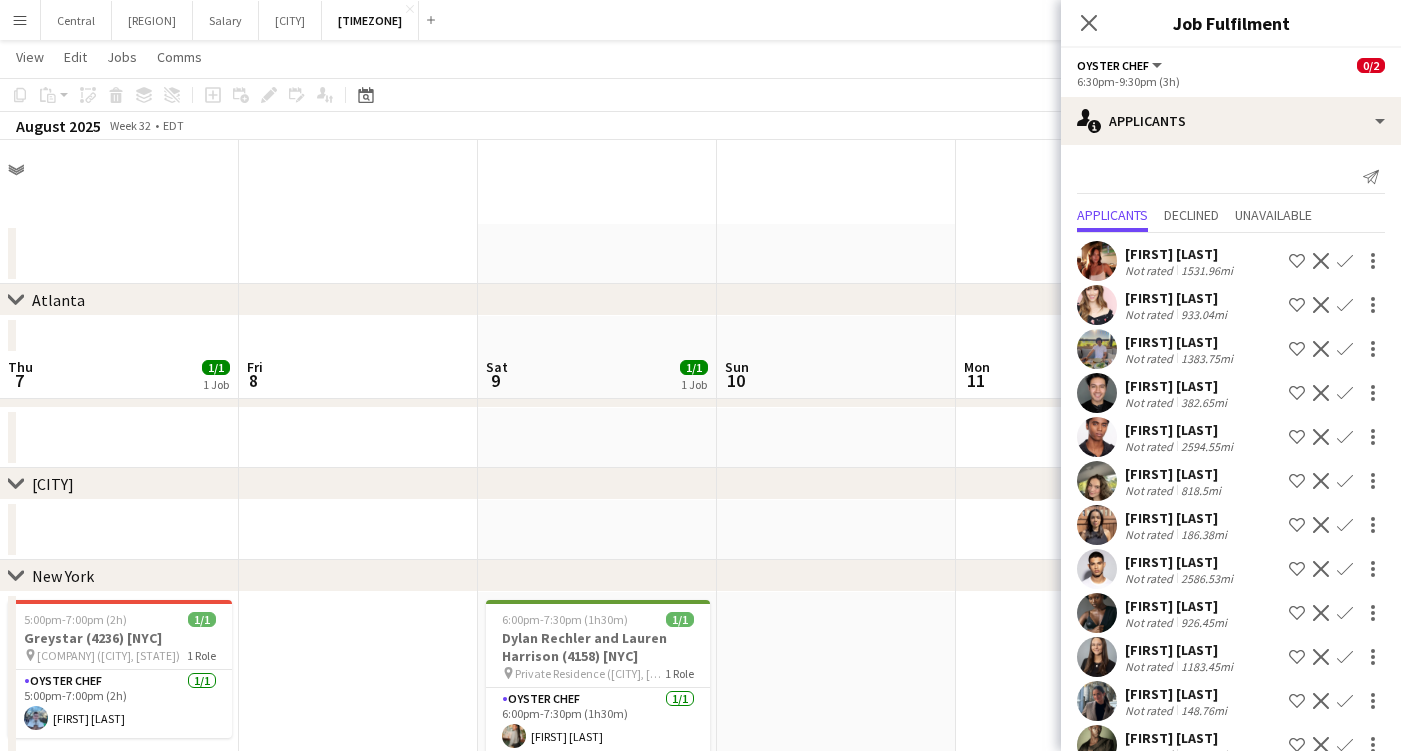 scroll, scrollTop: 211, scrollLeft: 0, axis: vertical 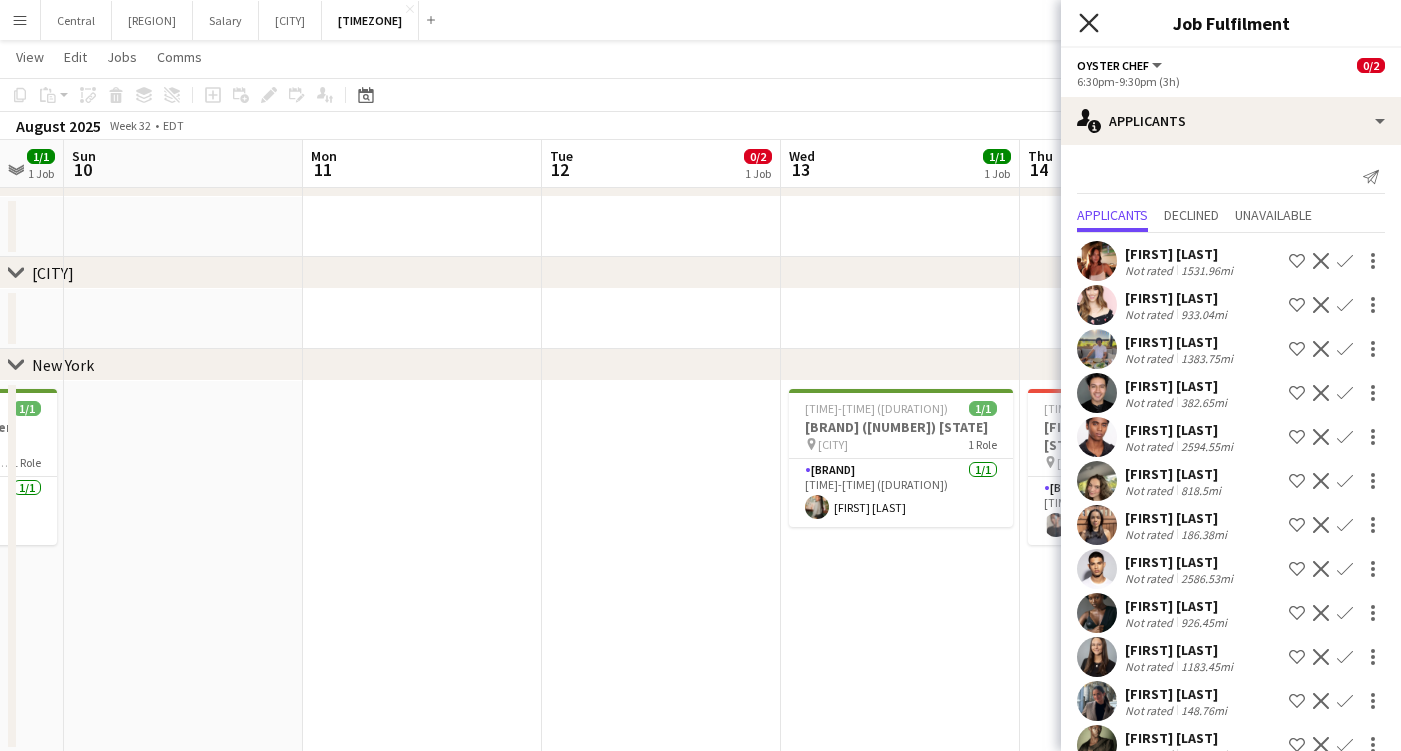 click on "Close pop-in" 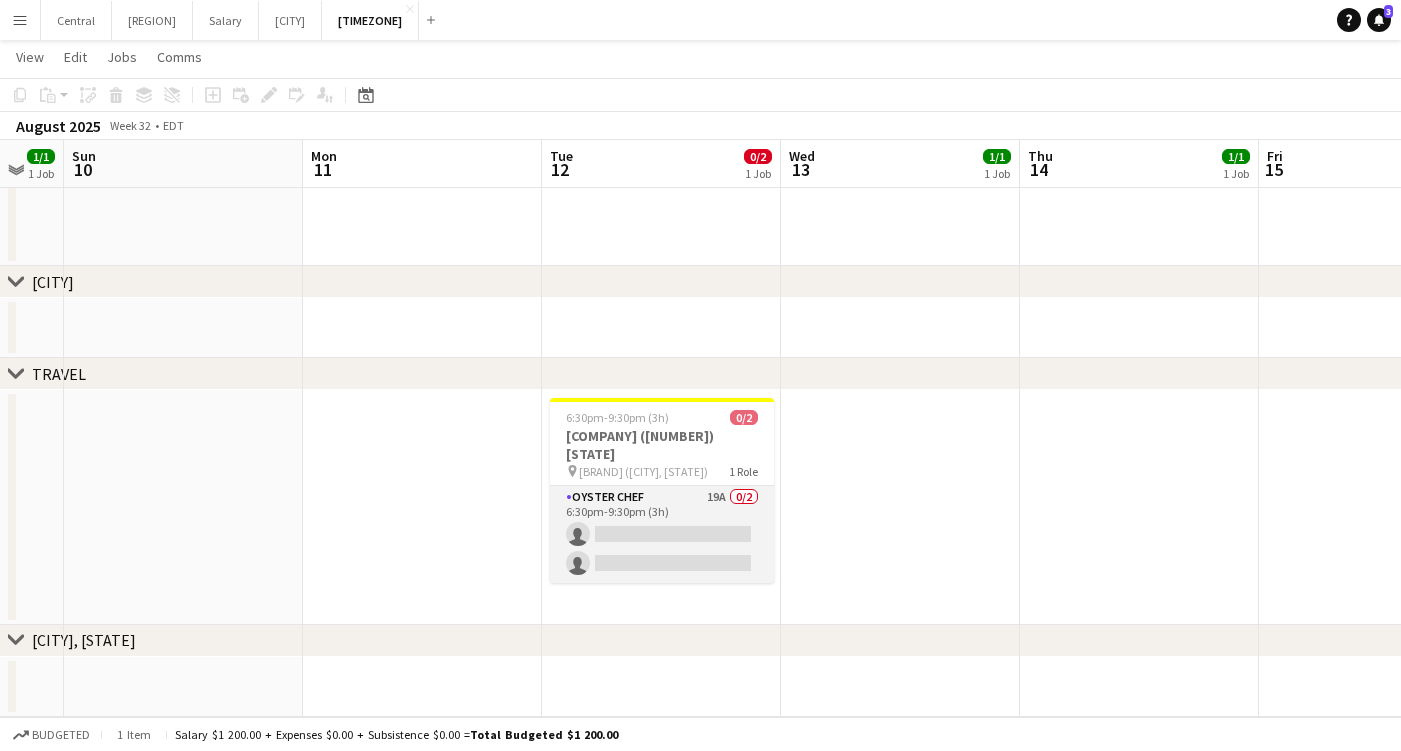 scroll, scrollTop: 697, scrollLeft: 0, axis: vertical 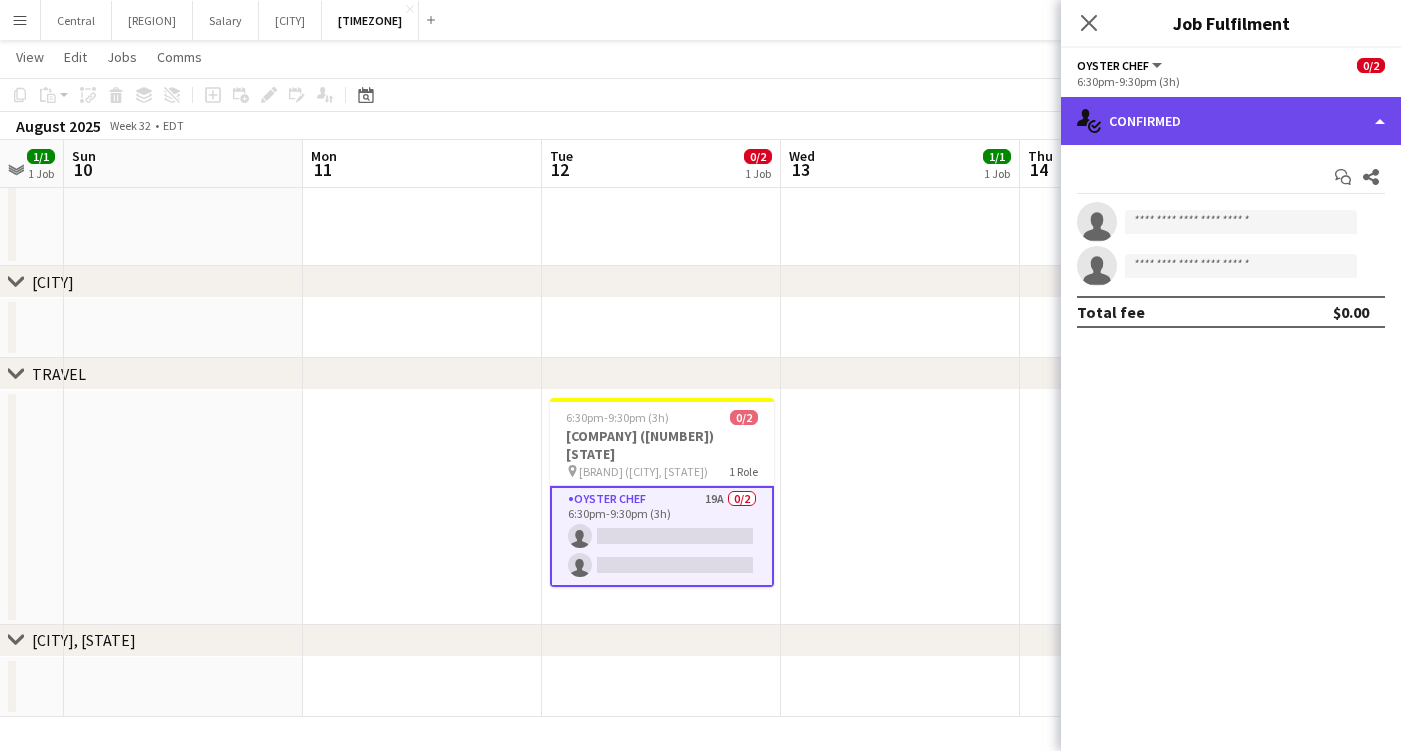 click on "single-neutral-actions-check-2
Confirmed" 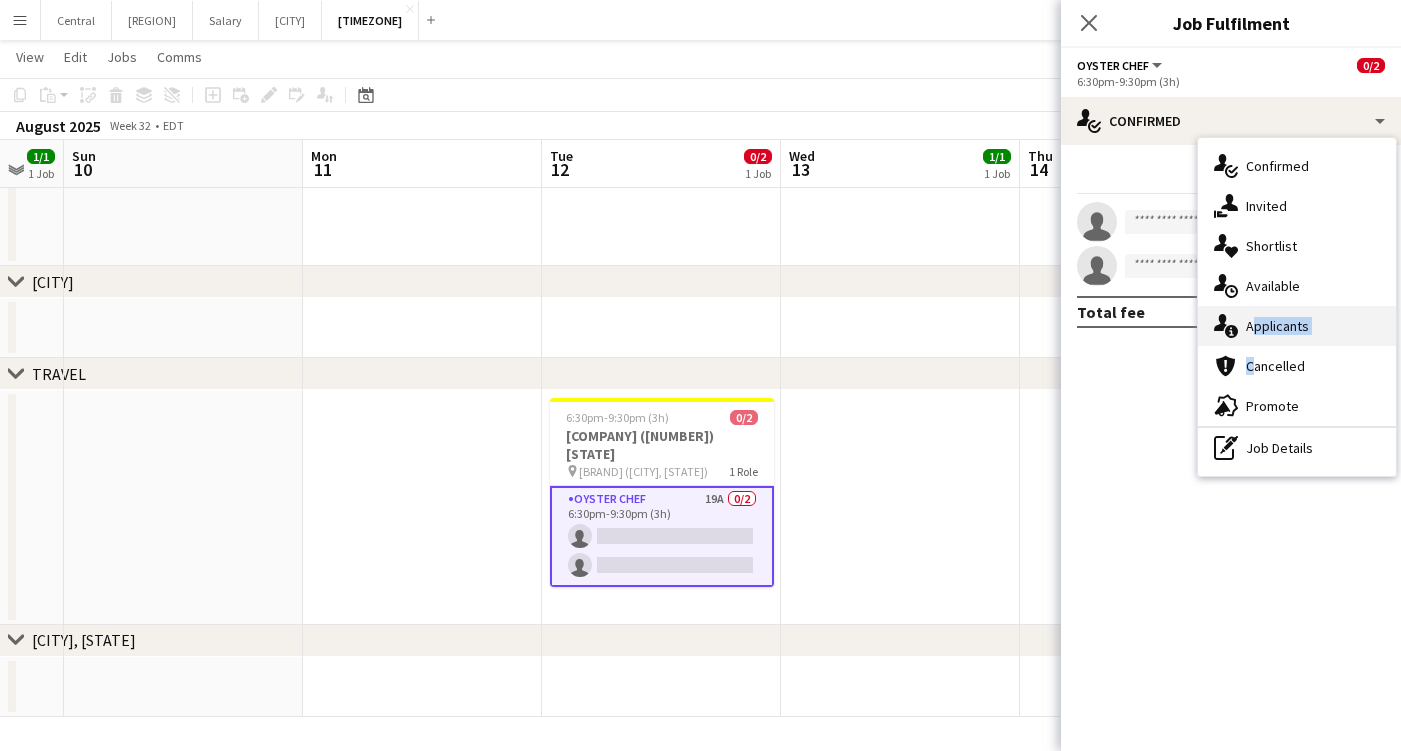 drag, startPoint x: 1225, startPoint y: 358, endPoint x: 1236, endPoint y: 309, distance: 50.219517 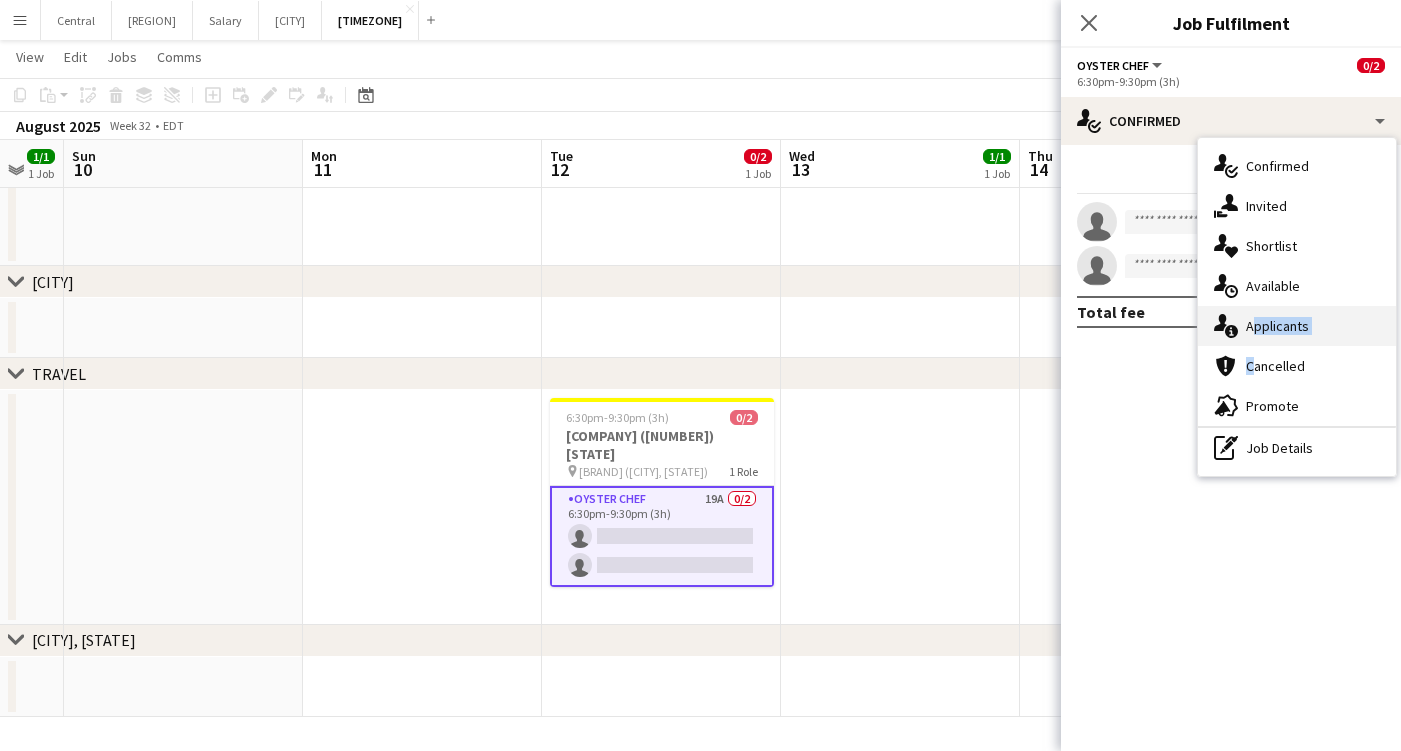 click on "single-neutral-actions-check-2
Confirmed
single-neutral-actions-share-1
Invited
single-neutral-actions-heart
Shortlist
single-neutral-actions-upload
Available
single-neutral-actions-information
Applicants
cancellation
Cancelled
advertising-megaphone
Promote
pen-write
Job Details" at bounding box center [1297, 307] 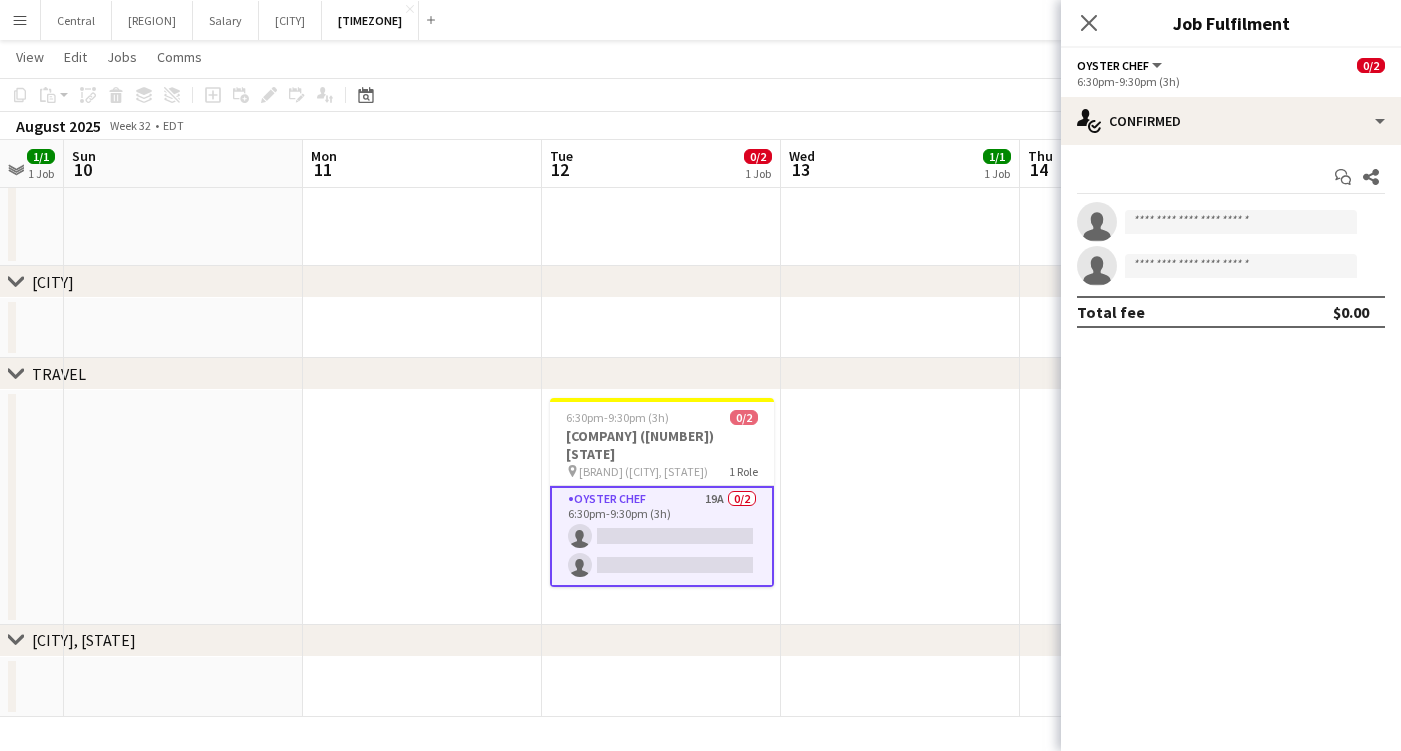 click on "Oyster Chef   All roles   Oyster Chef   0/2   [TIME]-[TIME] ([DURATION])" 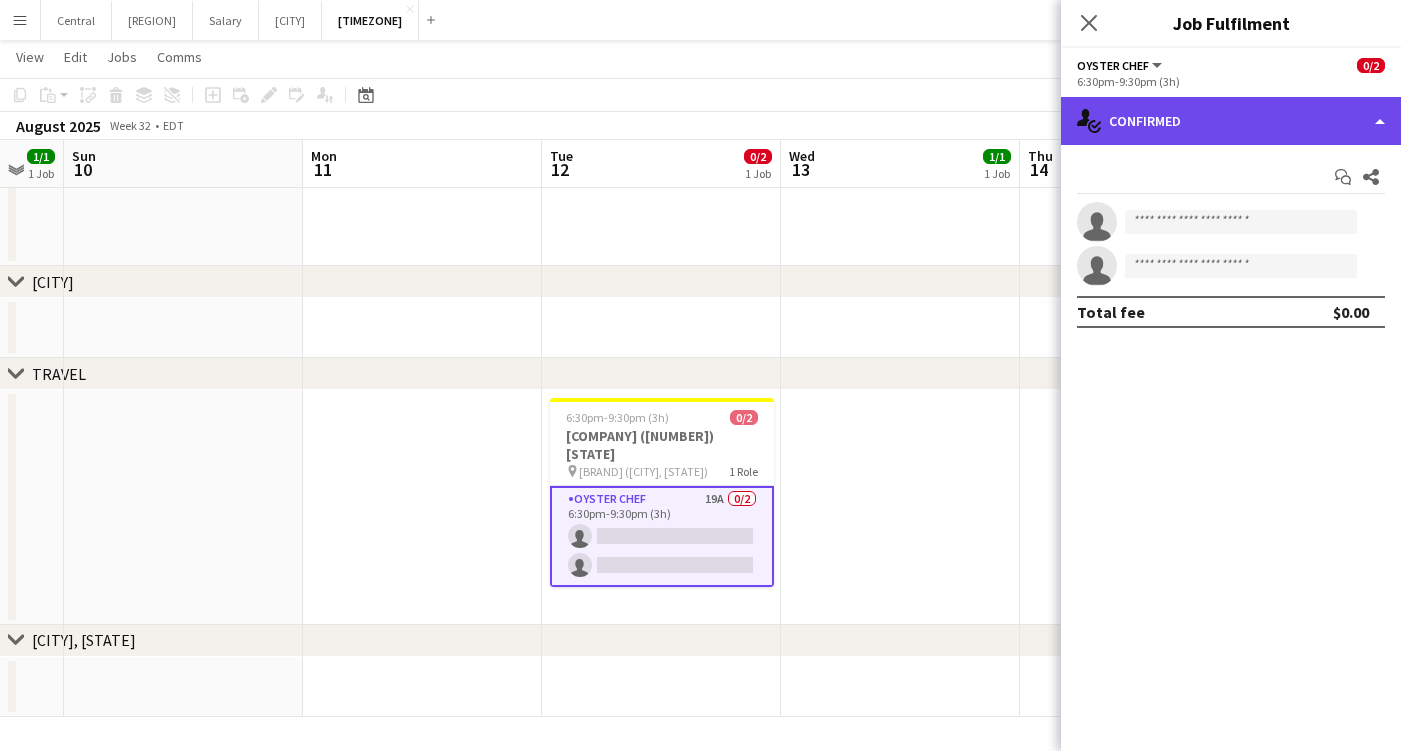 click on "single-neutral-actions-check-2
Confirmed" 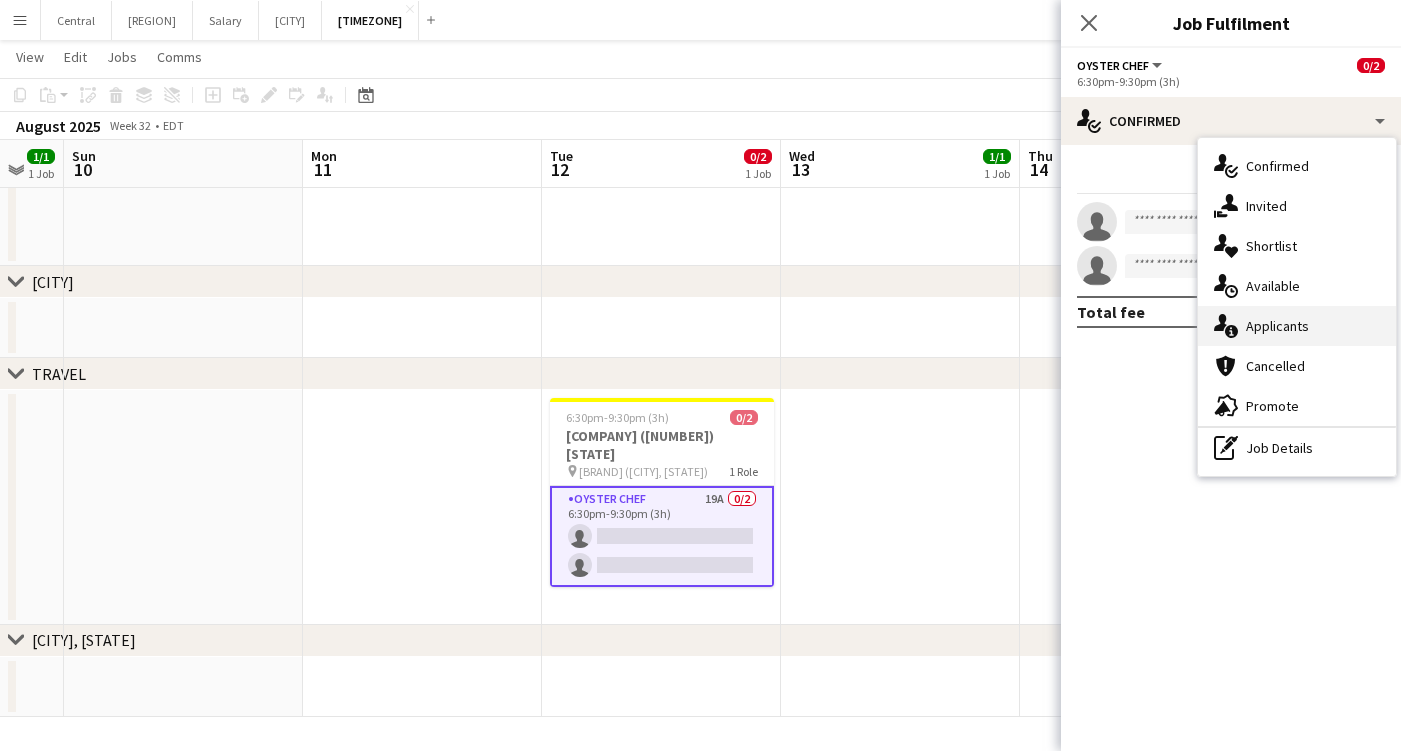 click on "single-neutral-actions-information
Applicants" at bounding box center [1297, 326] 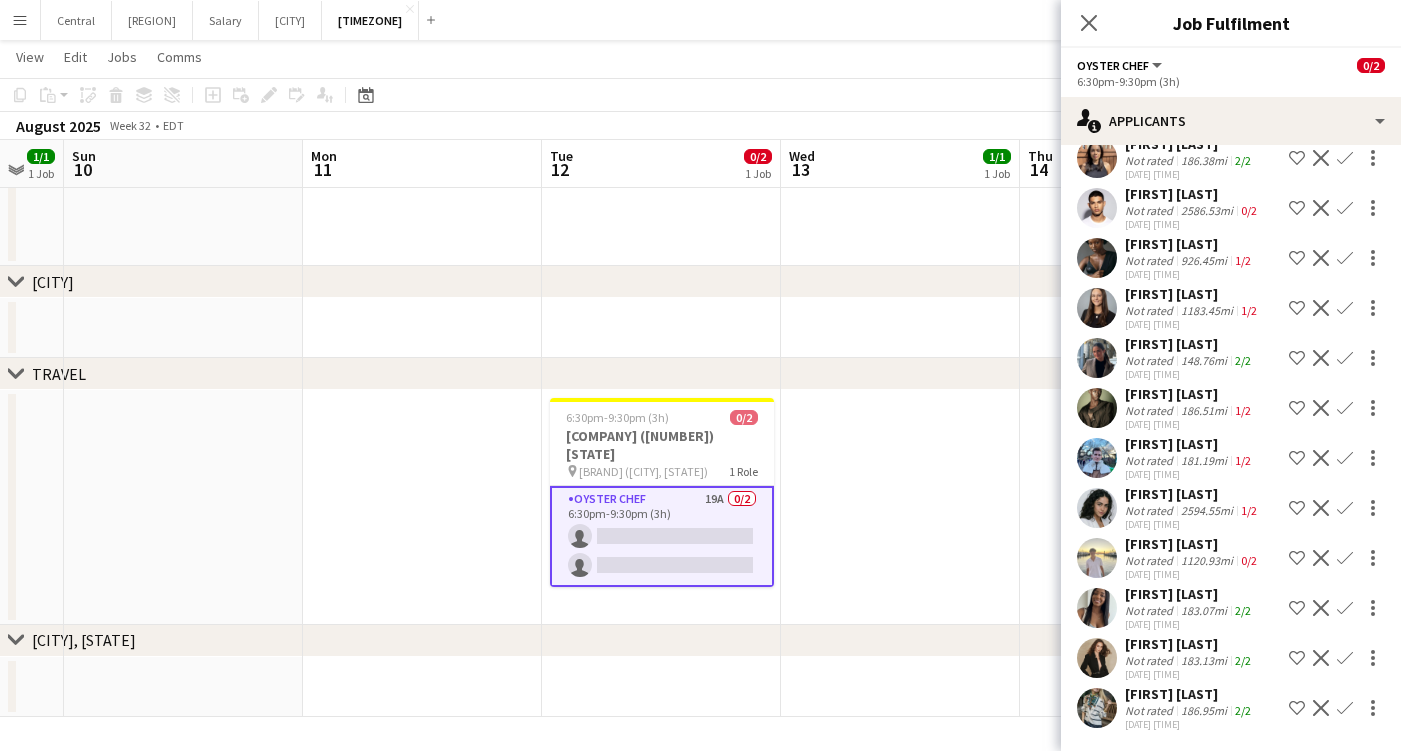scroll, scrollTop: 406, scrollLeft: 0, axis: vertical 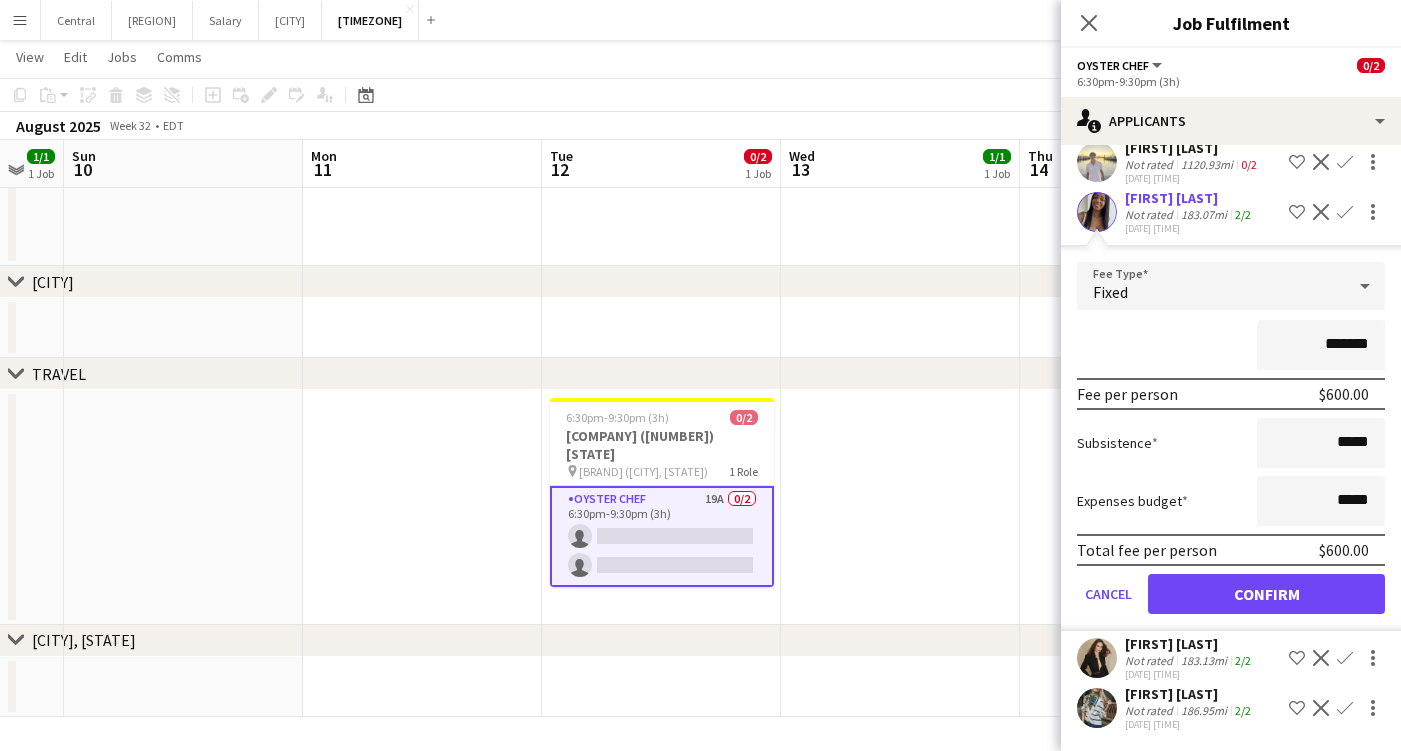 click on "Confirm" 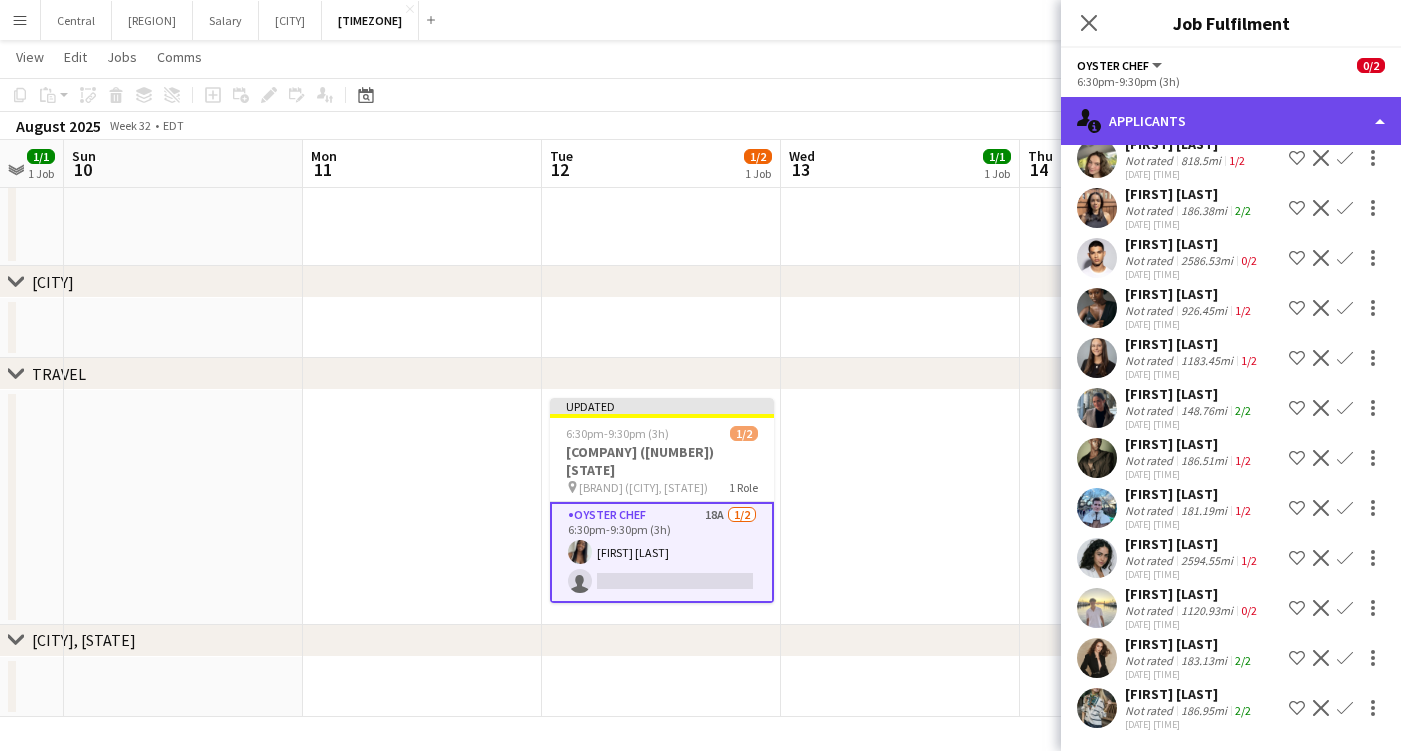 click on "single-neutral-actions-information
Applicants" 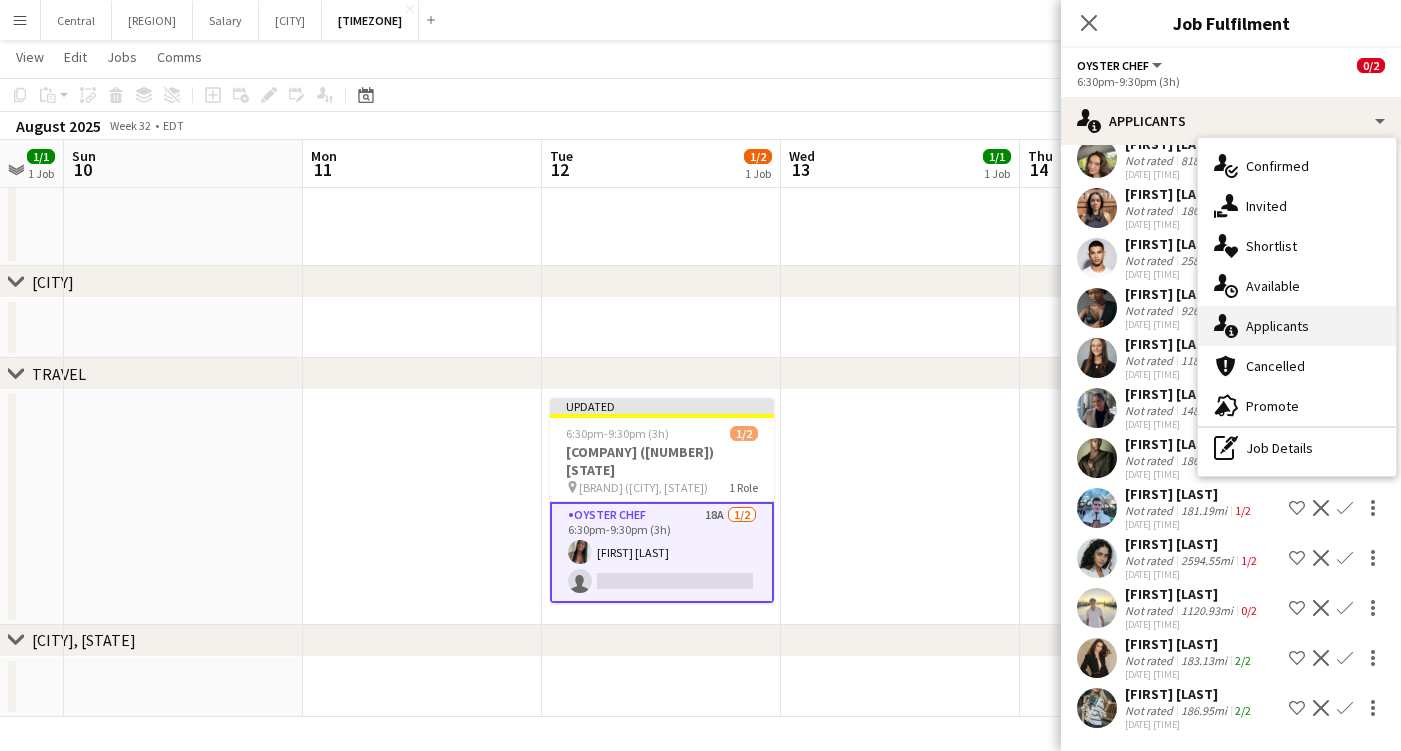 click on "single-neutral-actions-information
Applicants" at bounding box center [1297, 326] 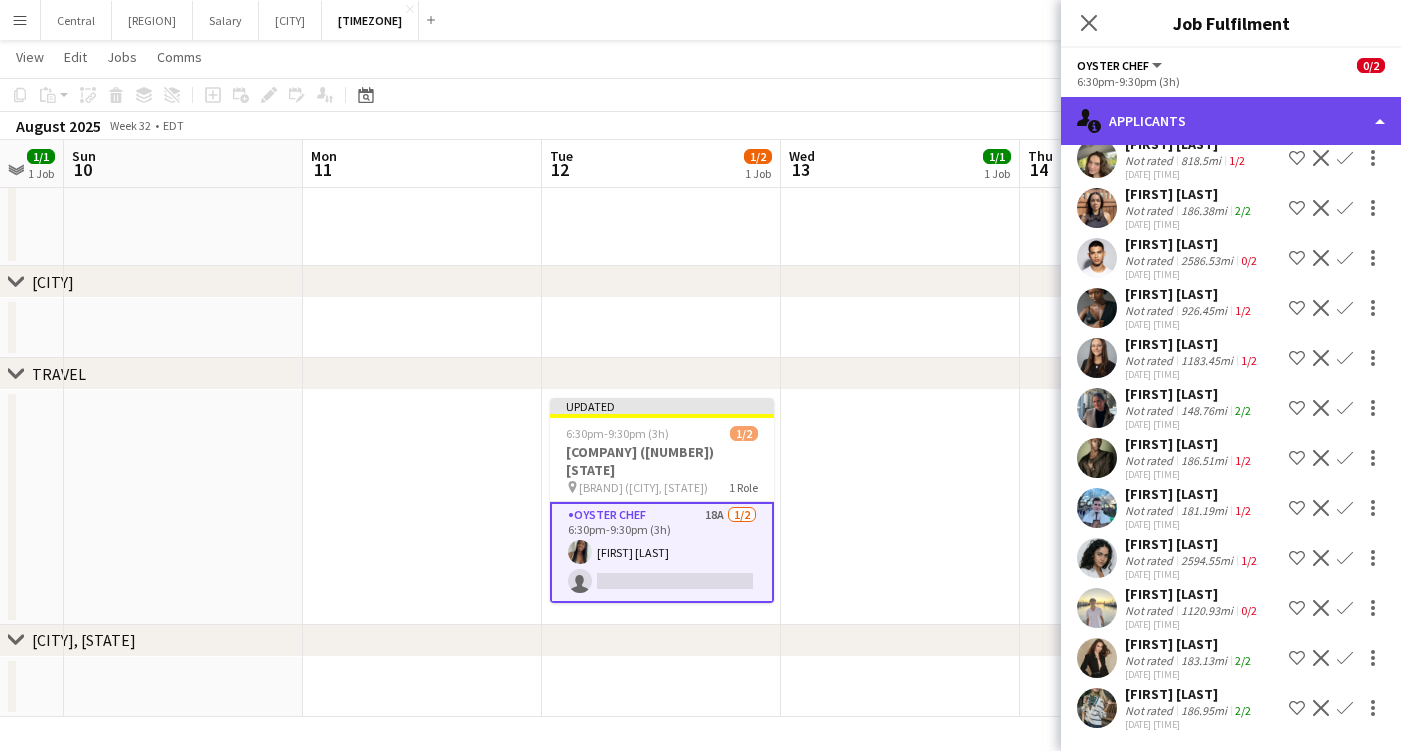 click on "single-neutral-actions-information
Applicants" 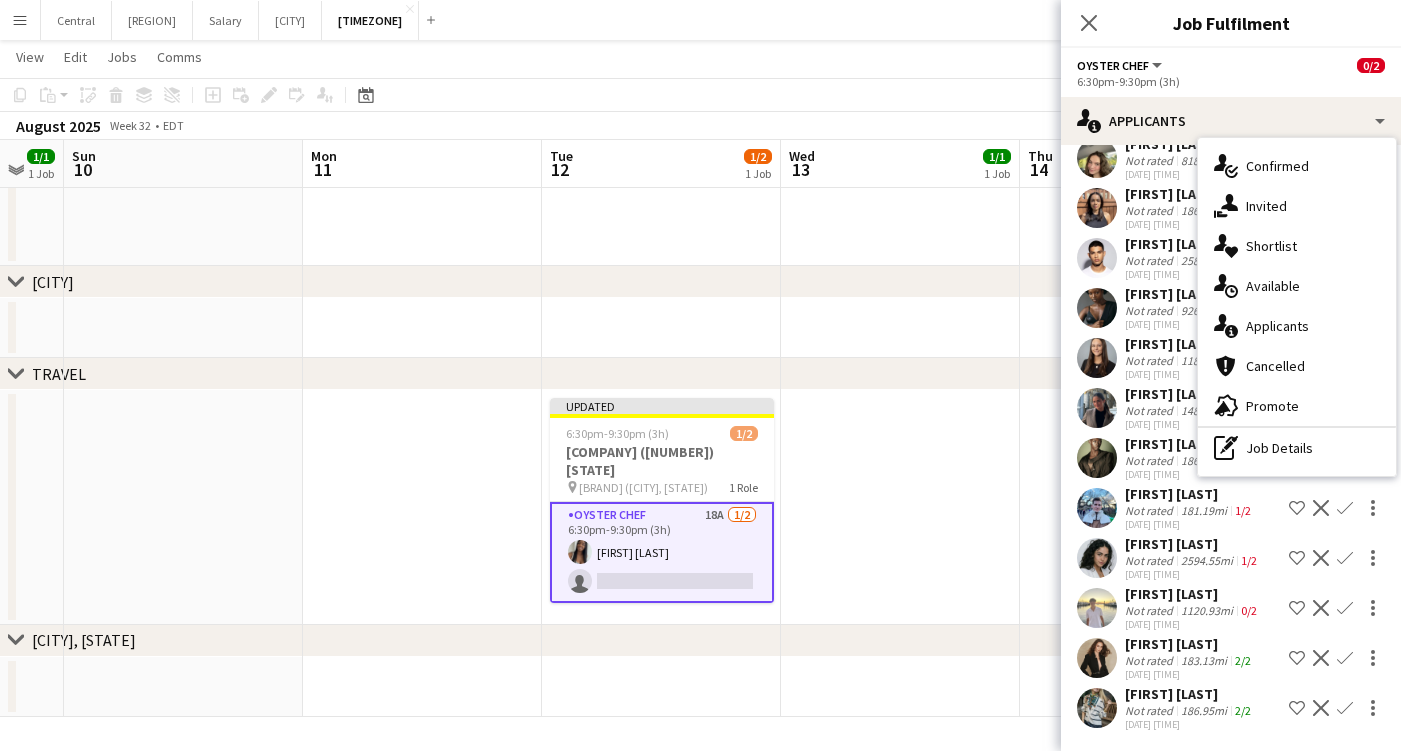 click on "Applicants Declined Unavailable  [FIRST] [LAST]   Not rated   [DISTANCE]  1/2  [DATE] [TIME]
Shortlist crew
Decline
Confirm
[FIRST] [LAST]   Not rated   [DISTANCE]  1/2  [DATE] [TIME]
Shortlist crew
Decline
Confirm
[FIRST] [LAST]   Not rated   [DISTANCE]  0/2  [DATE] [TIME]
Shortlist crew
Decline
Confirm
[FIRST] [LAST]   Not rated   [DISTANCE]  0/2  [DATE] [TIME]
Shortlist crew
Decline
Confirm
[FIRST] [LAST]   Not rated   [DISTANCE]  0/2  [DATE] [TIME]
Shortlist crew
Decline" 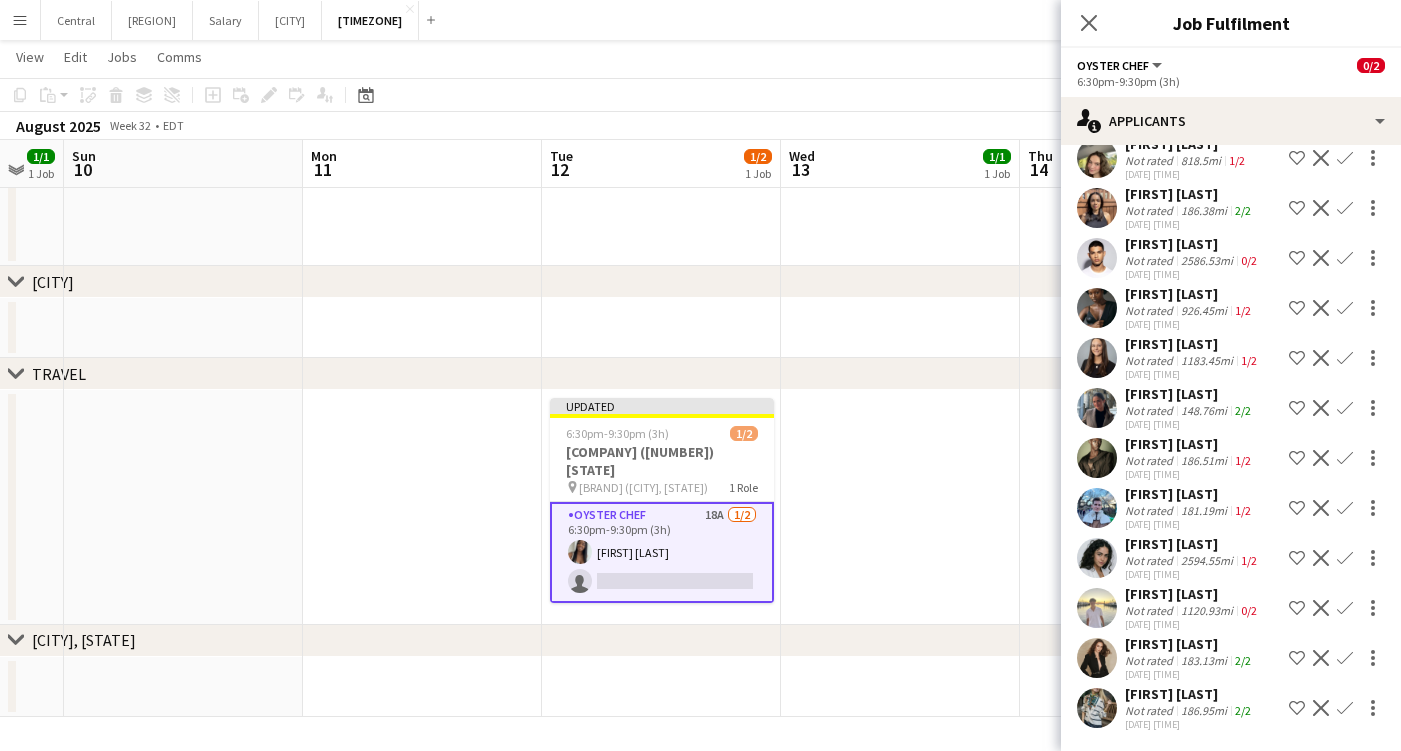 scroll, scrollTop: 356, scrollLeft: 0, axis: vertical 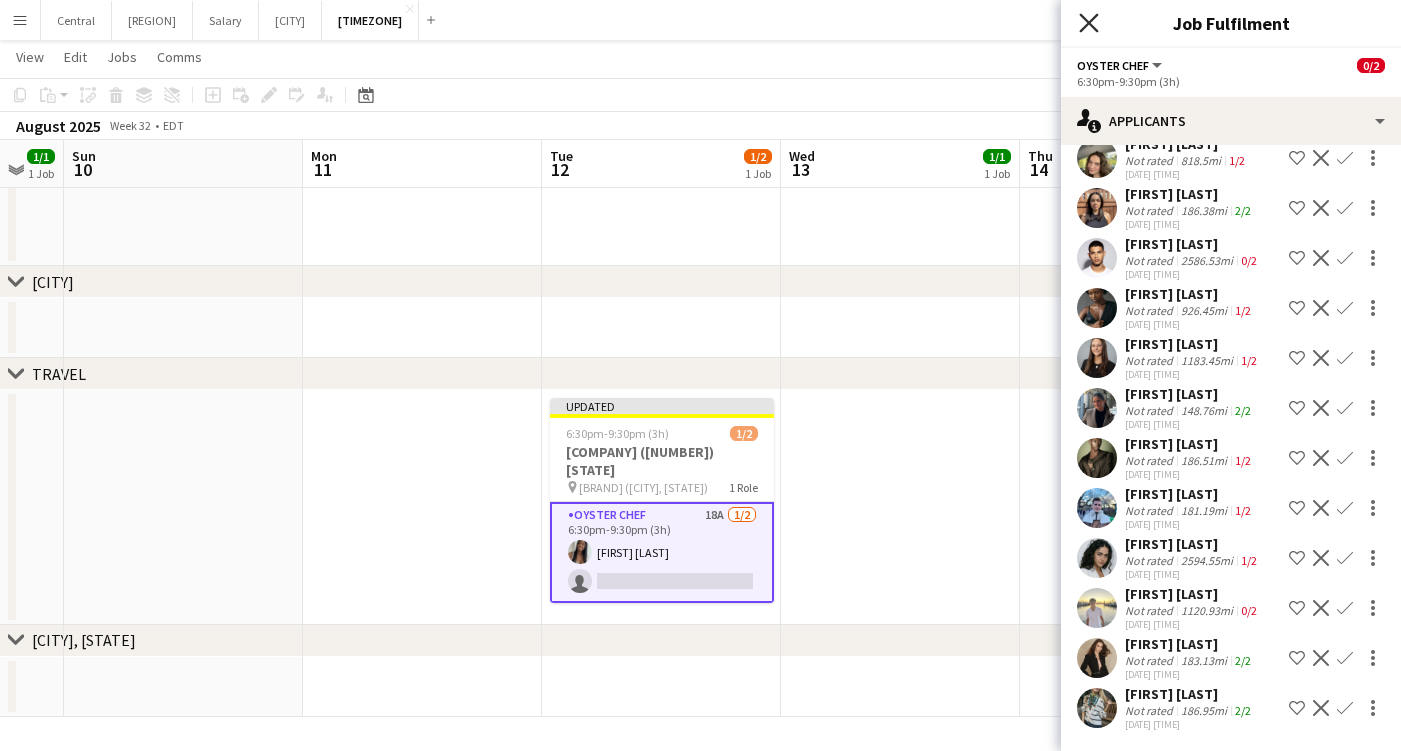 click on "Close pop-in" 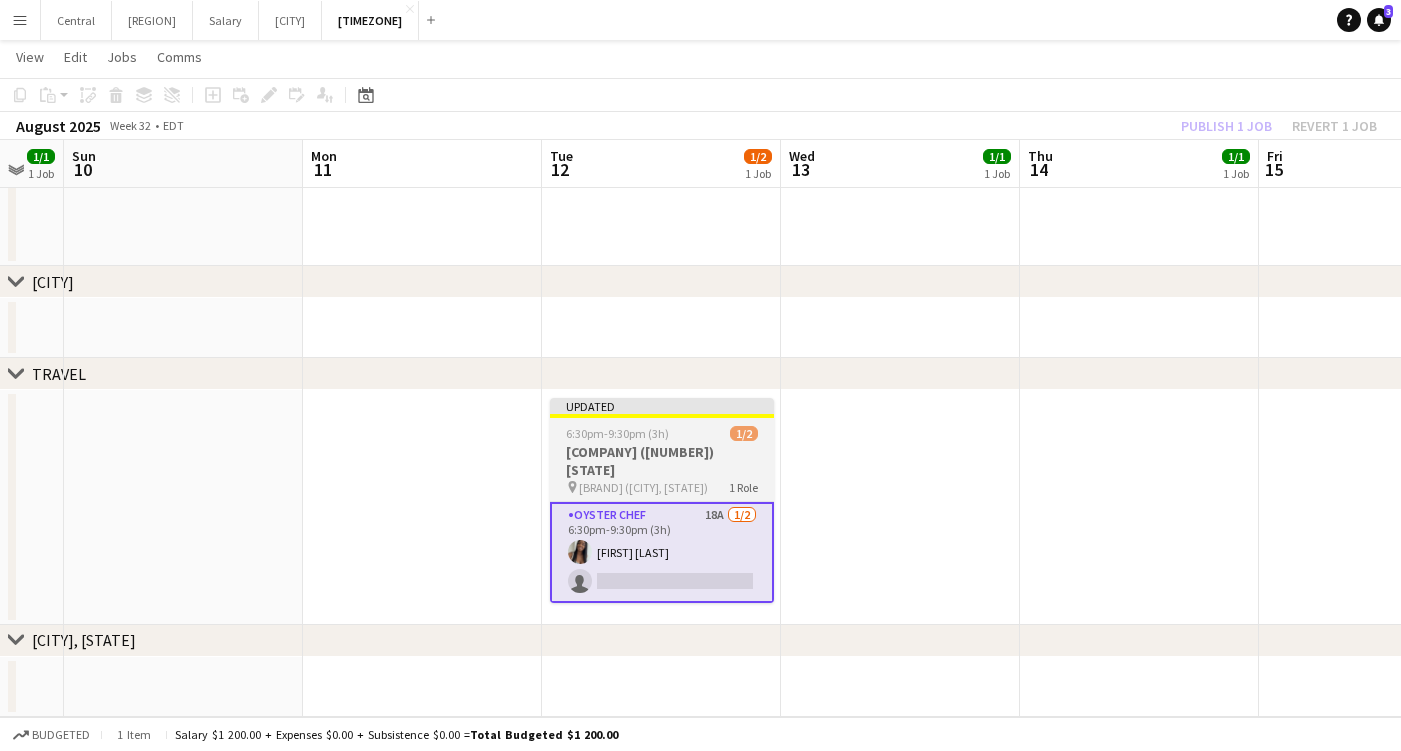 click on "[COMPANY] ([NUMBER]) [STATE]" at bounding box center (662, 461) 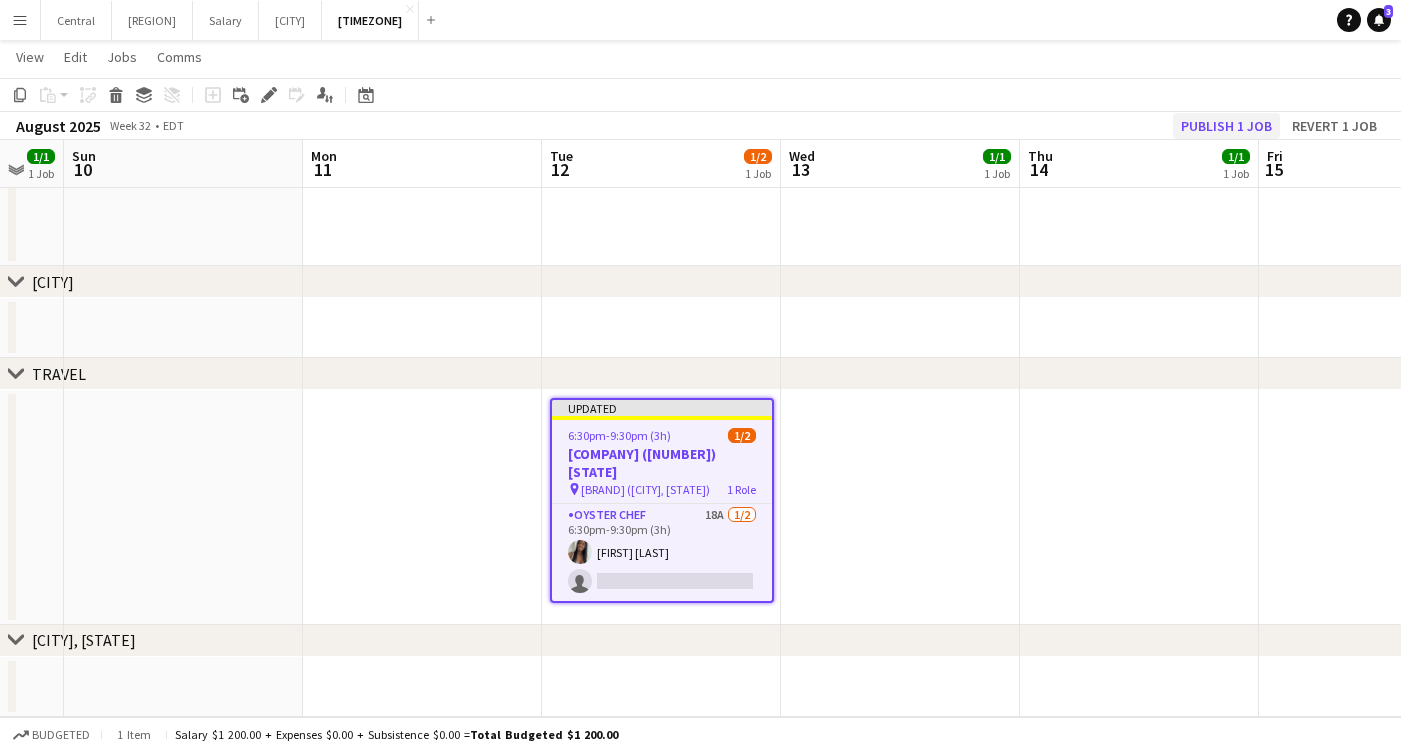 click on "Publish 1 job" 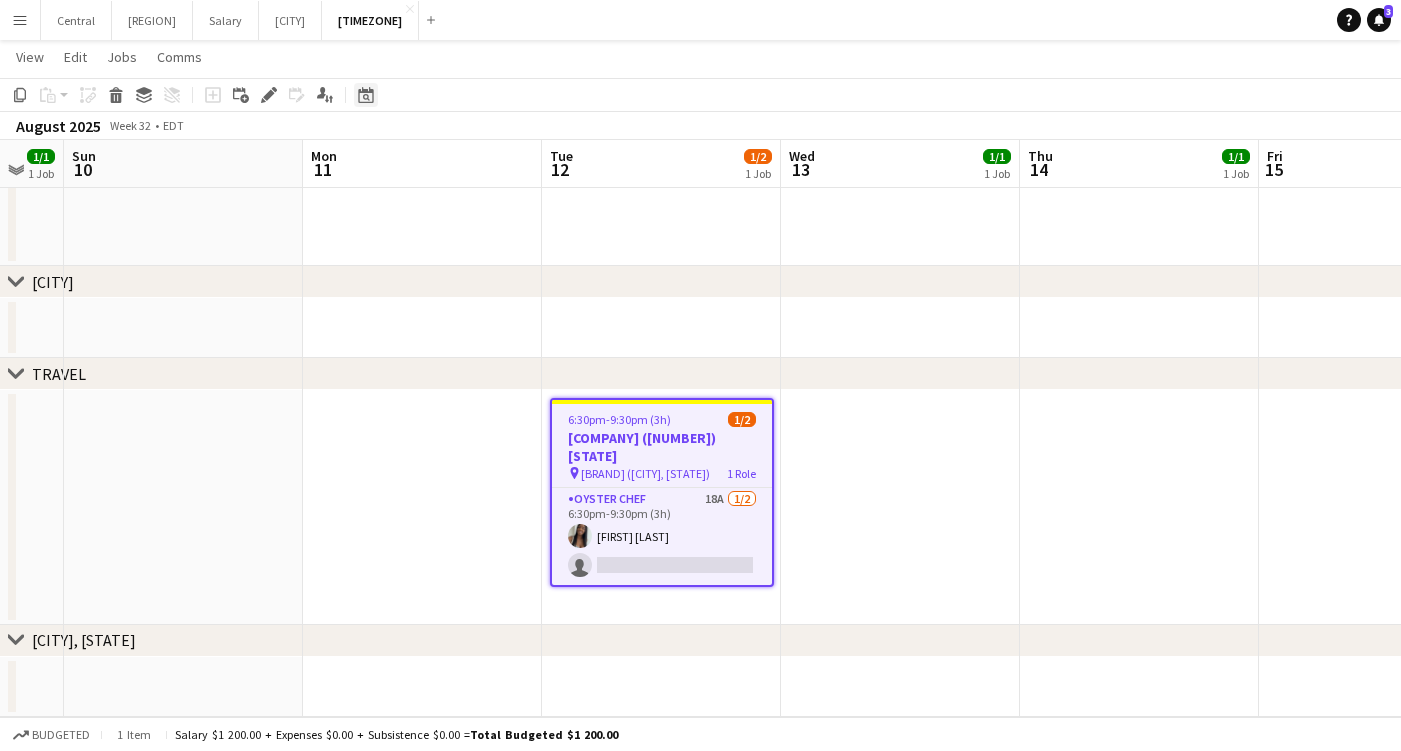 click on "Date picker" 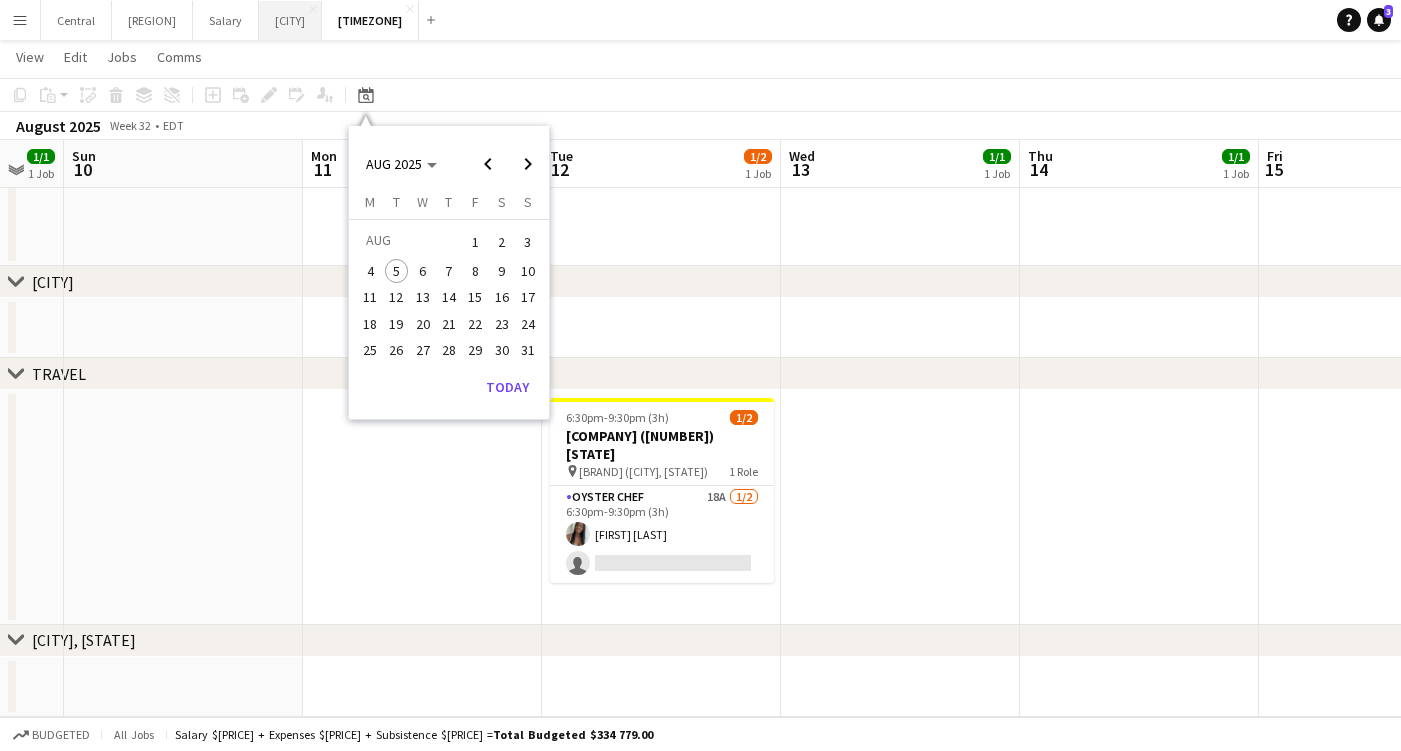 click on "Pacific
Close" at bounding box center (290, 20) 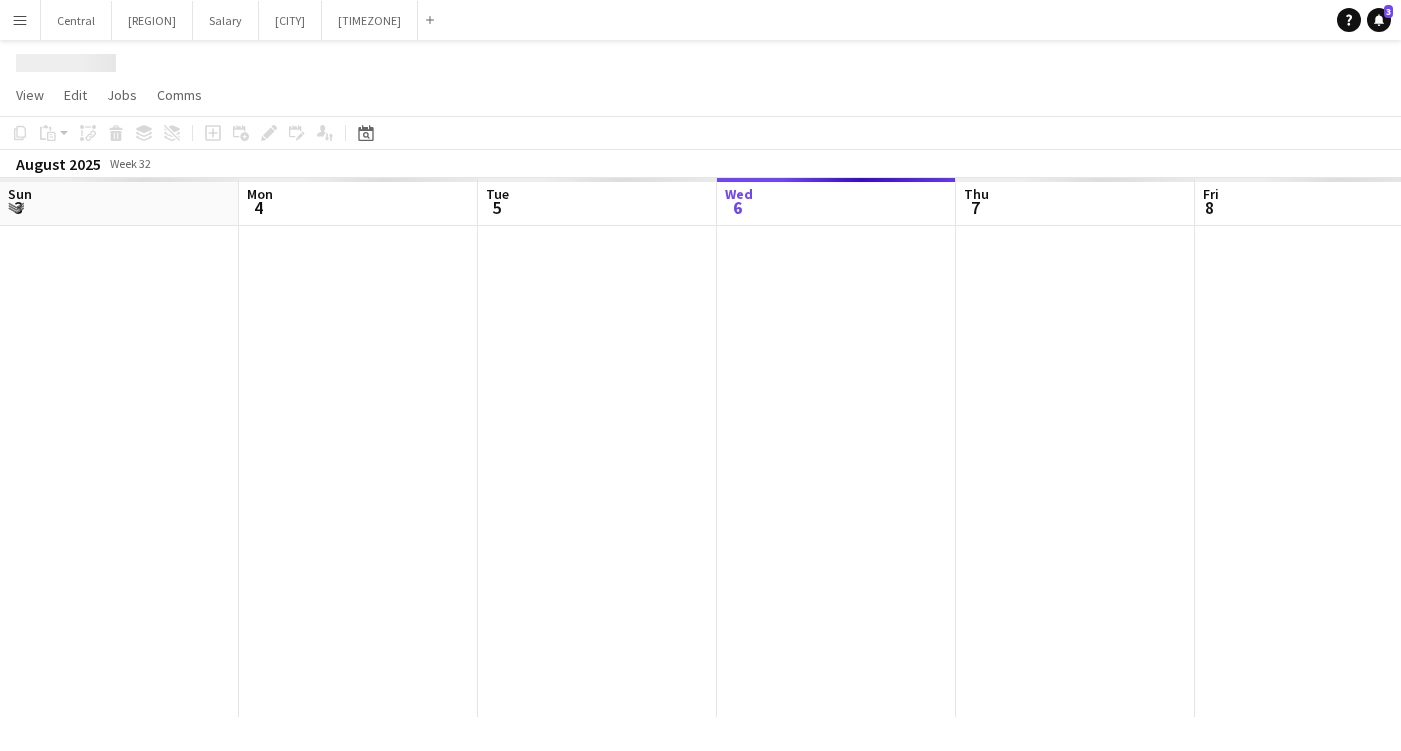 scroll, scrollTop: 0, scrollLeft: 0, axis: both 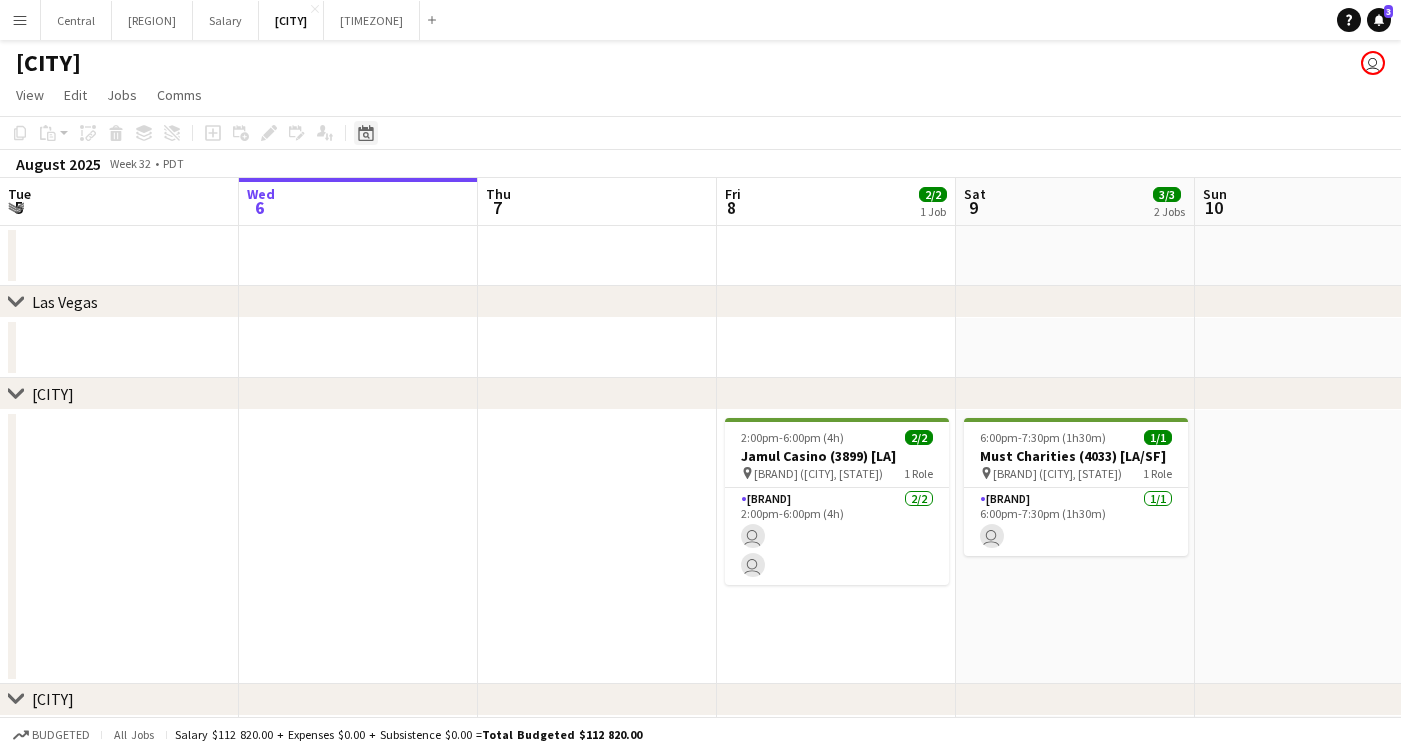 click 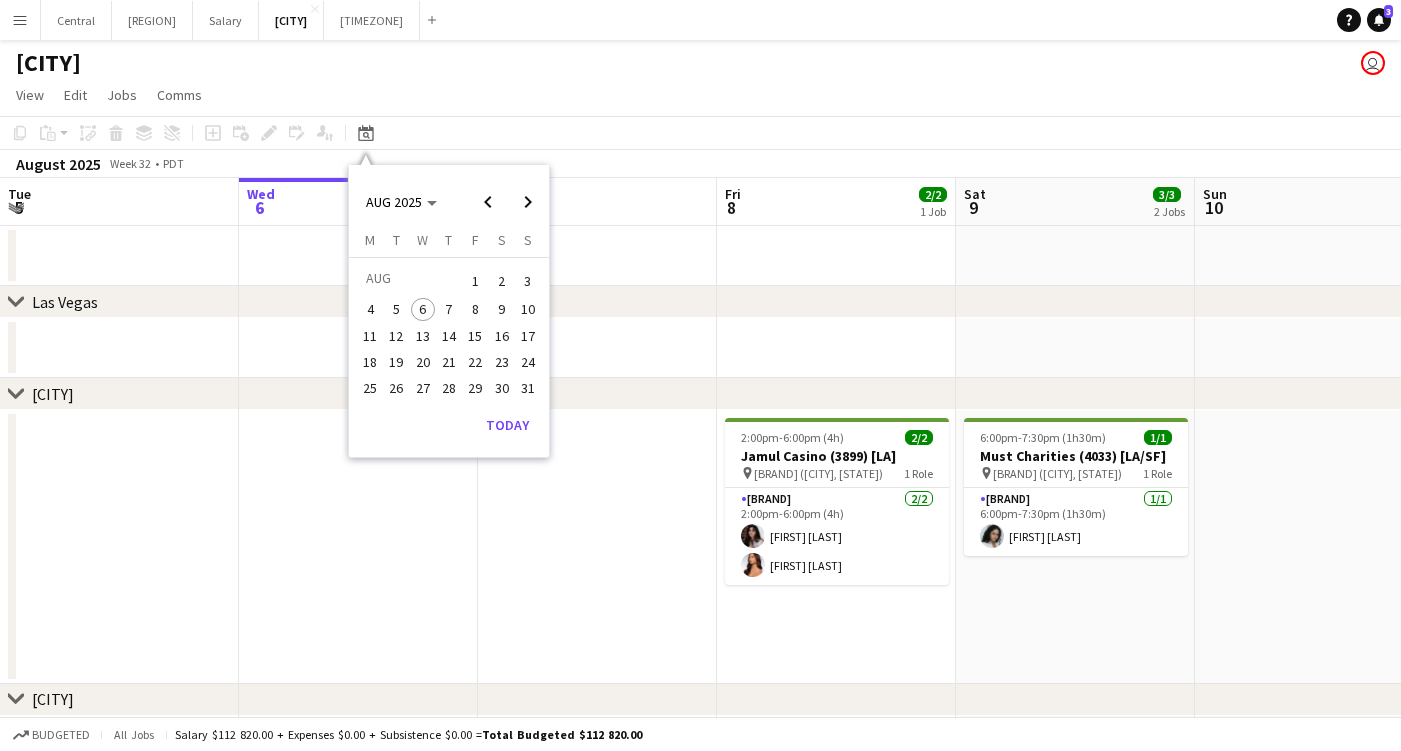 click on "30" at bounding box center [502, 388] 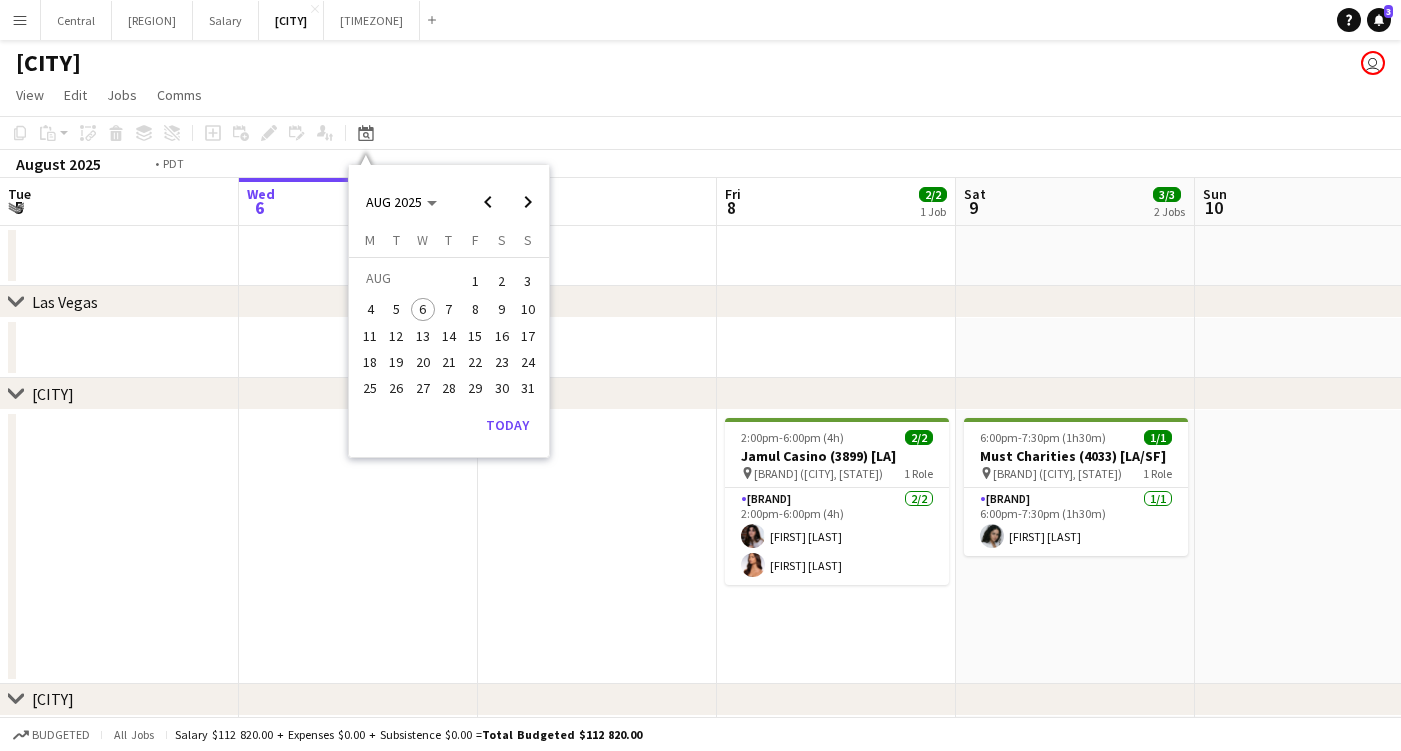 scroll, scrollTop: 0, scrollLeft: 687, axis: horizontal 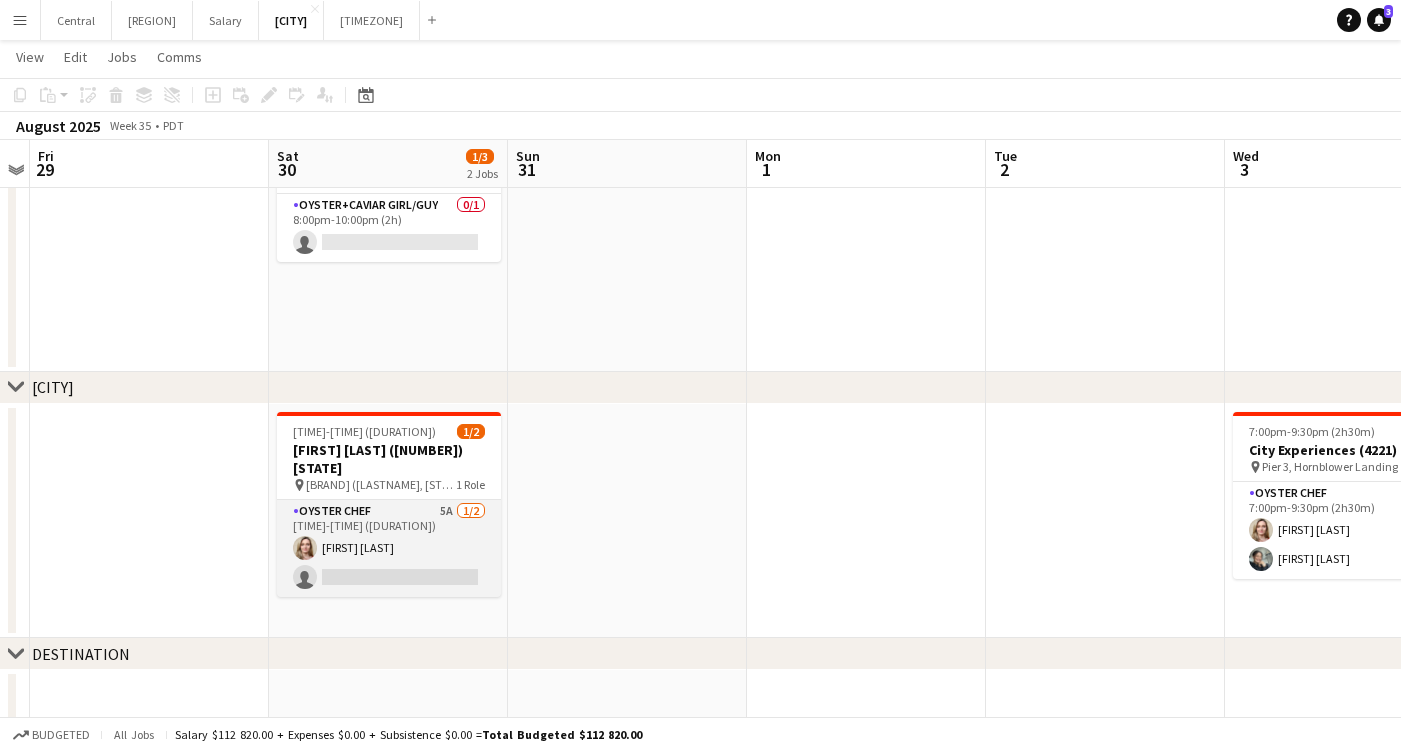 click on "Oyster Chef   5A   1/2   [TIME]-[TIME] ([DURATION])
[FIRST] [LAST]
single-neutral-actions" at bounding box center (389, 548) 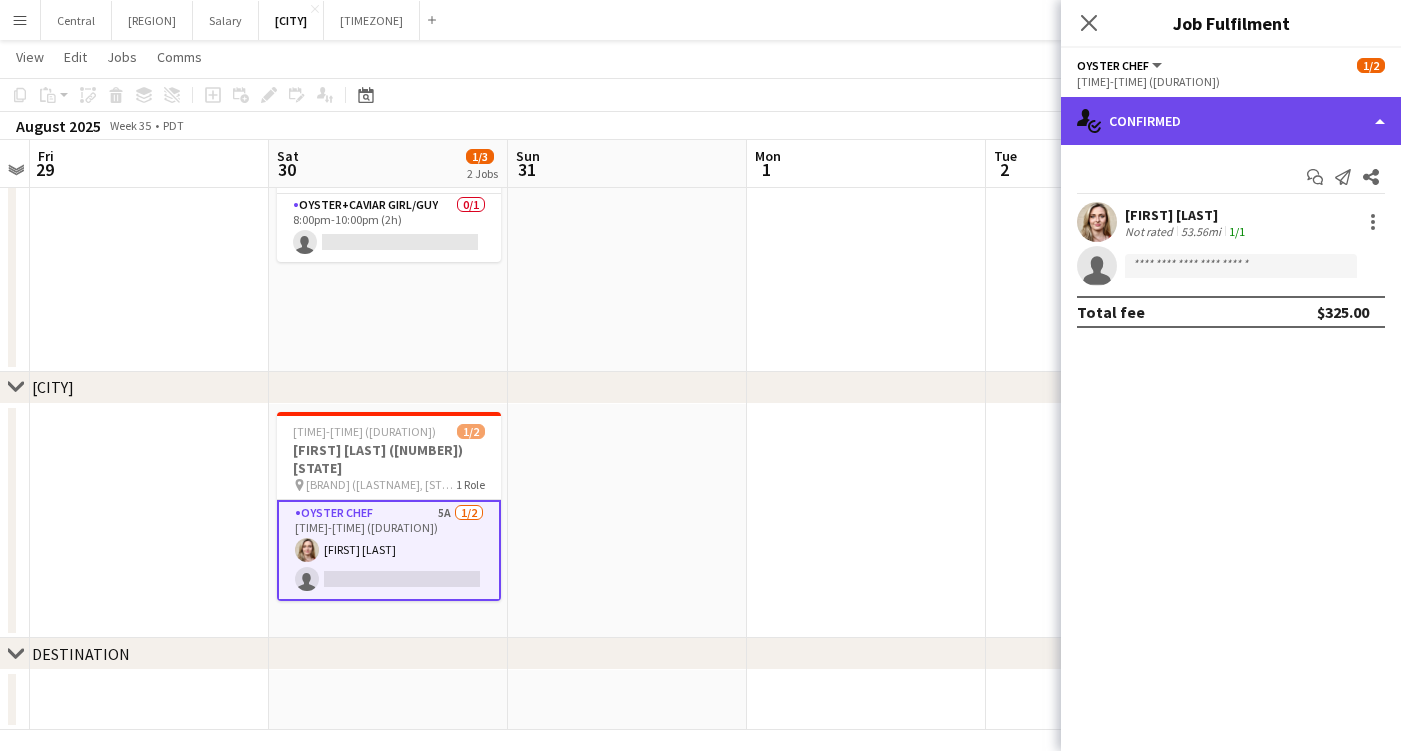 click on "single-neutral-actions-check-2
Confirmed" 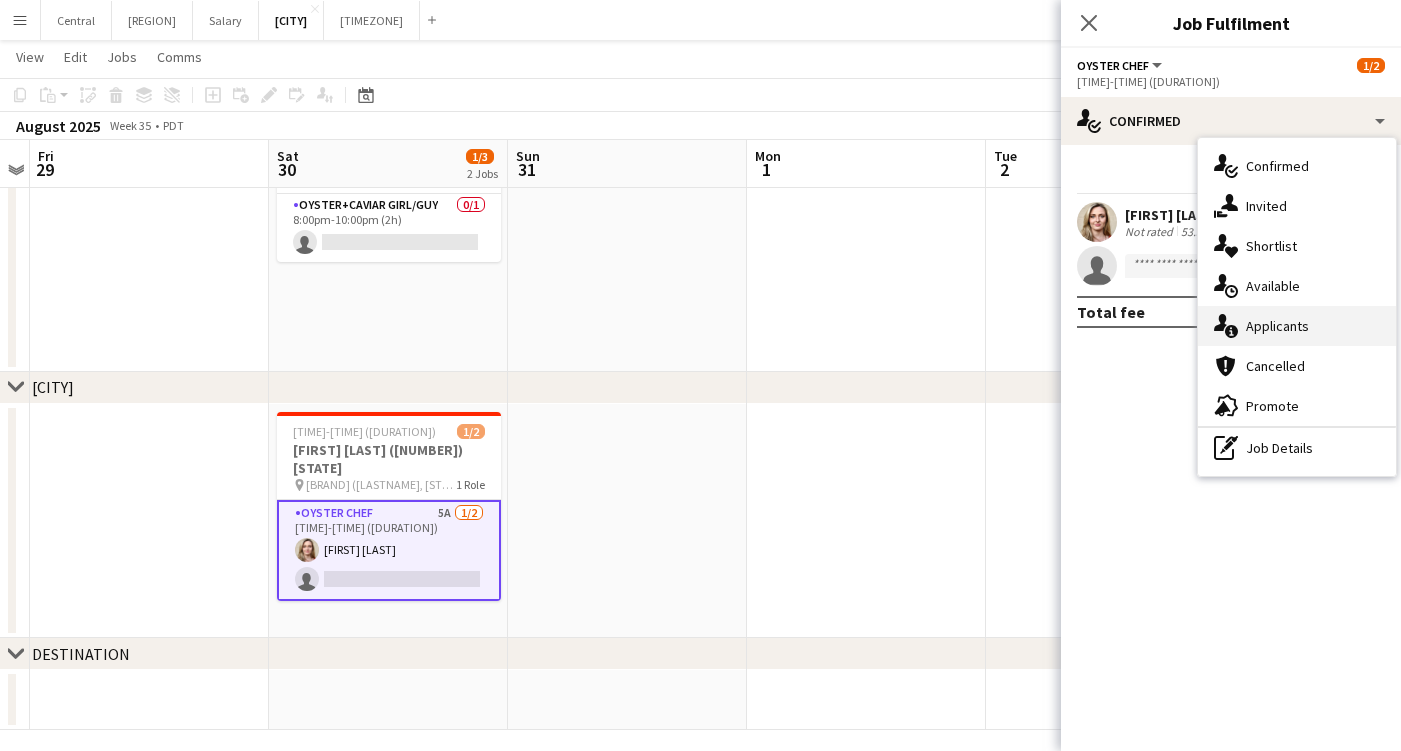 click on "single-neutral-actions-information
Applicants" at bounding box center [1297, 326] 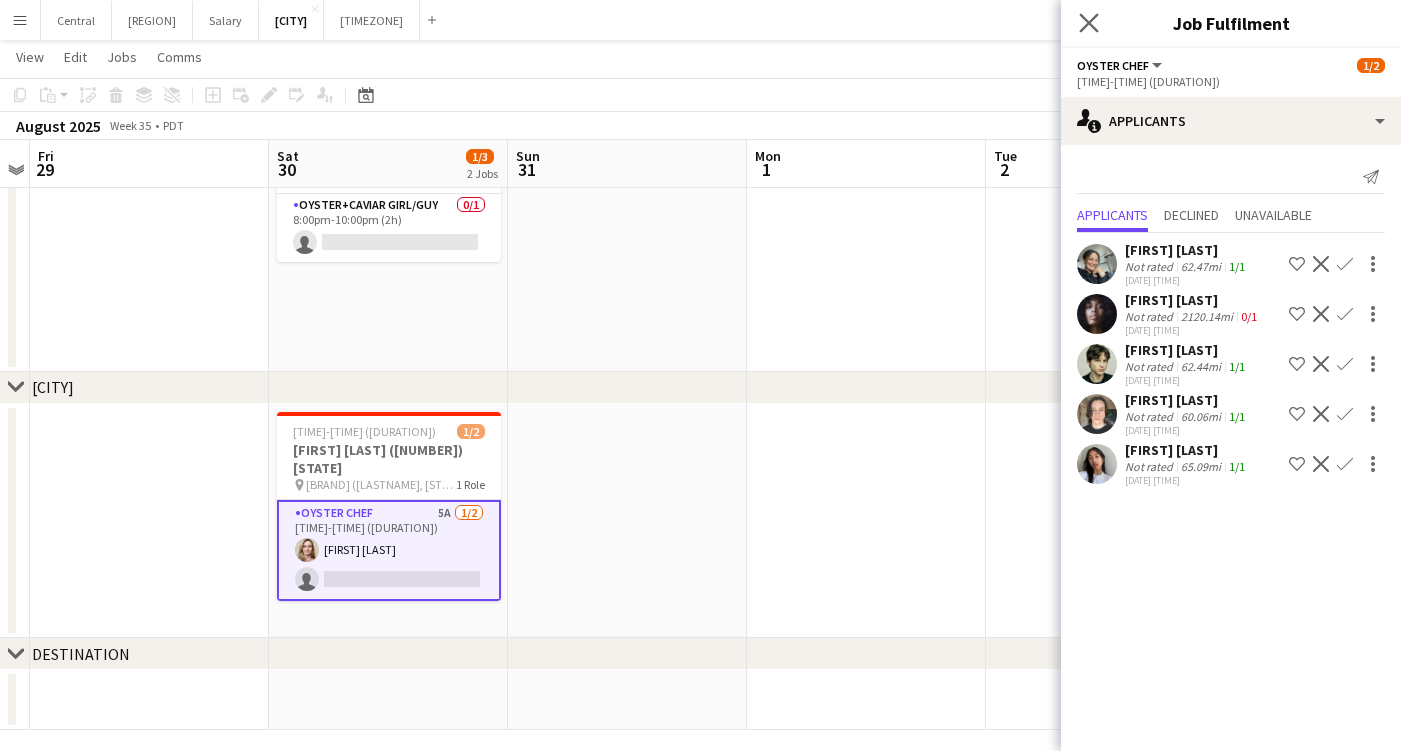 click on "Close pop-in" 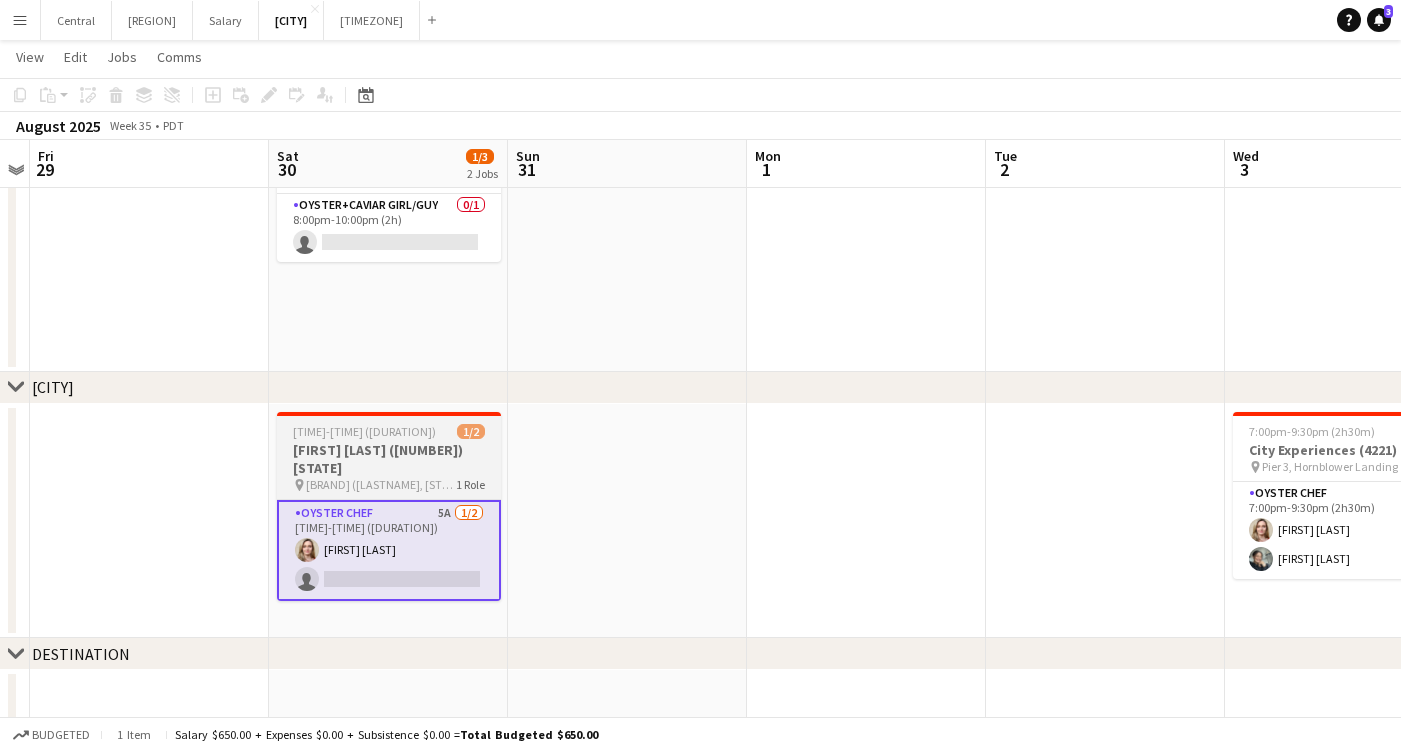 click on "[BRAND] ([LASTNAME], [STATE])" at bounding box center (381, 484) 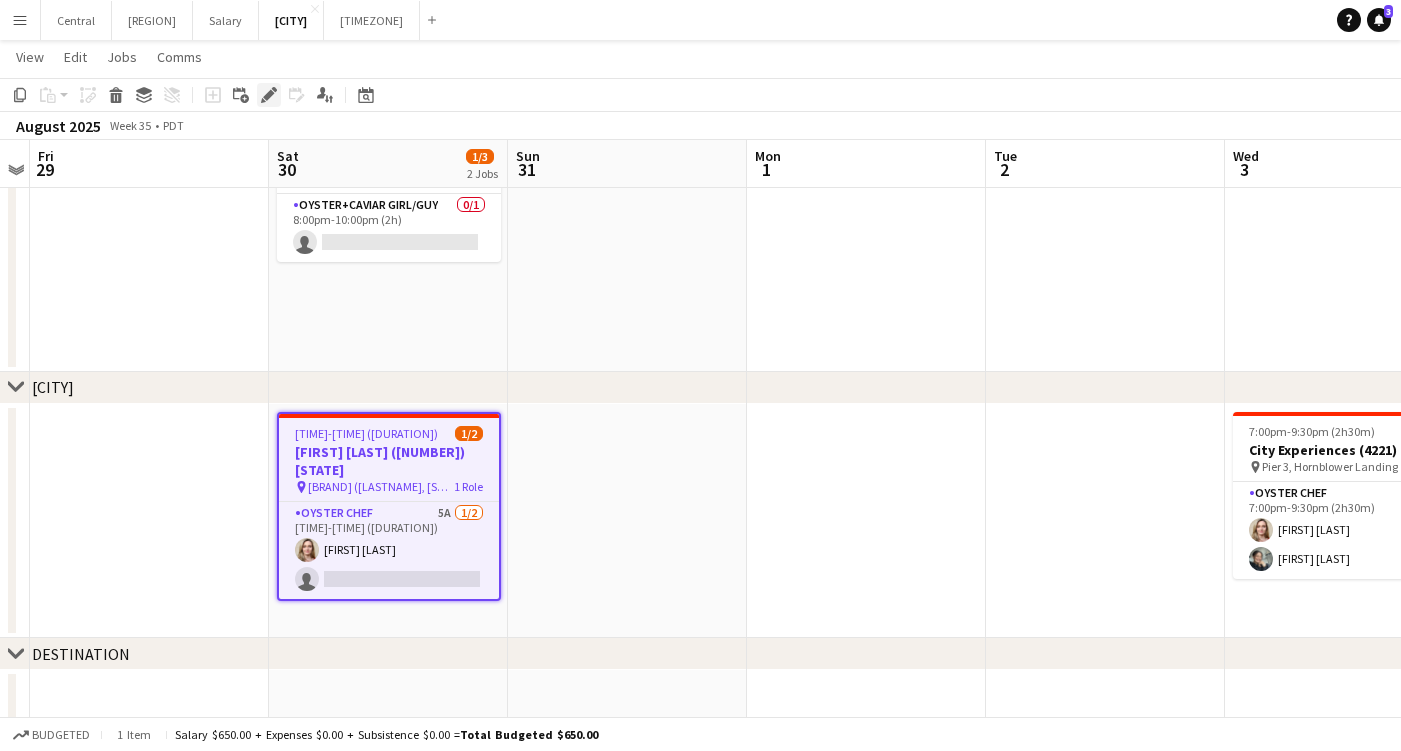 click on "Edit" 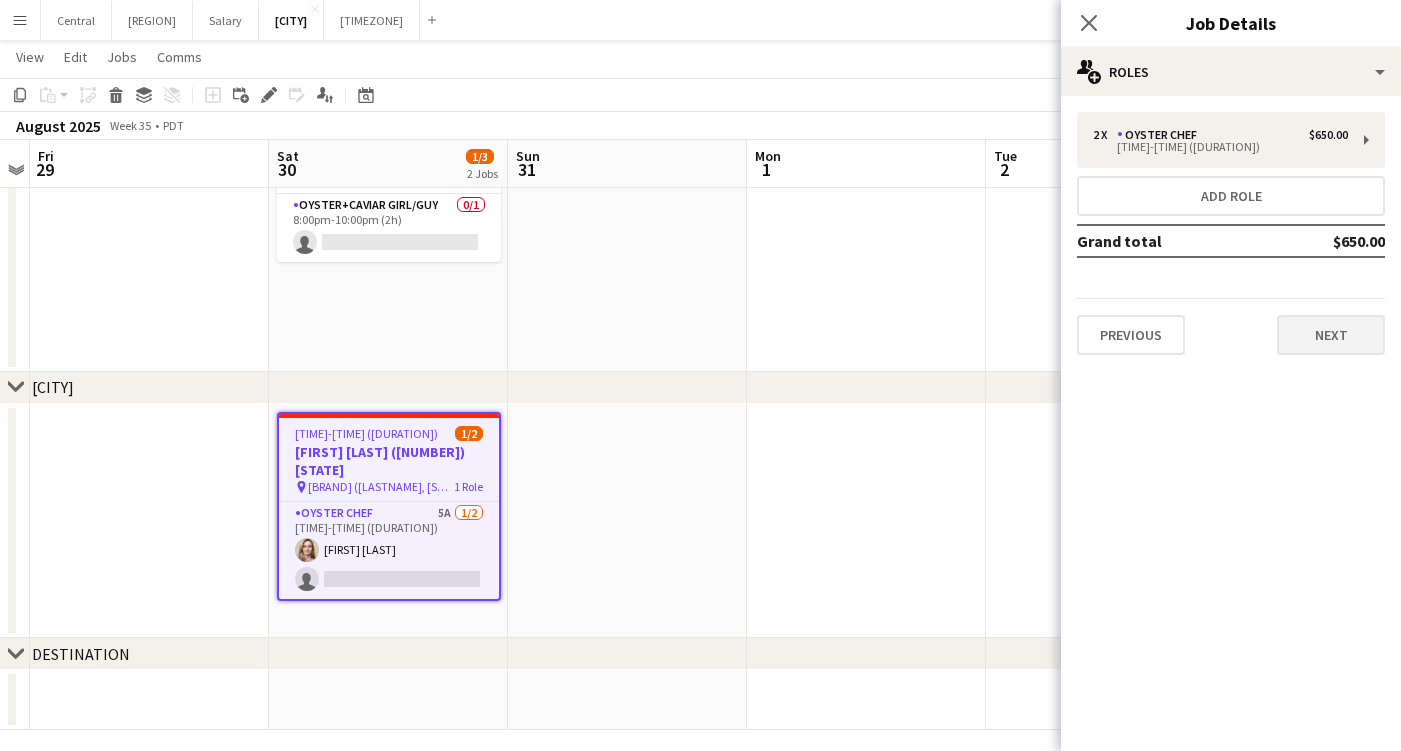 click on "Next" at bounding box center (1331, 335) 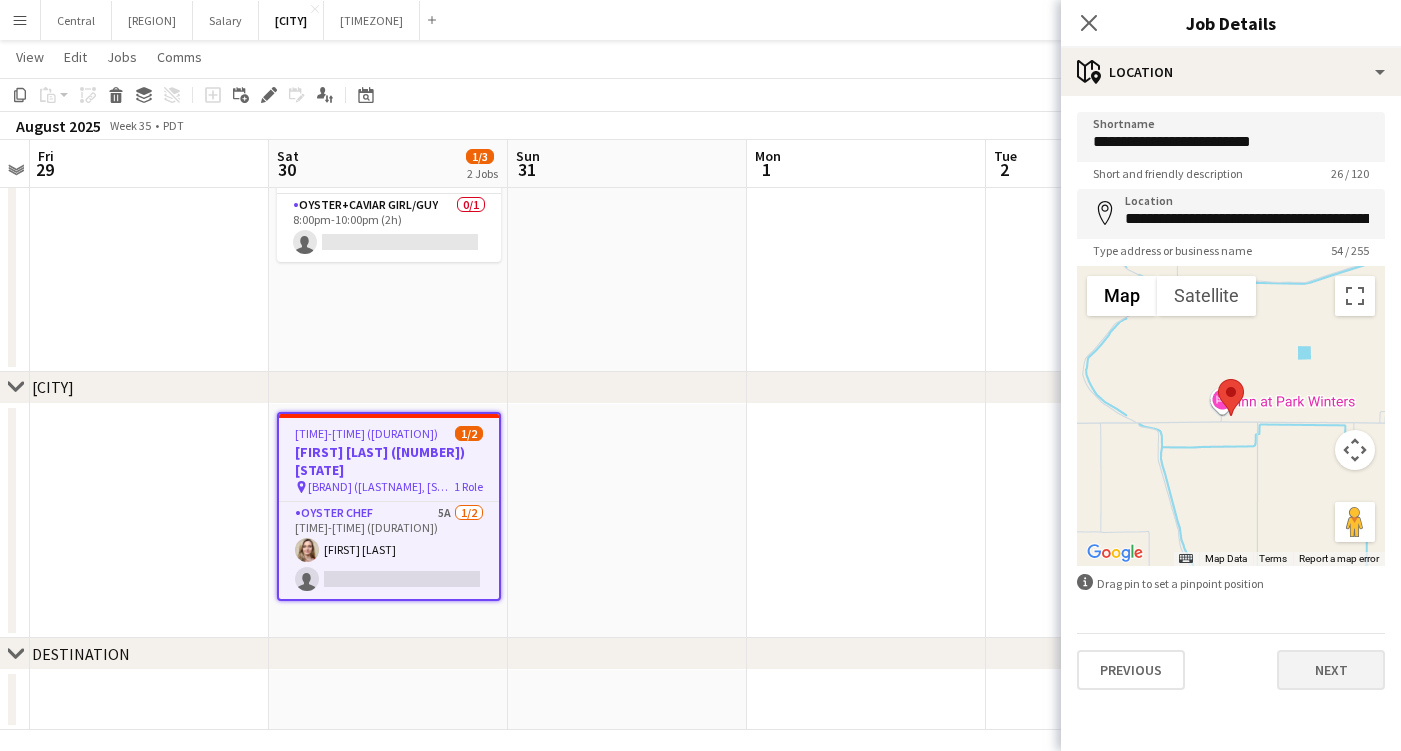 click on "Next" at bounding box center [1331, 670] 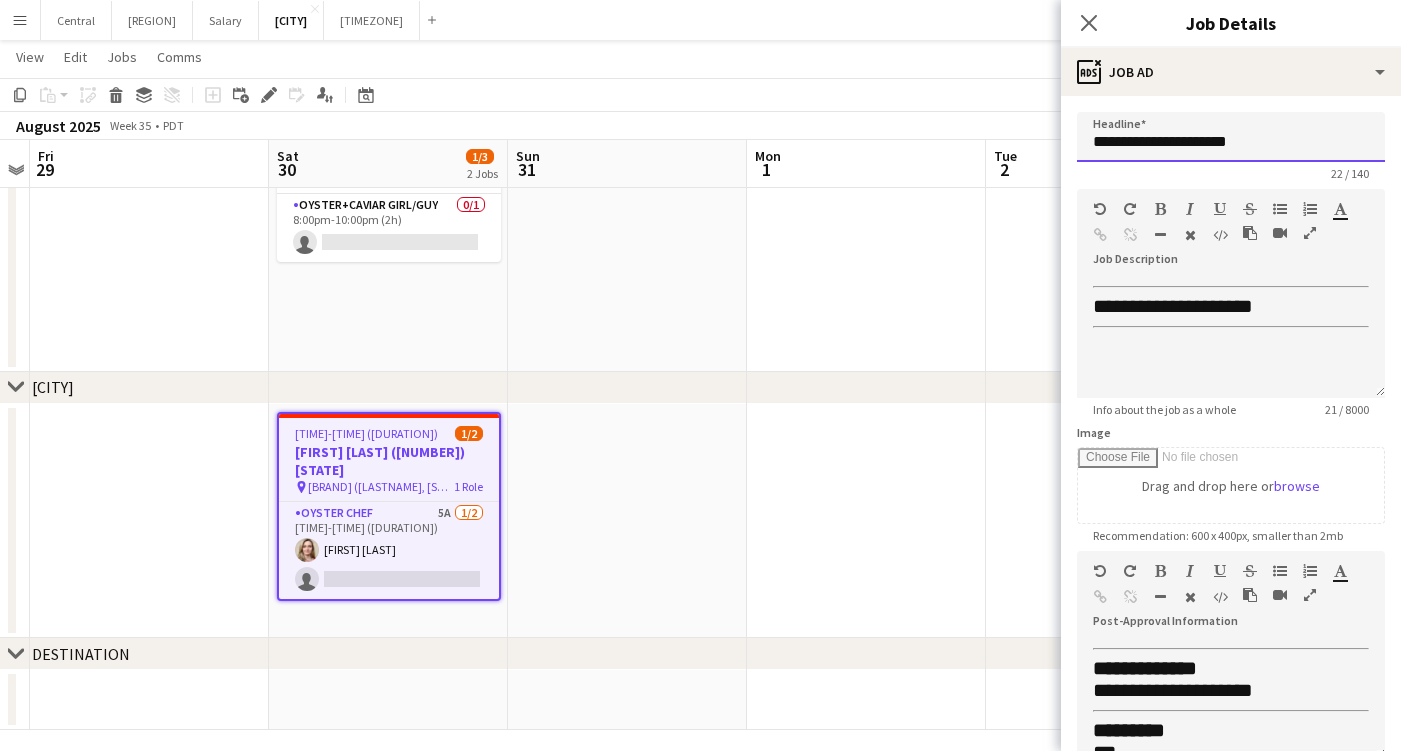 click on "**********" at bounding box center (1231, 137) 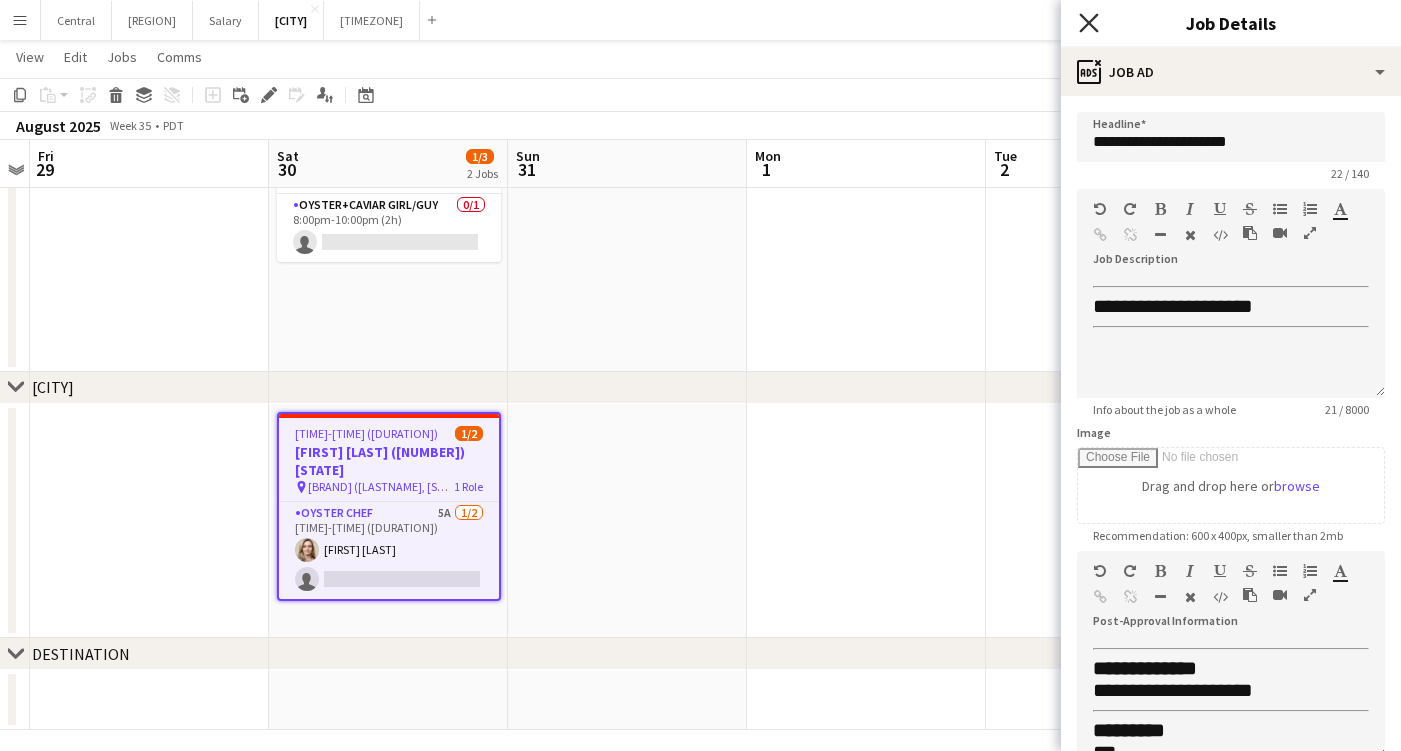 click on "Close pop-in" 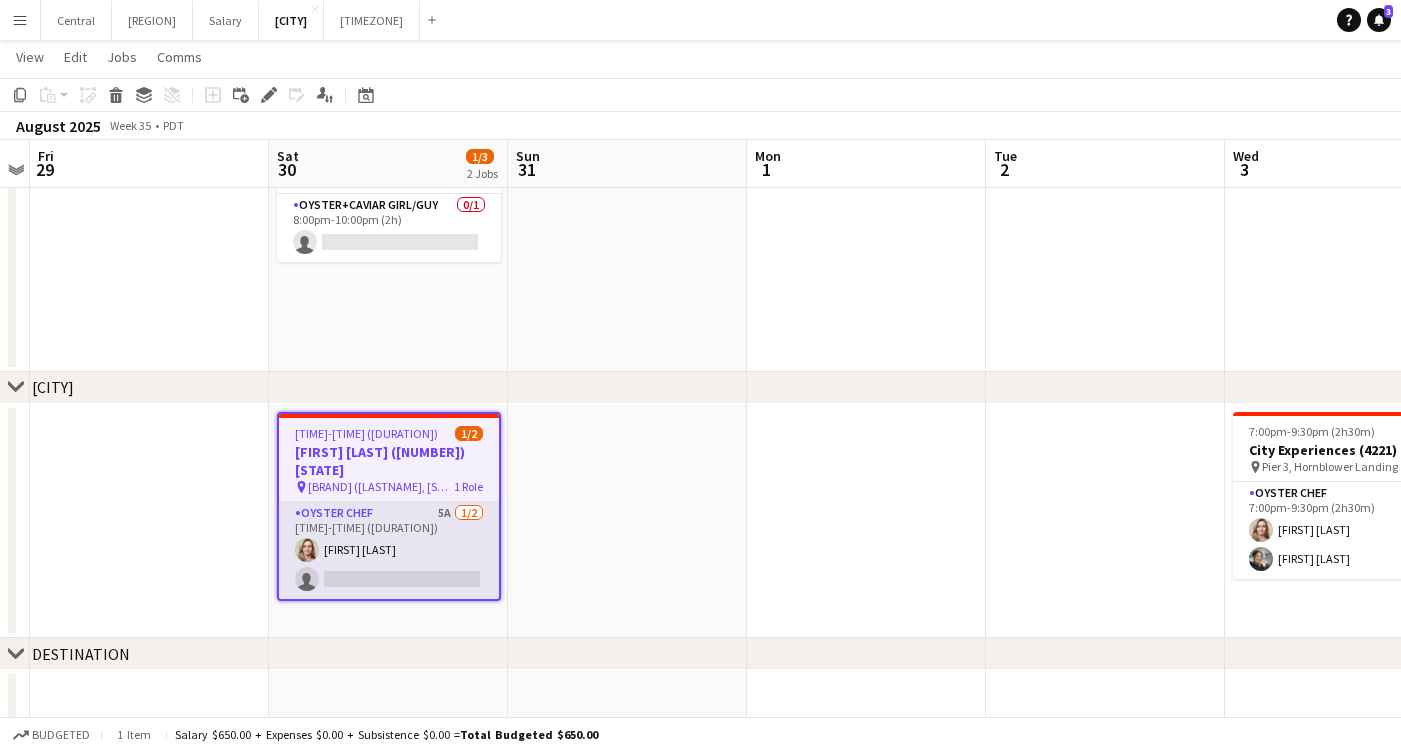 click on "Oyster Chef   5A   1/2   [TIME]-[TIME] ([DURATION])
[FIRST] [LAST]
single-neutral-actions" at bounding box center [389, 550] 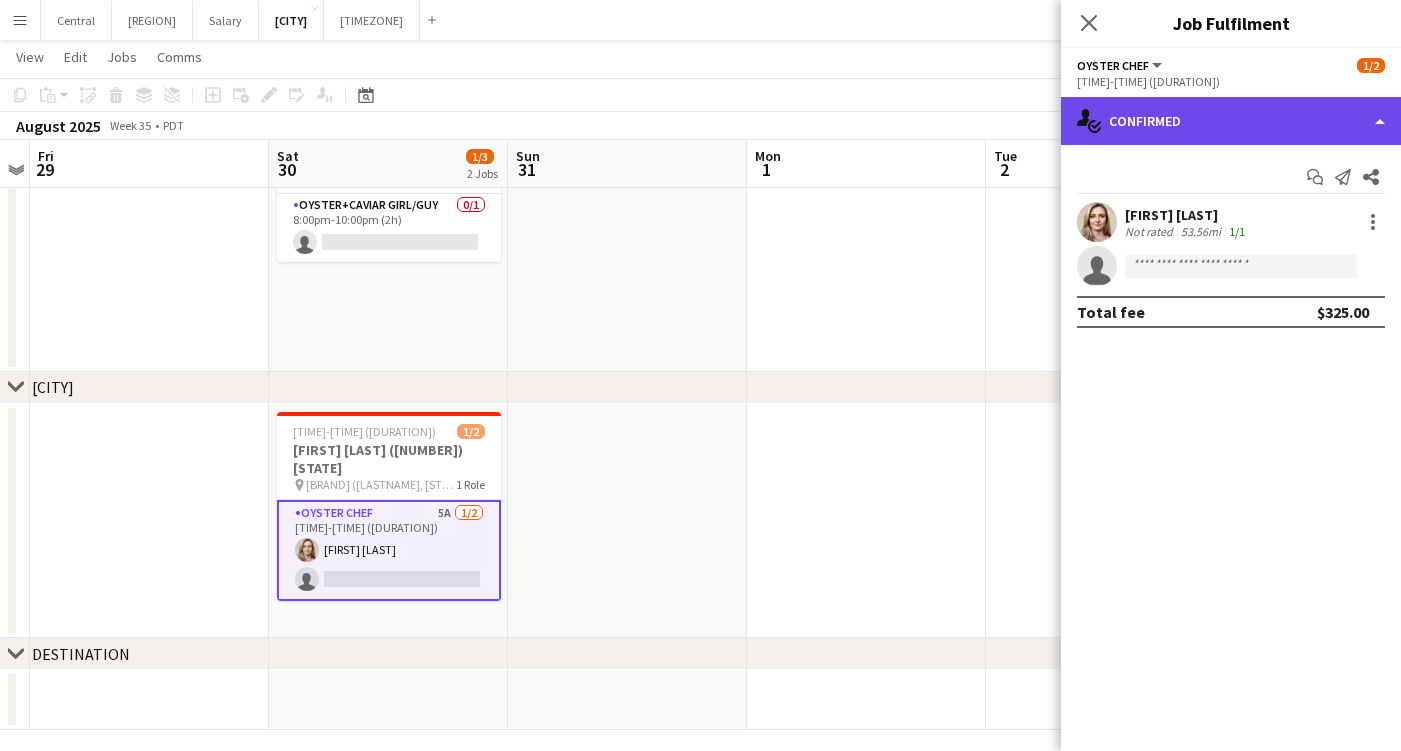 click on "single-neutral-actions-check-2
Confirmed" 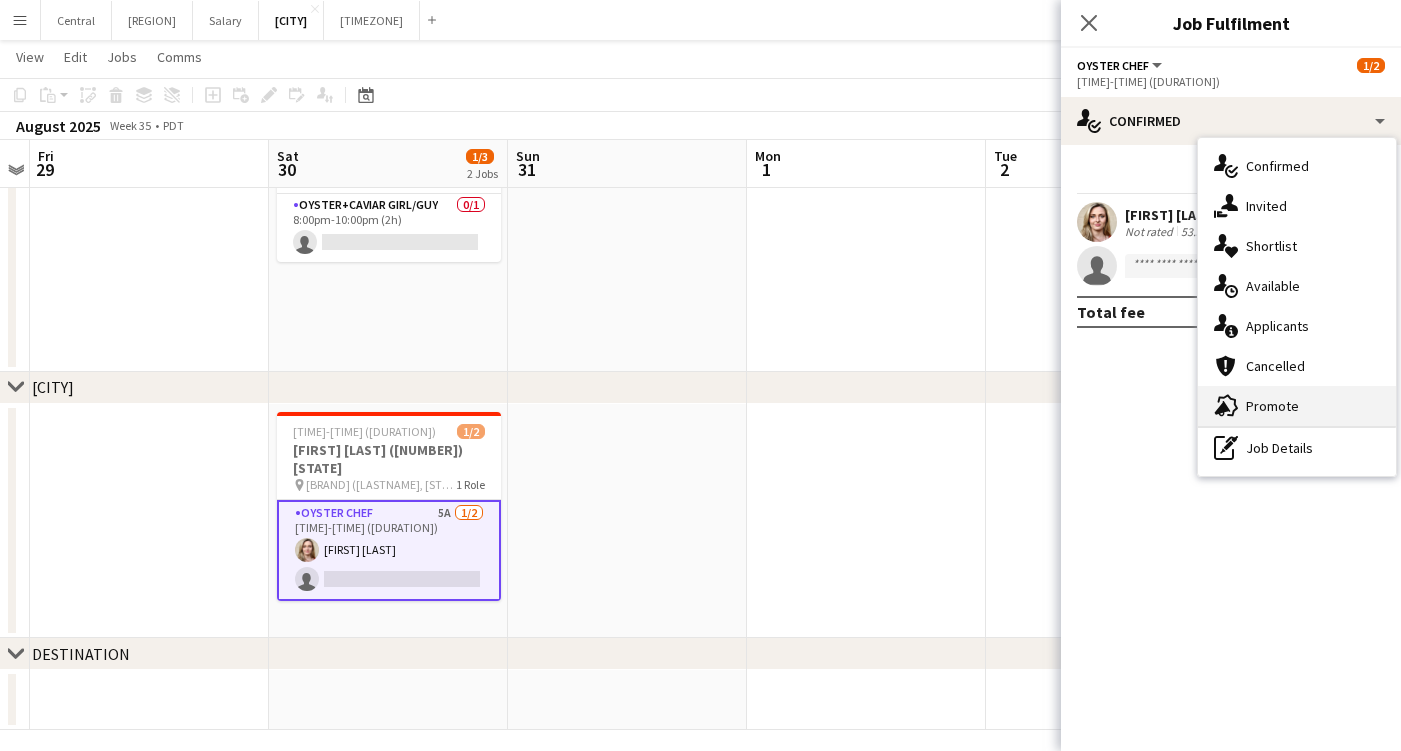click 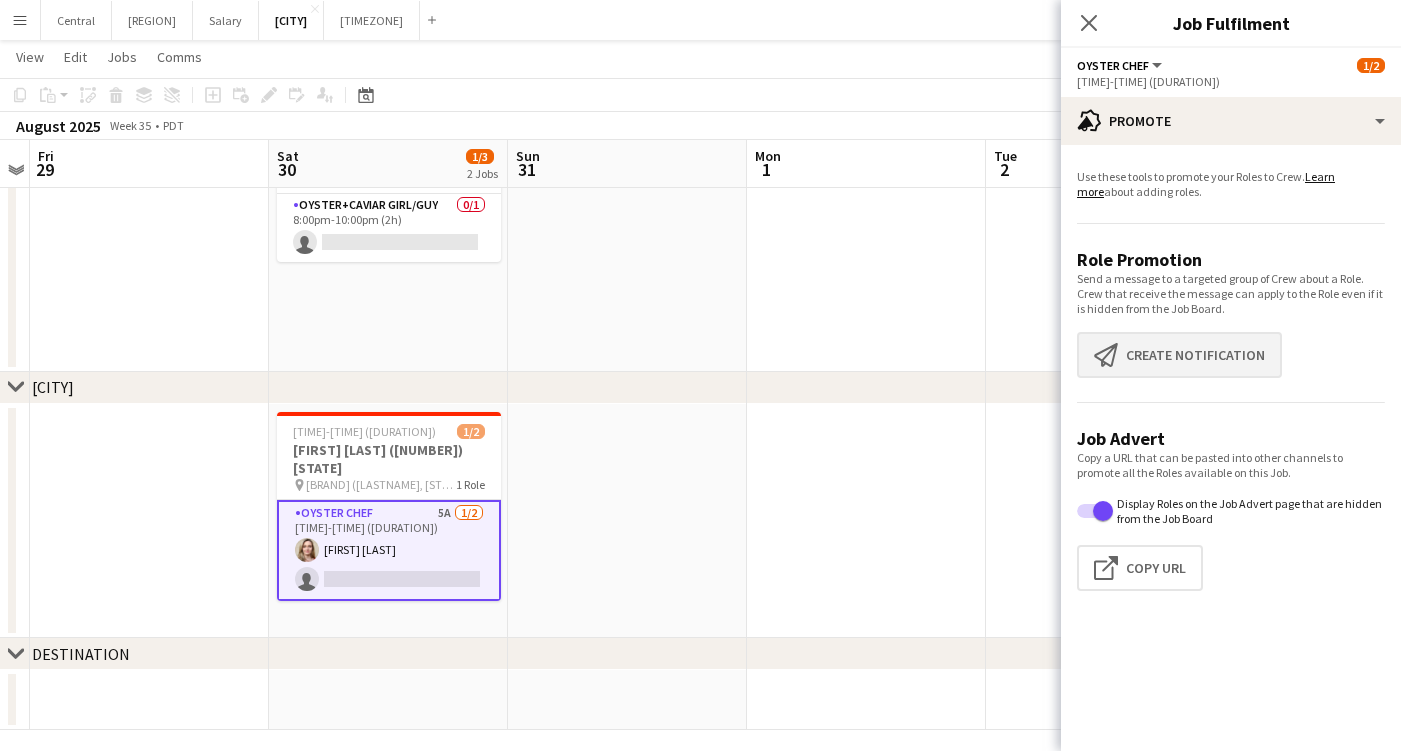 click on "Create notification
Create notification" at bounding box center [1179, 355] 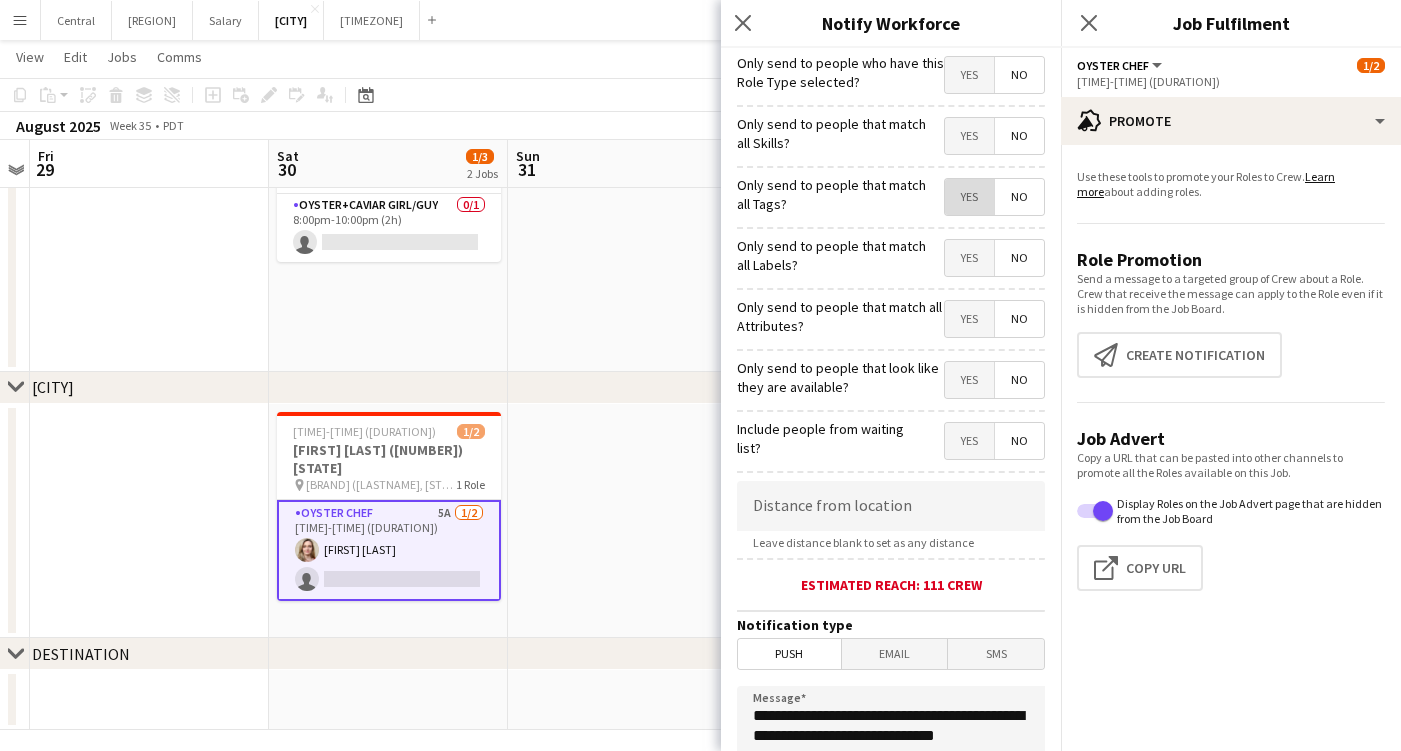 click on "Yes" at bounding box center [969, 197] 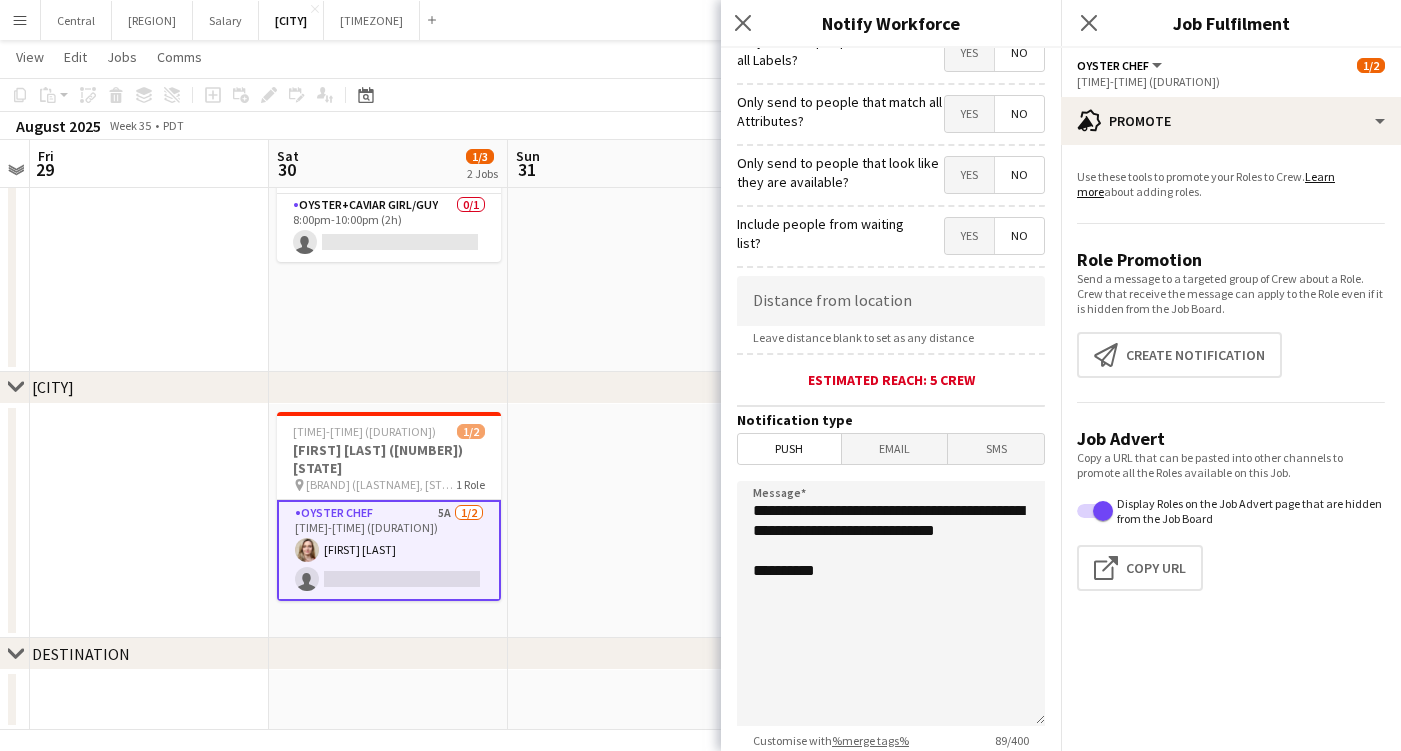 scroll, scrollTop: 206, scrollLeft: 0, axis: vertical 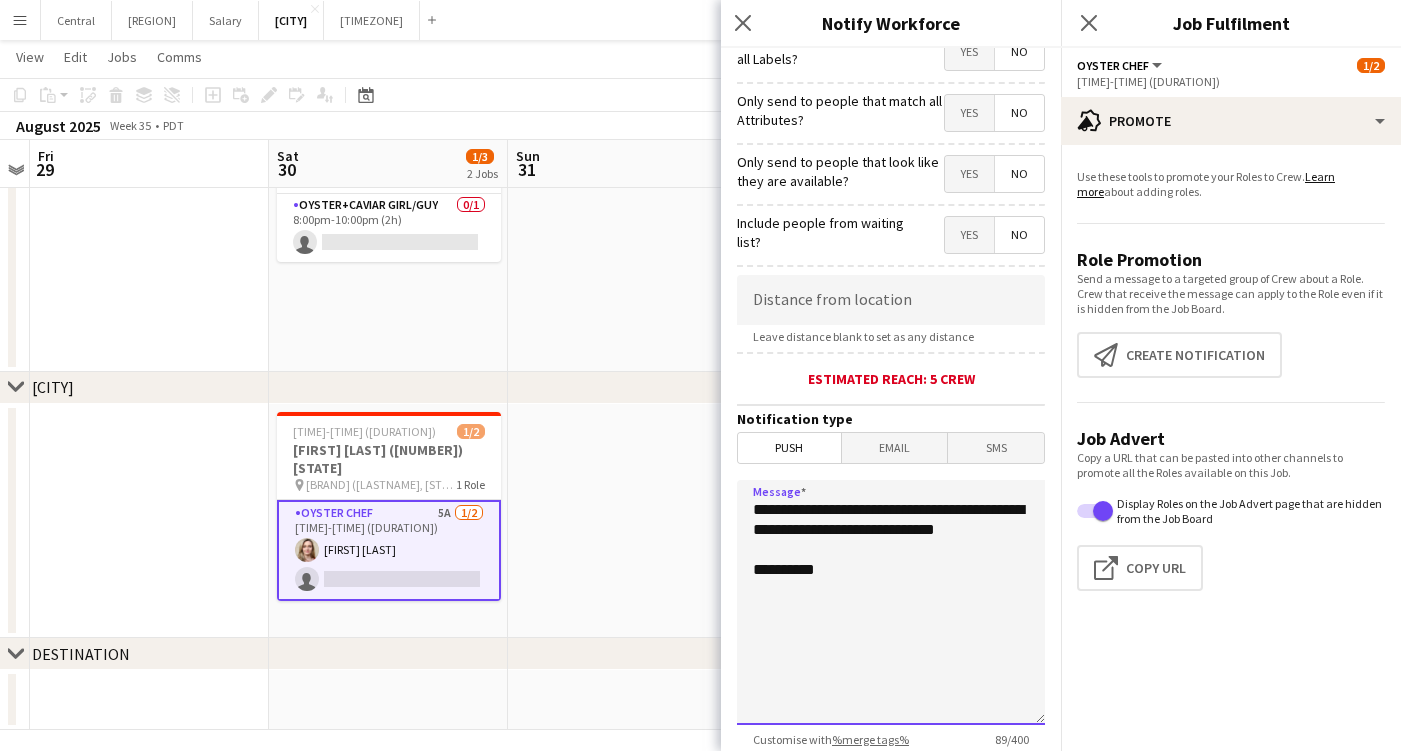 click on "**********" 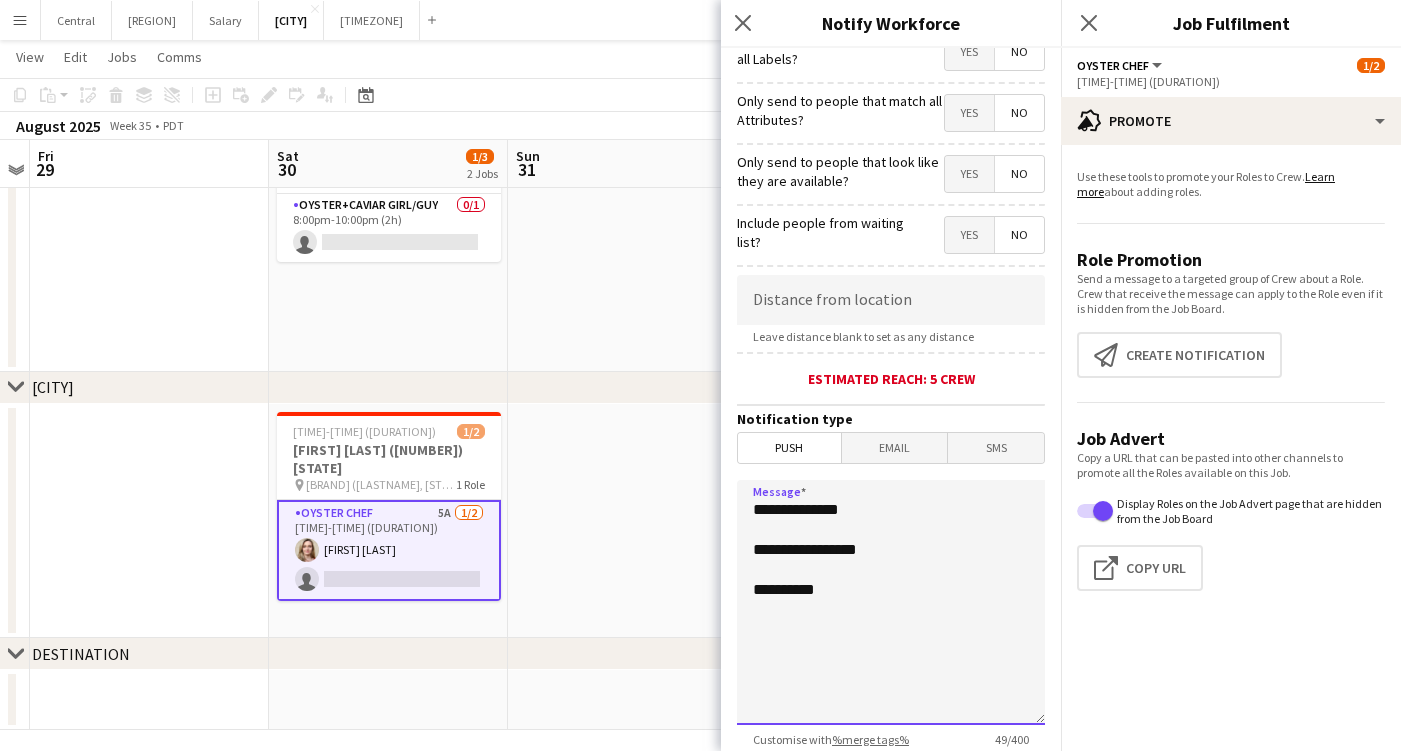 paste on "**********" 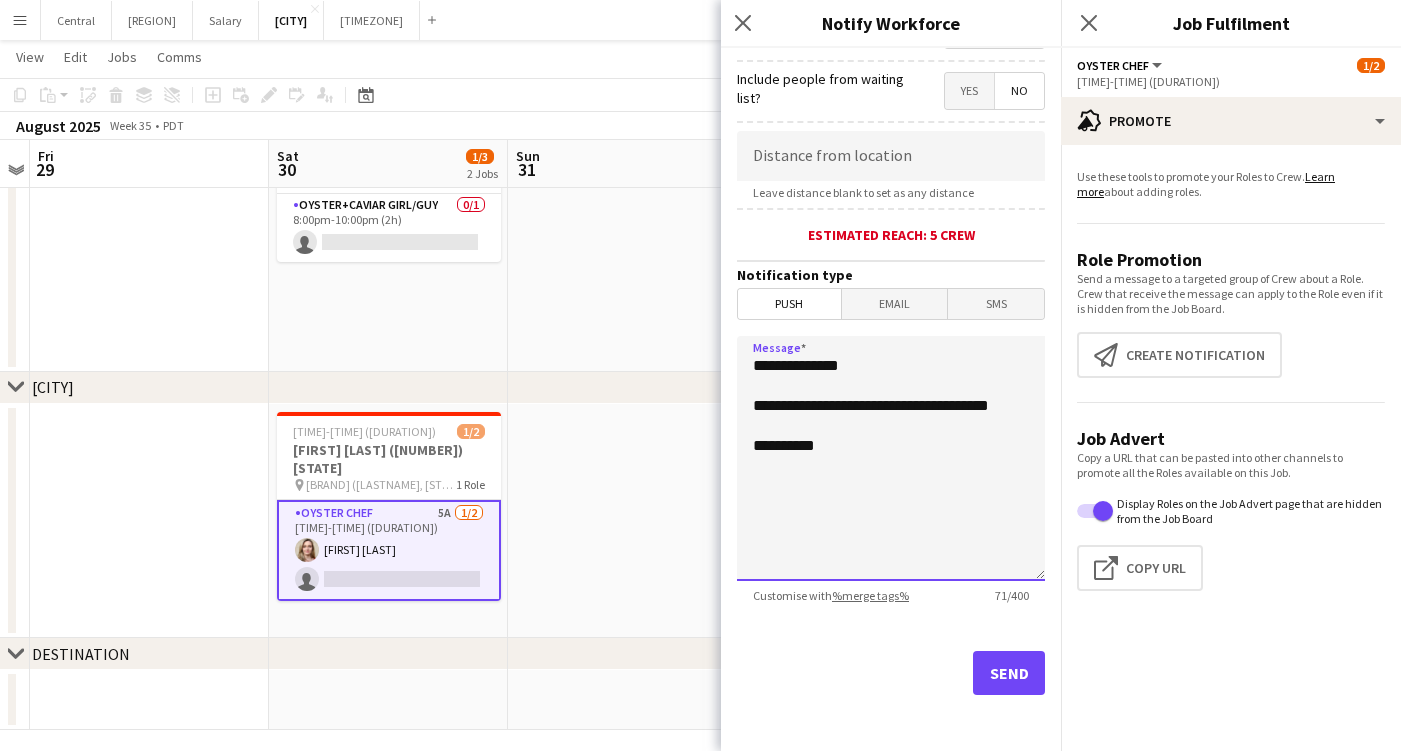 type on "**********" 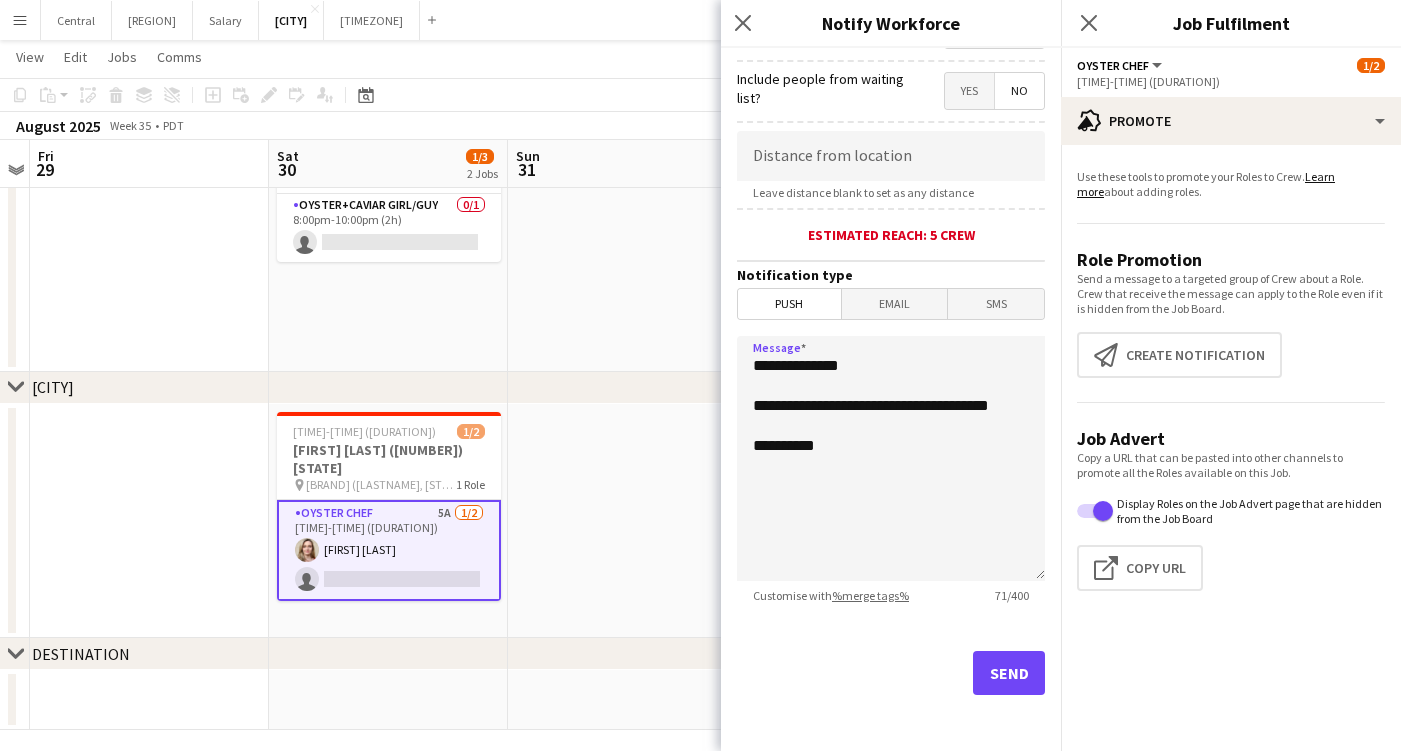 click on "Send" 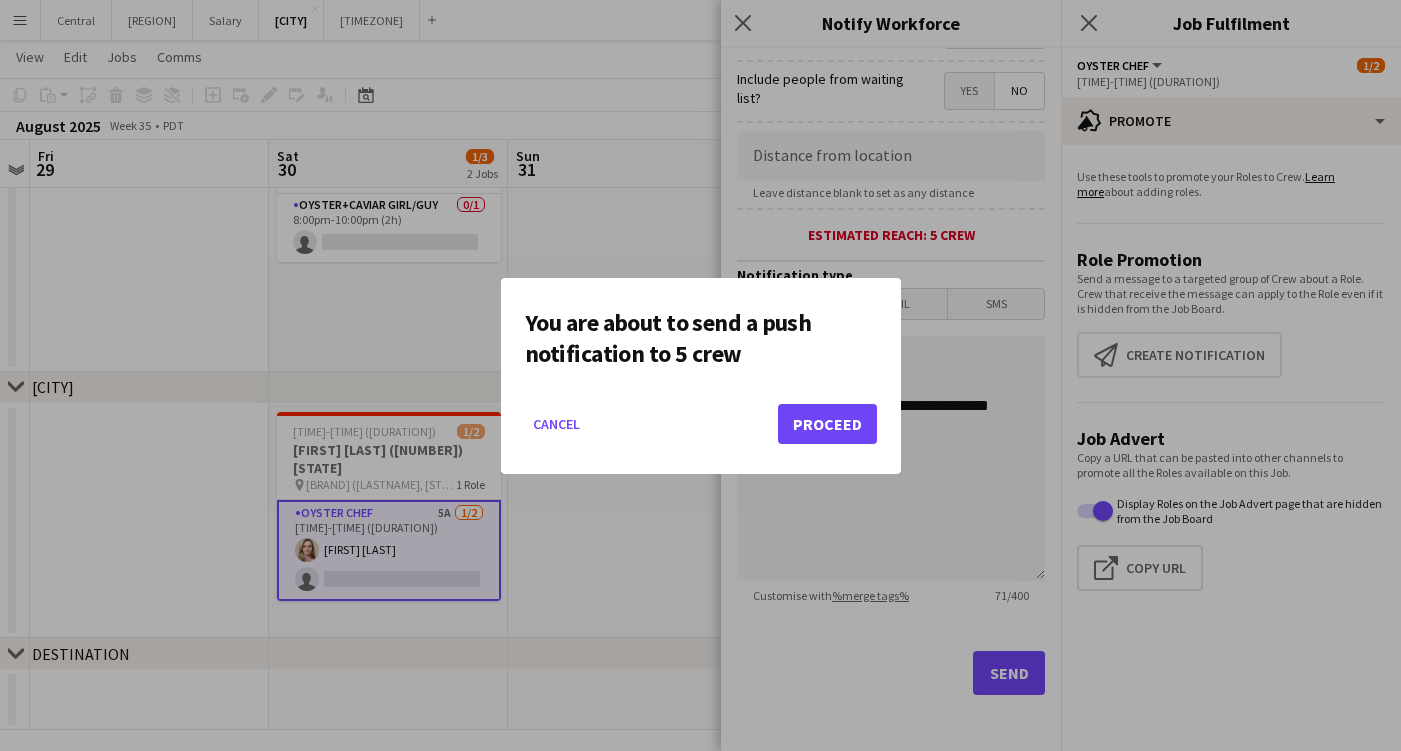 scroll, scrollTop: 350, scrollLeft: 0, axis: vertical 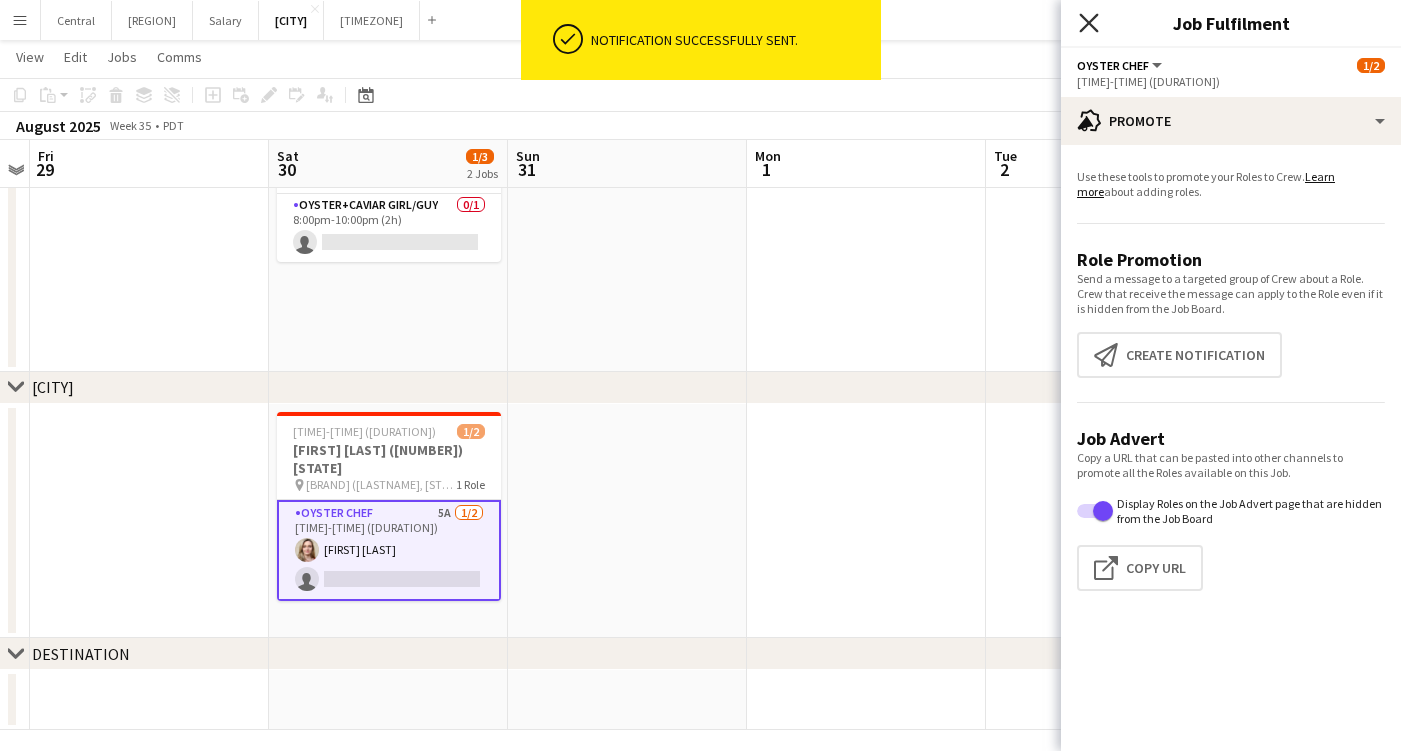 click 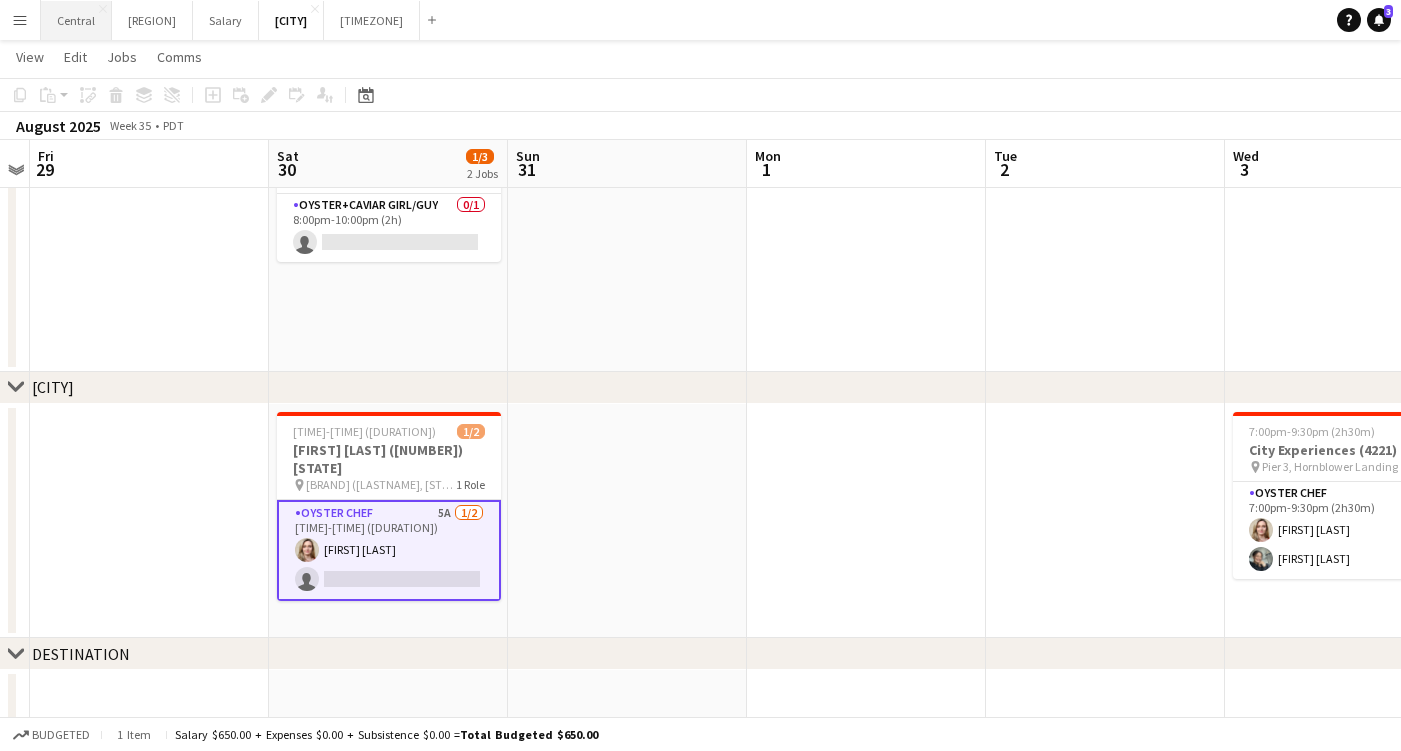 click on "Central
Close" at bounding box center [76, 20] 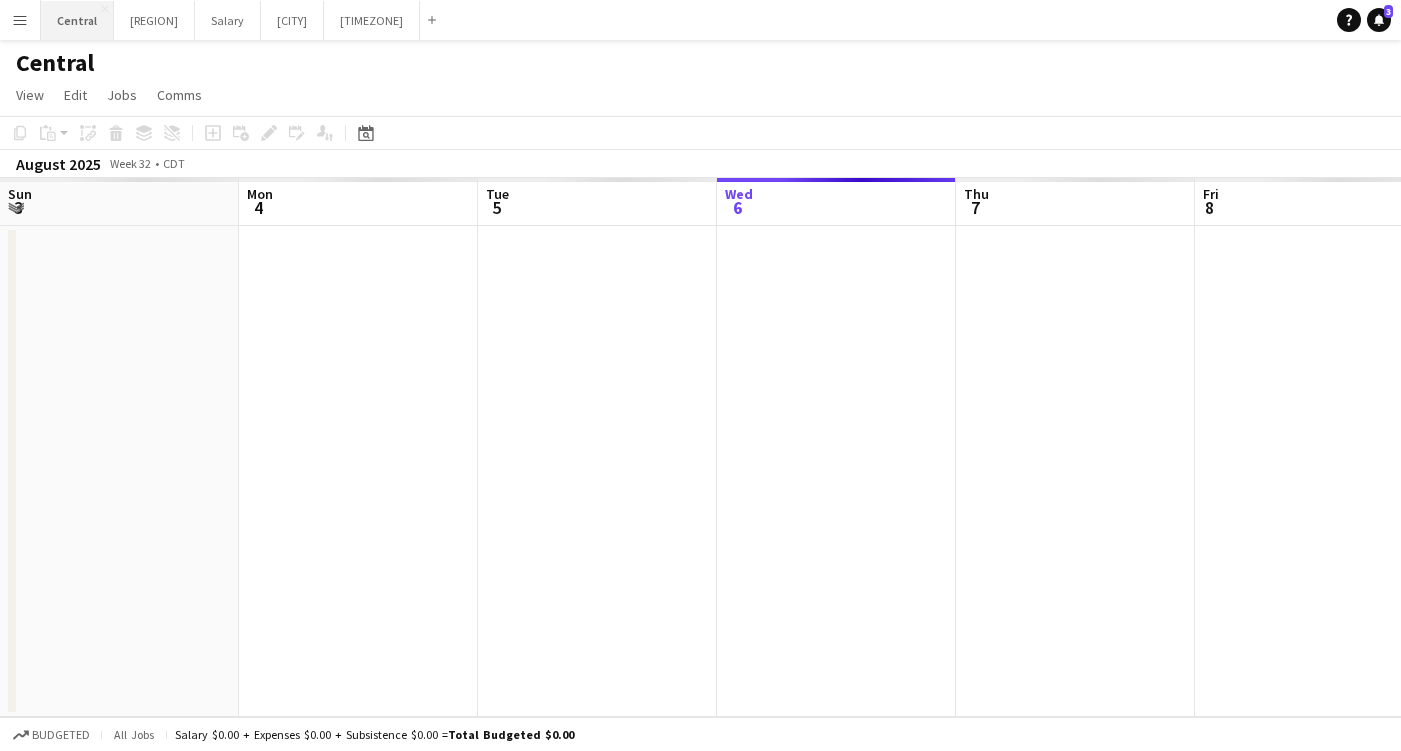 scroll, scrollTop: 0, scrollLeft: 478, axis: horizontal 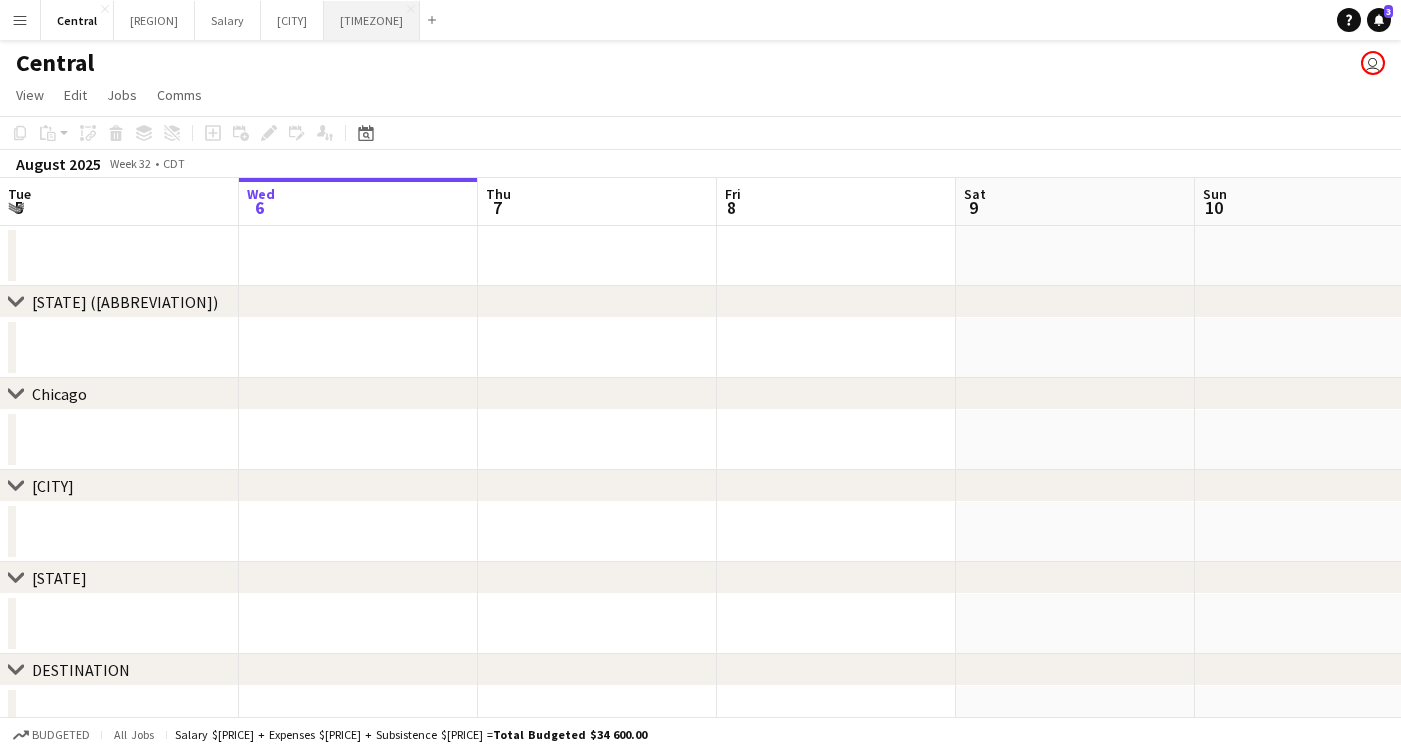 click on "Eastern
Close" at bounding box center [372, 20] 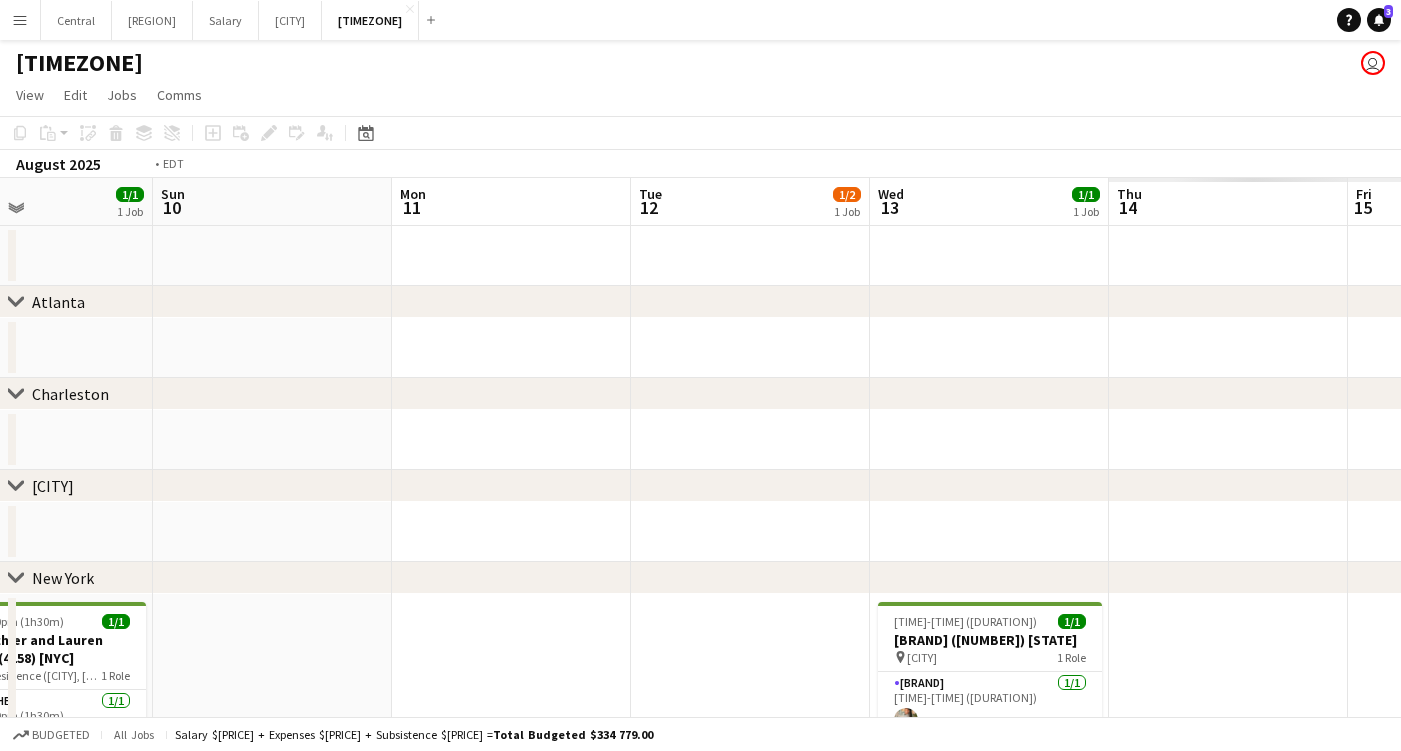scroll, scrollTop: 0, scrollLeft: 658, axis: horizontal 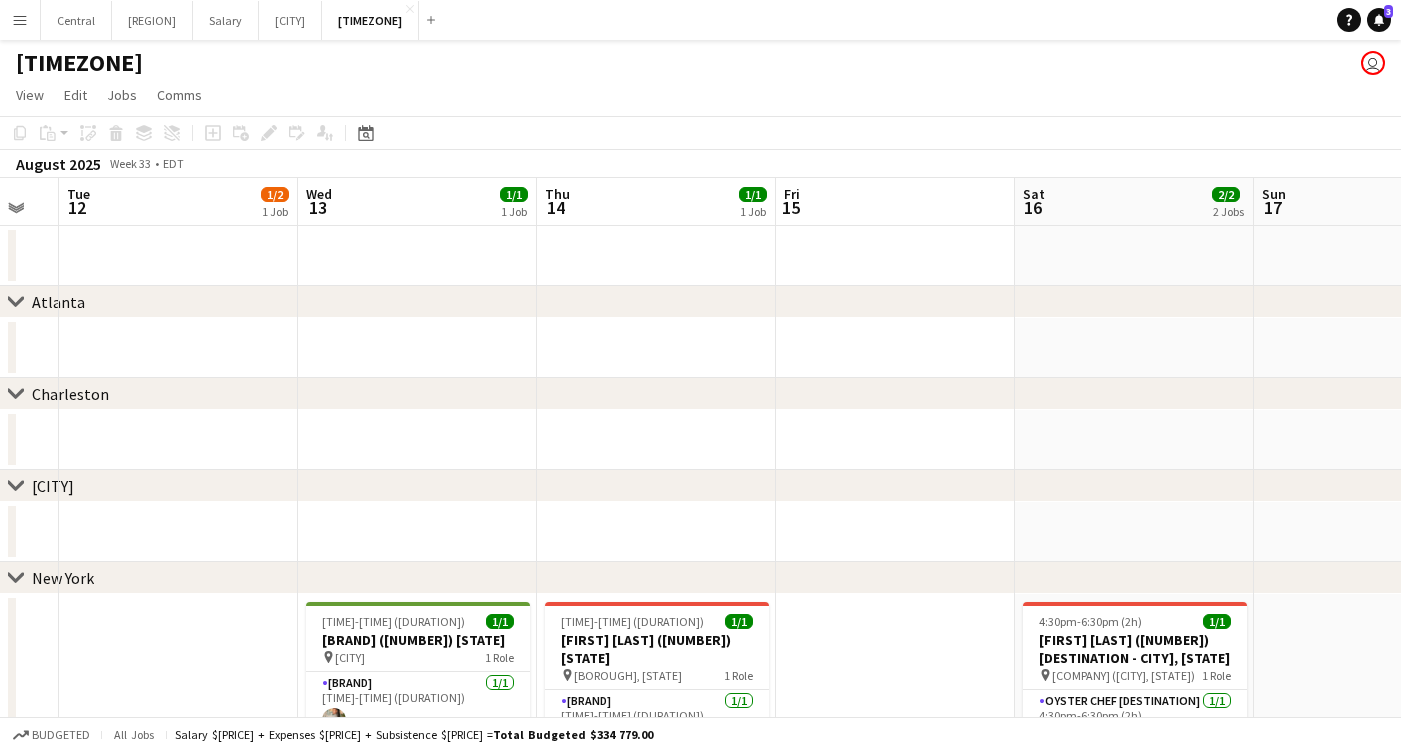 click on "Copy
Paste
Paste
Command
V Paste with crew
Command
Shift
V
Paste linked Job
Delete
Group
Ungroup
Add job
Add linked Job
Edit
Edit linked Job
Applicants
Date picker
AUG 2025 AUG 2025 Monday M Tuesday T Wednesday W Thursday T Friday F Saturday S Sunday S  AUG   1   2   3   4   5   6   7   8   9   10   11   12   13   14   15   16   17   18   19   20   21   22   23   24   25" 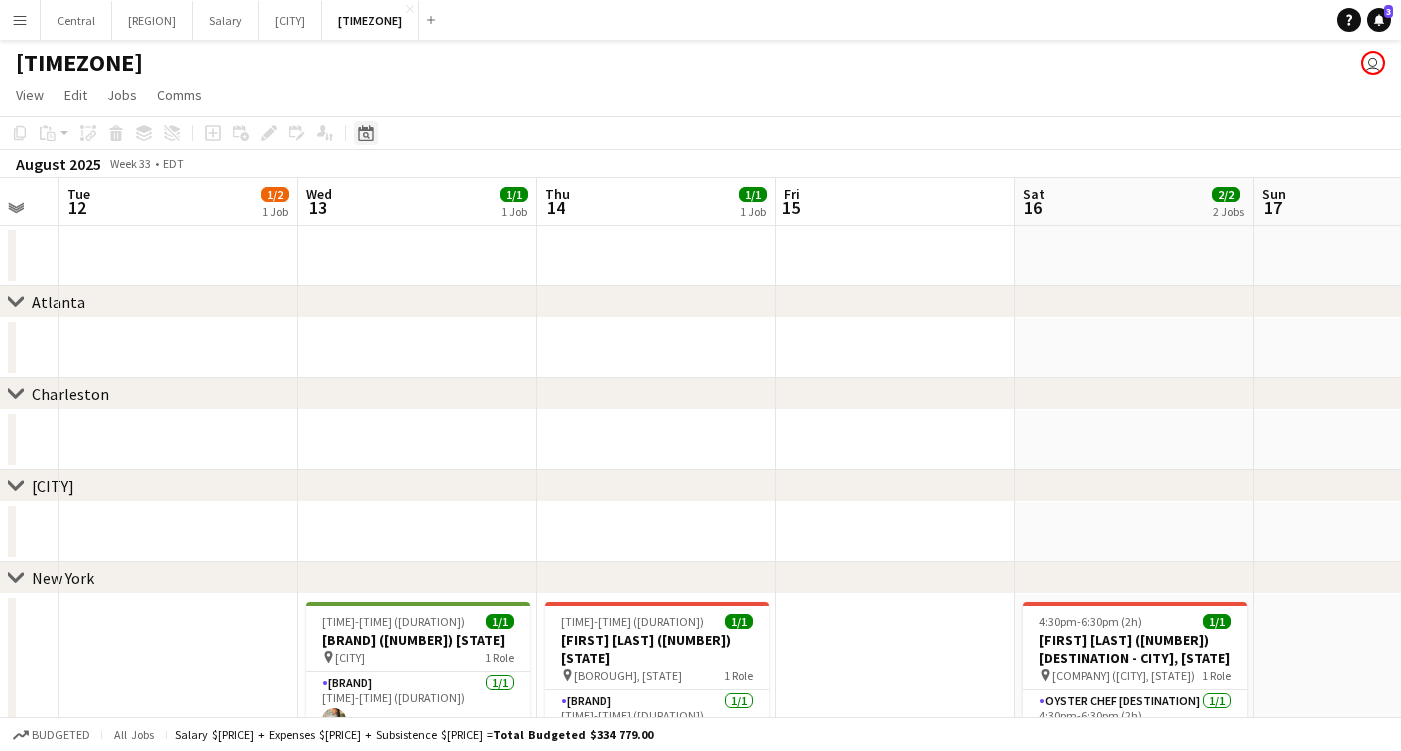 click on "Date picker" 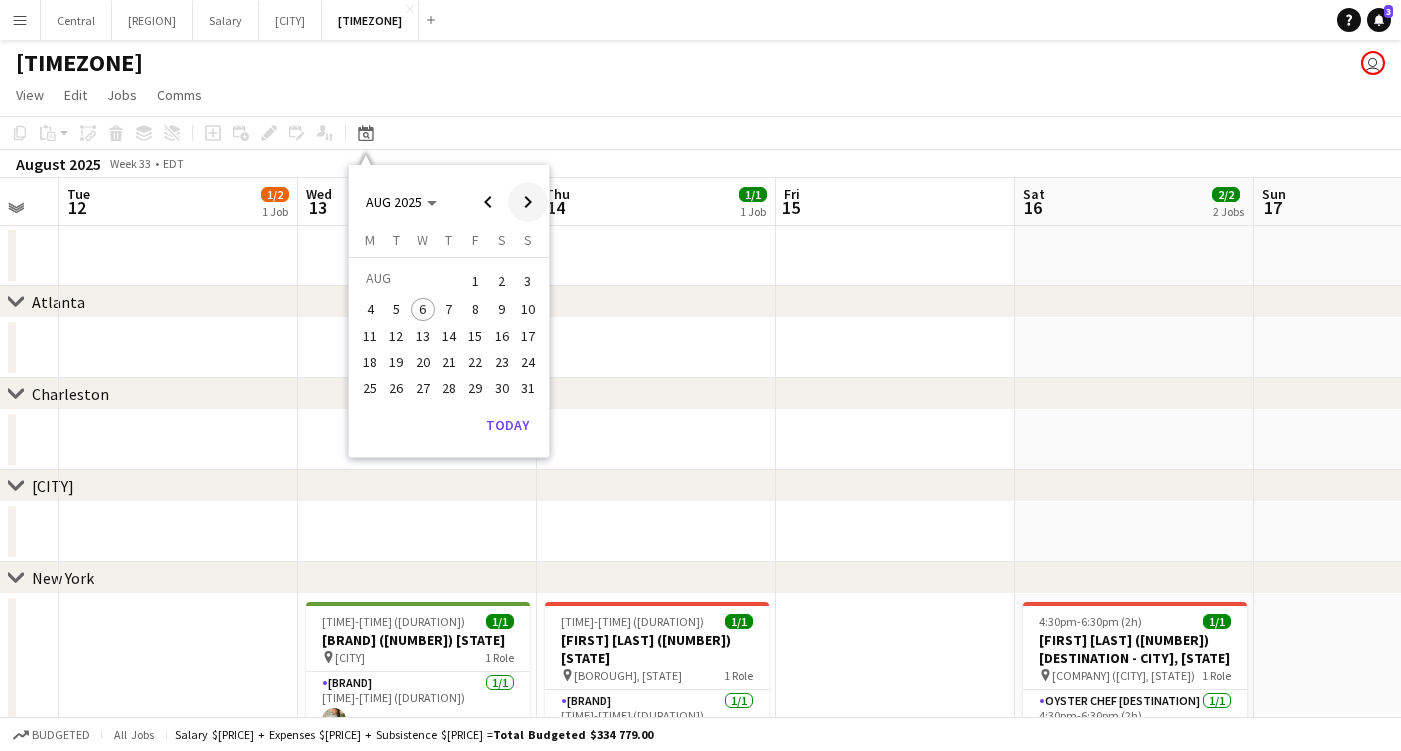 click at bounding box center (528, 202) 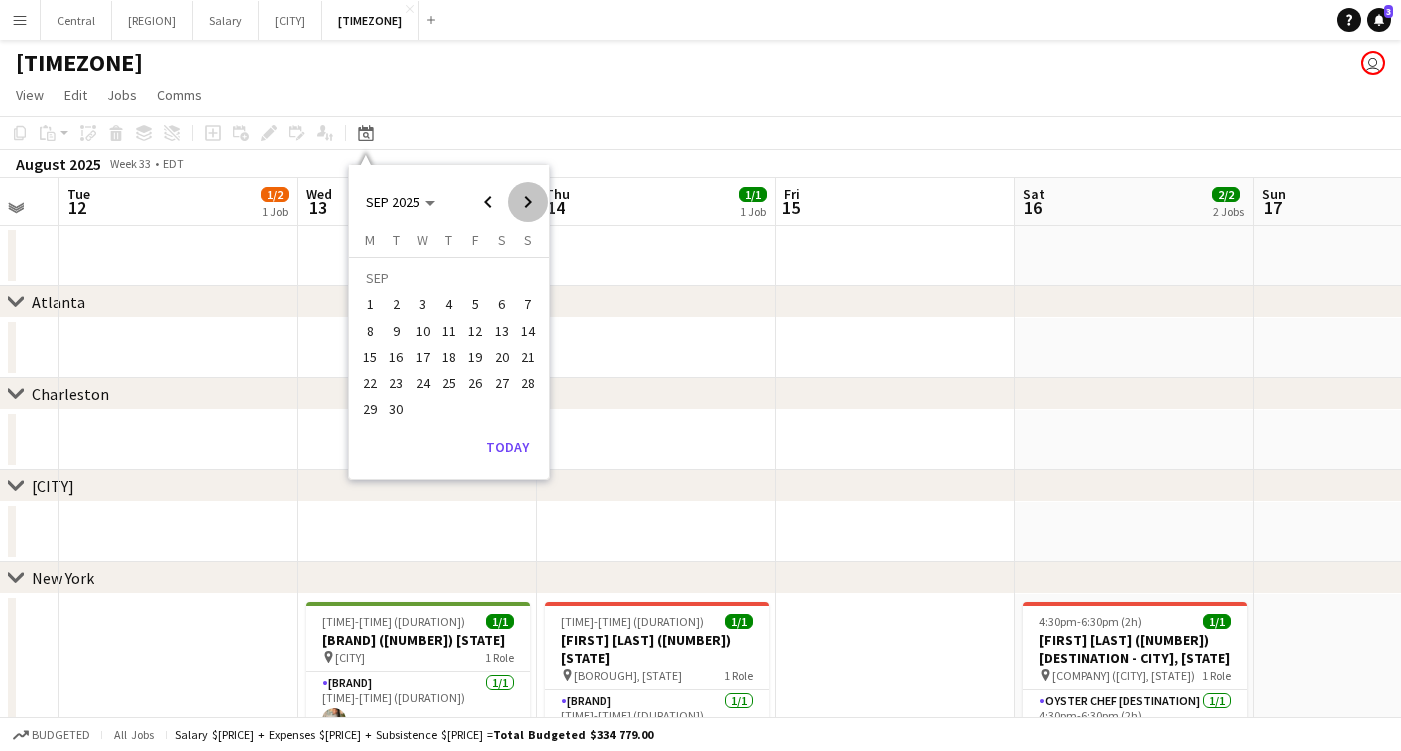 click at bounding box center (528, 202) 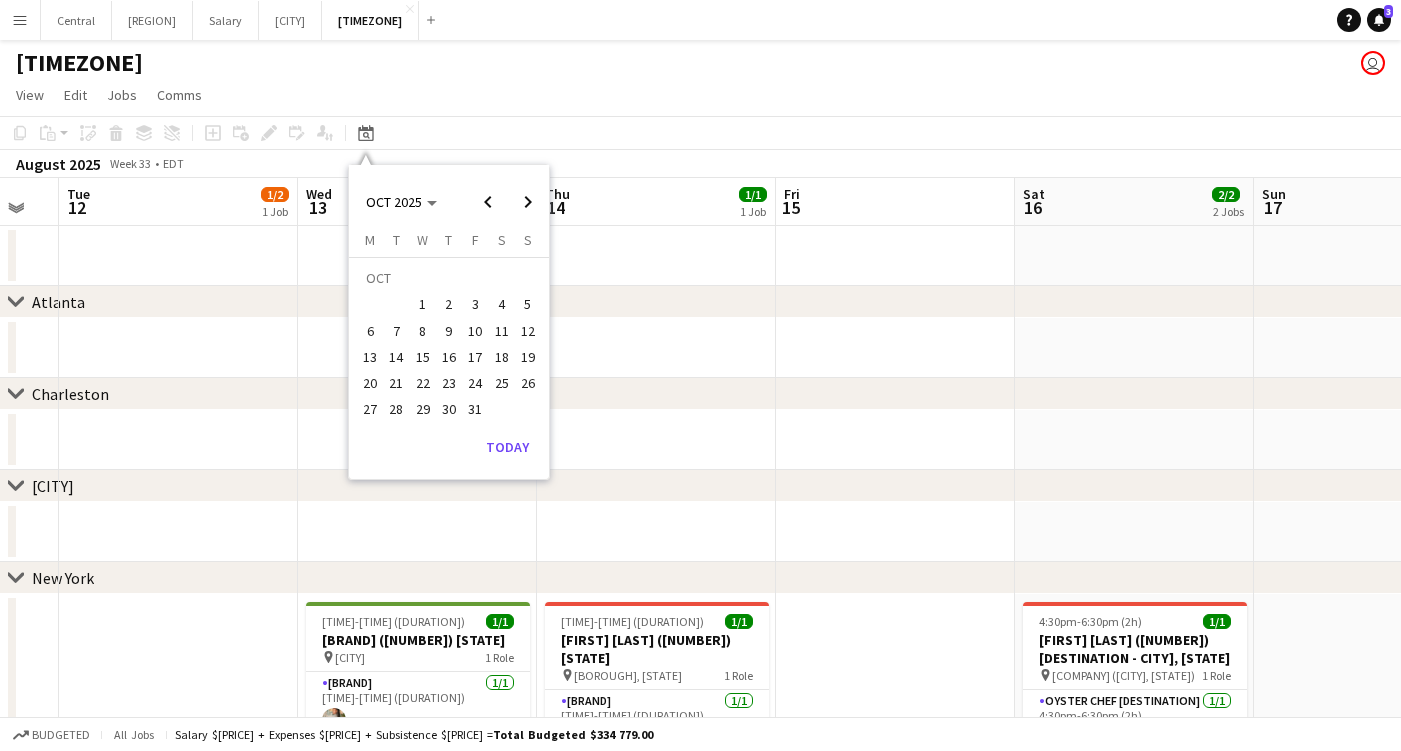 click on "11" at bounding box center [502, 331] 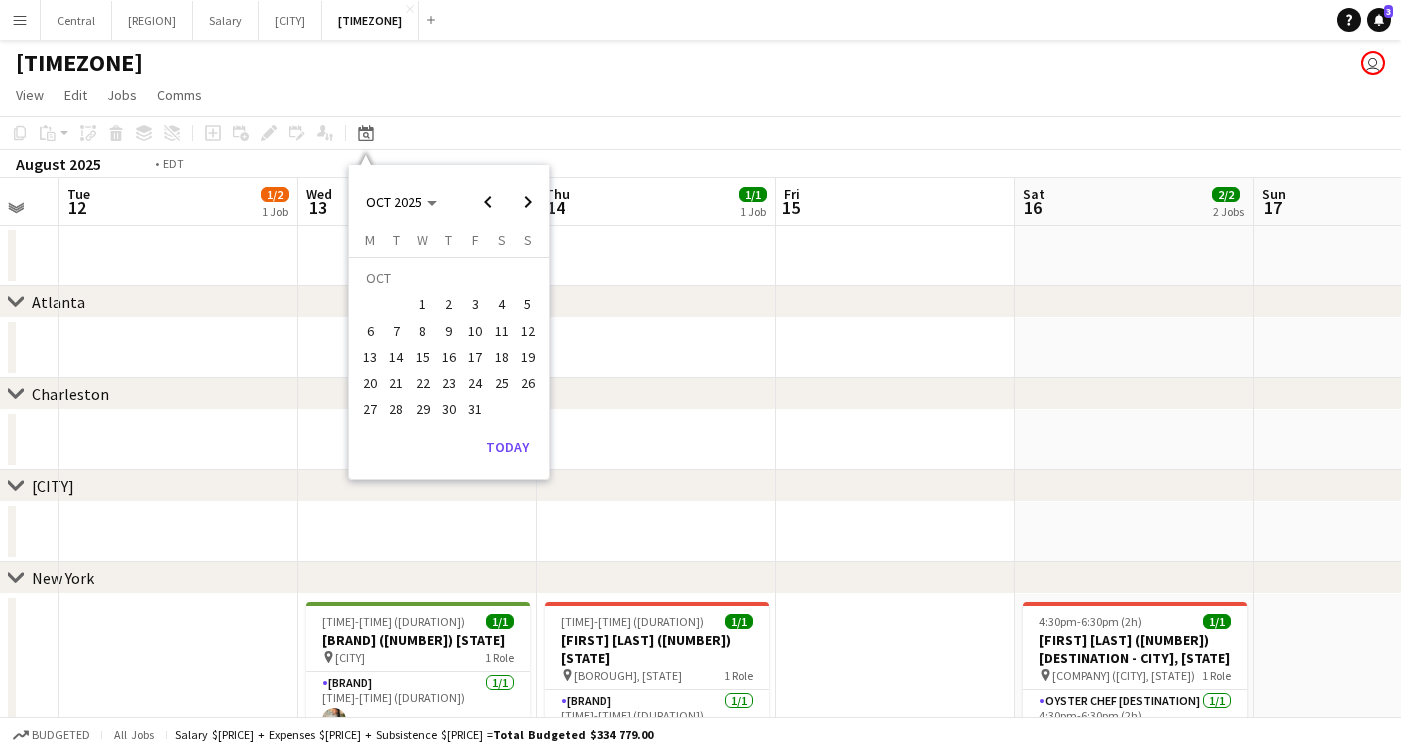 scroll, scrollTop: 0, scrollLeft: 687, axis: horizontal 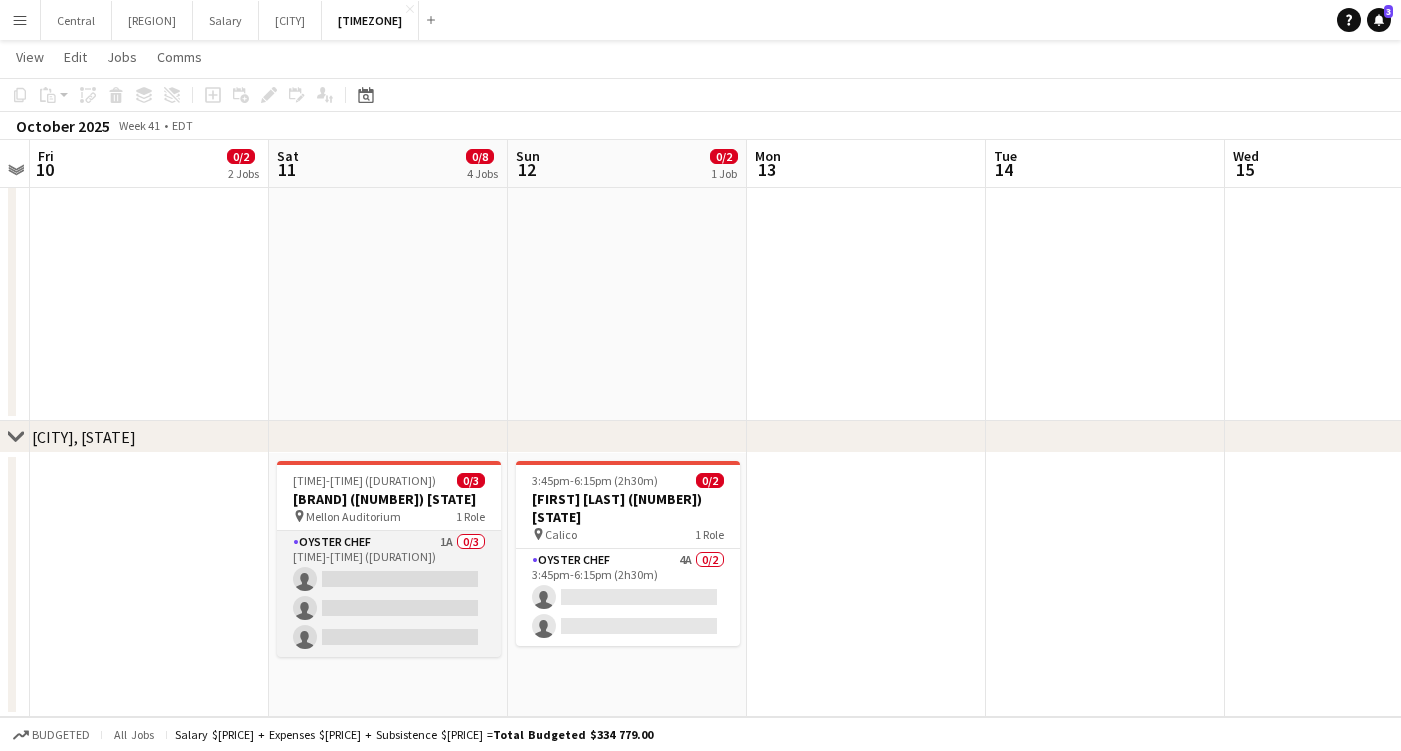 click on "Oyster Chef   1A   0/3   [TIME]-[TIME] ([DURATION])
single-neutral-actions
single-neutral-actions
single-neutral-actions" at bounding box center (389, 594) 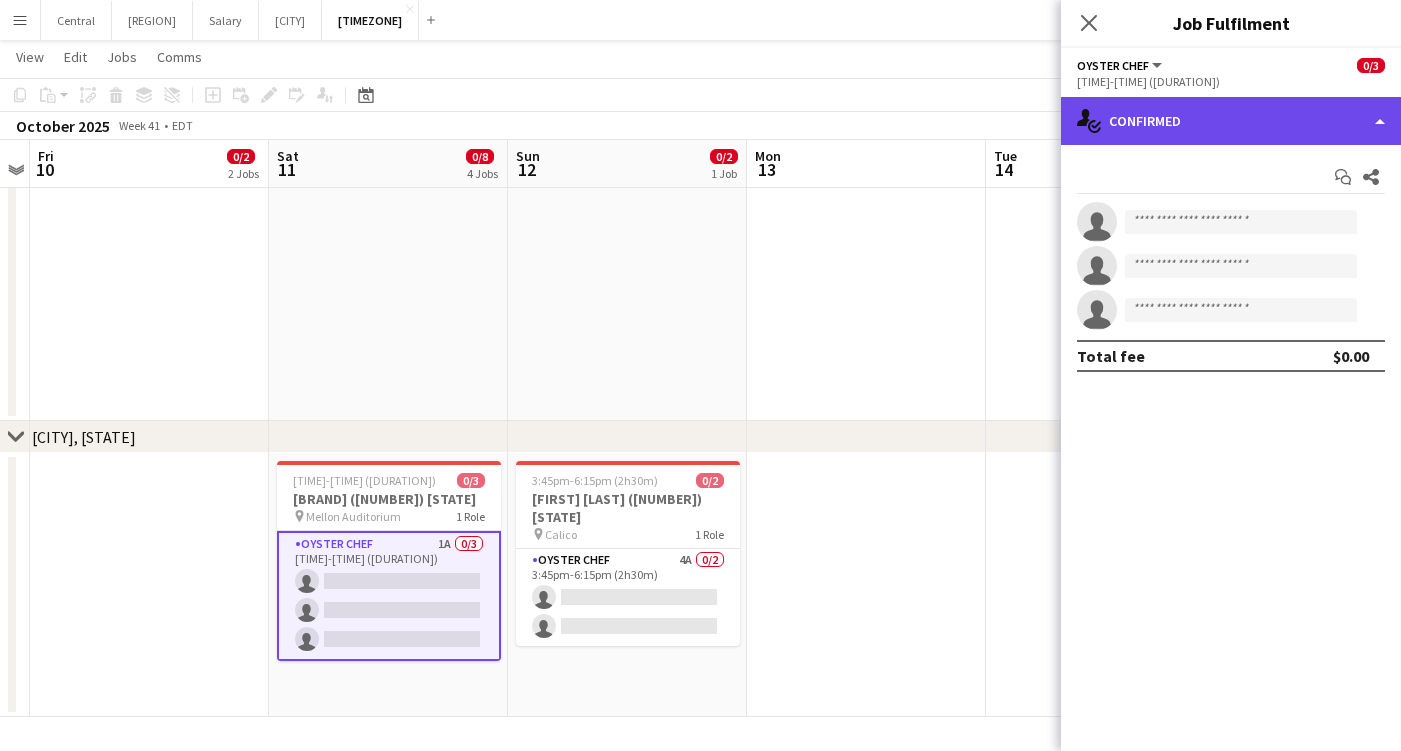 click on "single-neutral-actions-check-2
Confirmed" 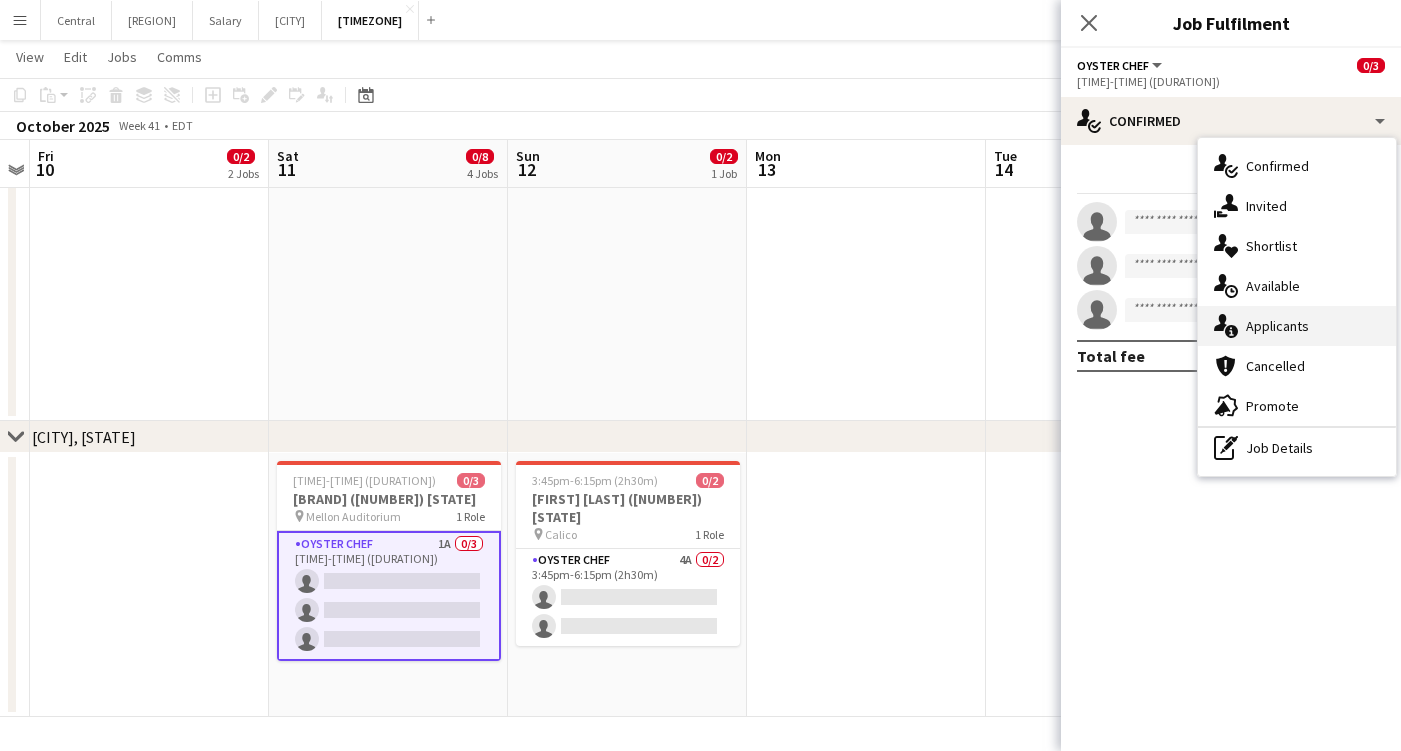 click on "single-neutral-actions-information
Applicants" at bounding box center [1297, 326] 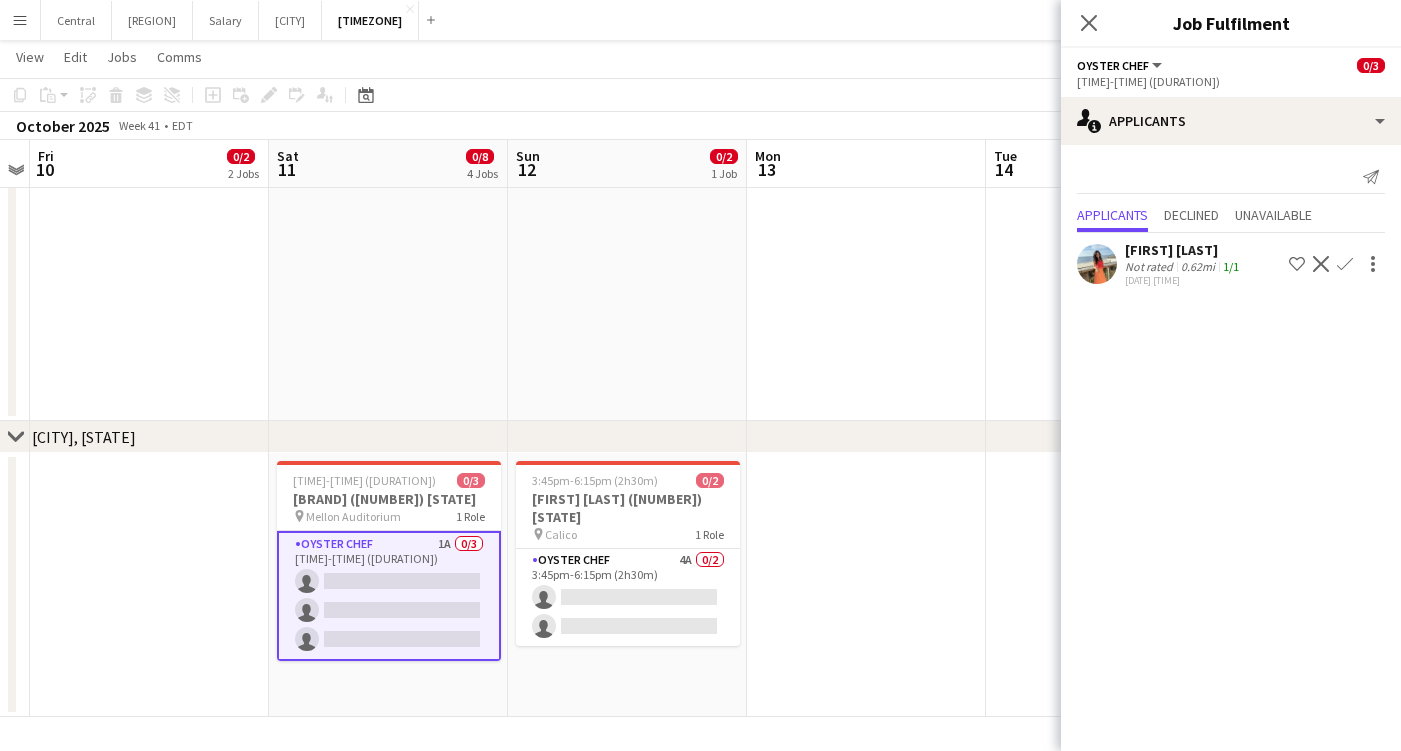 click on "Confirm" 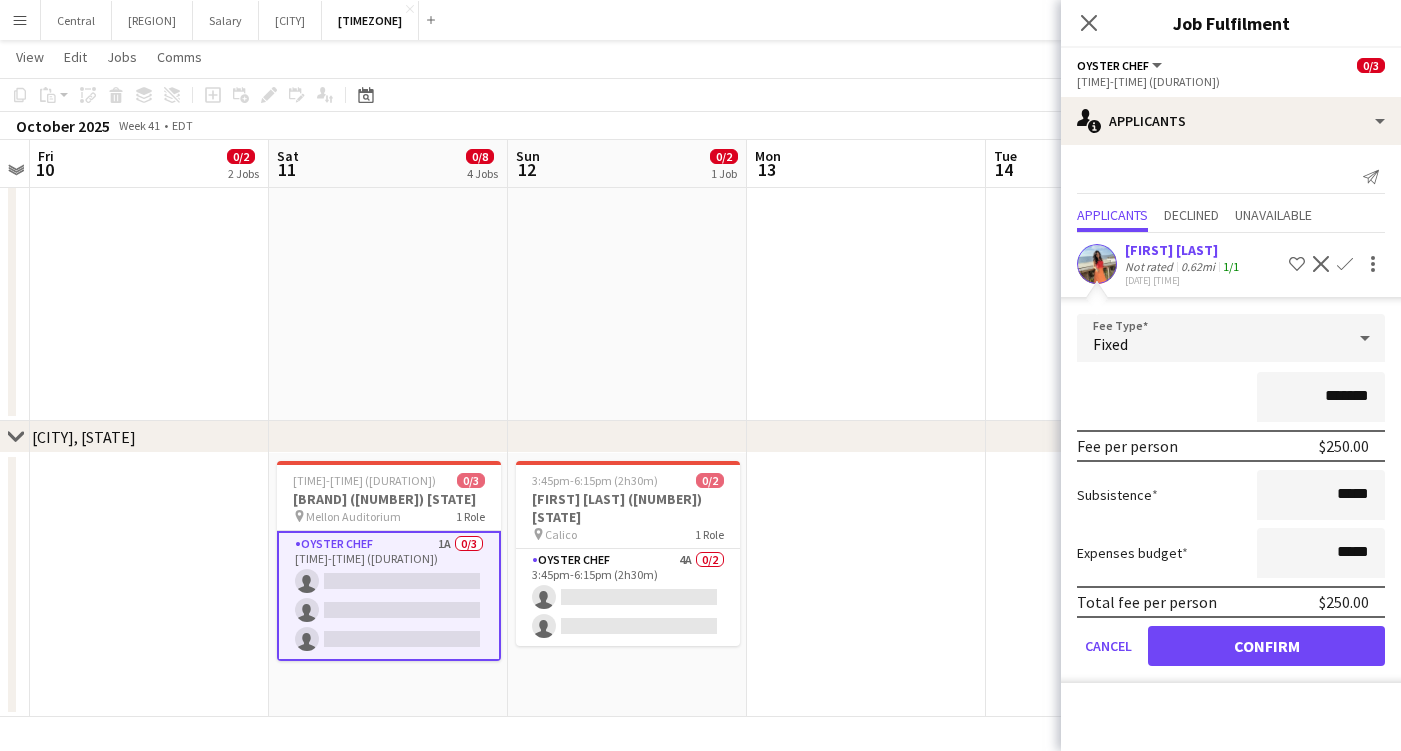 click on "Confirm" 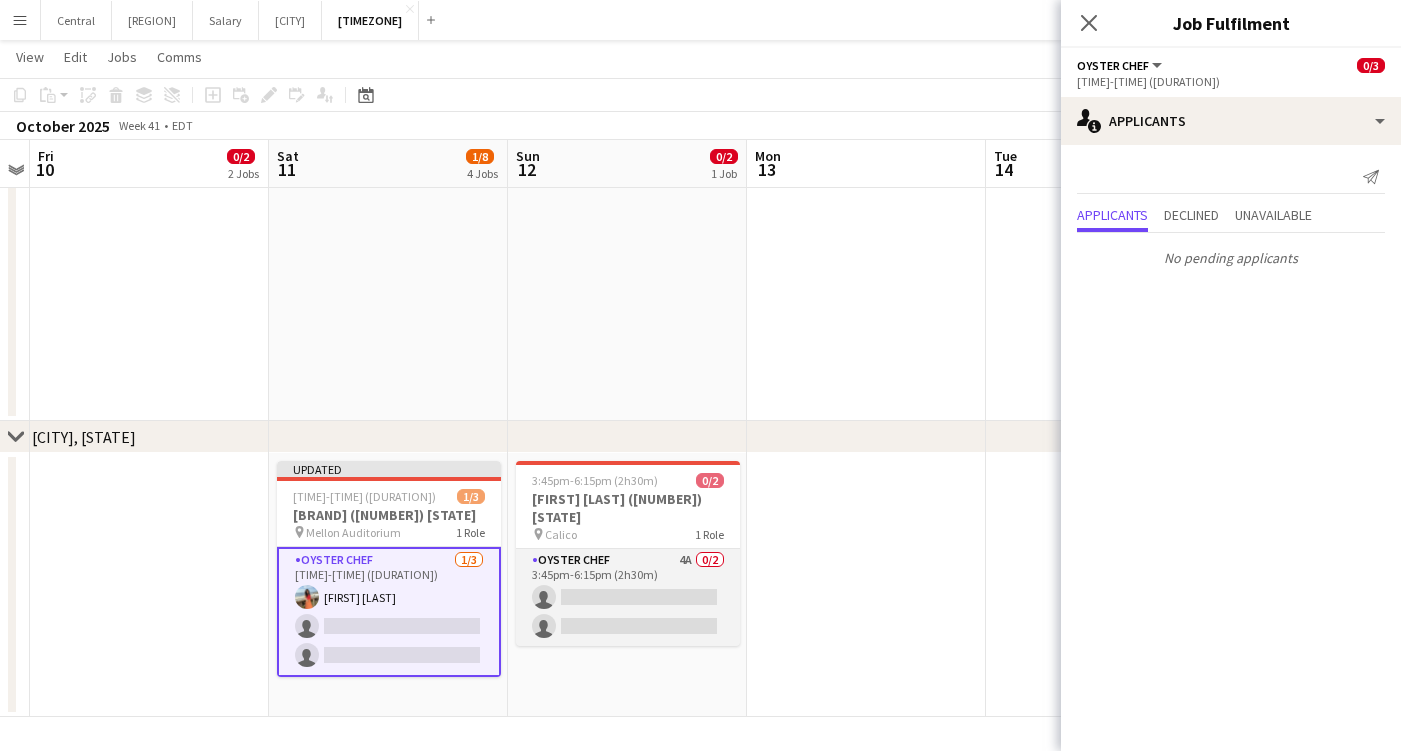 click on "Oyster Chef   All roles   Oyster Chef   0/2   [TIME]-[TIME] ([DURATION])
single-neutral-actions
single-neutral-actions" at bounding box center (628, 597) 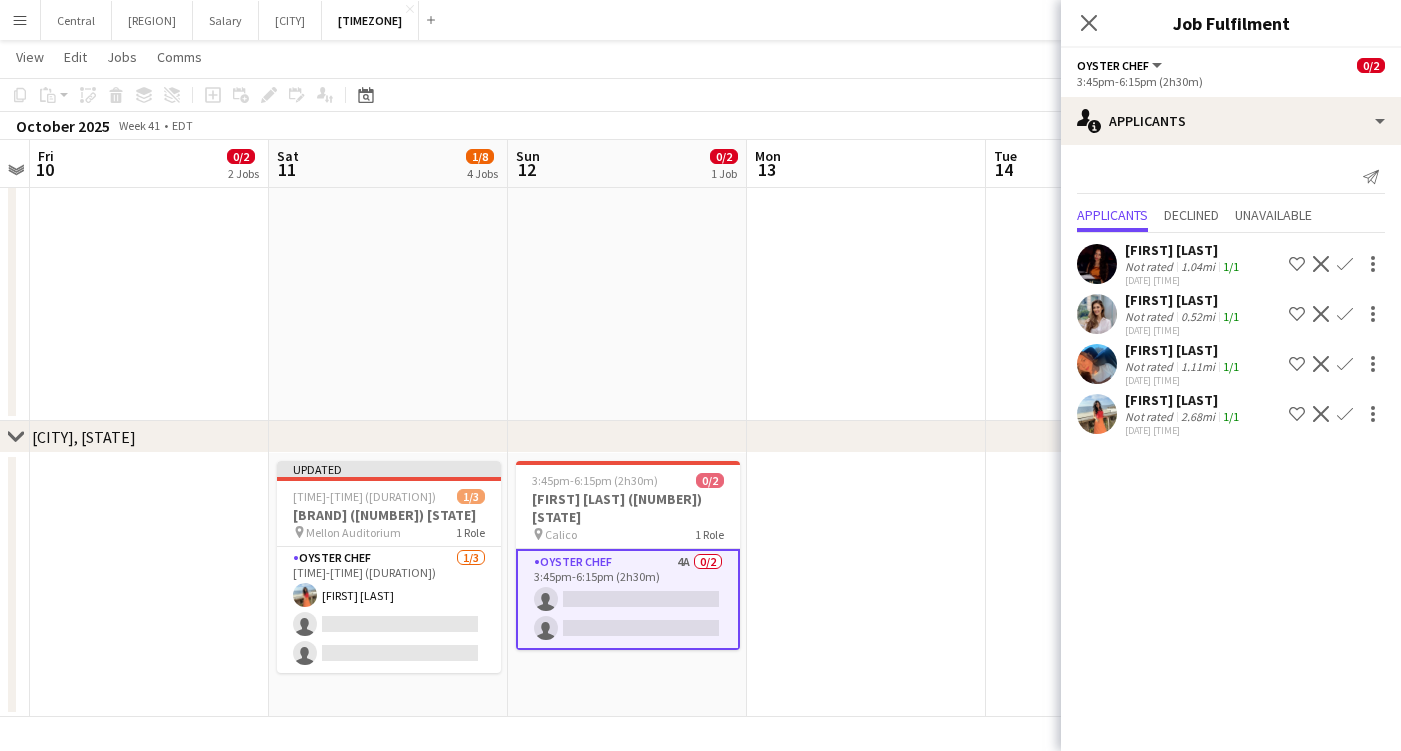 click on "Confirm" at bounding box center (1345, 364) 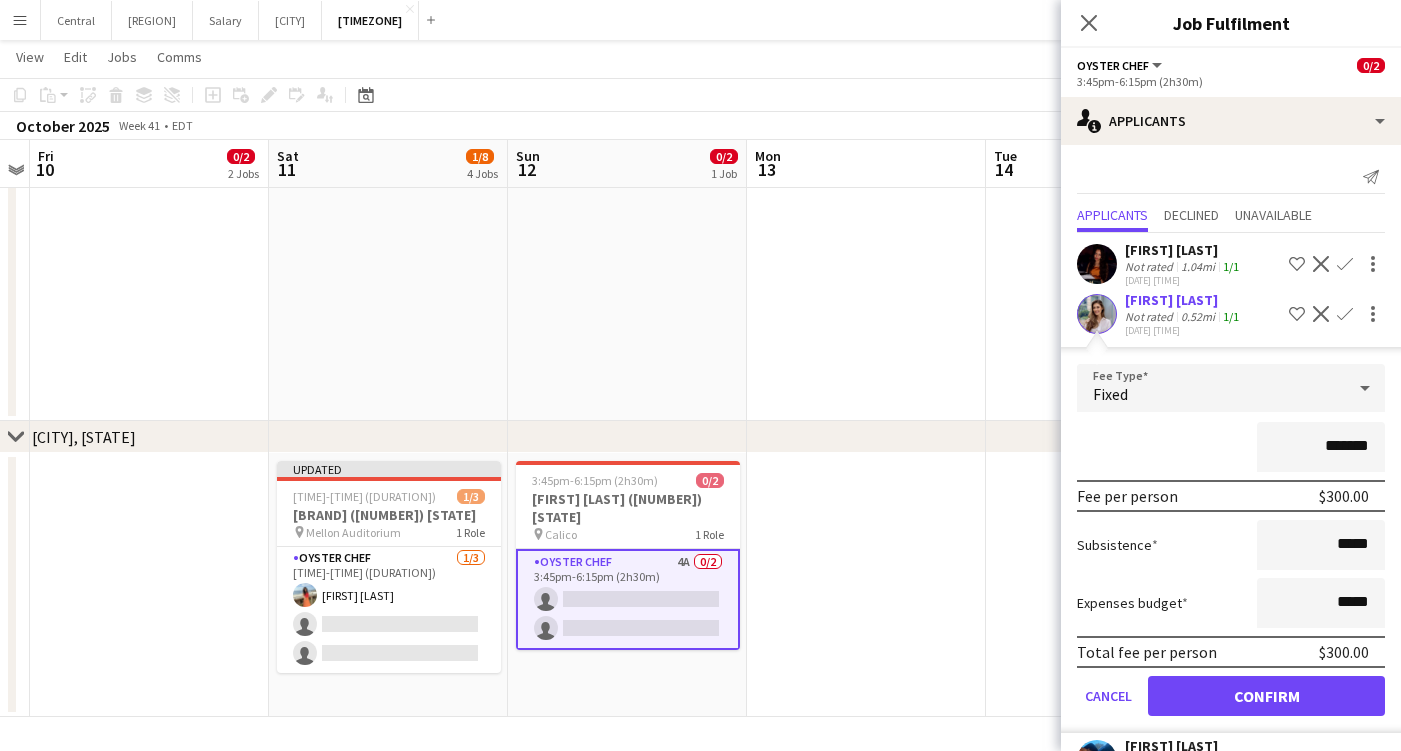 click on "Confirm" 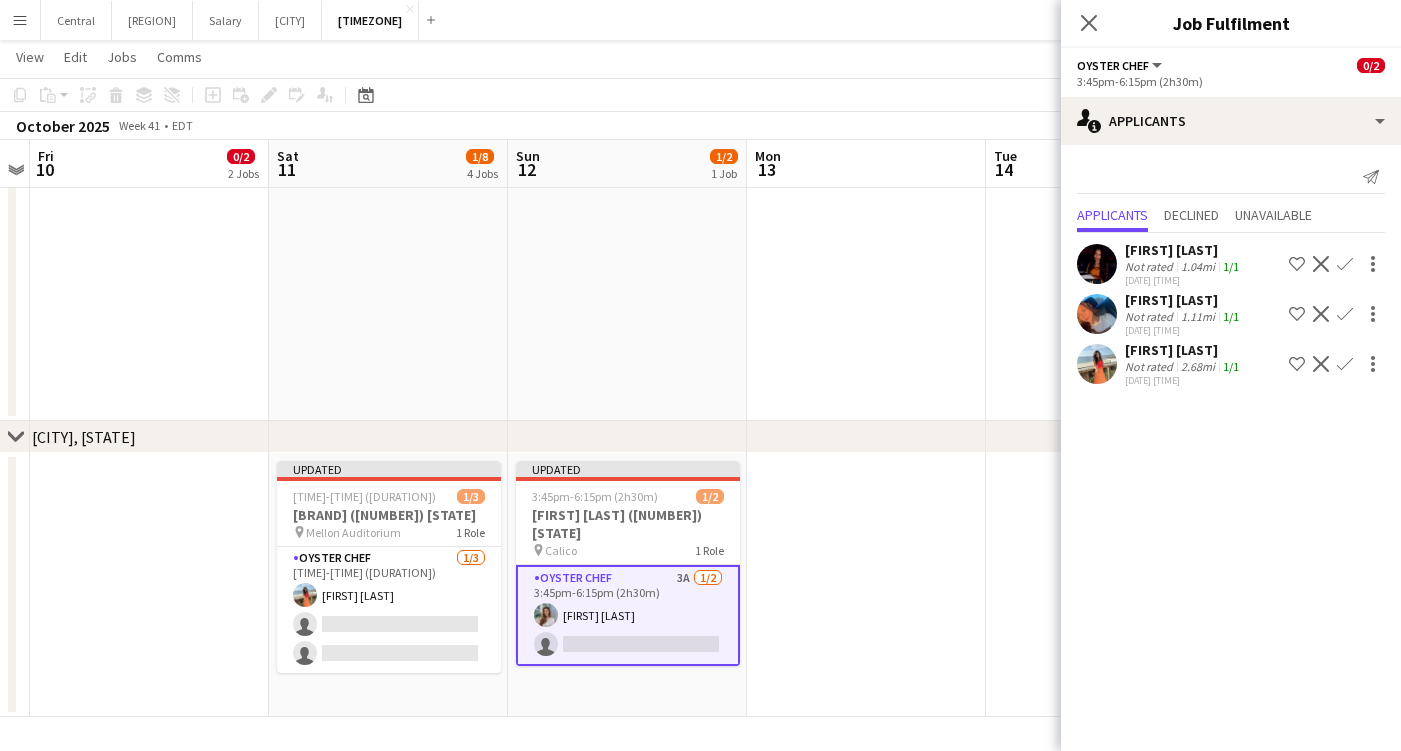 click on "Confirm" at bounding box center (1345, 364) 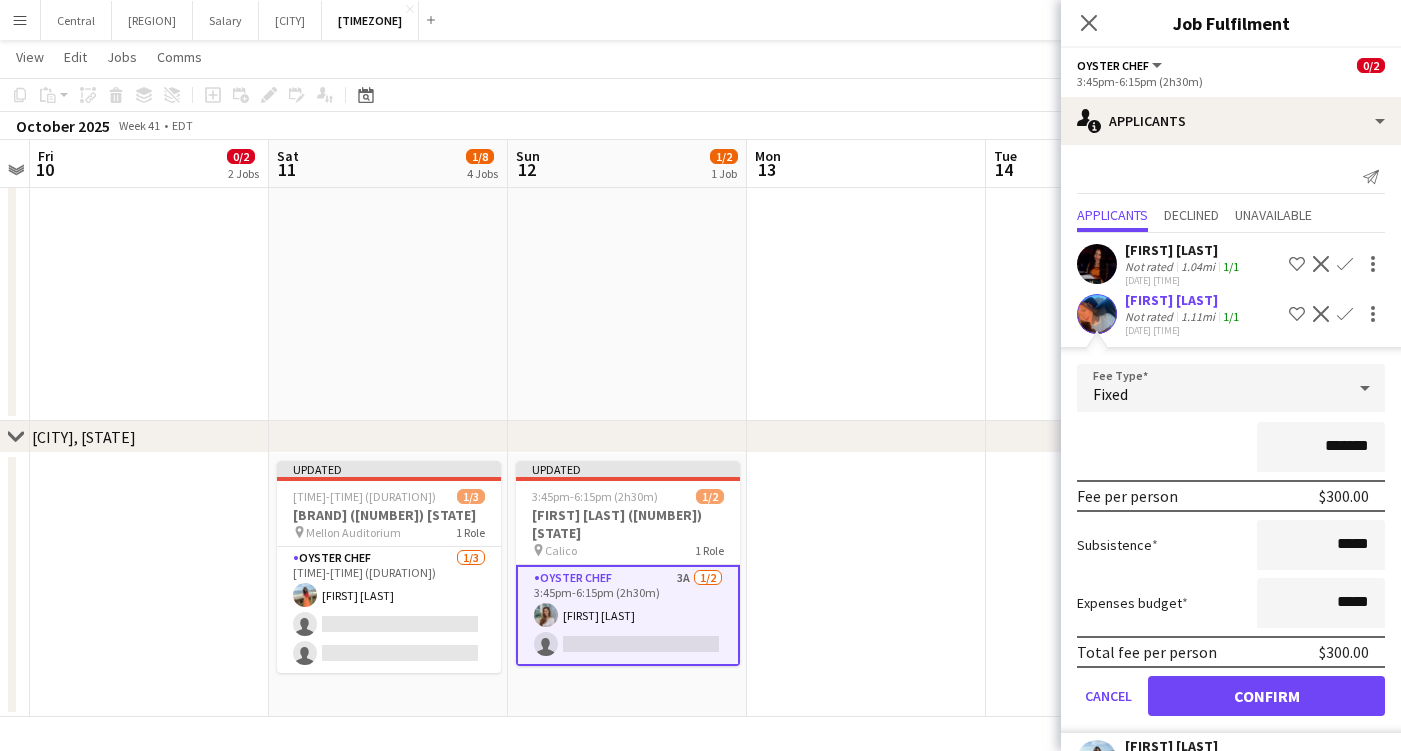 click on "Confirm" 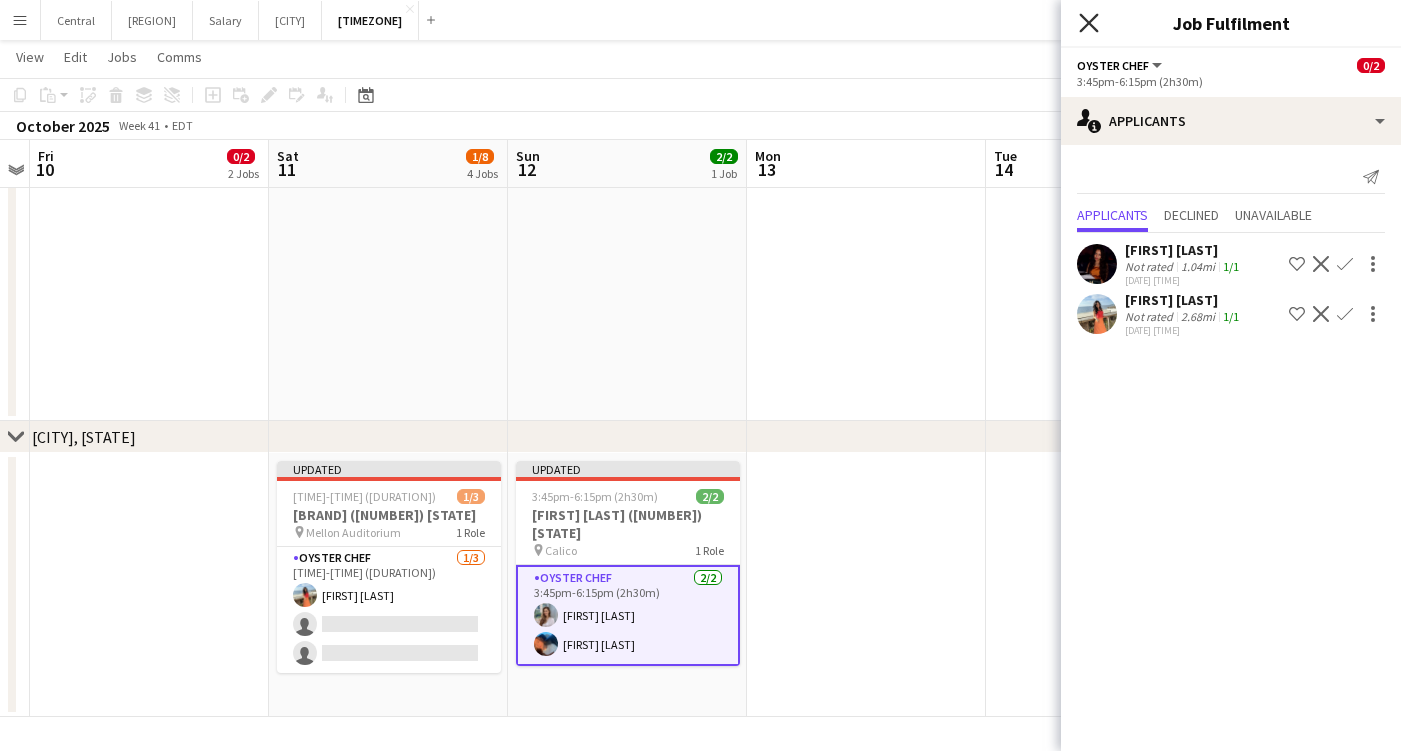 click on "Close pop-in" 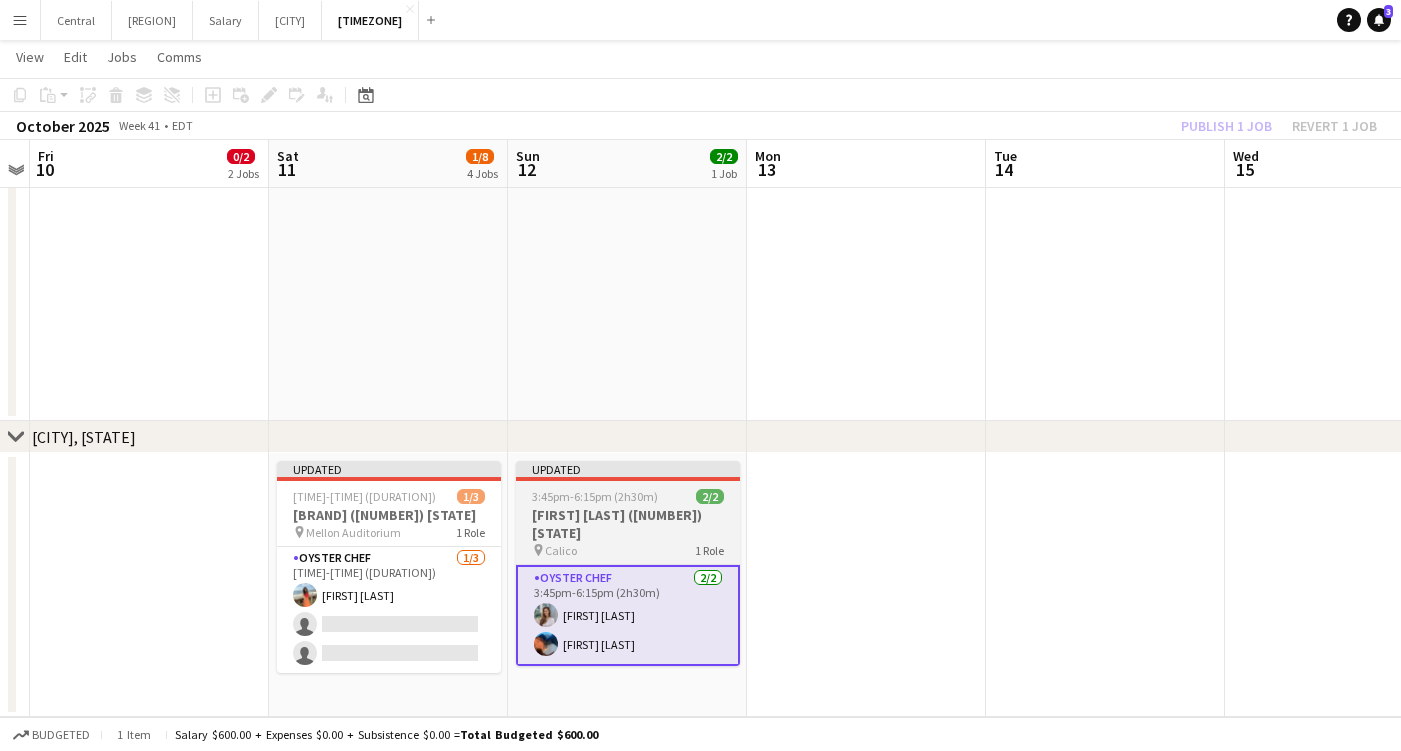 click on "[FIRST] [LAST] ([NUMBER]) [STATE]" at bounding box center [628, 524] 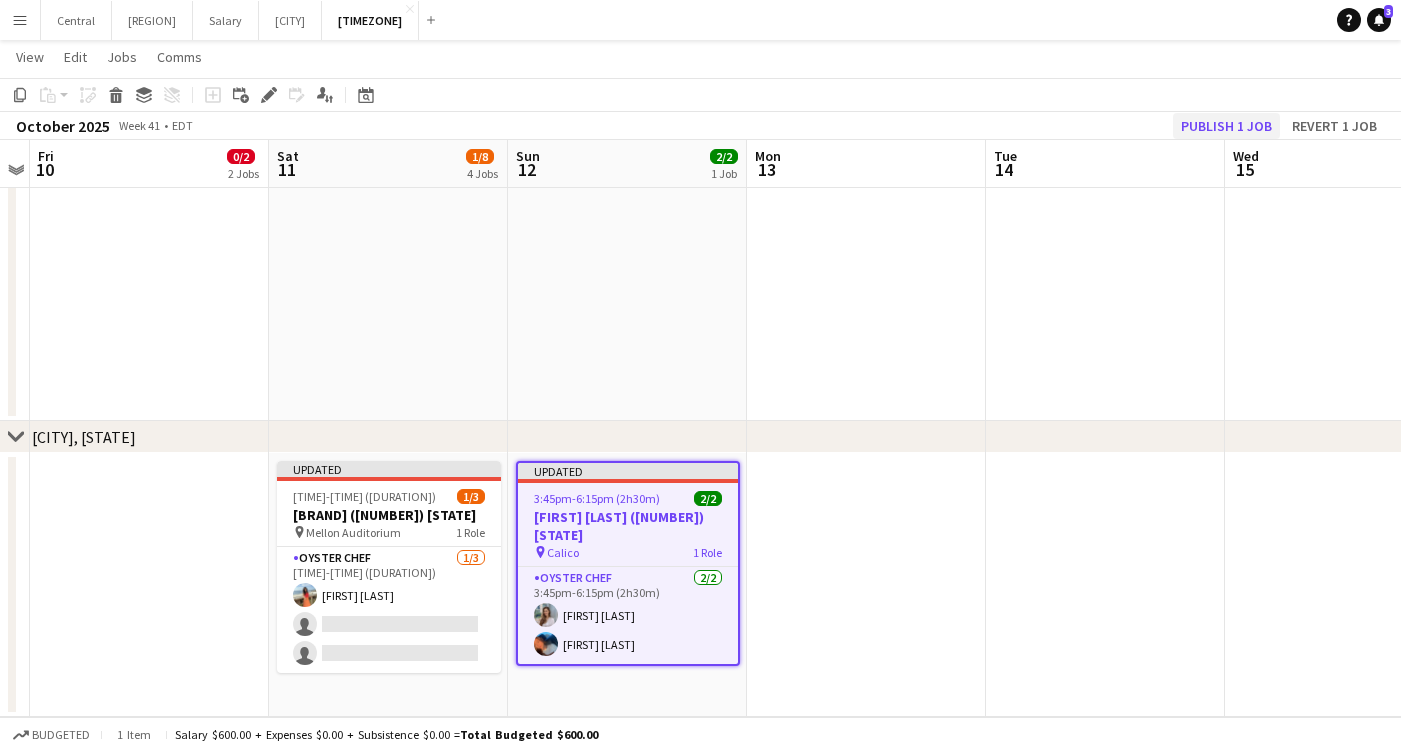 click on "Publish 1 job" 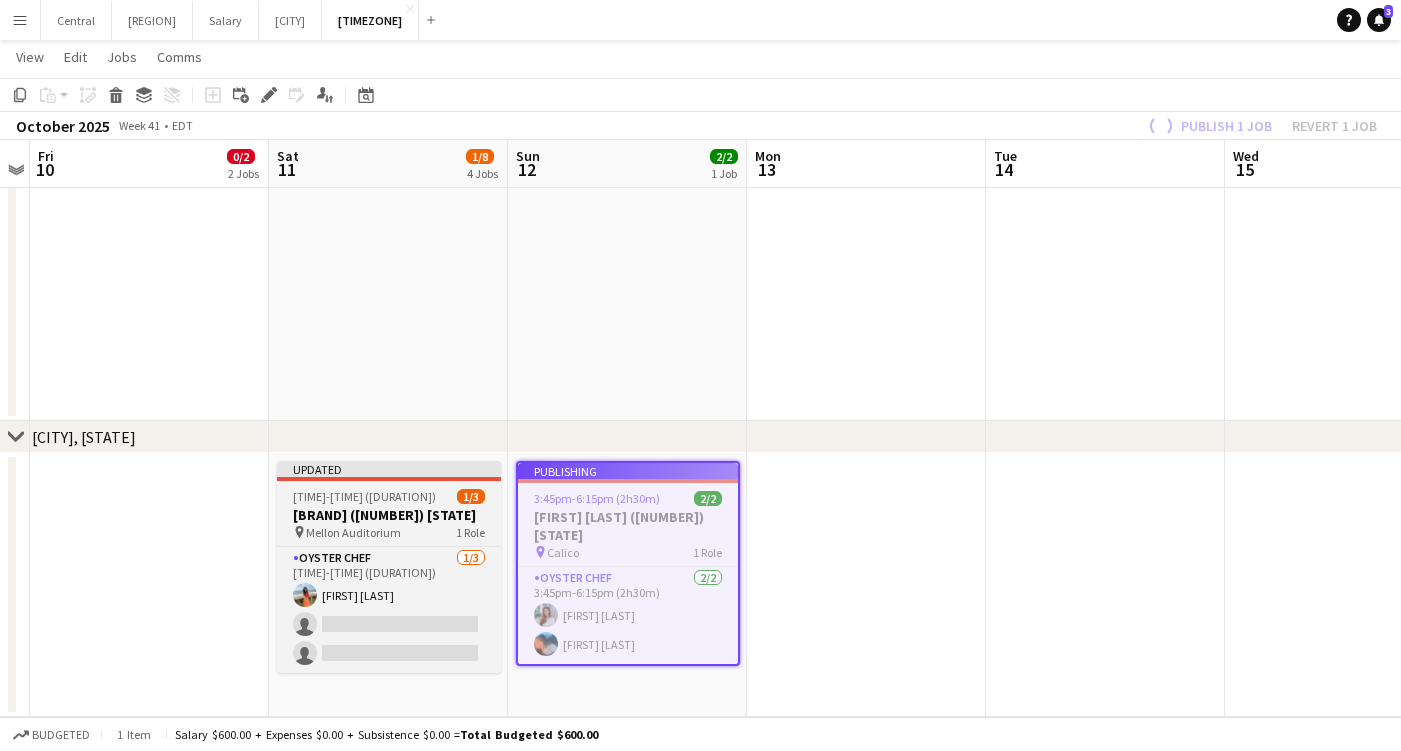 click on "Mellon Auditorium" at bounding box center (353, 532) 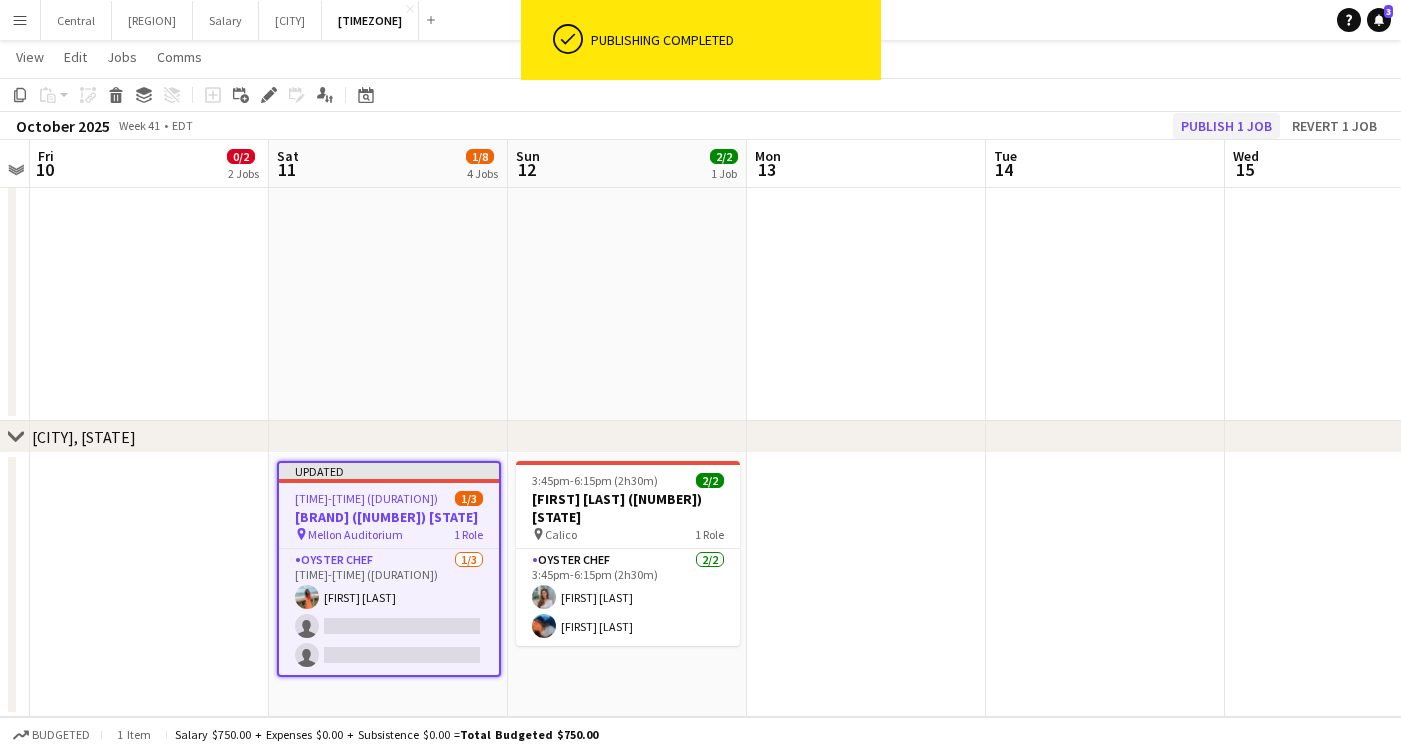 click on "Publish 1 job" 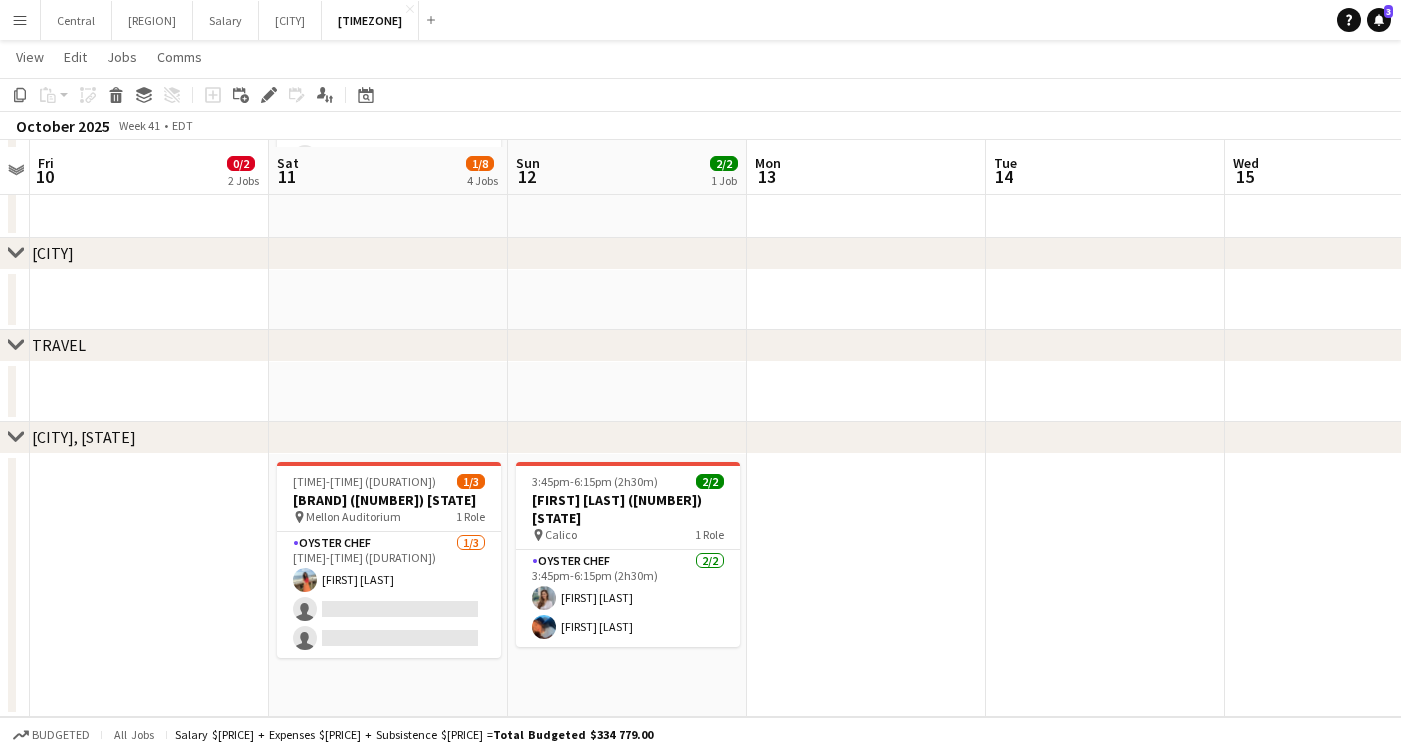 scroll, scrollTop: 1240, scrollLeft: 0, axis: vertical 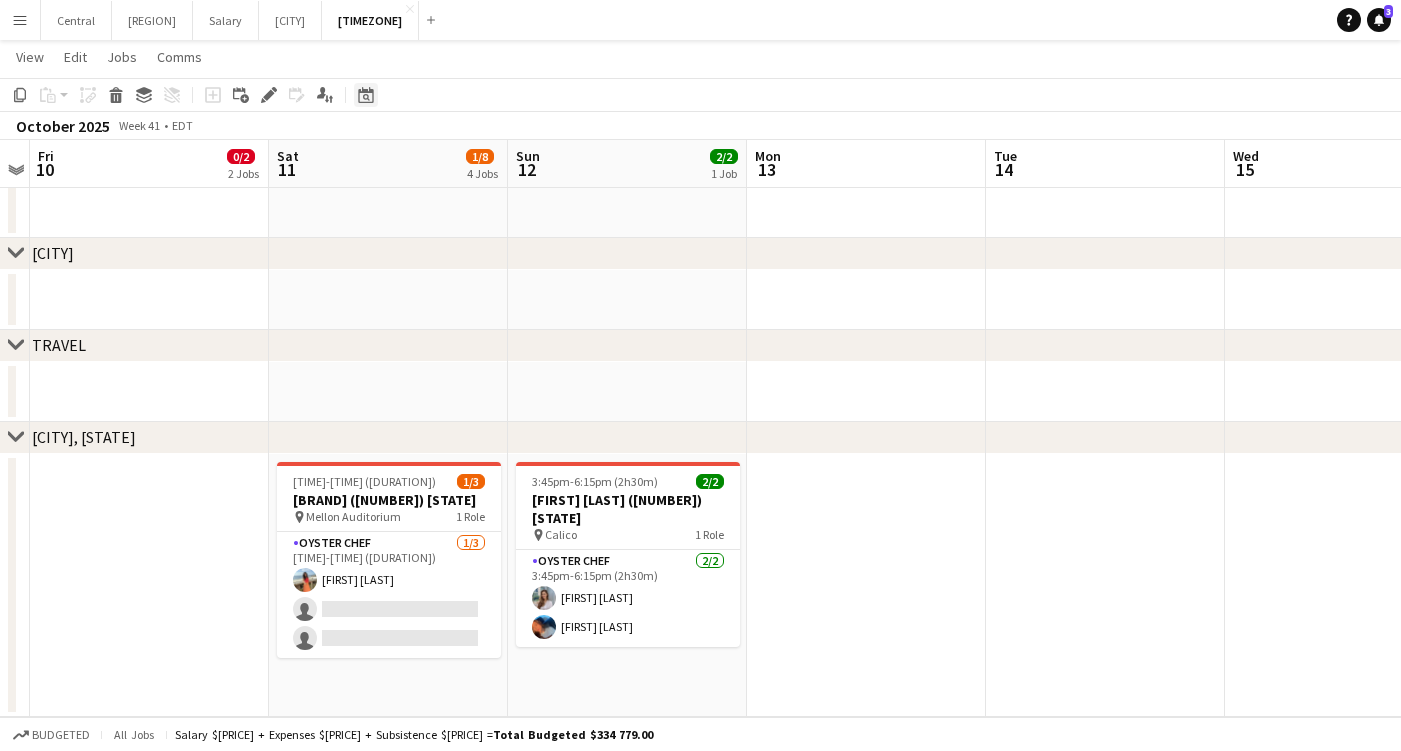 click on "Date picker" 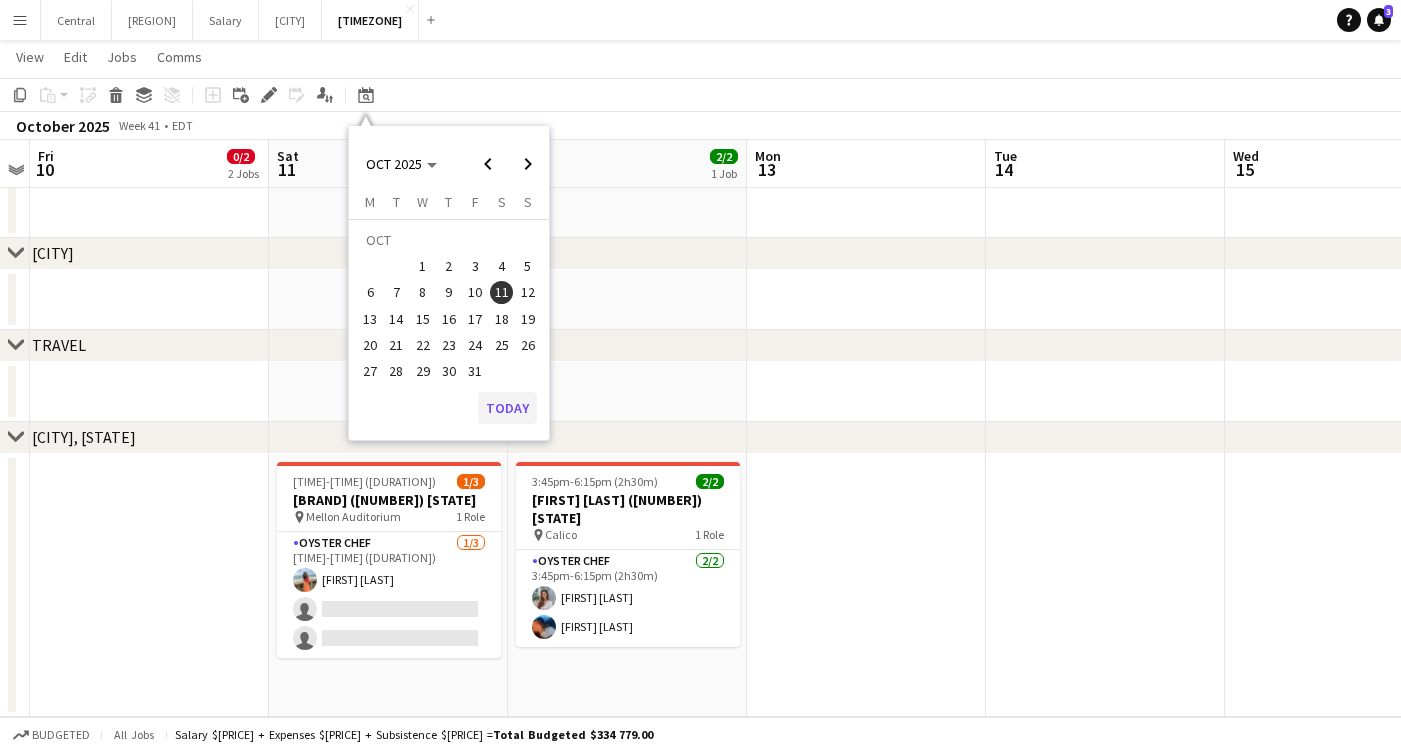 click on "Today" at bounding box center (507, 408) 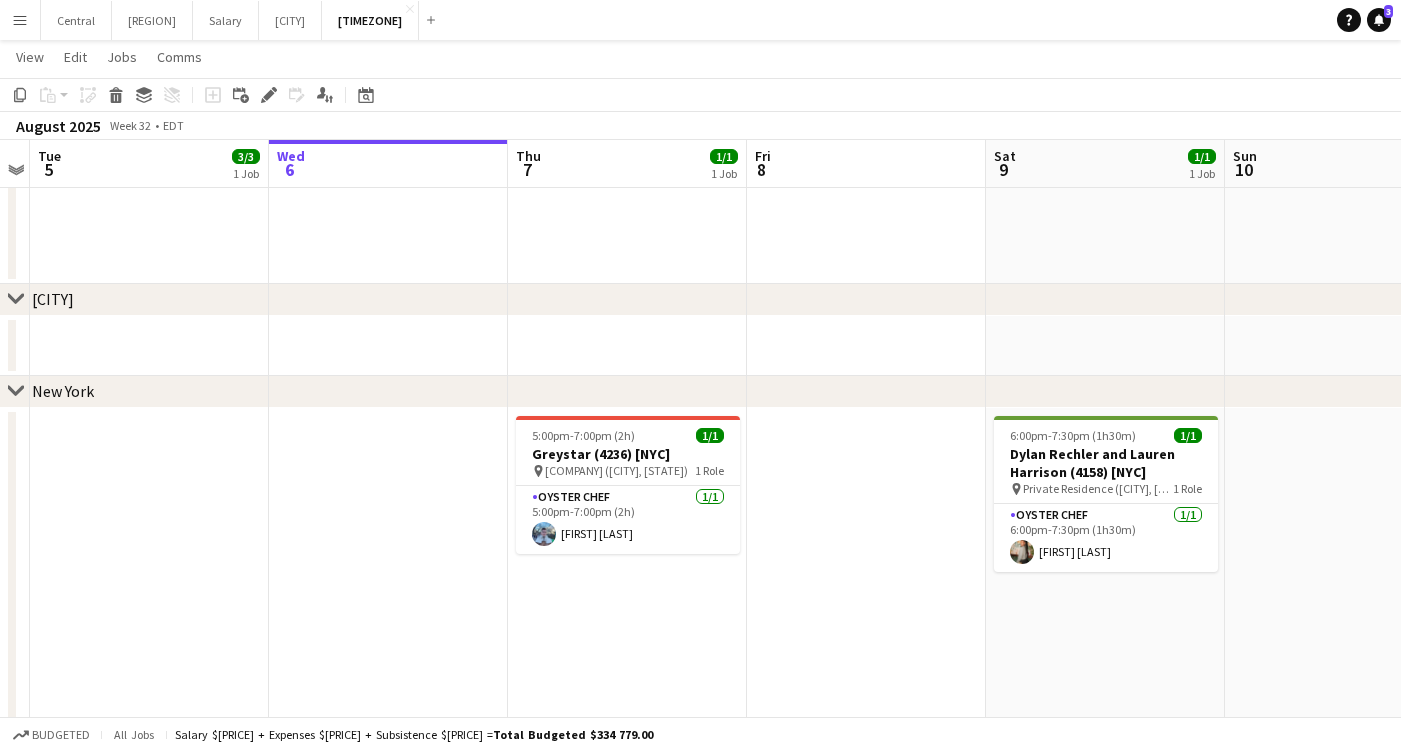 scroll, scrollTop: 648, scrollLeft: 0, axis: vertical 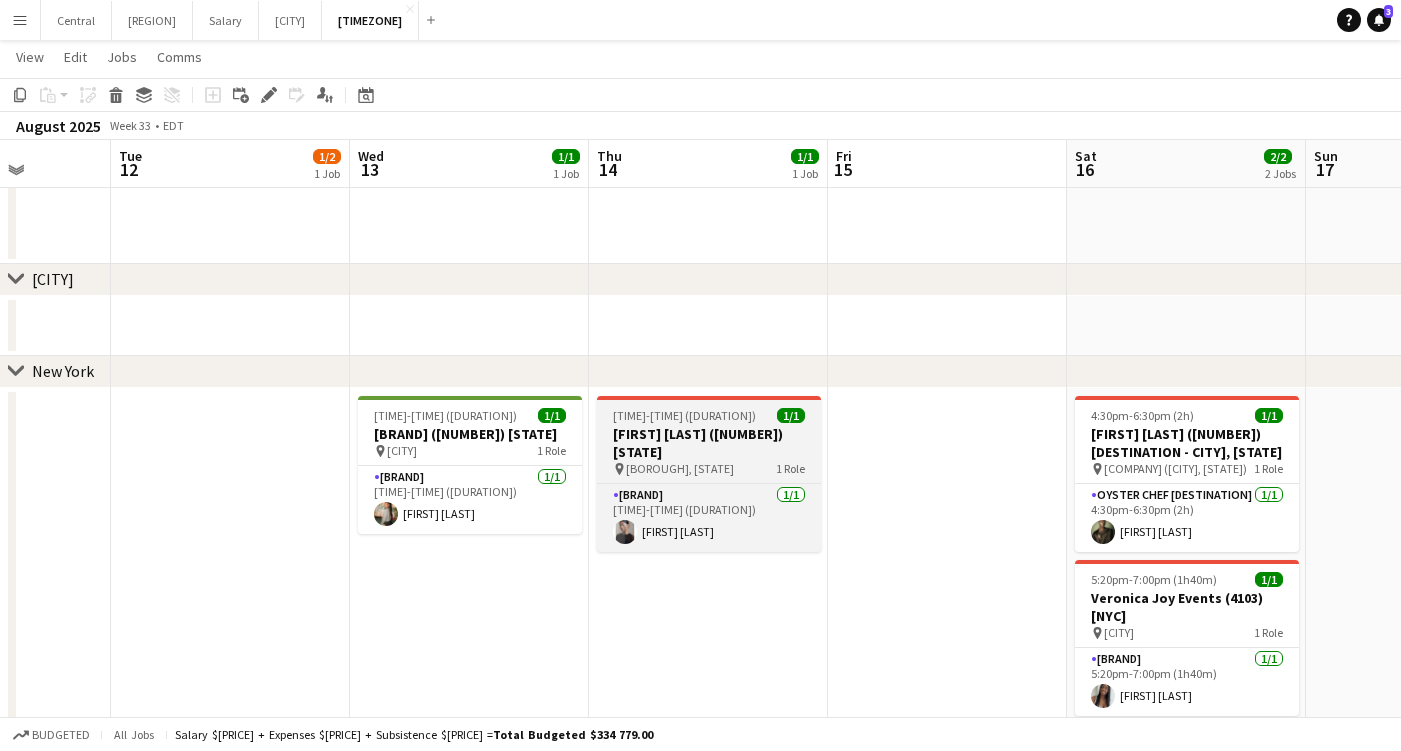 click on "[FIRST] [LAST] ([NUMBER]) [STATE]" at bounding box center [709, 443] 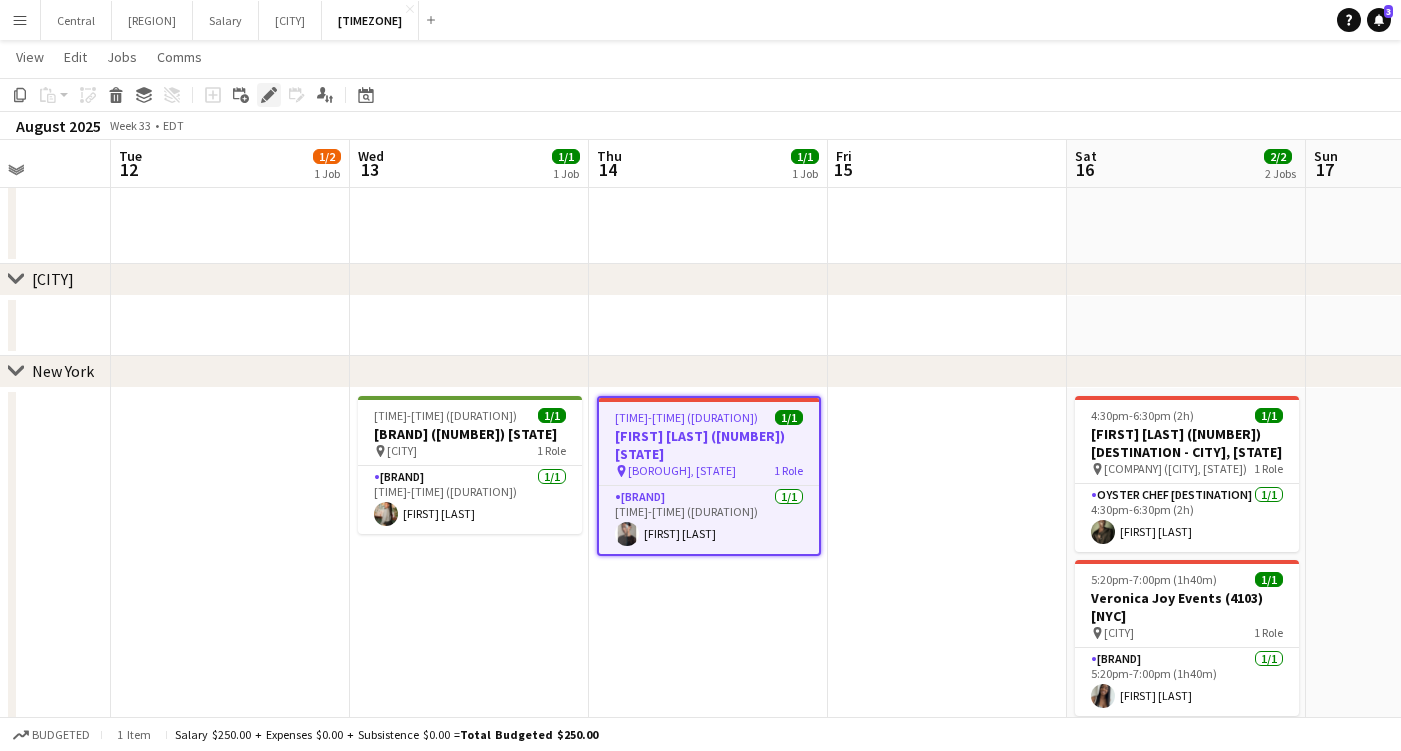 click on "Edit" 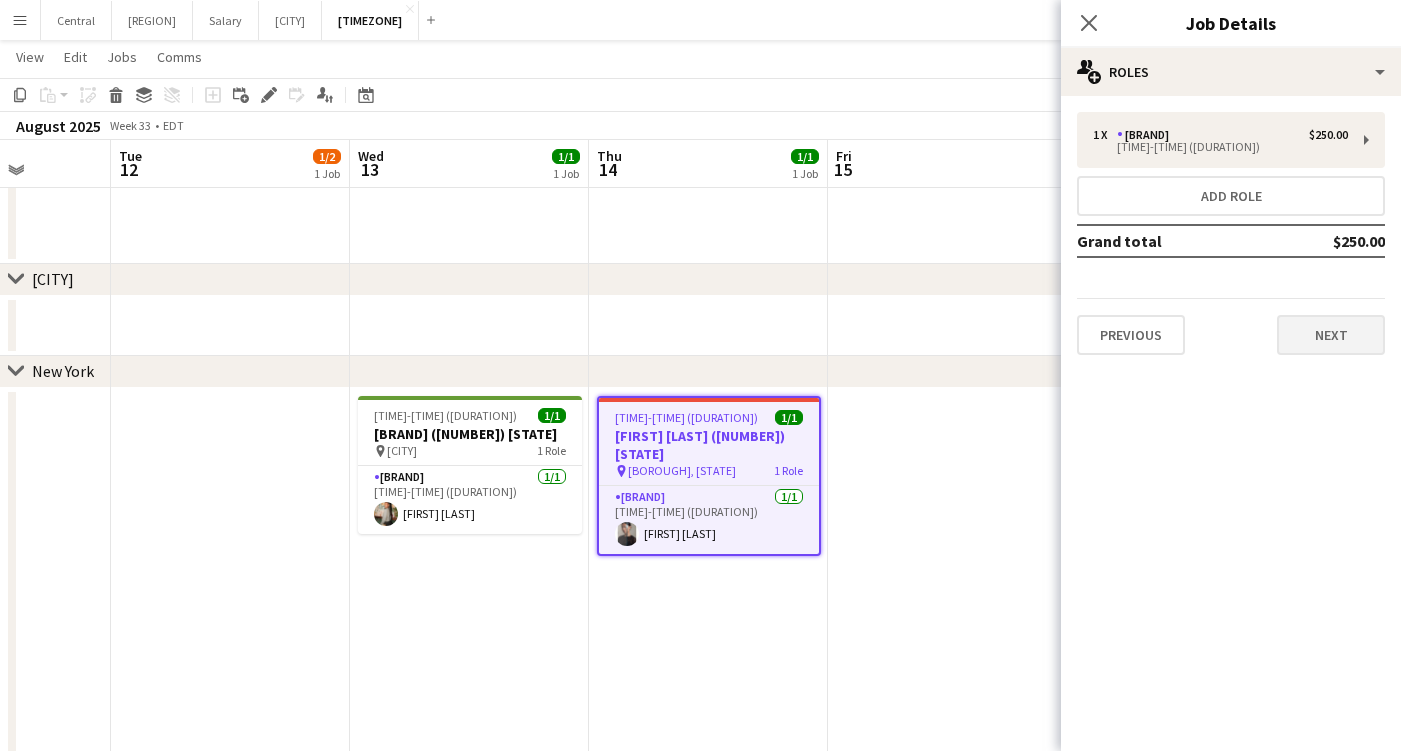 click on "Next" at bounding box center [1331, 335] 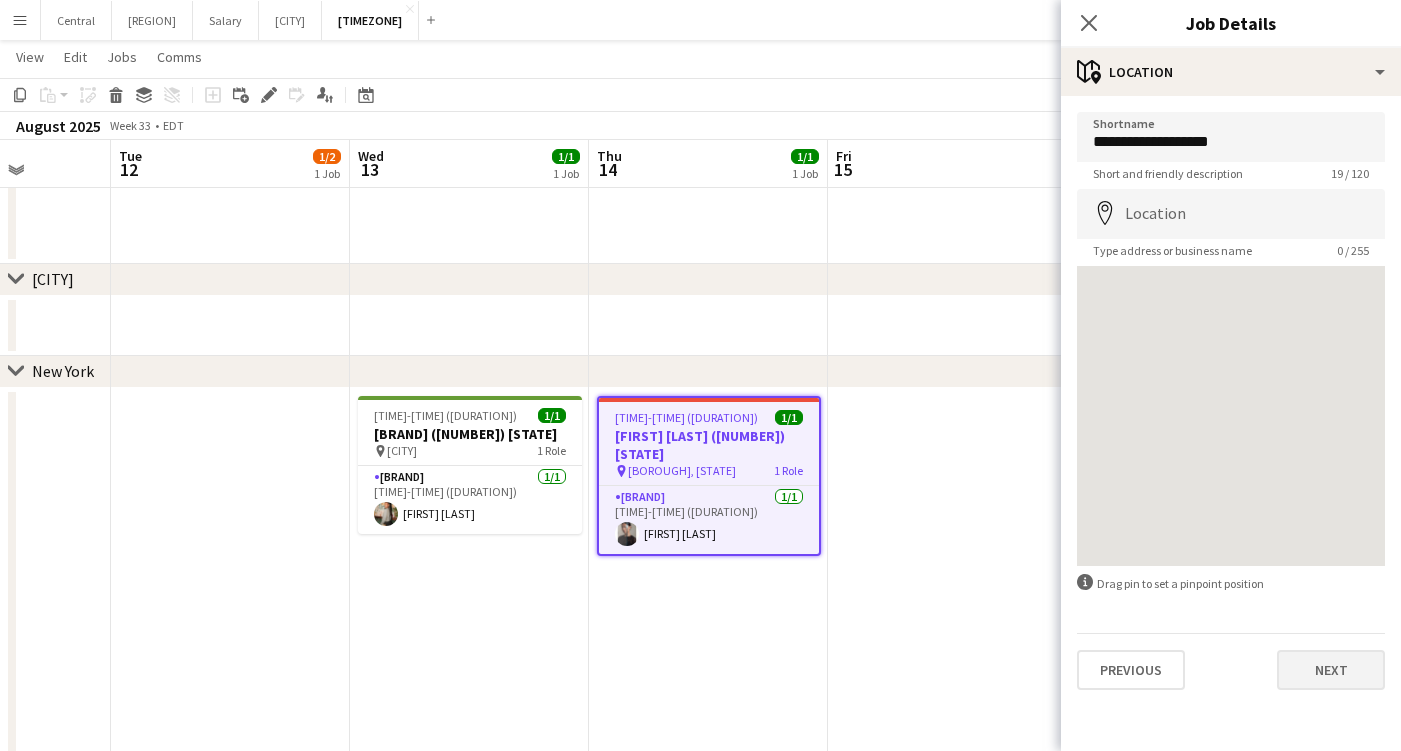 click on "Next" at bounding box center (1331, 670) 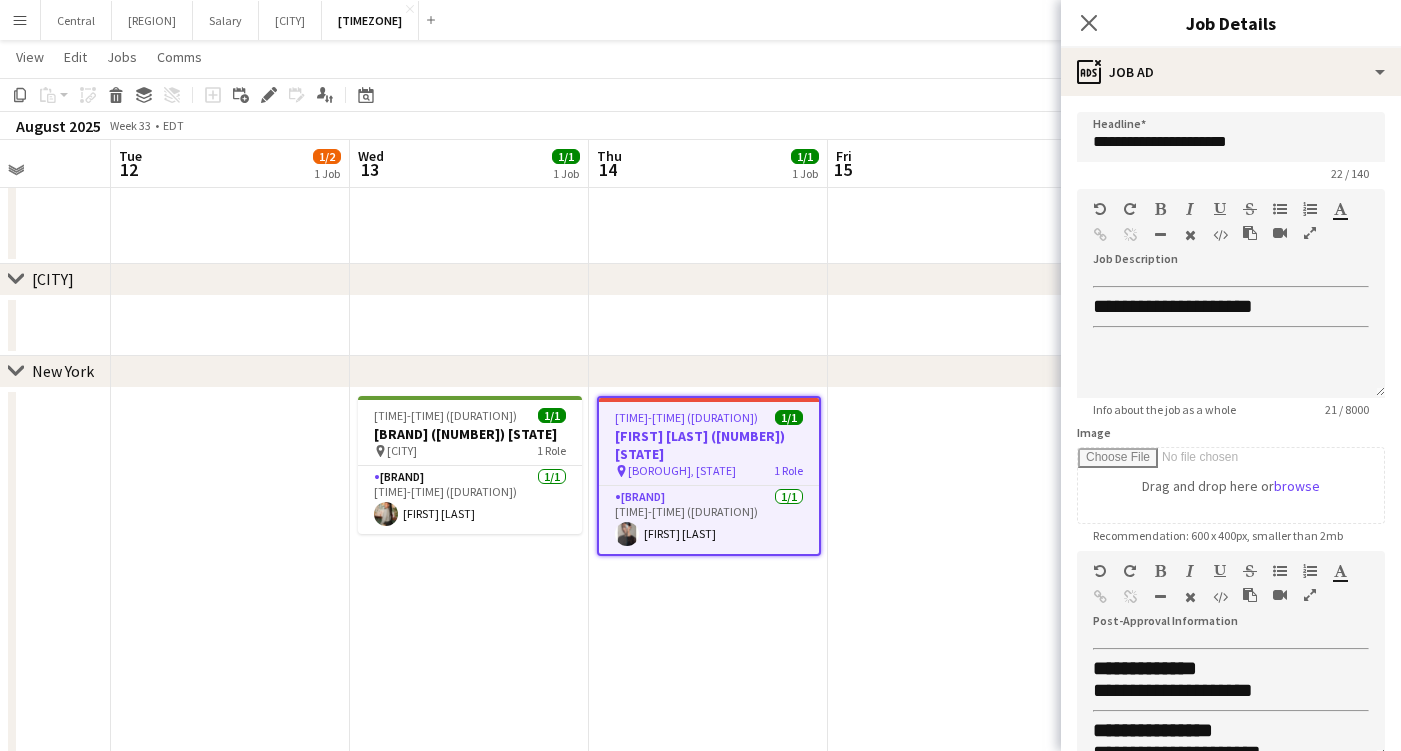 click at bounding box center (1310, 595) 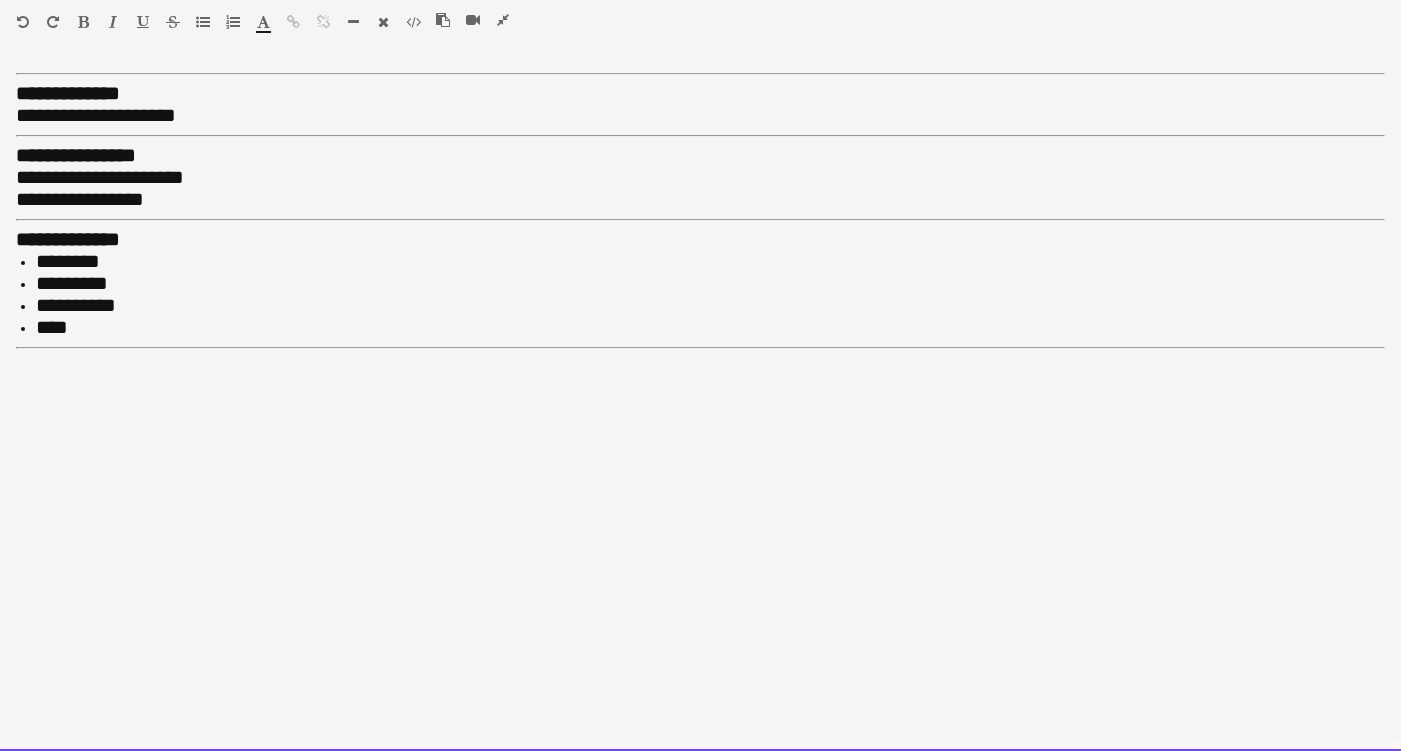 click on "**********" at bounding box center (700, 408) 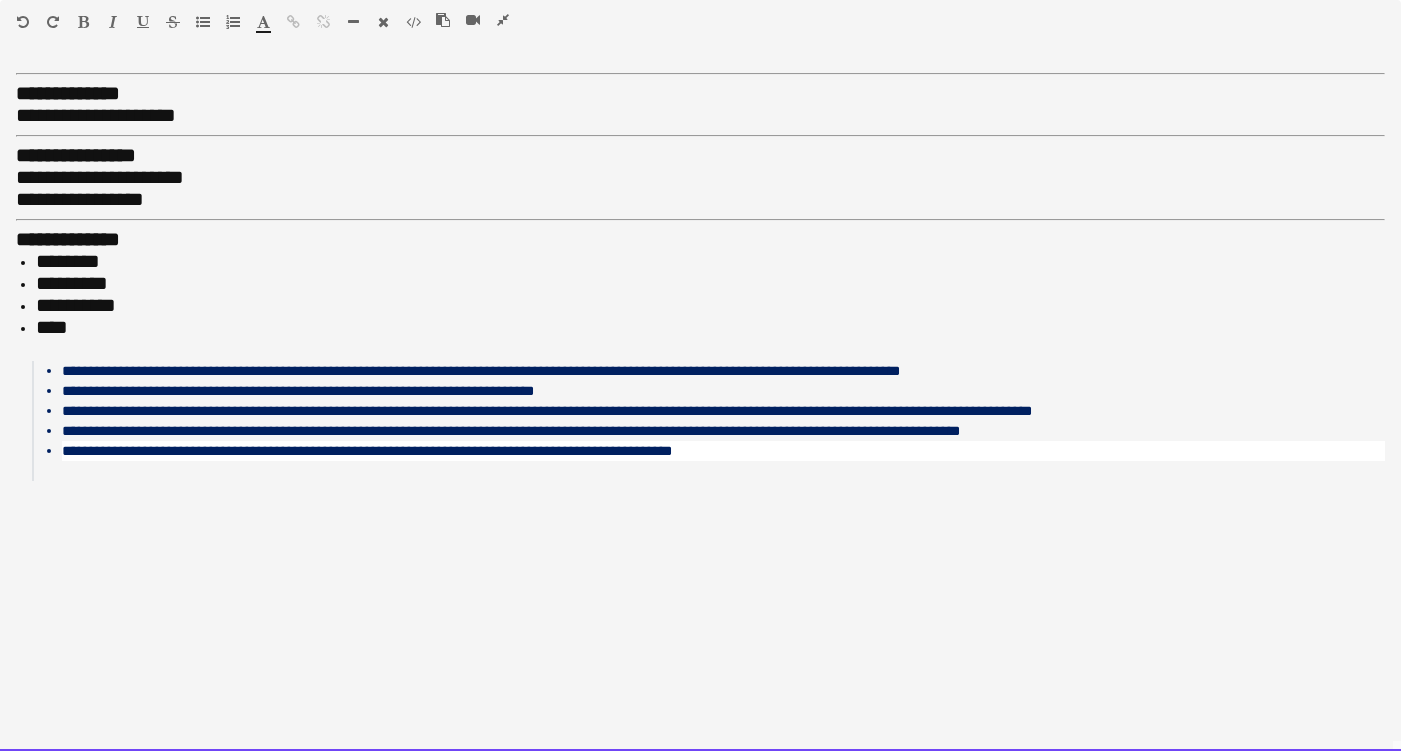 click on "**********" at bounding box center [700, 200] 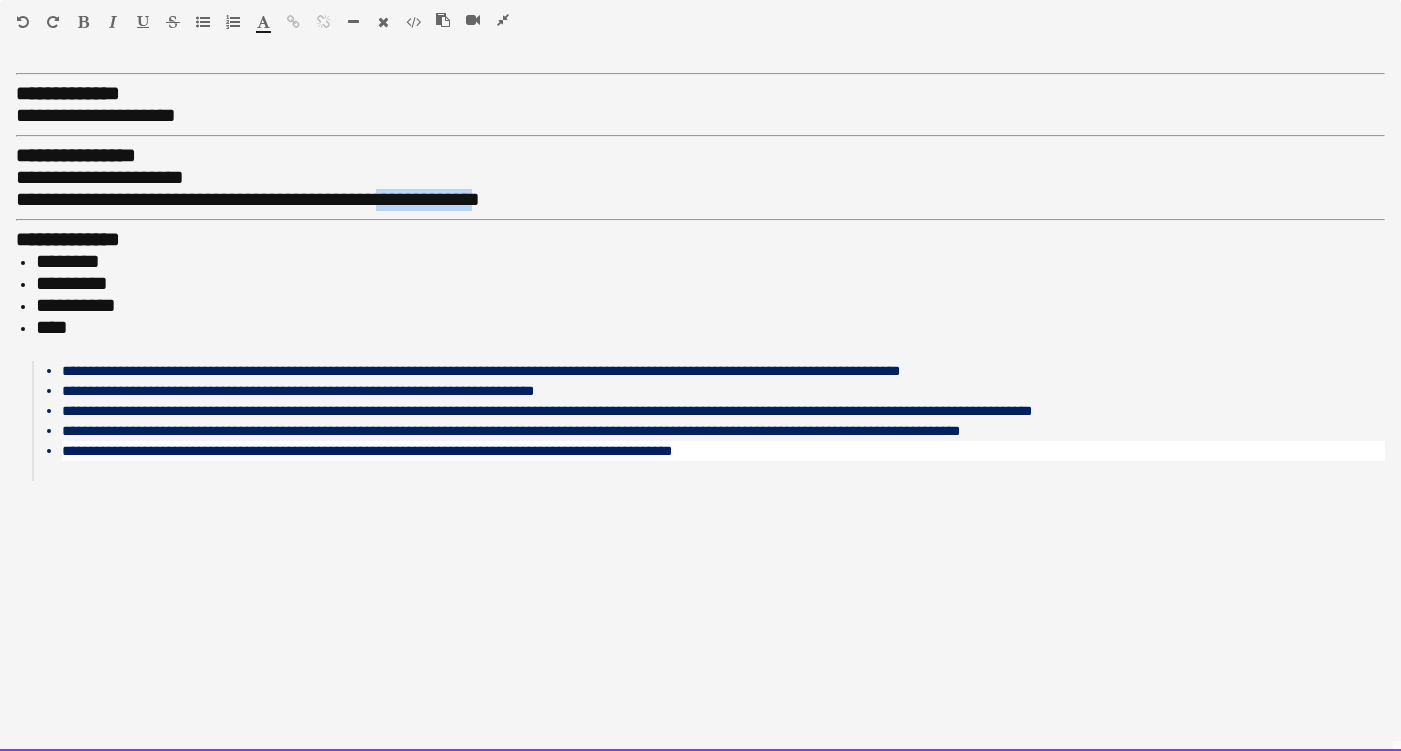 drag, startPoint x: 420, startPoint y: 192, endPoint x: 526, endPoint y: 189, distance: 106.04244 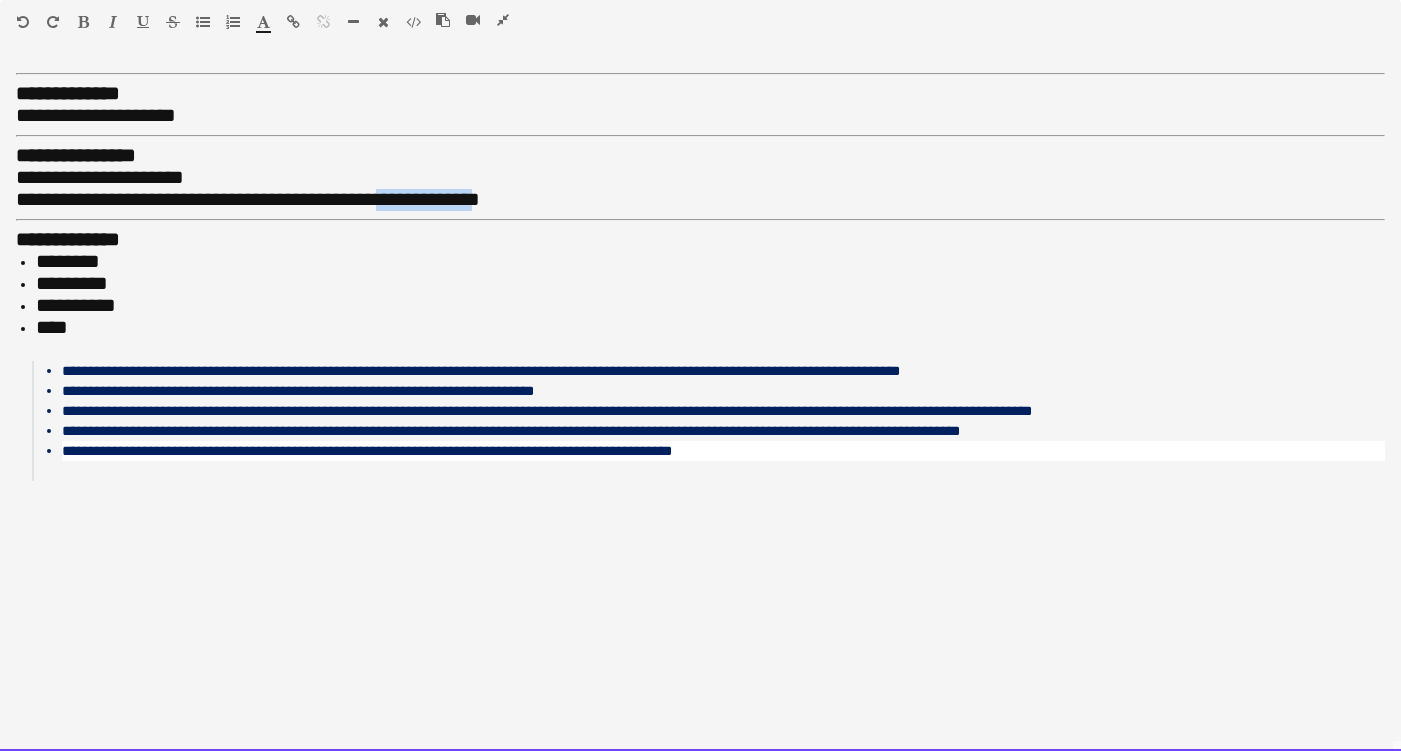 copy on "**********" 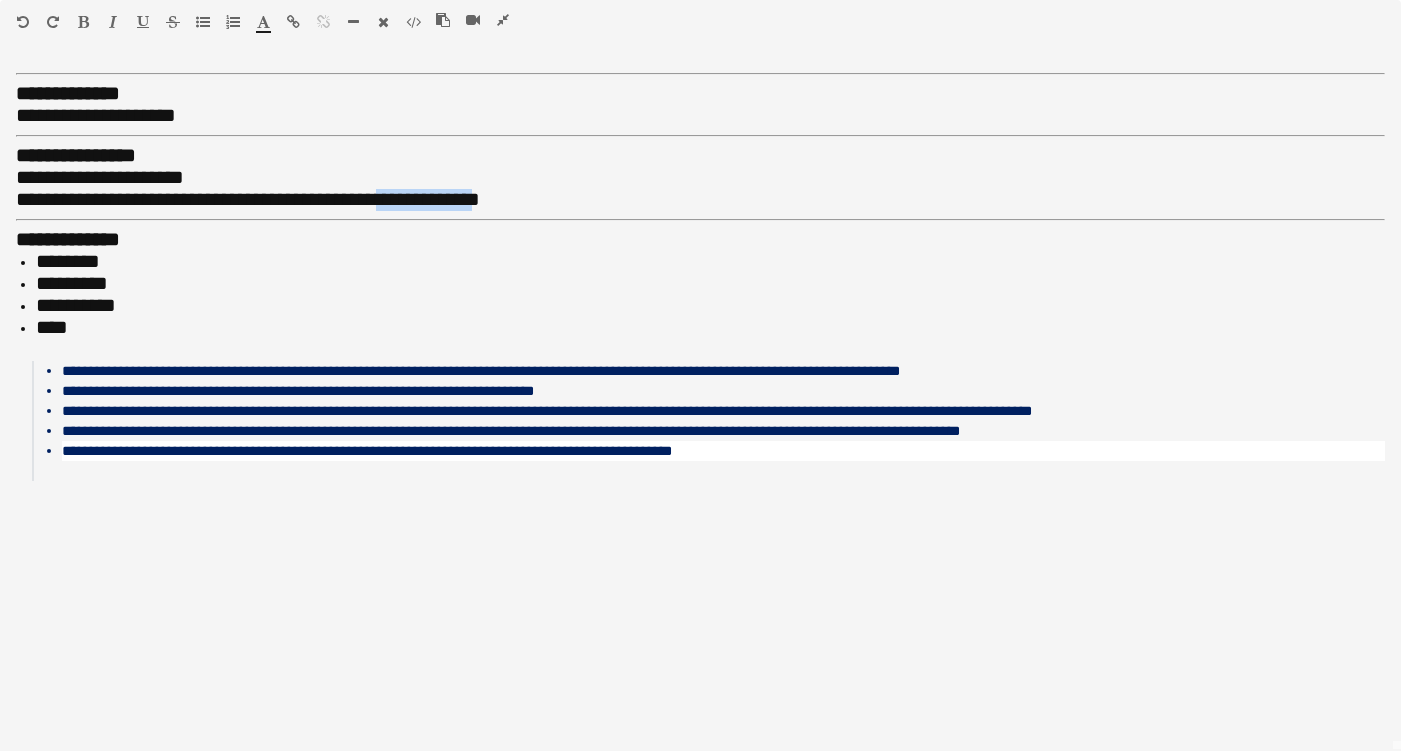 click at bounding box center [293, 22] 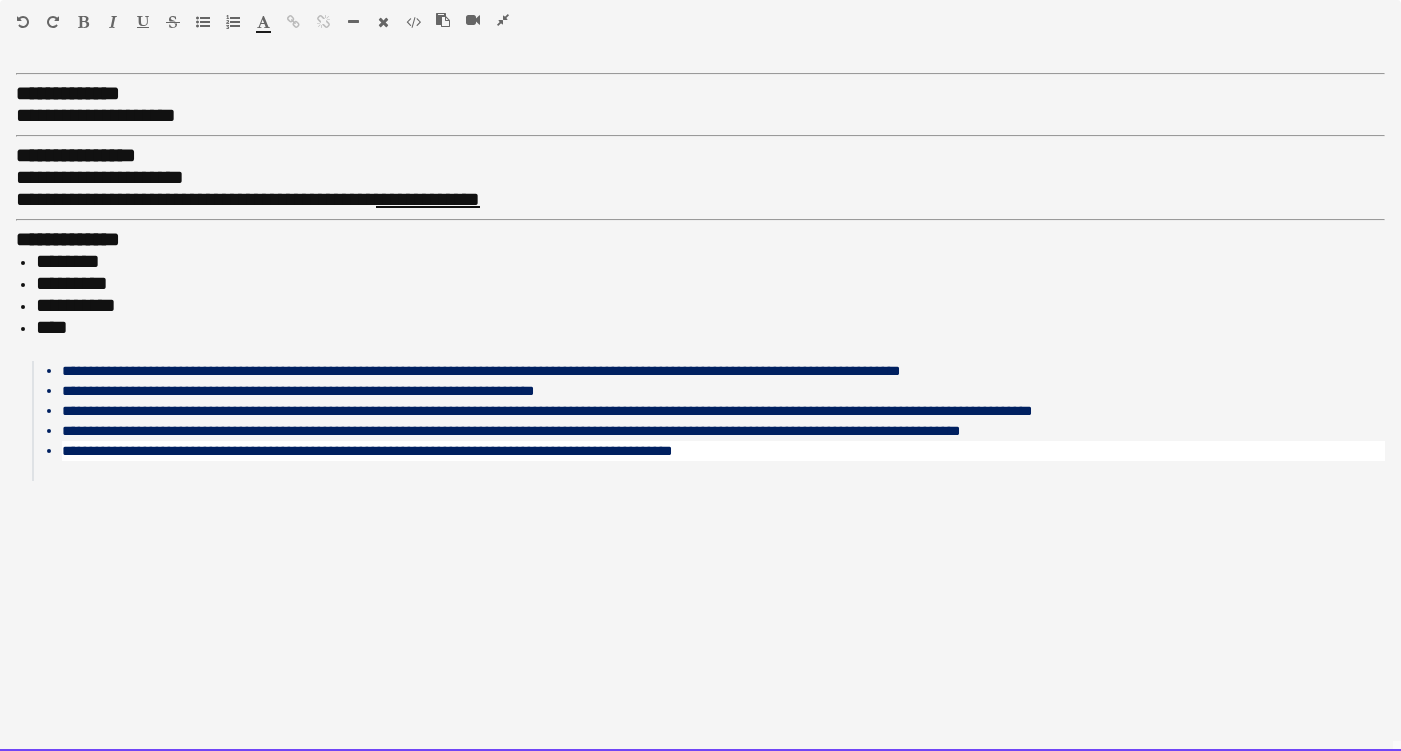 click on "*********" at bounding box center (710, 284) 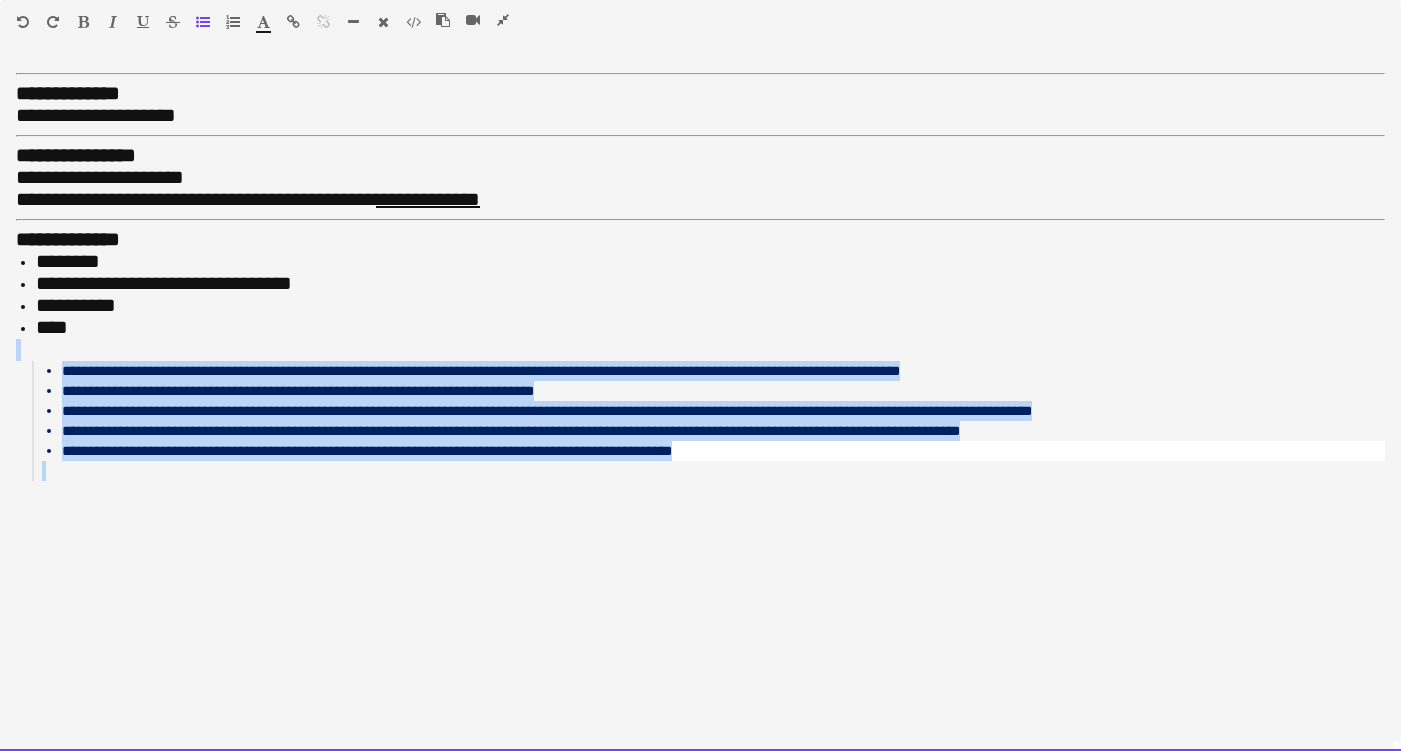 drag, startPoint x: 75, startPoint y: 484, endPoint x: 36, endPoint y: 349, distance: 140.52046 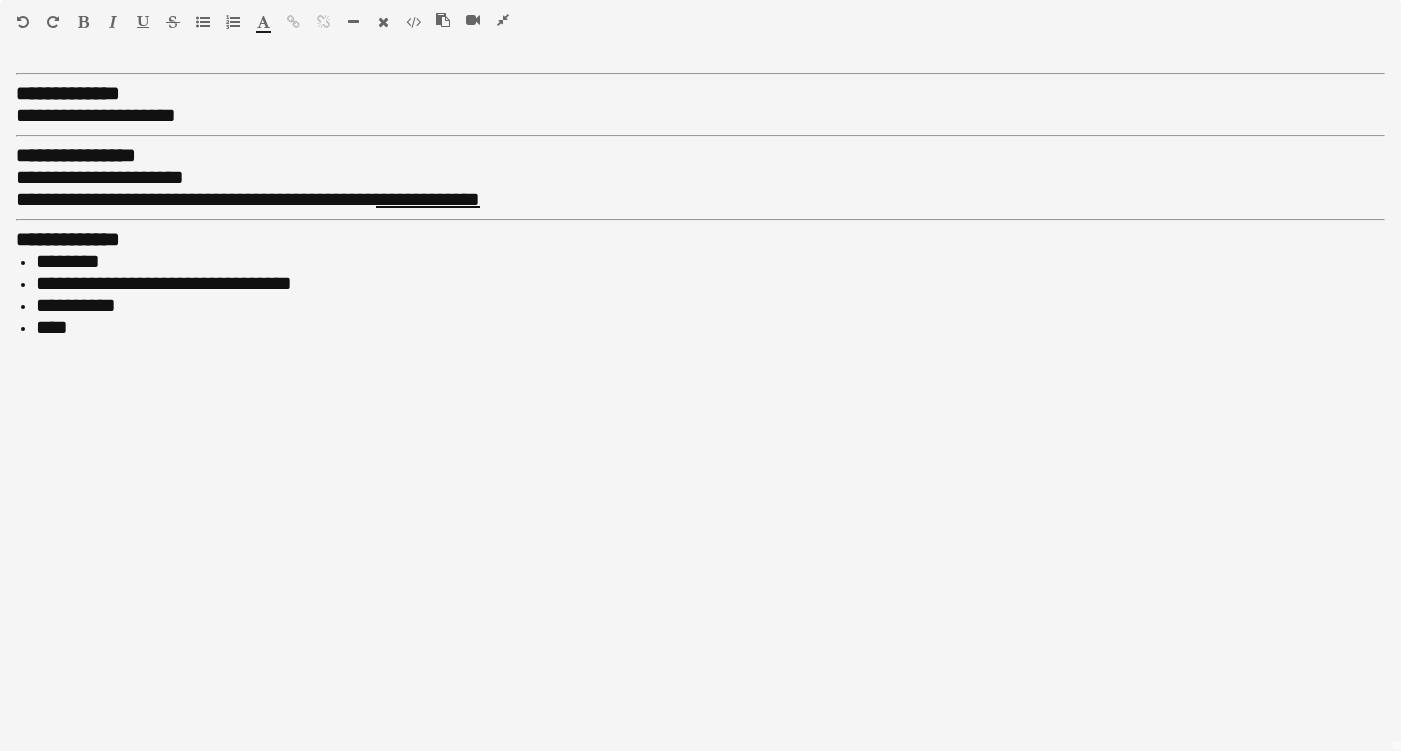 click at bounding box center (353, 22) 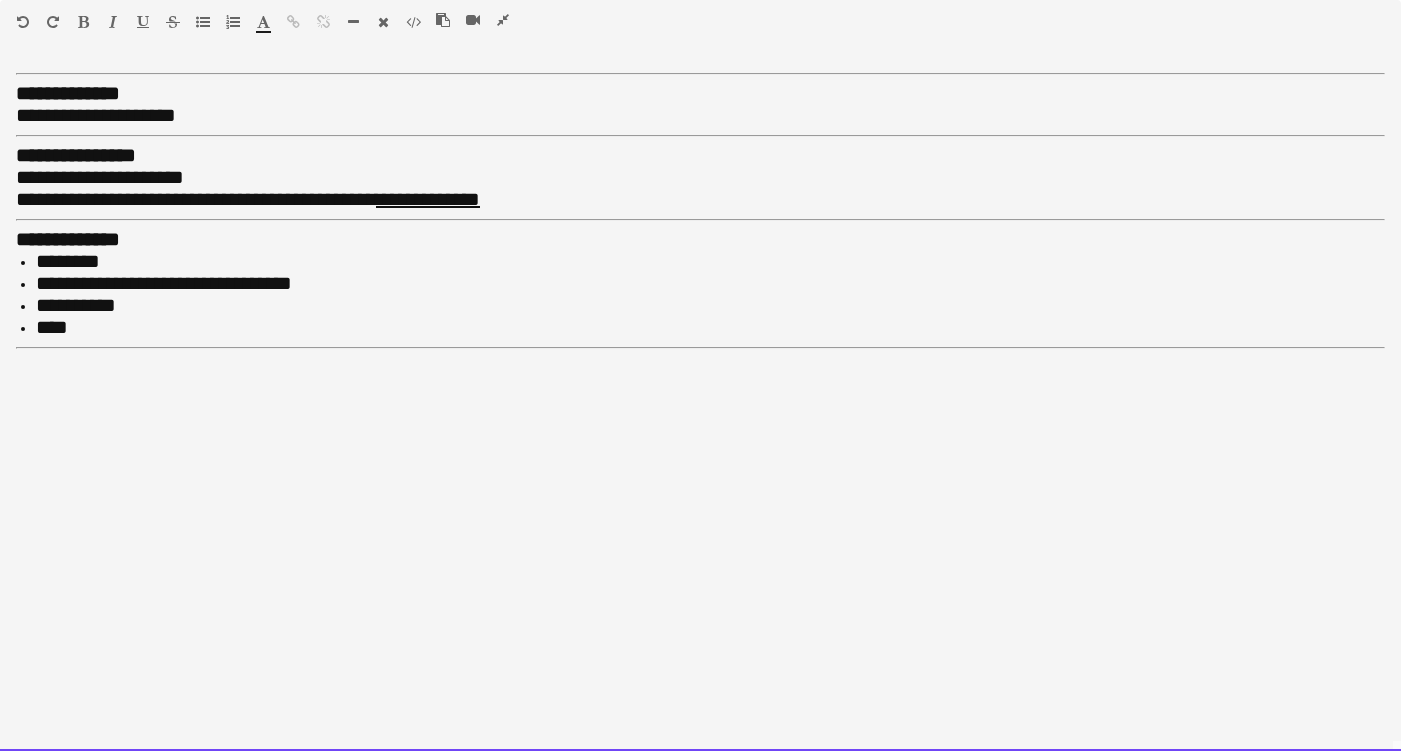 click on "****" at bounding box center (710, 328) 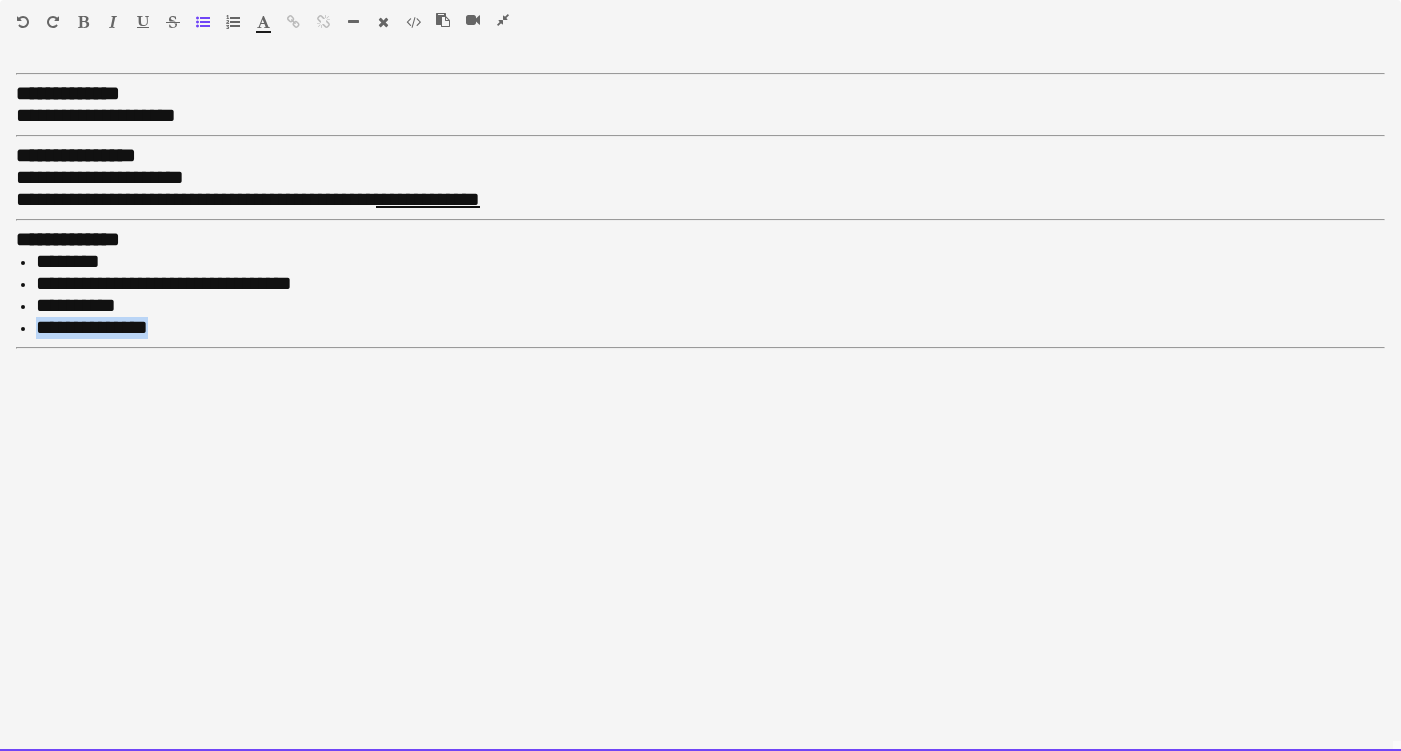 drag, startPoint x: 151, startPoint y: 318, endPoint x: -29, endPoint y: 315, distance: 180.025 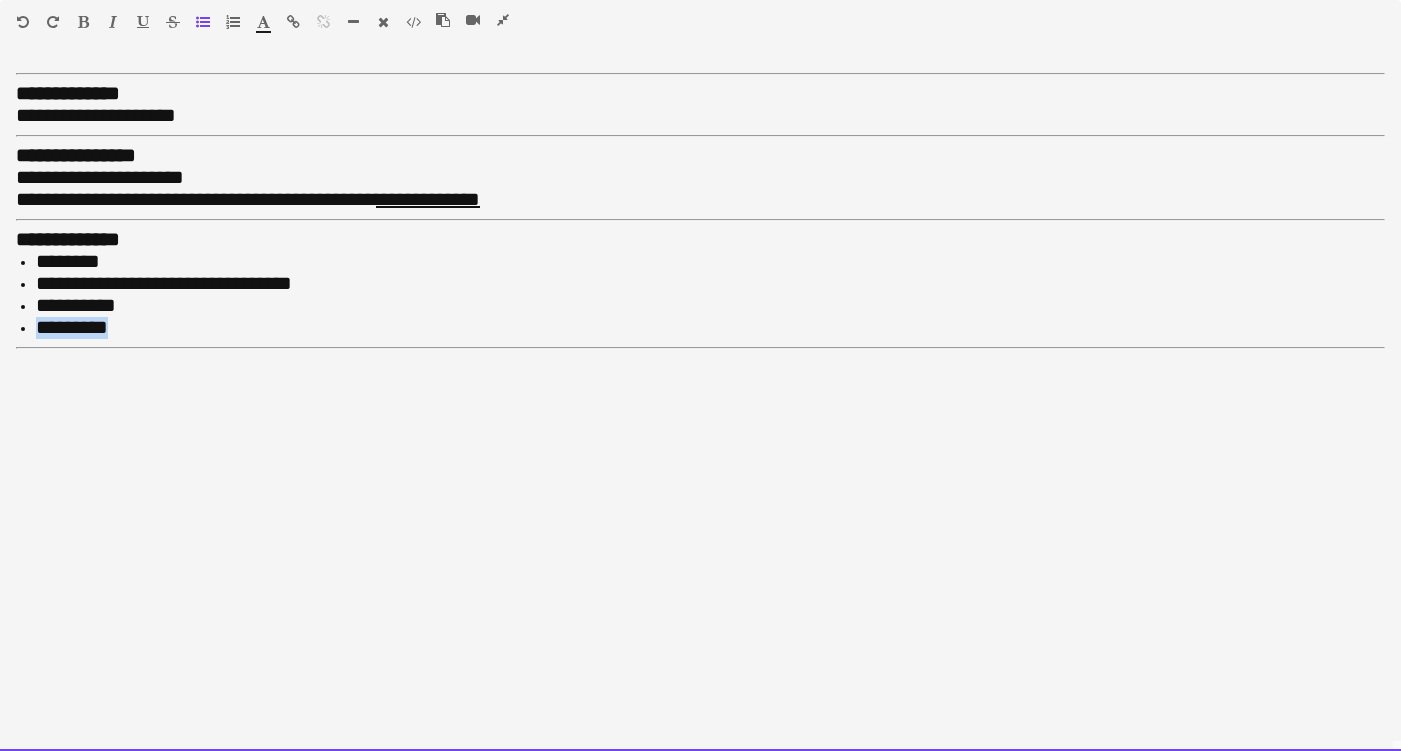 drag, startPoint x: 117, startPoint y: 316, endPoint x: -25, endPoint y: 310, distance: 142.12671 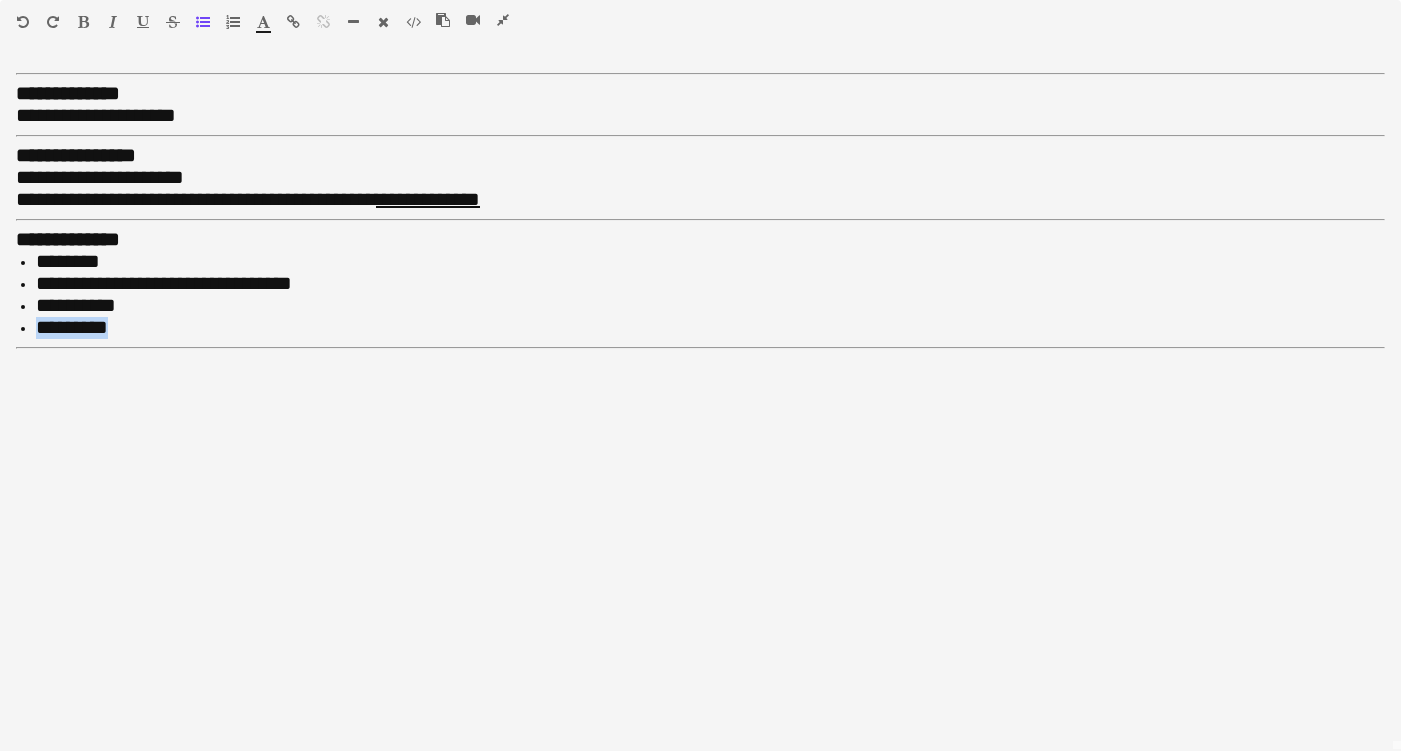 click at bounding box center (83, 22) 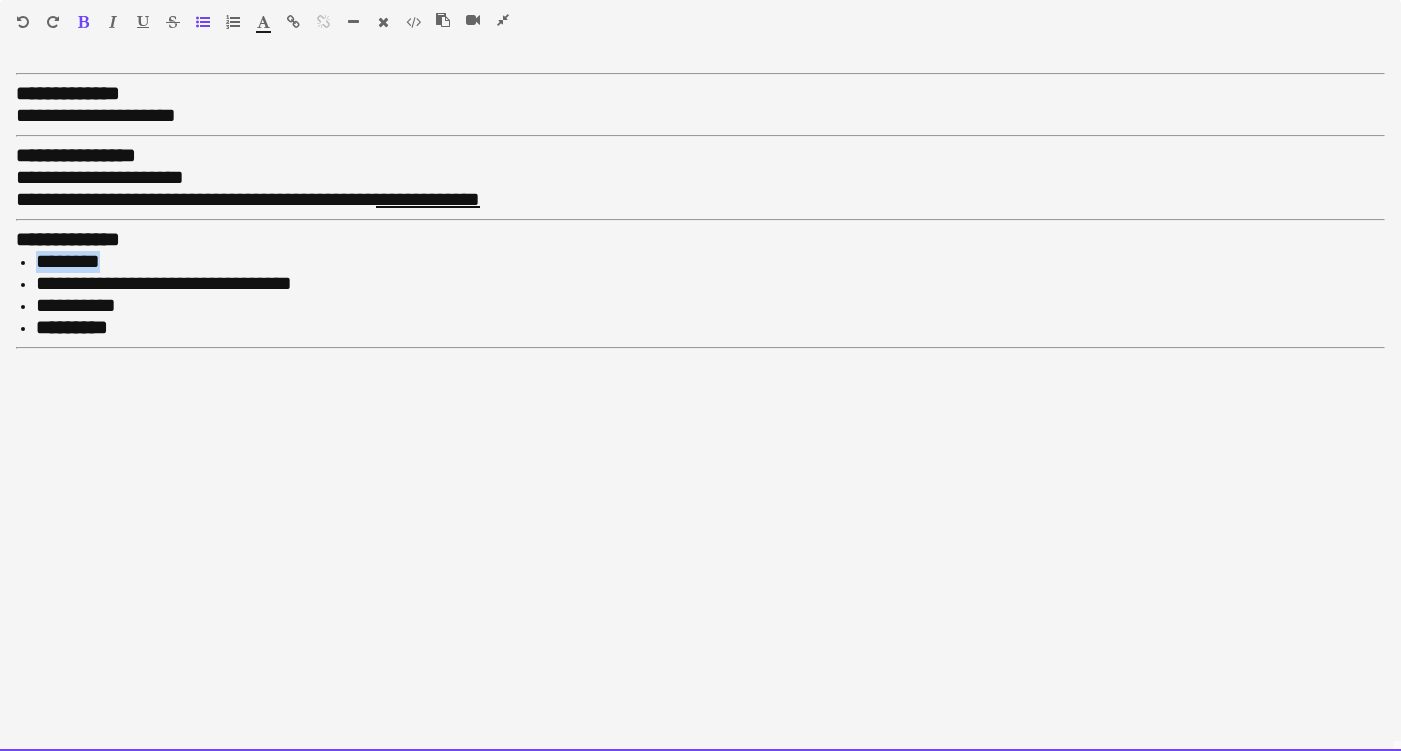 drag, startPoint x: 124, startPoint y: 253, endPoint x: -30, endPoint y: 251, distance: 154.01299 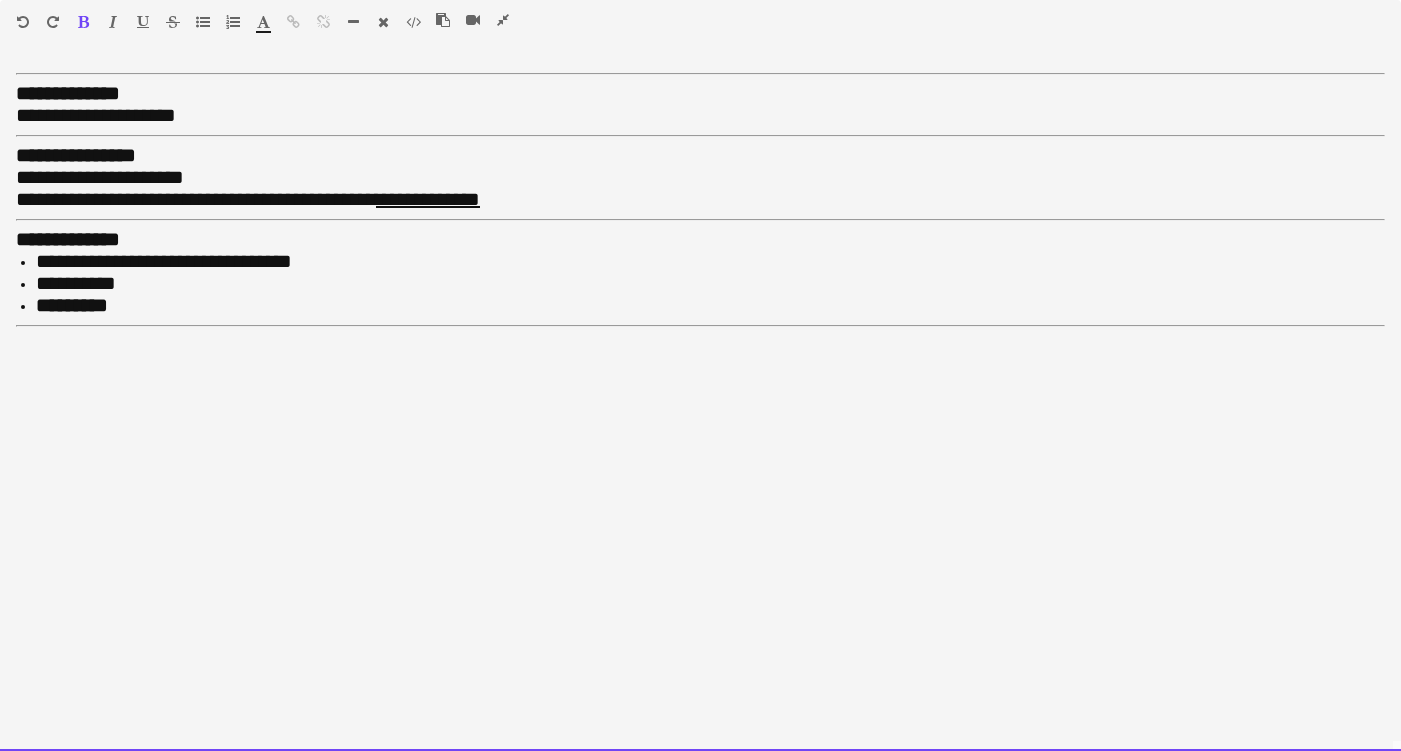 click on "**********" at bounding box center (164, 261) 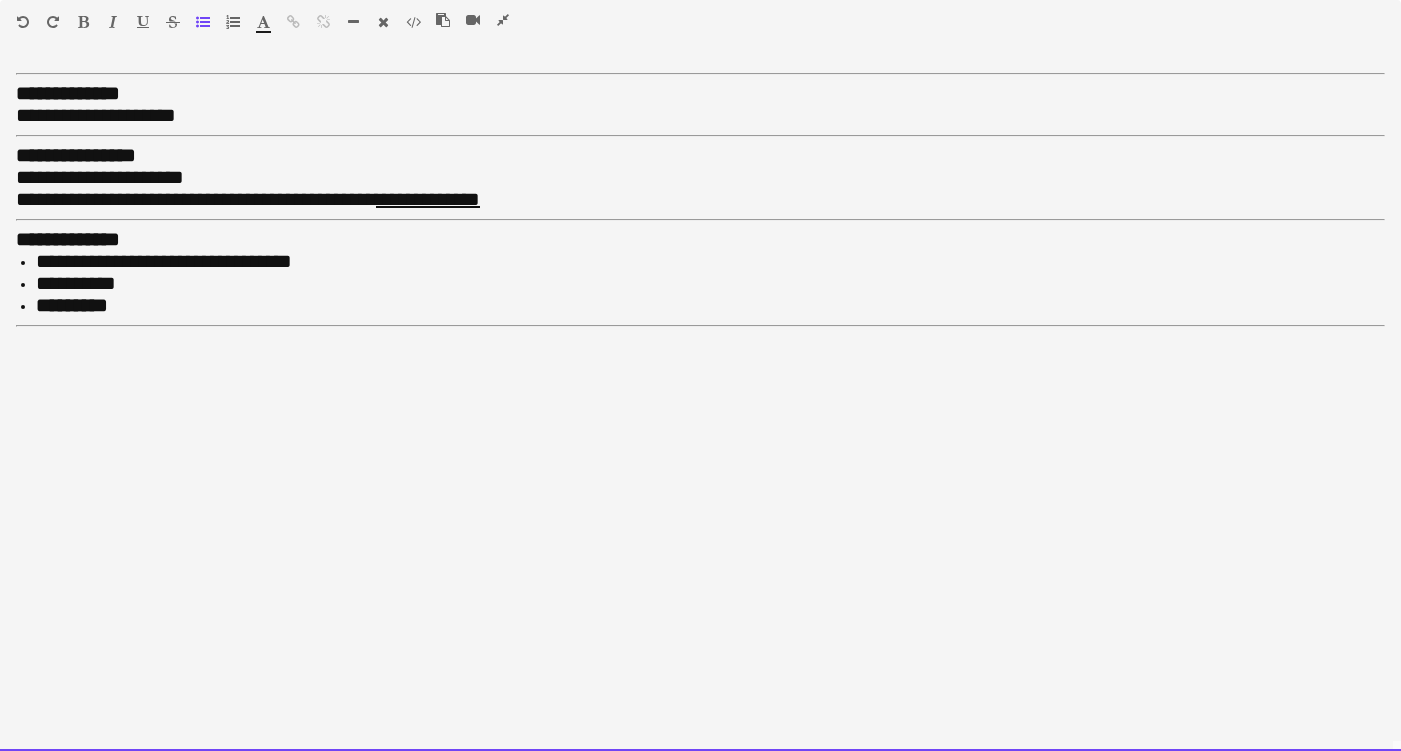 click on "**********" at bounding box center [710, 284] 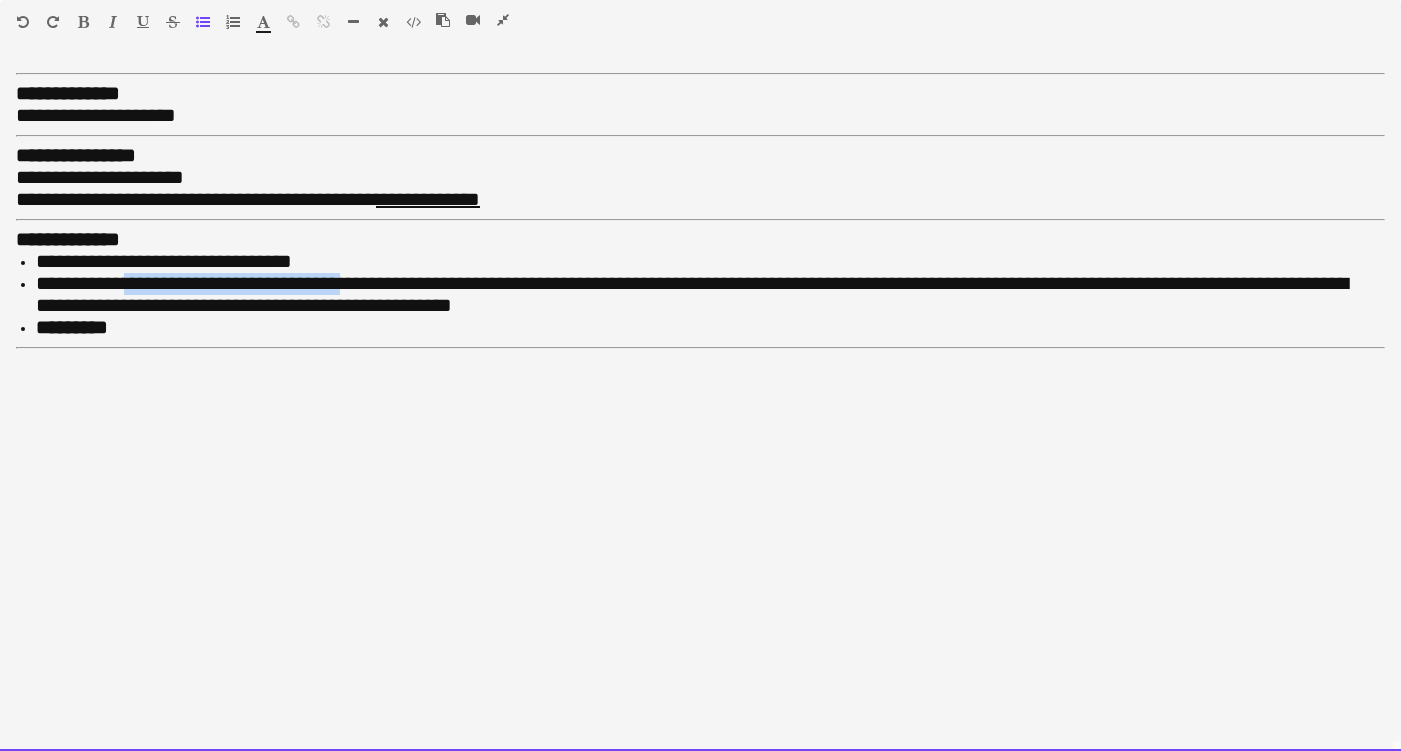 drag, startPoint x: 141, startPoint y: 273, endPoint x: 372, endPoint y: 267, distance: 231.07791 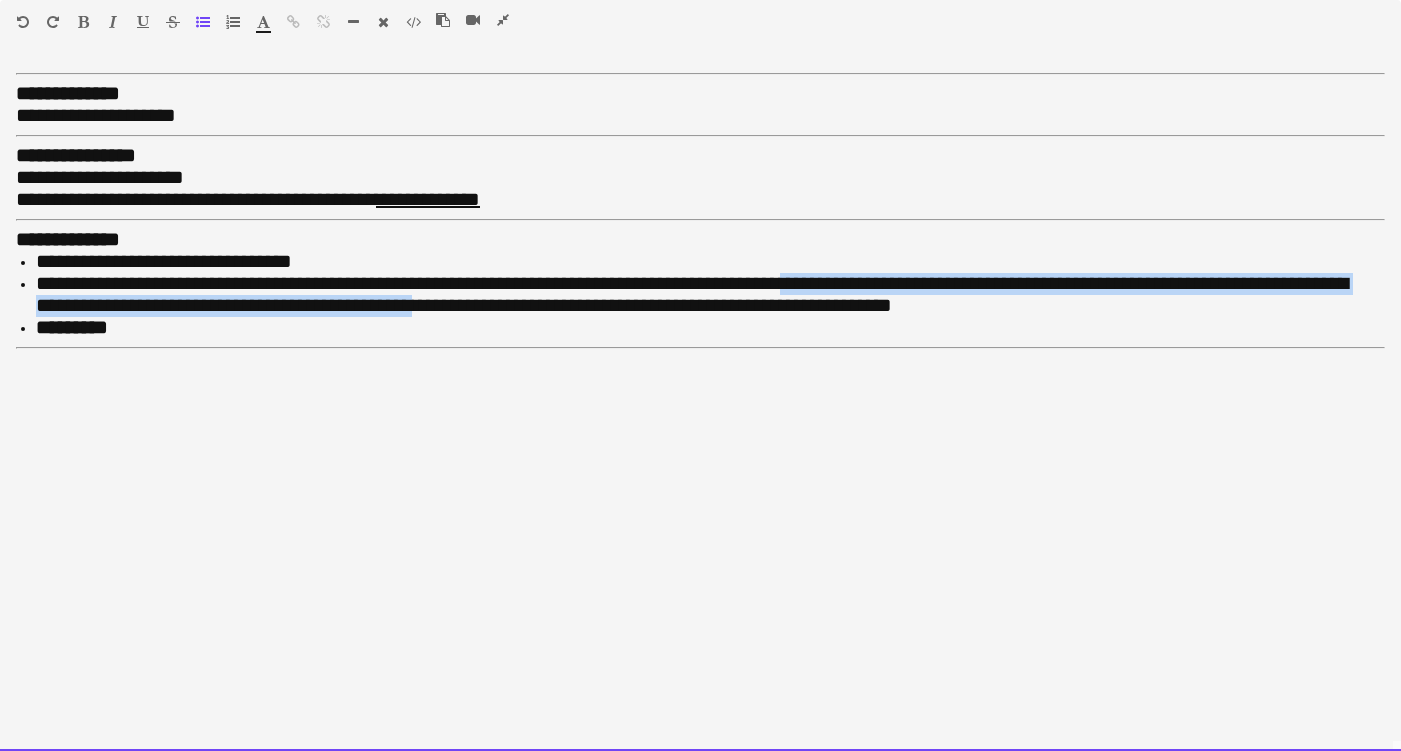drag, startPoint x: 376, startPoint y: 300, endPoint x: 797, endPoint y: 270, distance: 422.06754 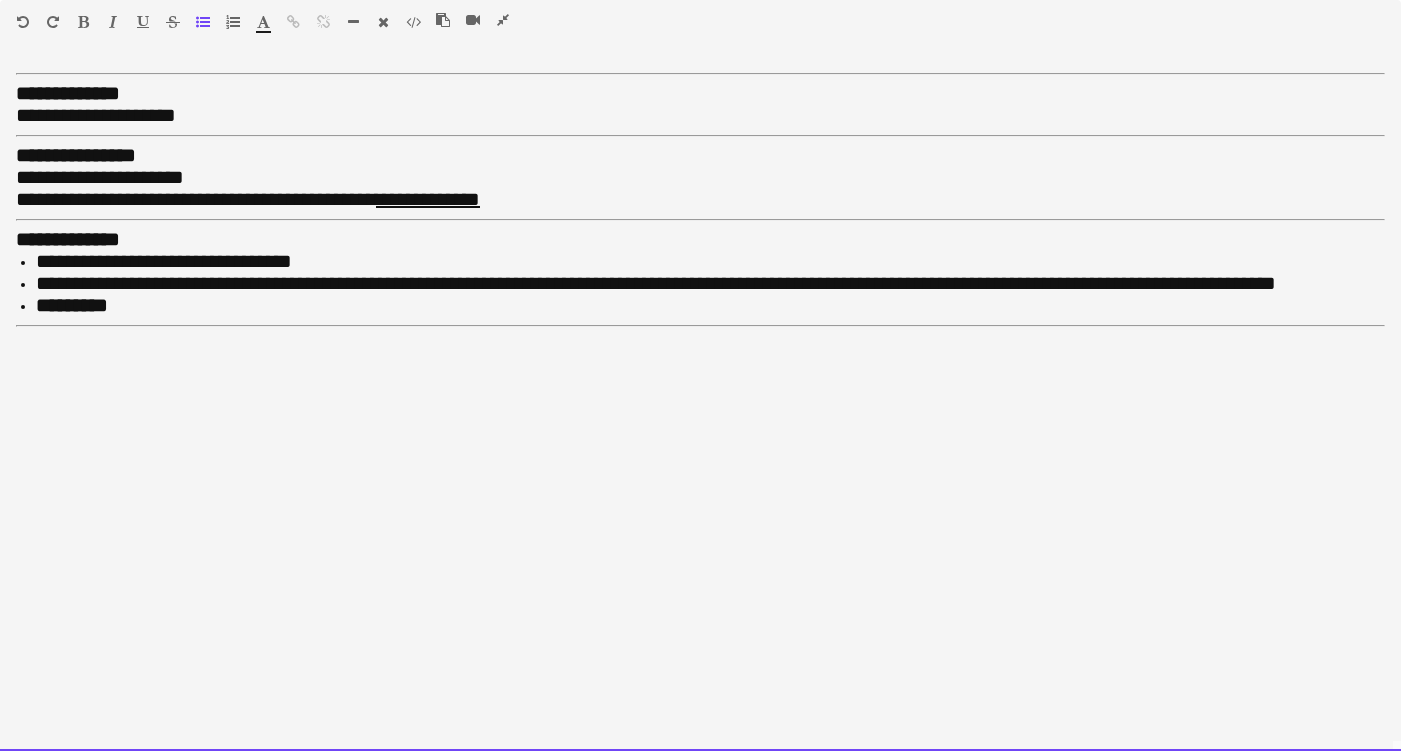 click on "*********" at bounding box center (710, 306) 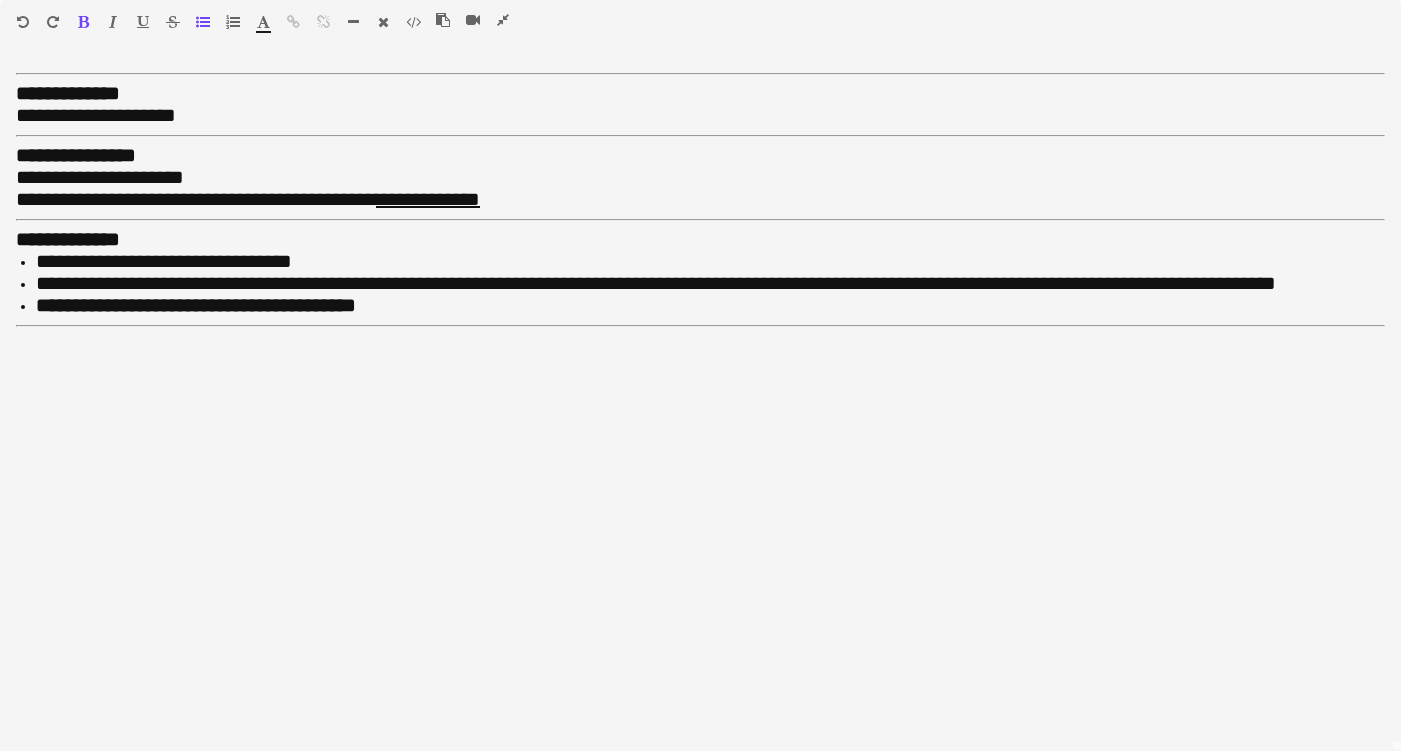 click at bounding box center (503, 20) 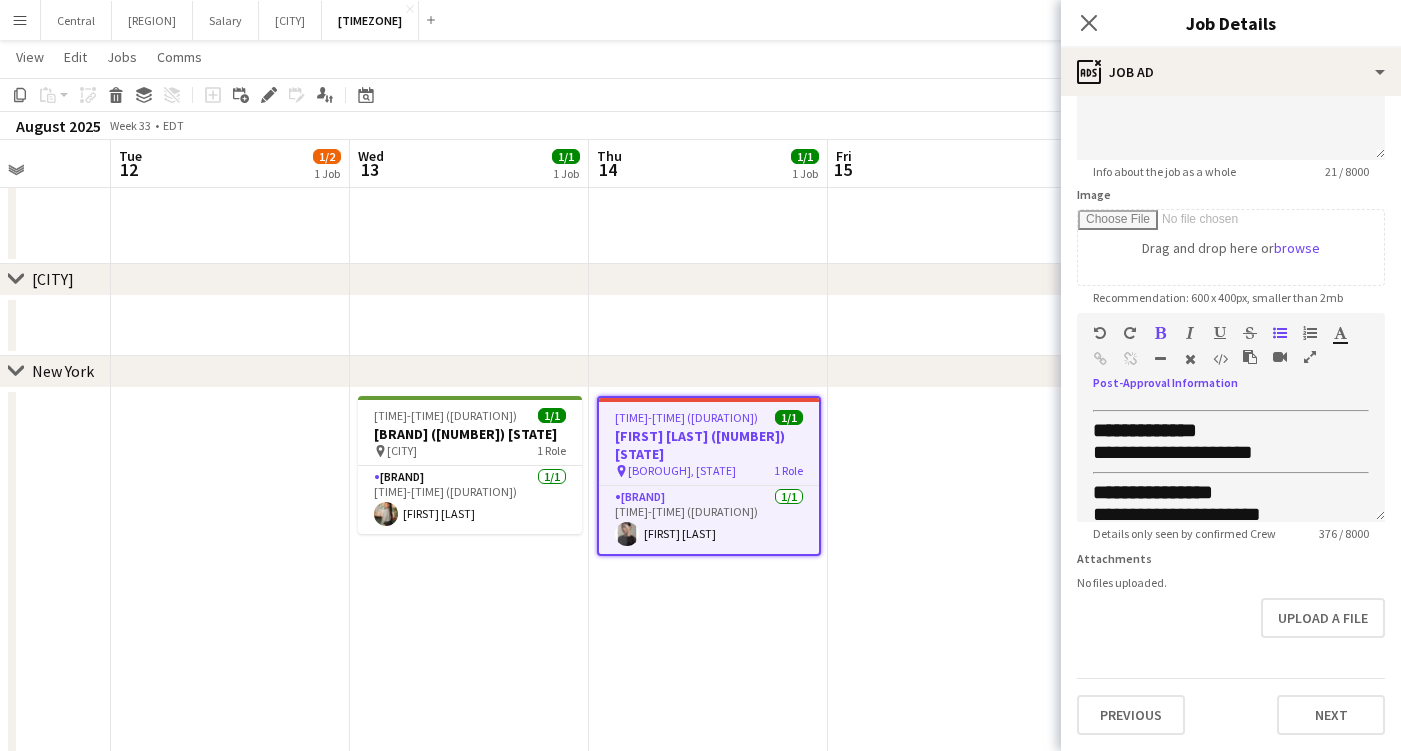 scroll, scrollTop: 238, scrollLeft: 0, axis: vertical 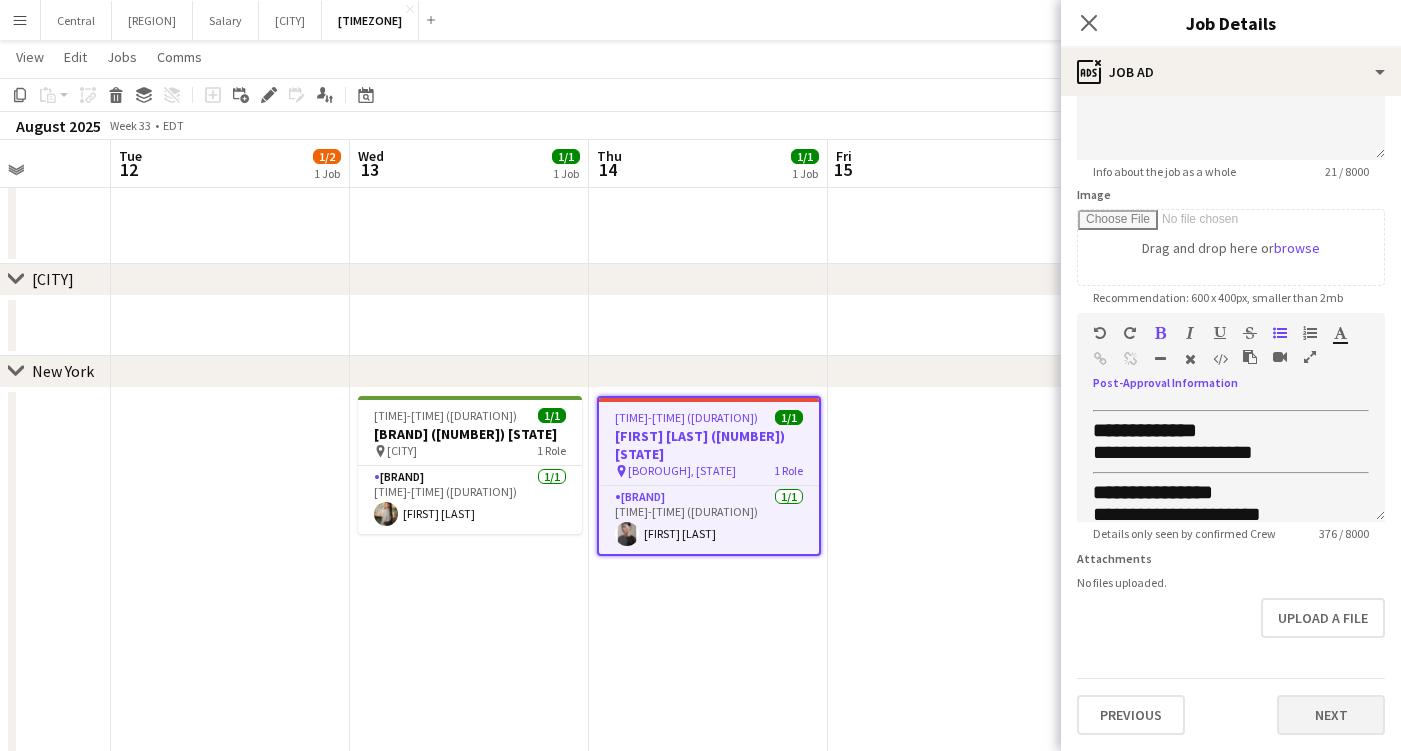 click on "Next" at bounding box center [1331, 715] 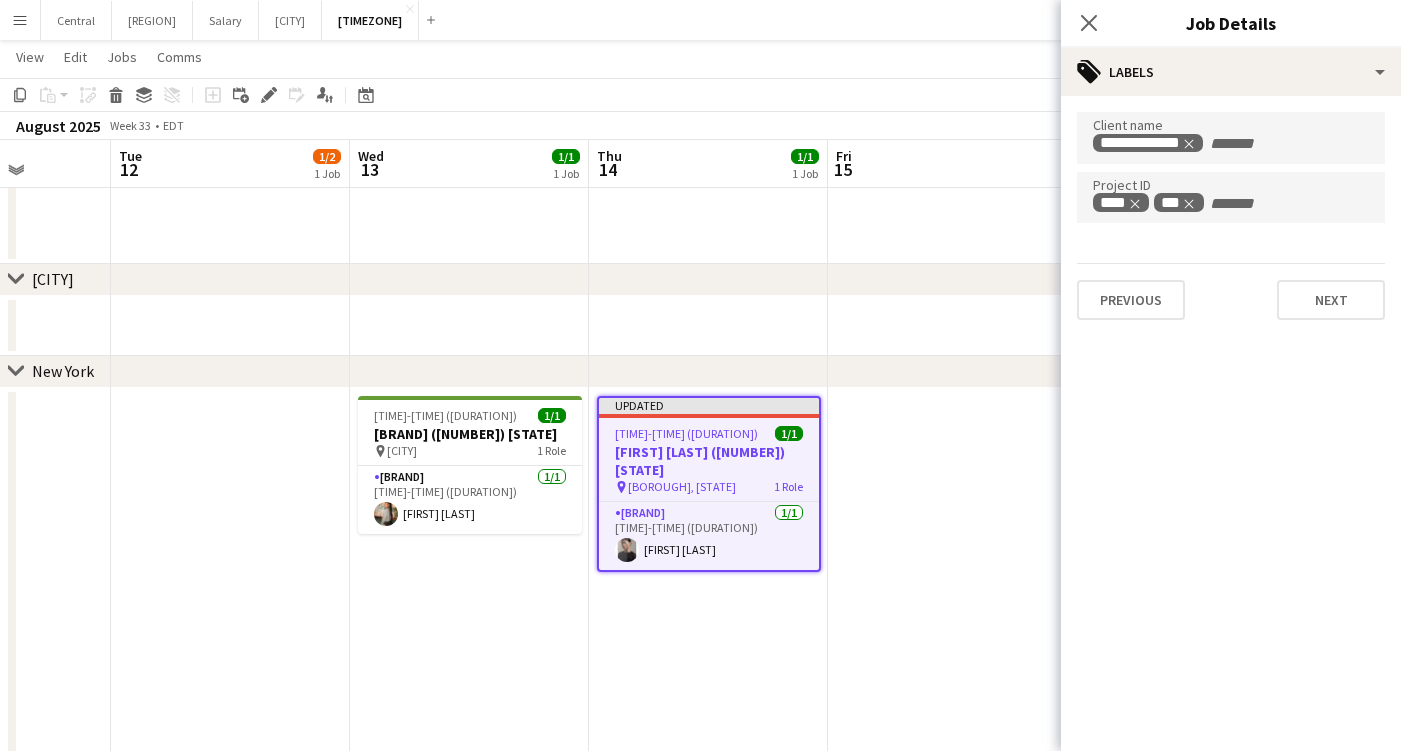 scroll, scrollTop: 0, scrollLeft: 0, axis: both 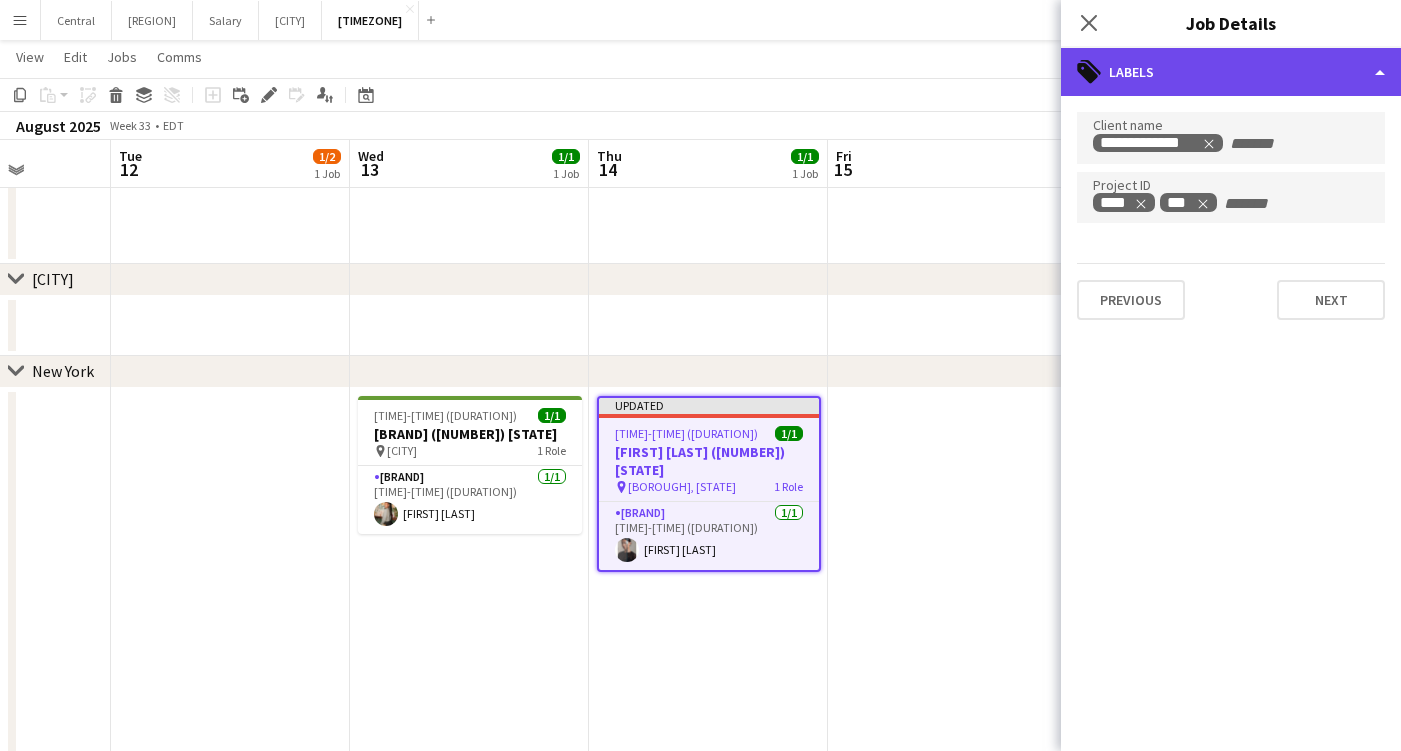 click on "tags-double
Labels" 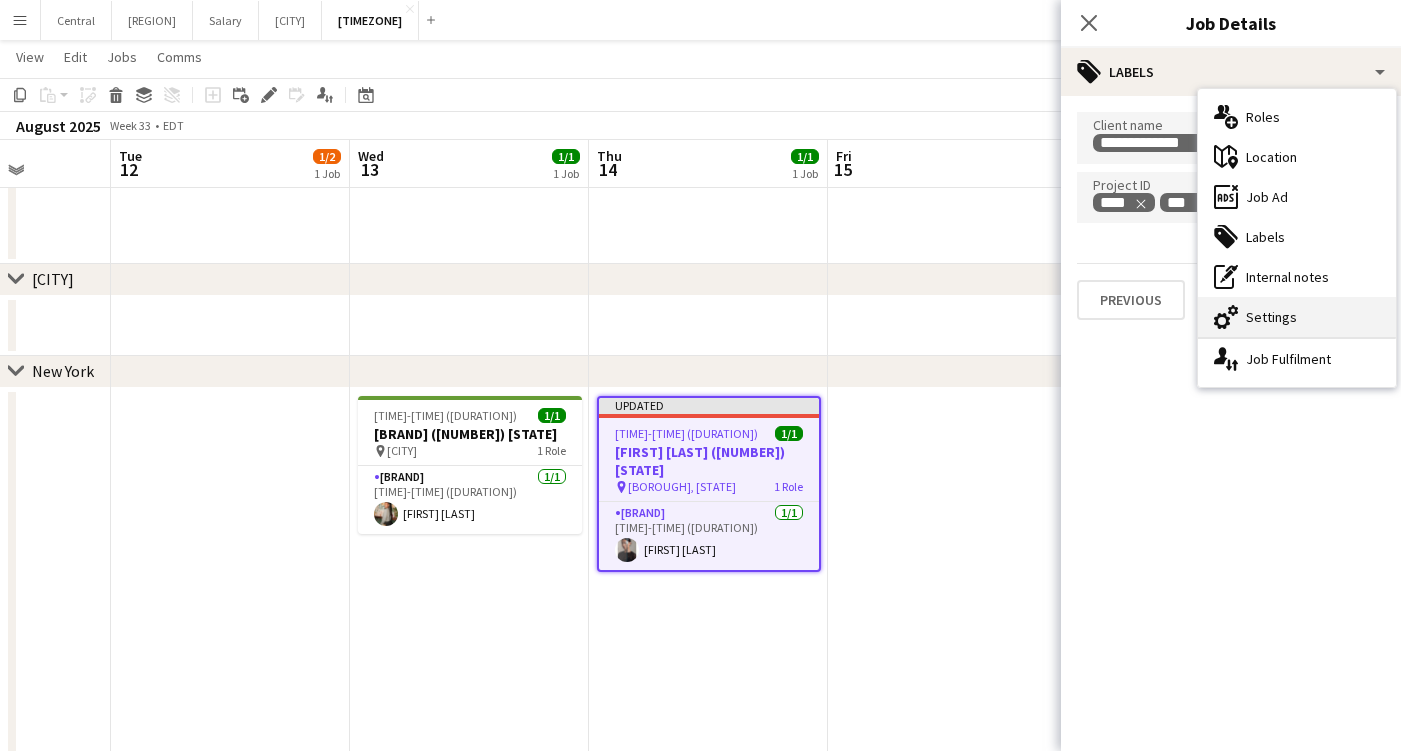 click on "cog-double-3
Settings" at bounding box center [1297, 317] 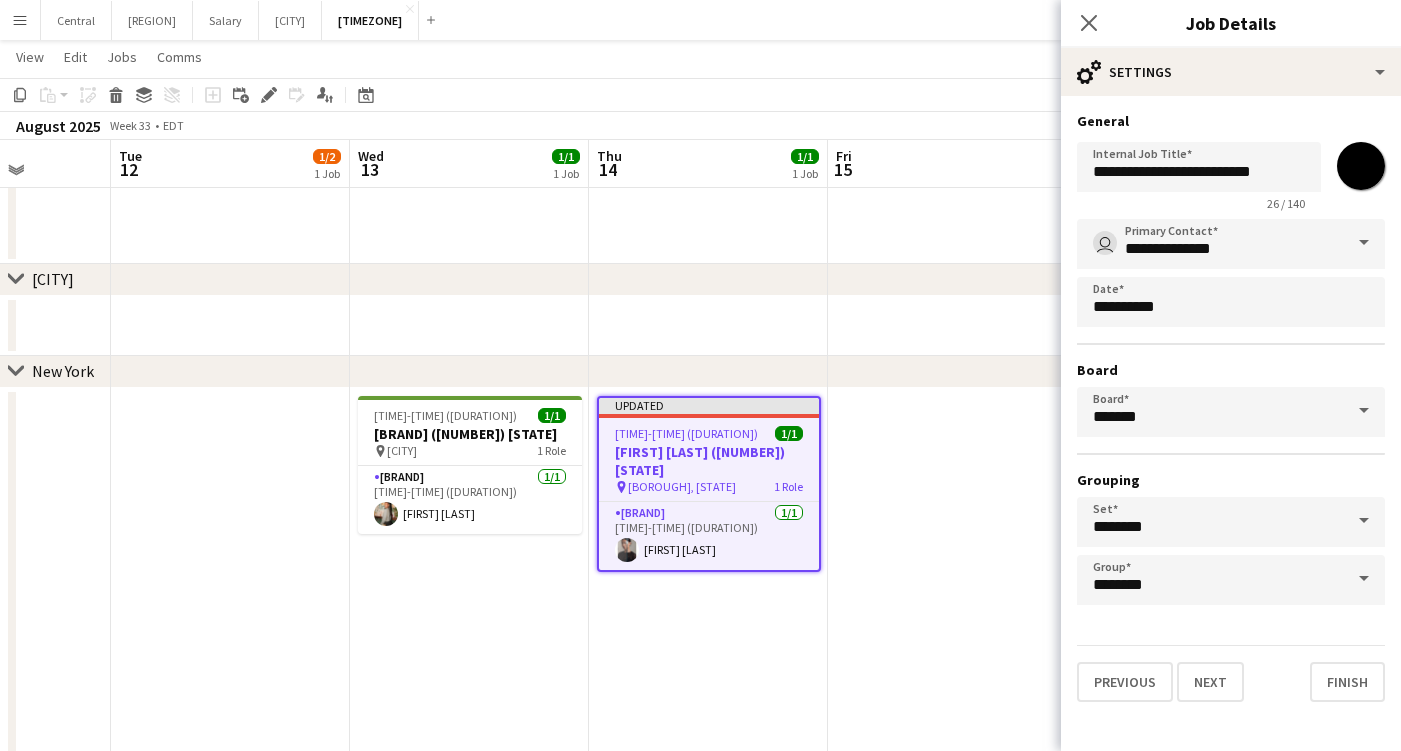 click on "**********" at bounding box center [1231, 172] 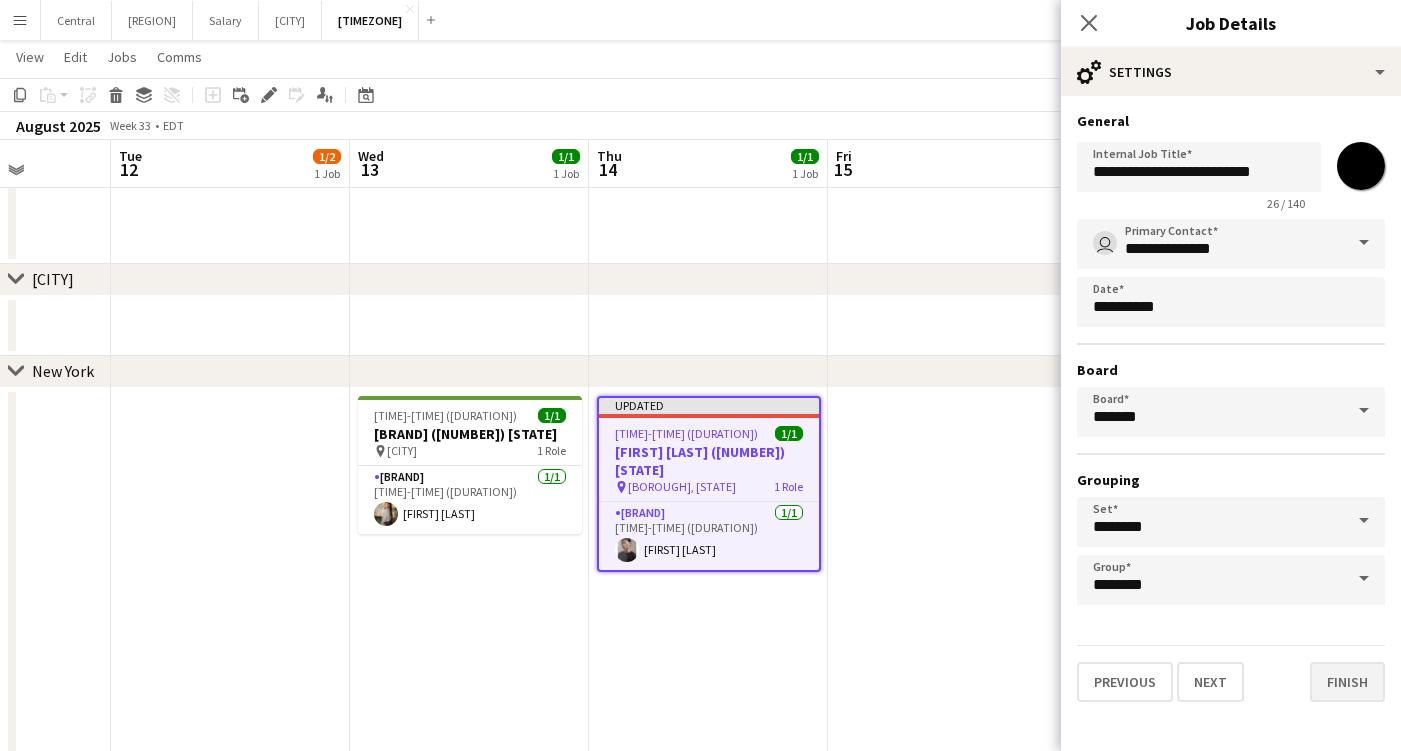 click on "Finish" at bounding box center (1347, 682) 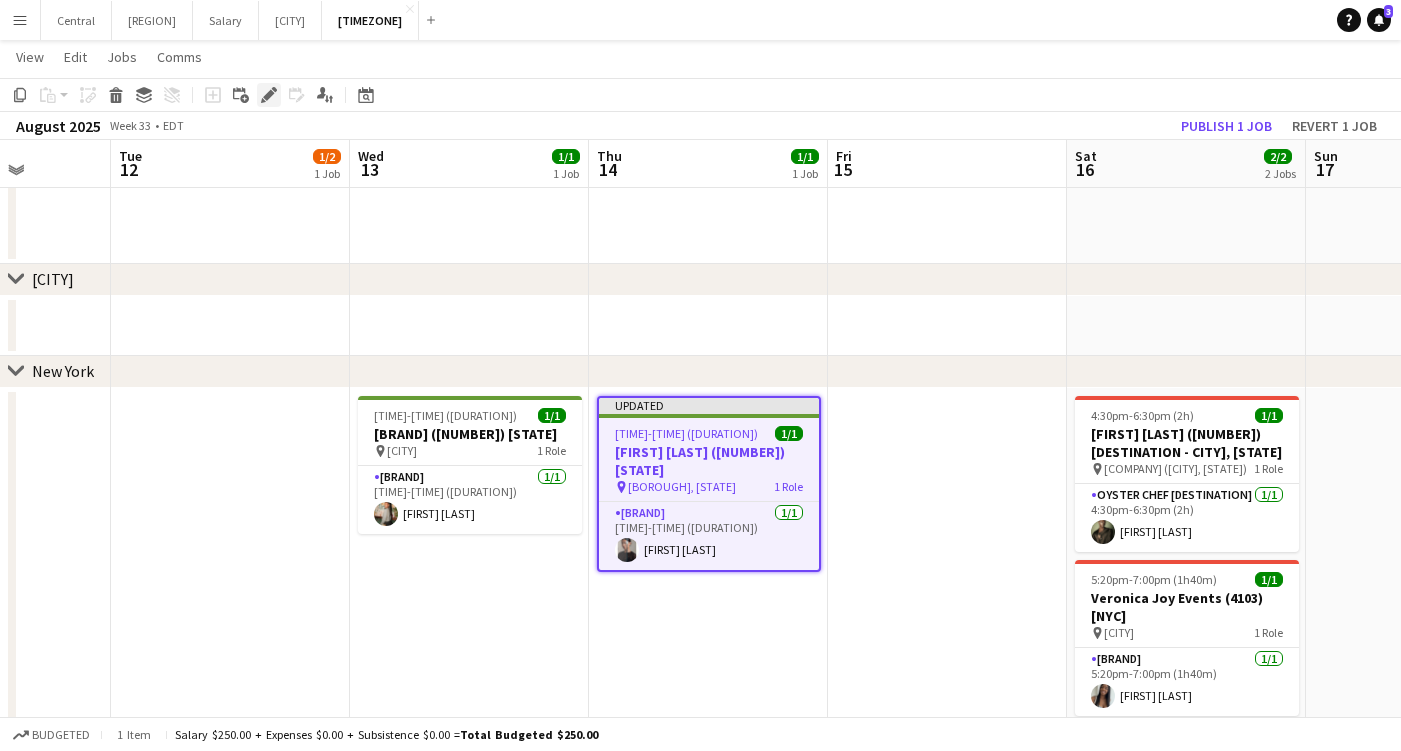 click on "Edit" 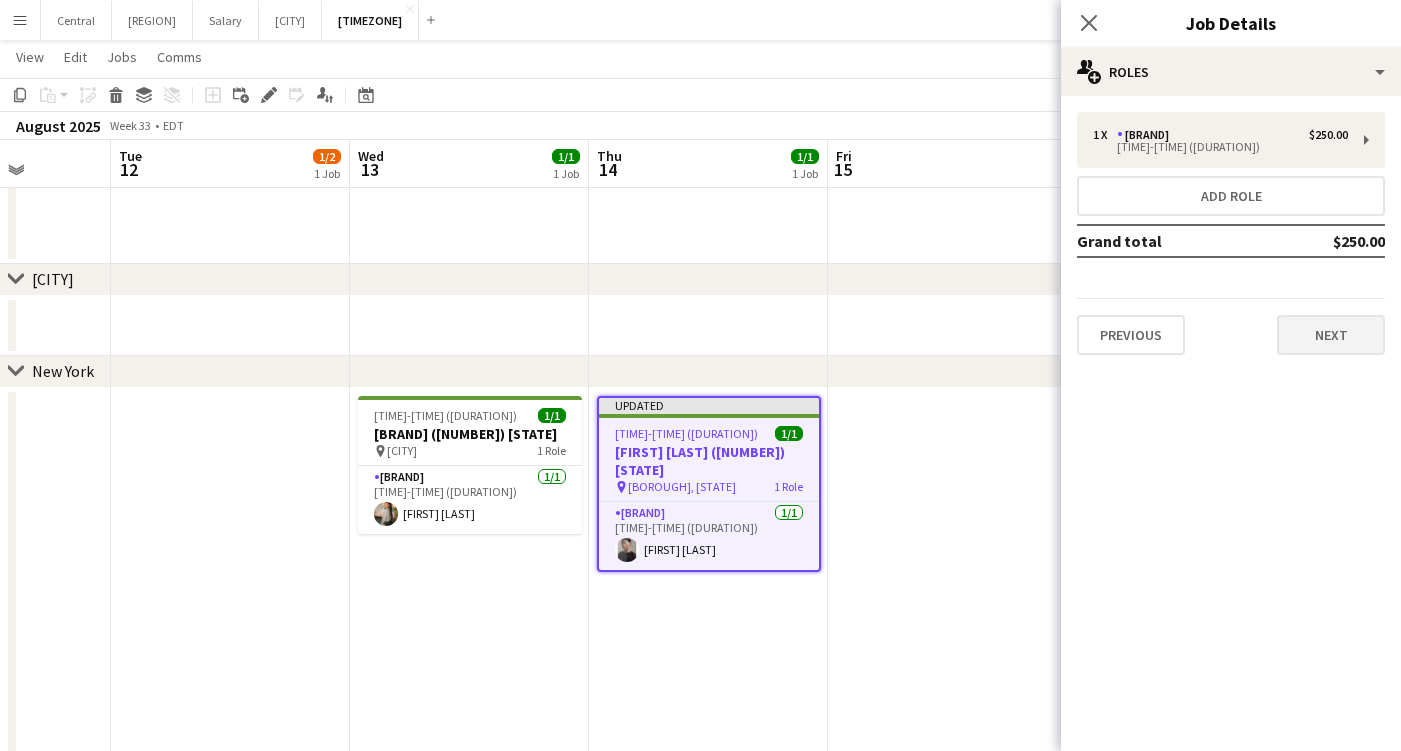 click on "Next" at bounding box center [1331, 335] 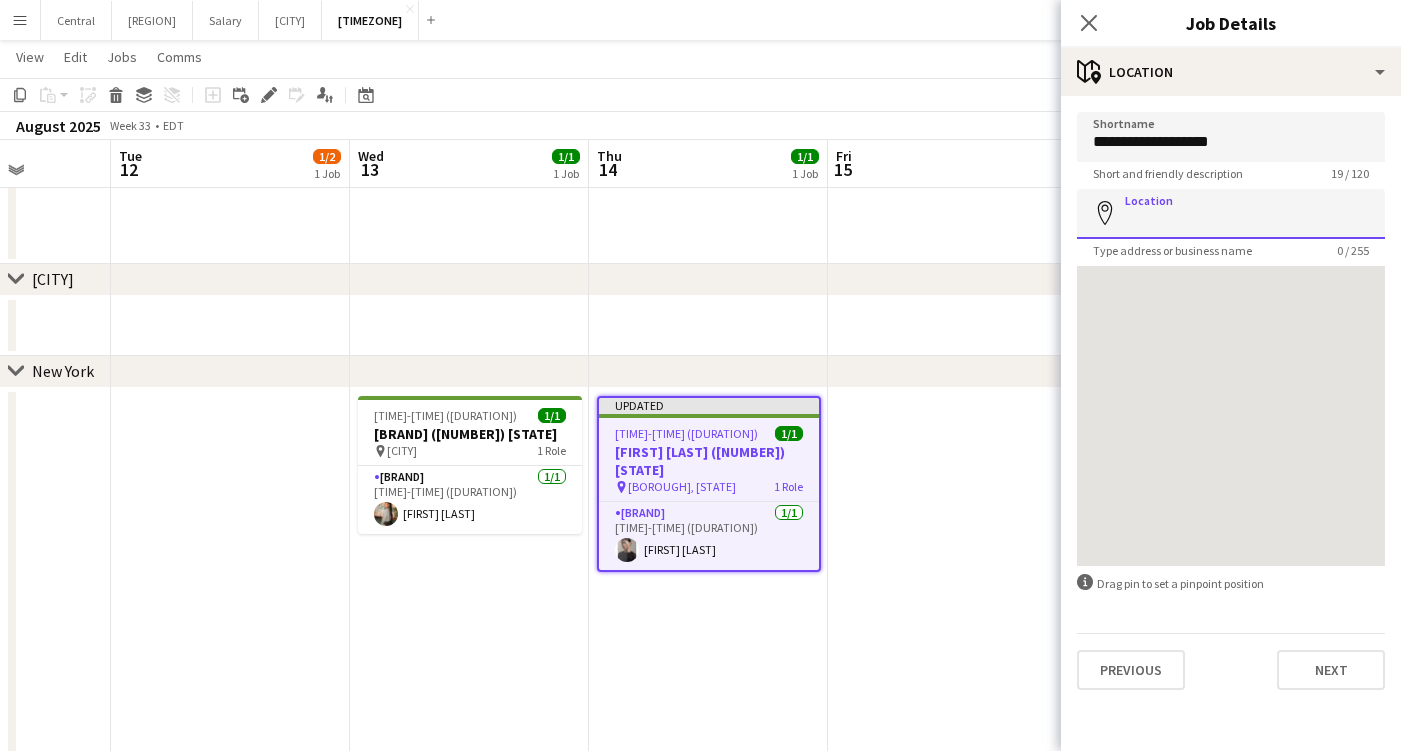 paste on "**********" 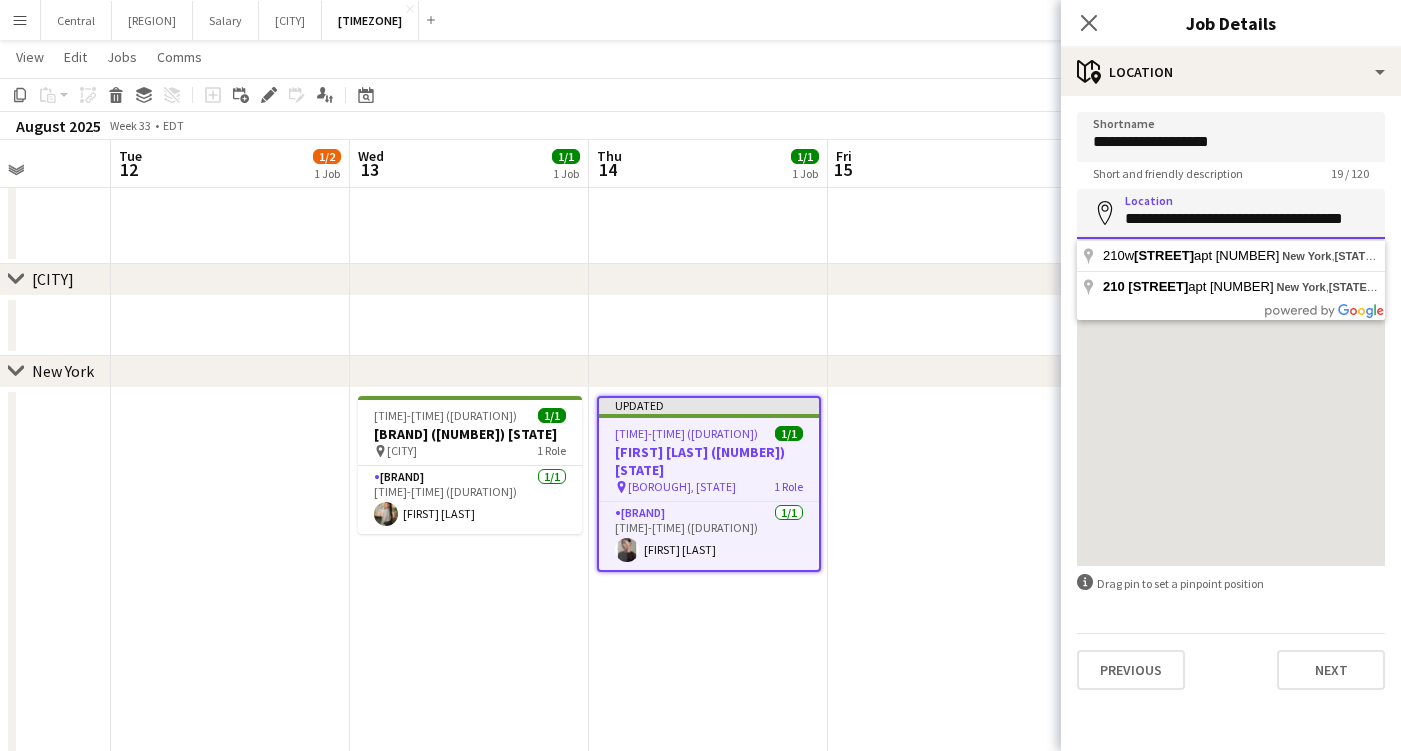 click on "**********" at bounding box center [1231, 214] 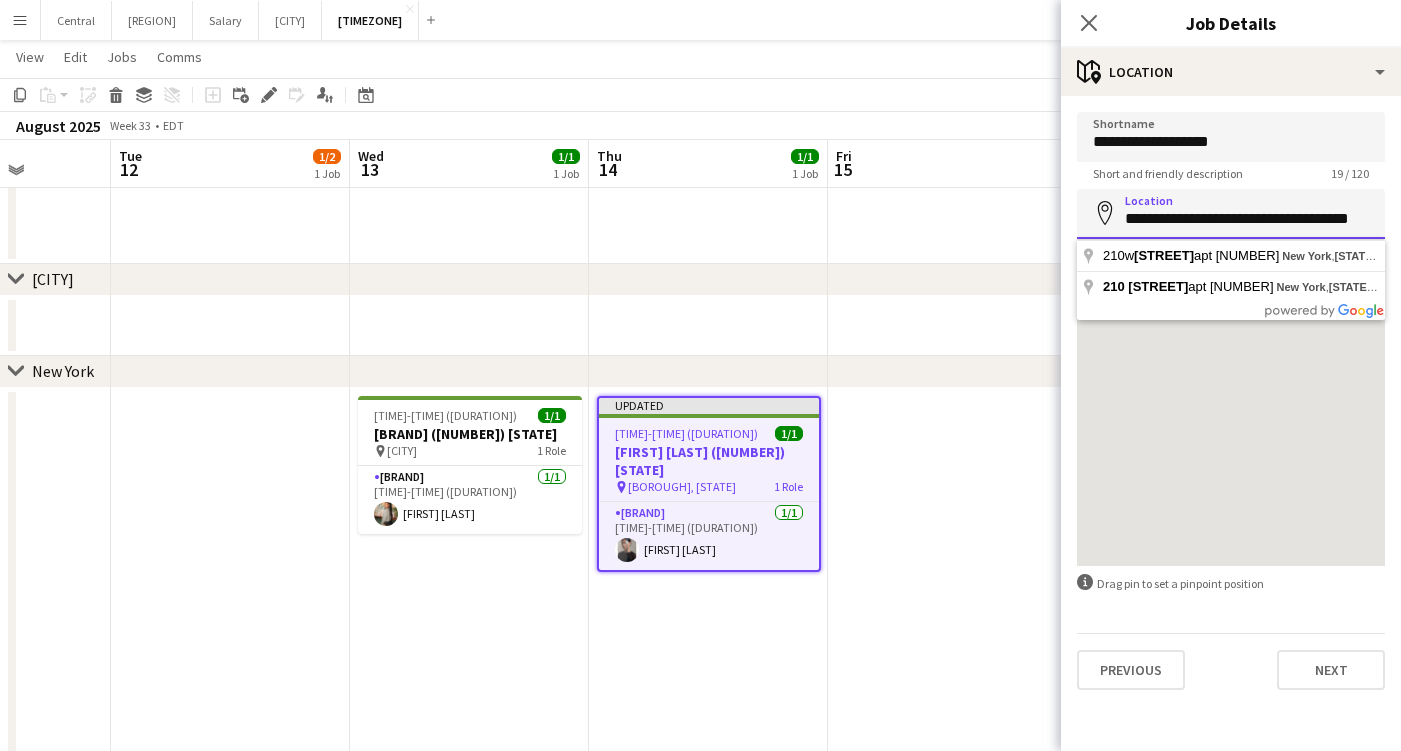 click on "**********" at bounding box center (1231, 214) 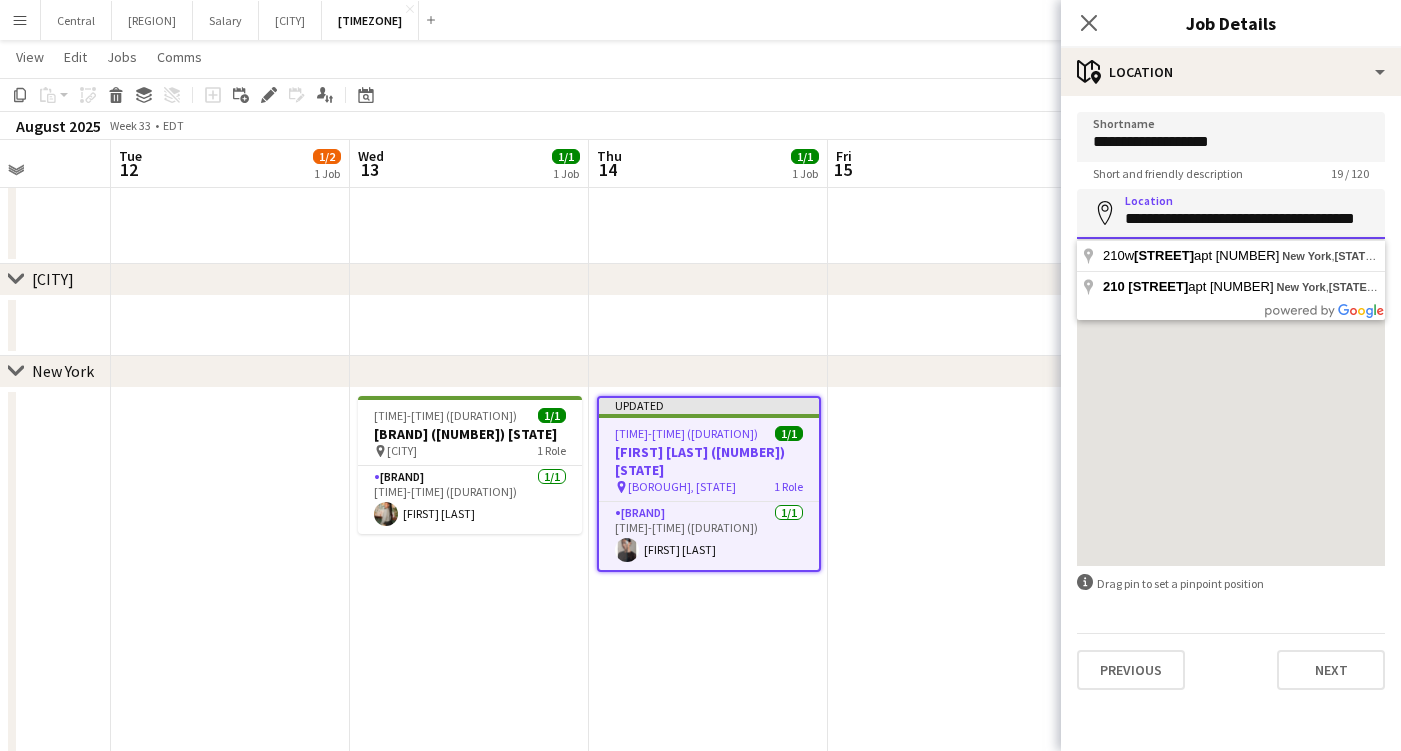 click on "**********" at bounding box center (1231, 214) 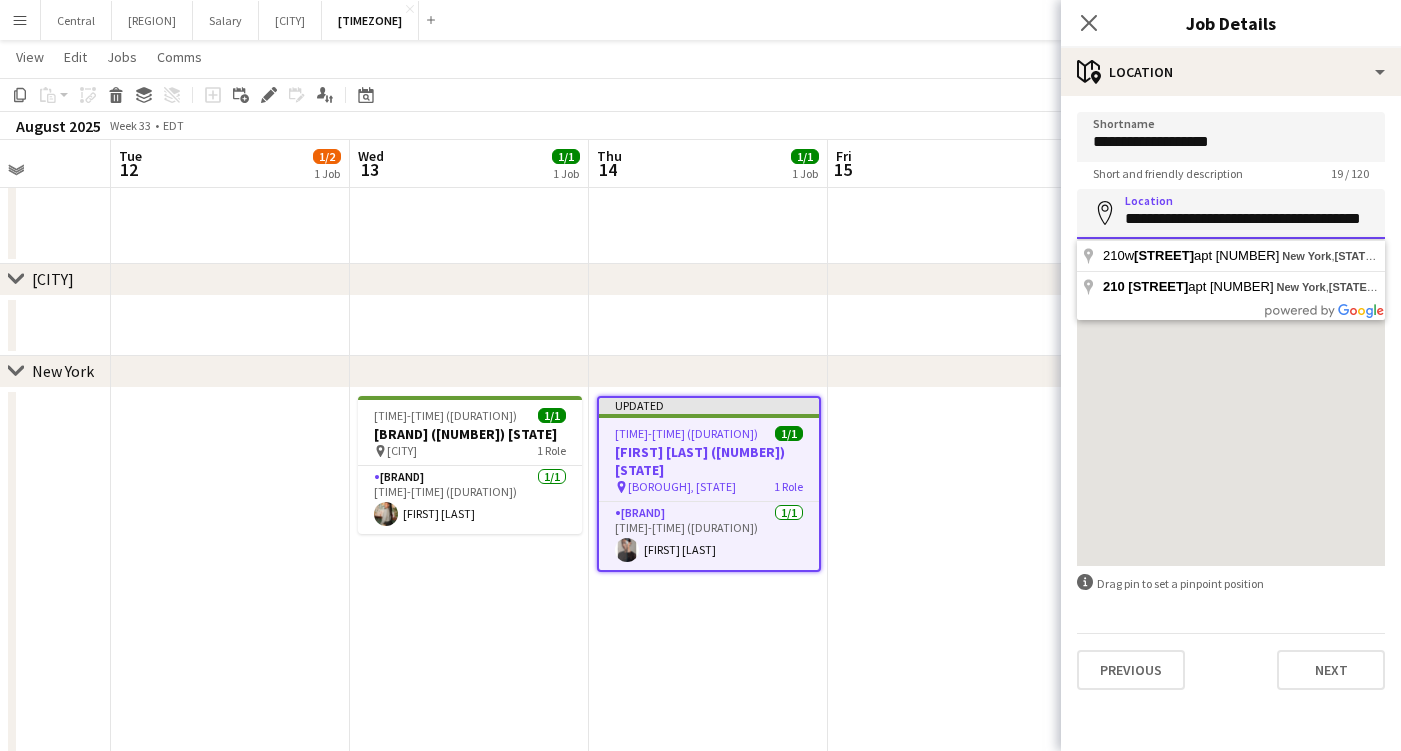 drag, startPoint x: 1167, startPoint y: 223, endPoint x: 1057, endPoint y: 223, distance: 110 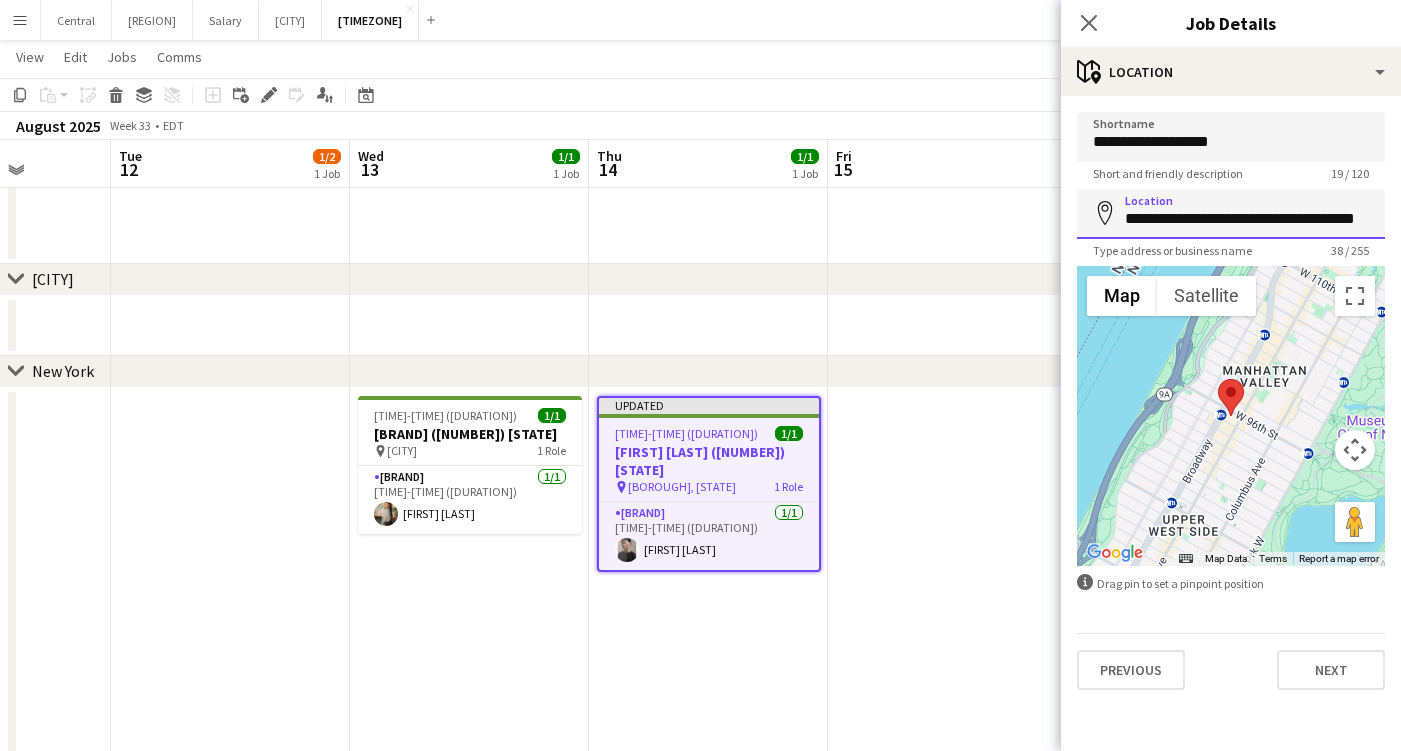click on "**********" at bounding box center [1231, 214] 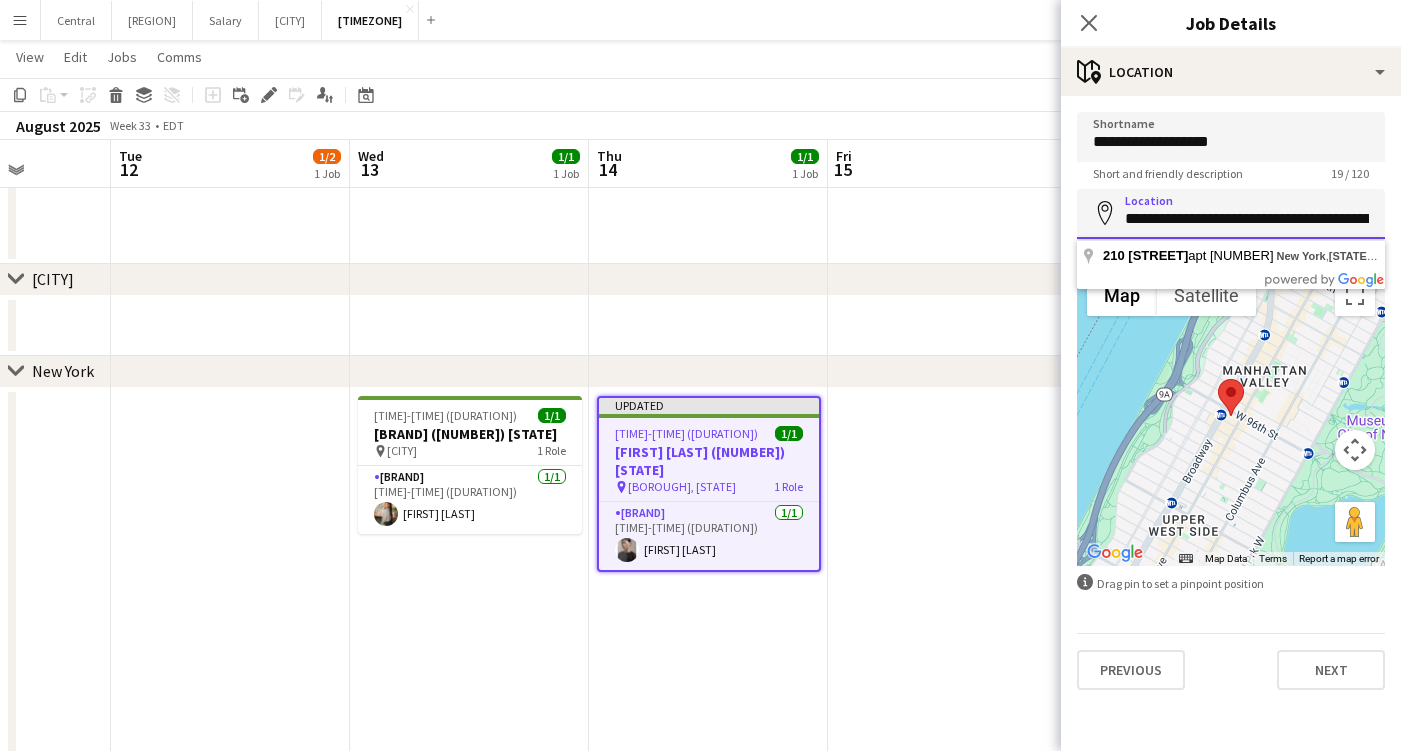 type on "**********" 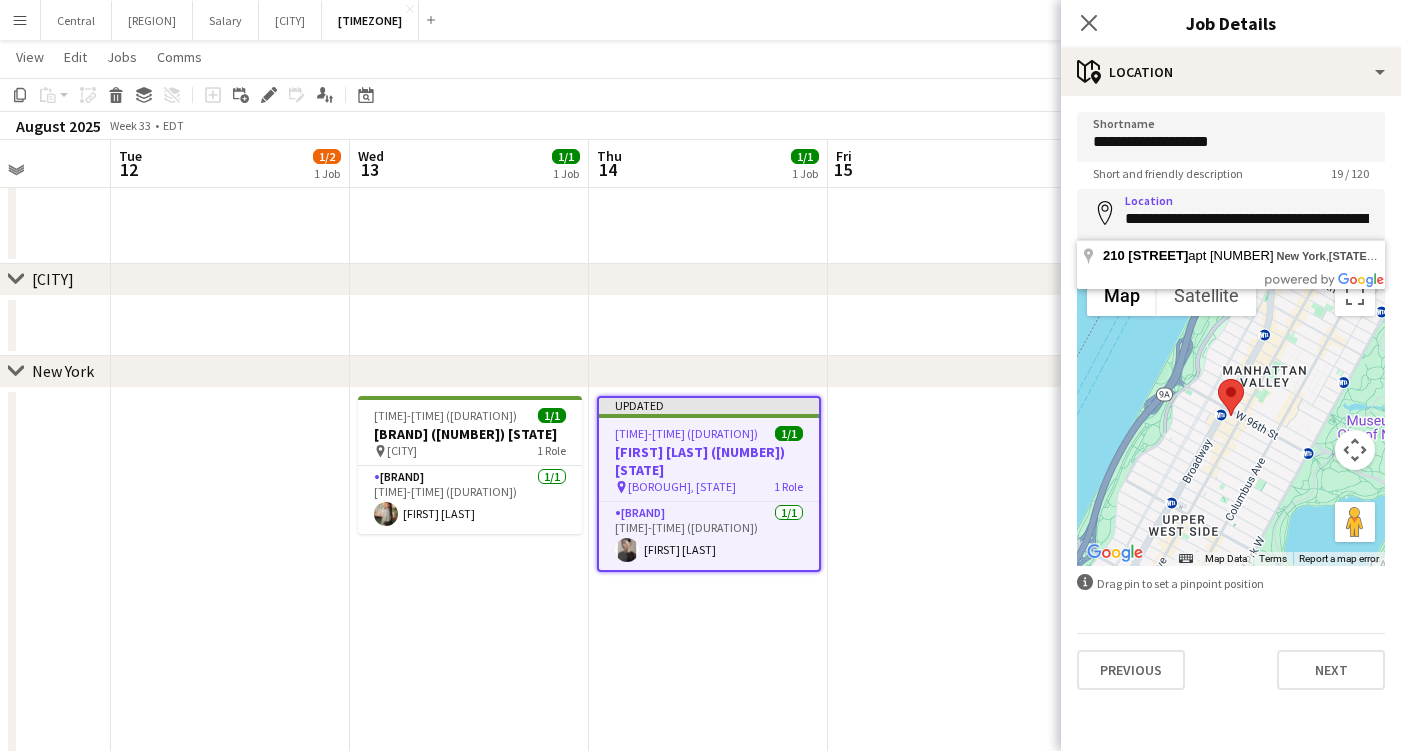 click on "**********" at bounding box center [1231, 401] 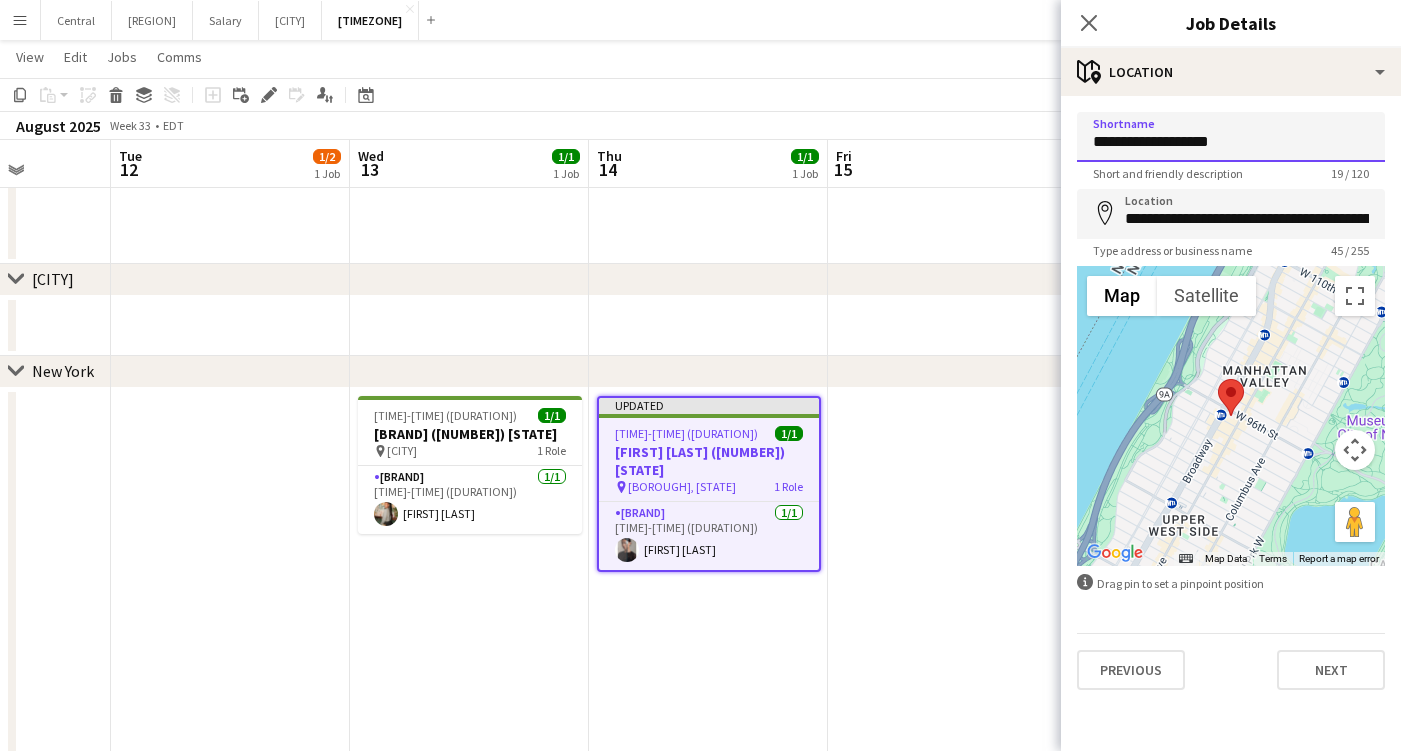 drag, startPoint x: 1117, startPoint y: 143, endPoint x: 1014, endPoint y: 135, distance: 103.31021 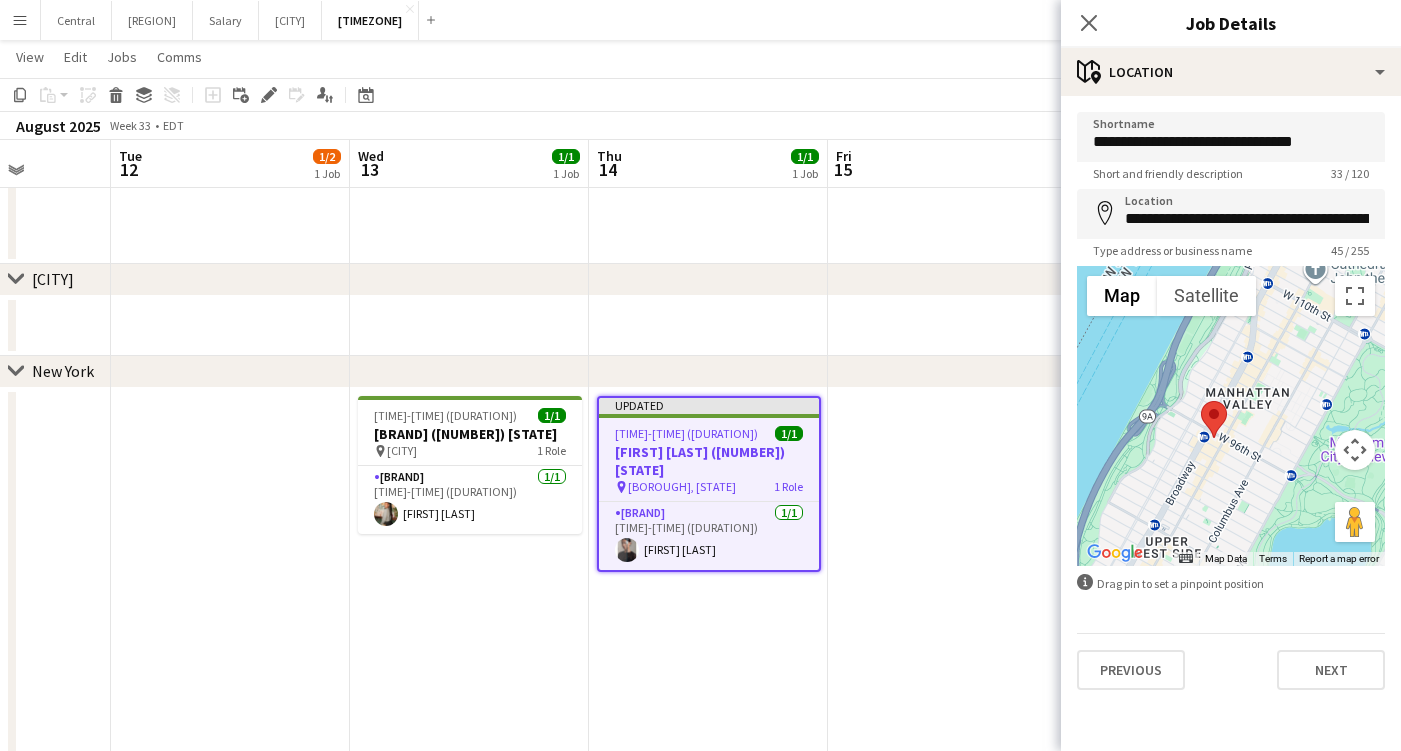 drag, startPoint x: 1281, startPoint y: 381, endPoint x: 1261, endPoint y: 403, distance: 29.732138 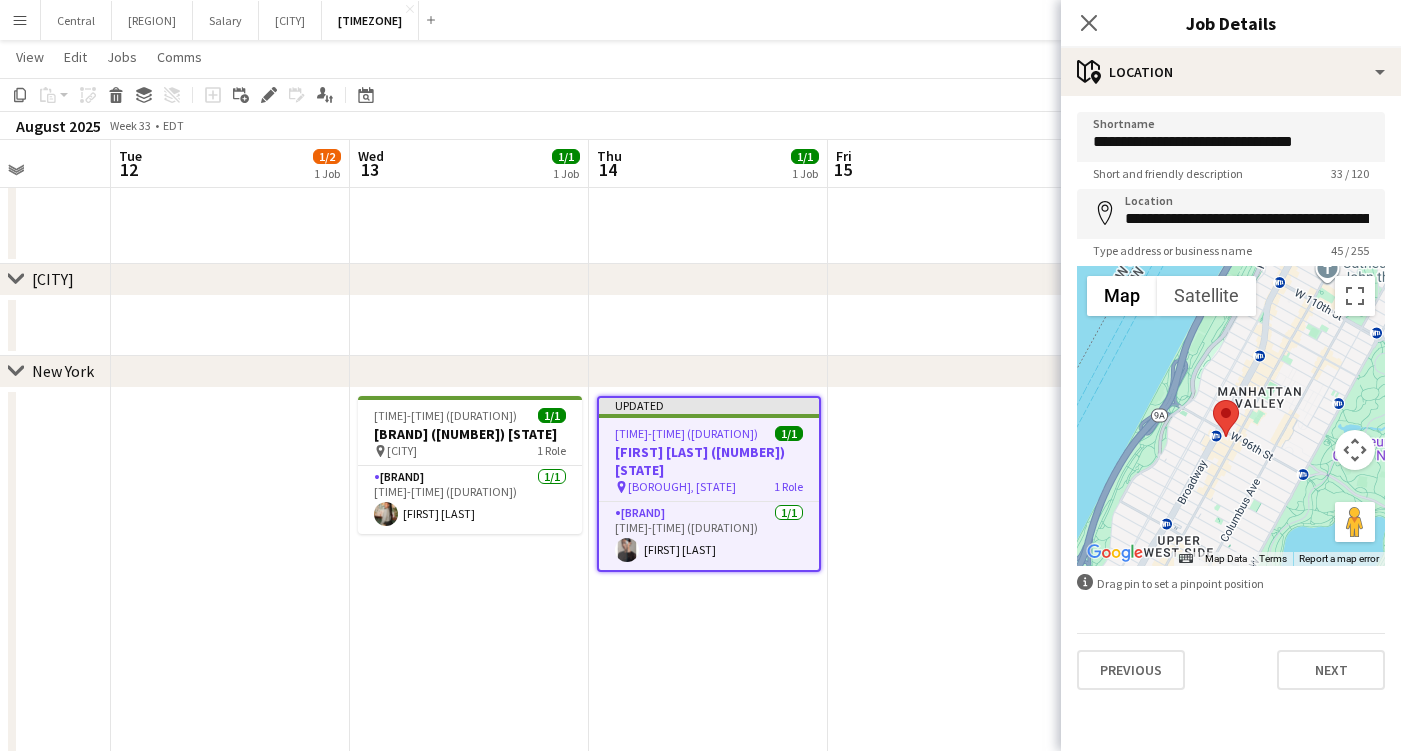 drag, startPoint x: 1248, startPoint y: 454, endPoint x: 1276, endPoint y: 440, distance: 31.304953 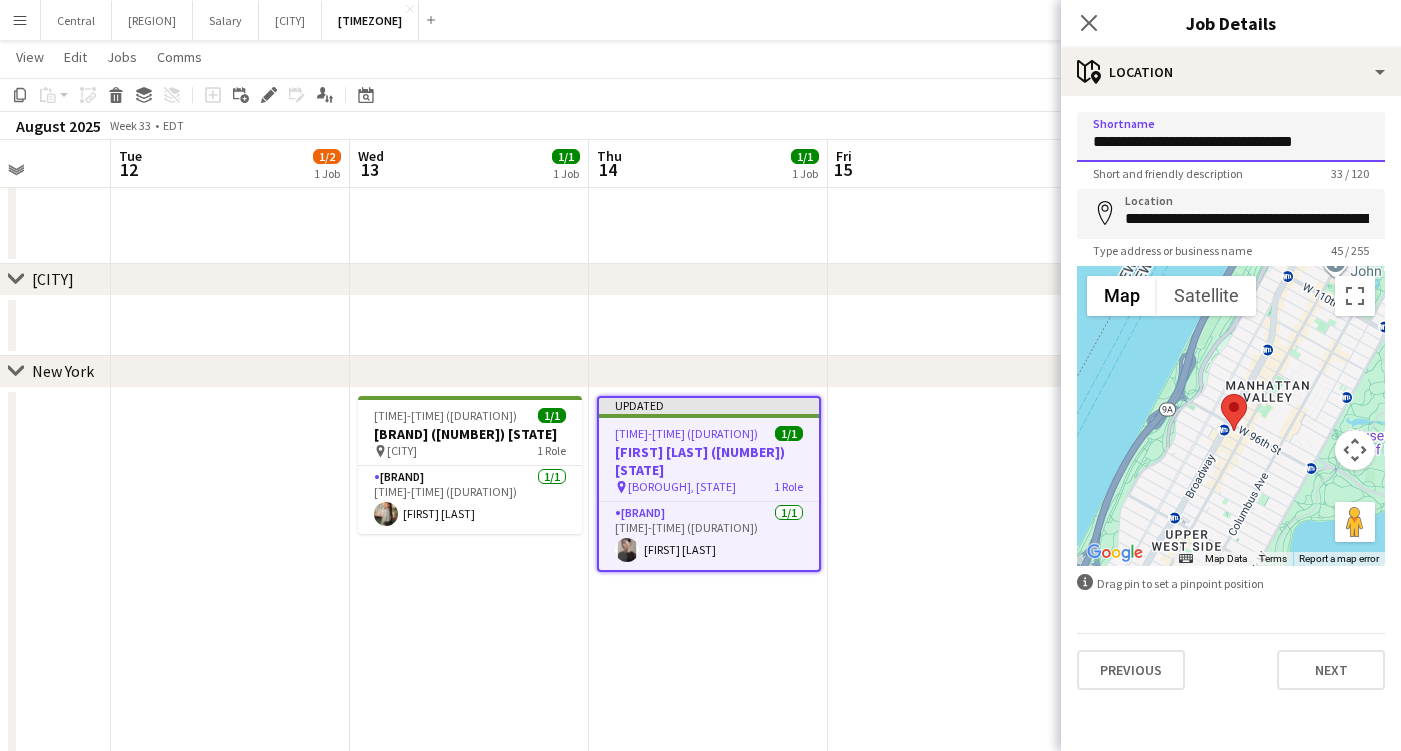 drag, startPoint x: 1221, startPoint y: 141, endPoint x: 1317, endPoint y: 135, distance: 96.18732 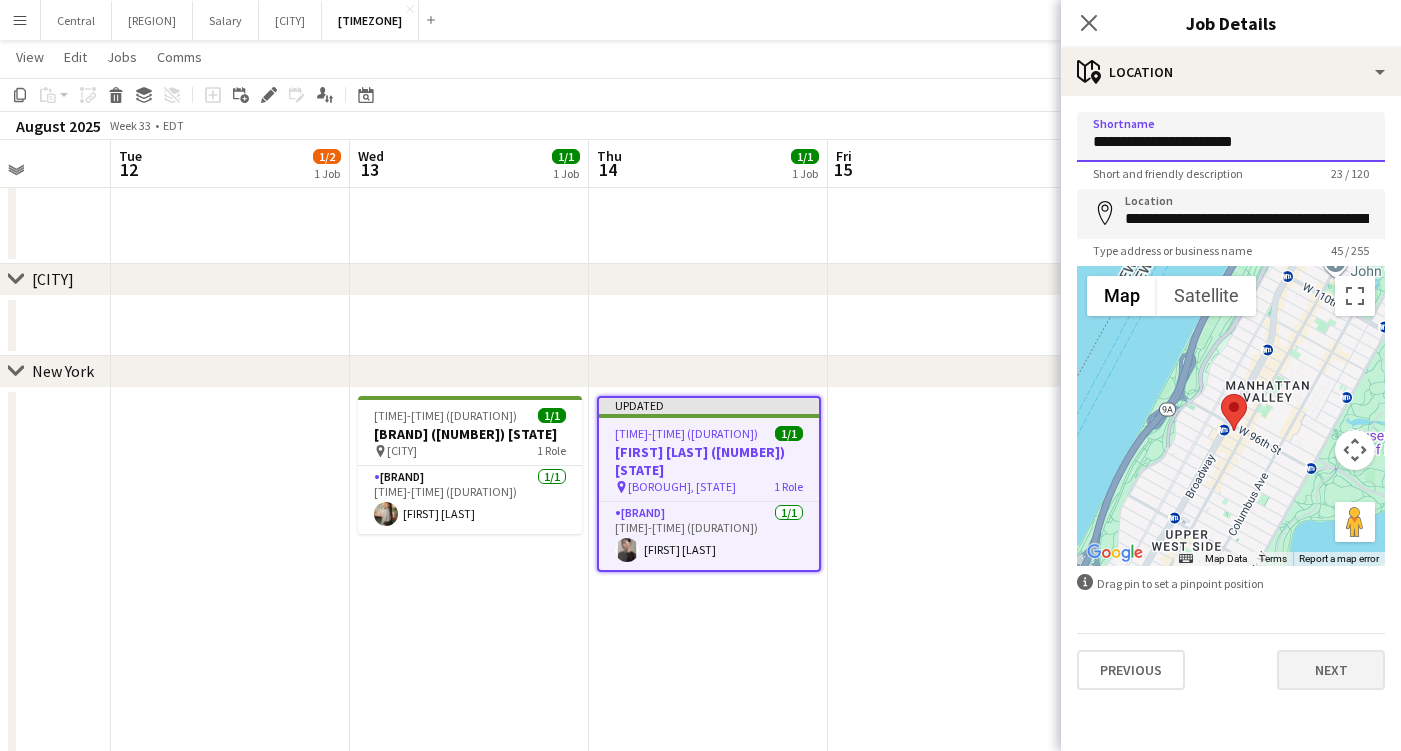 type on "**********" 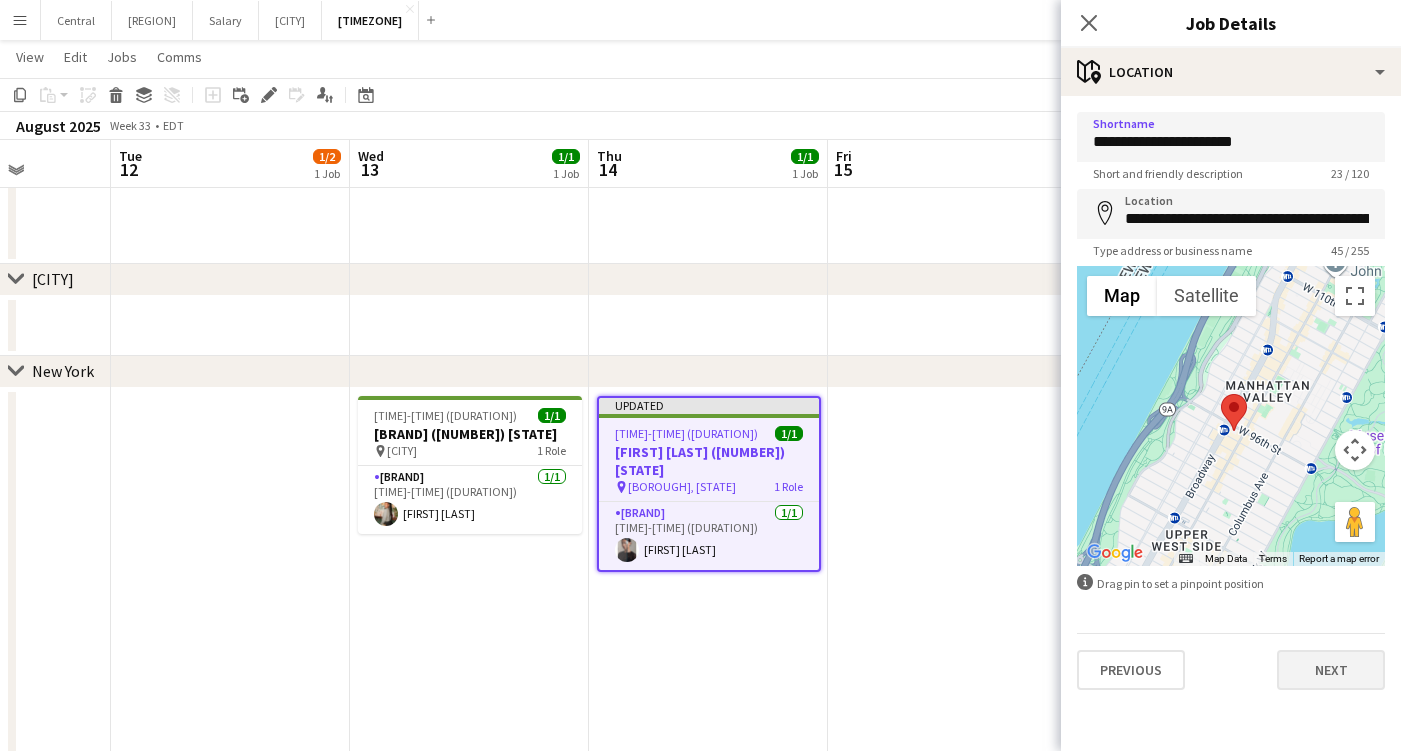 click on "Next" at bounding box center [1331, 670] 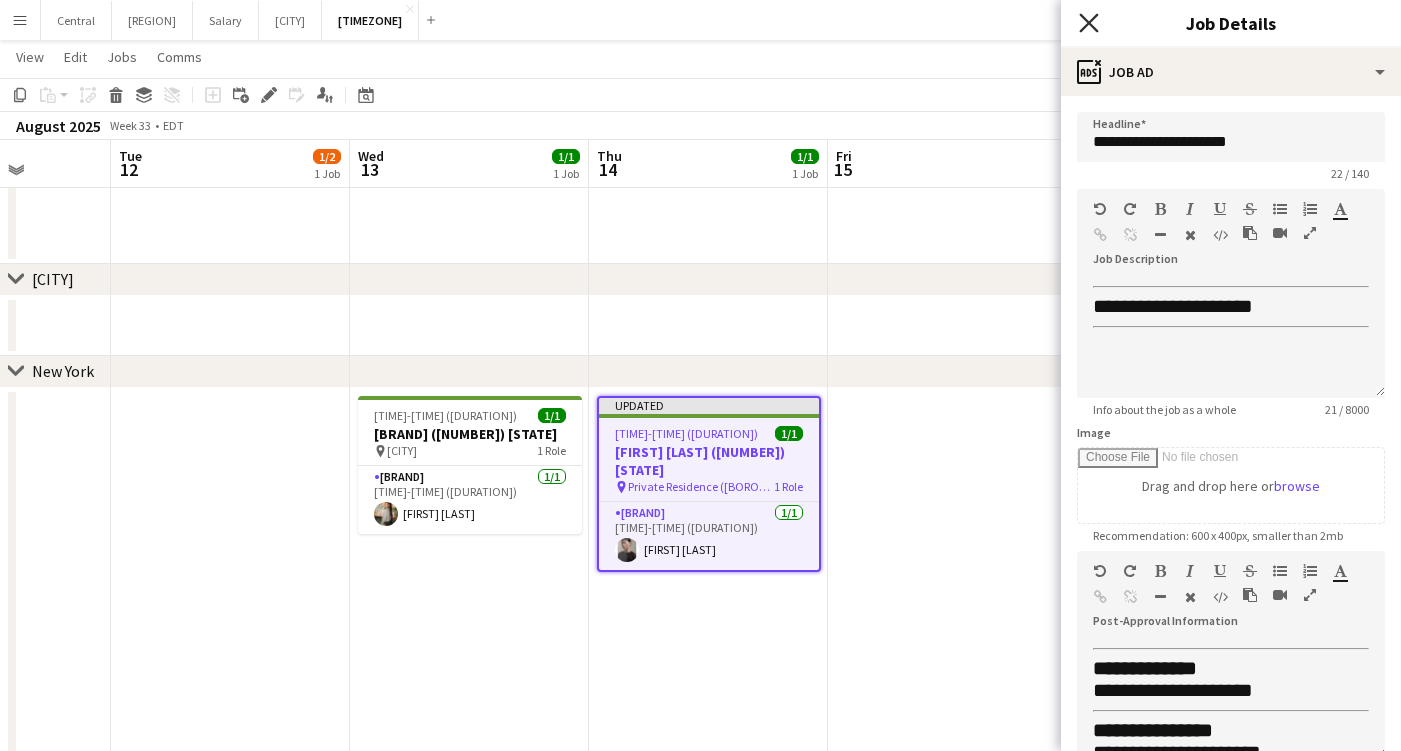 click 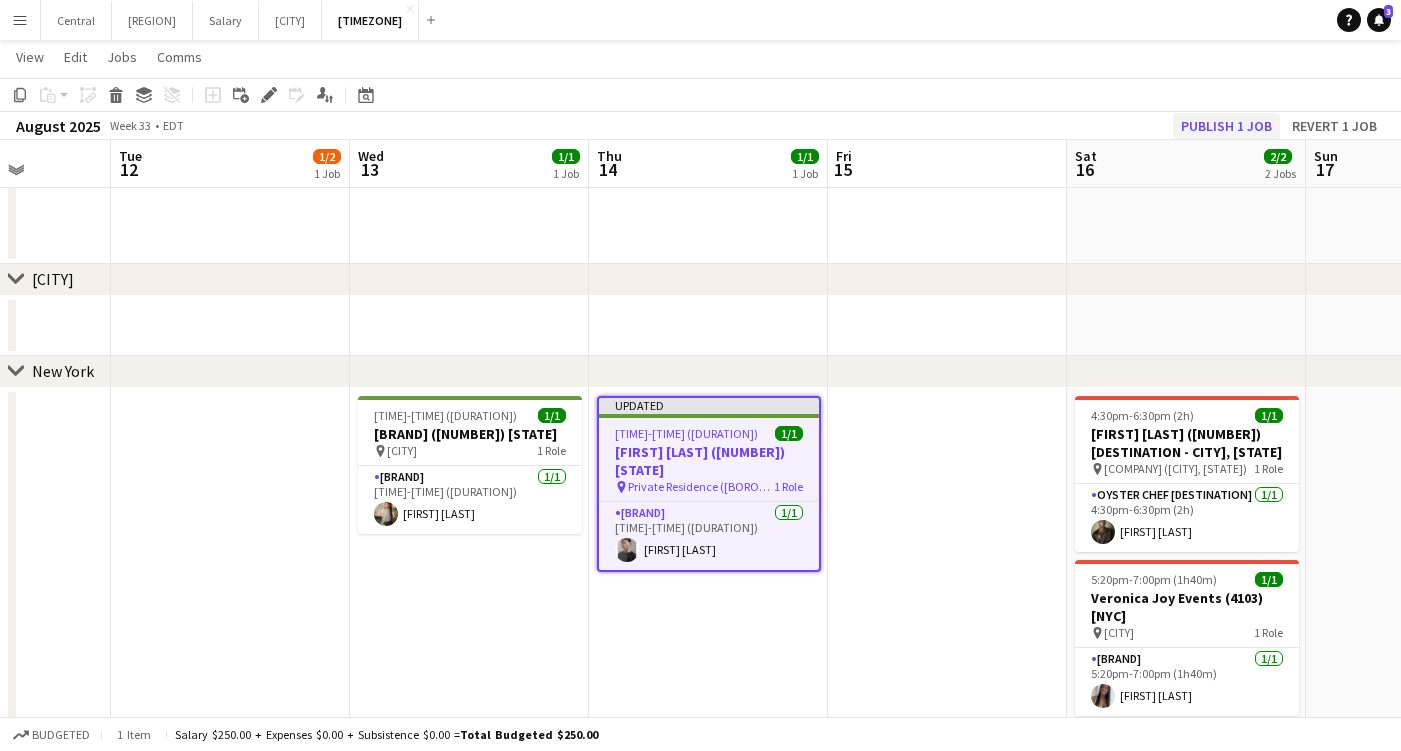 click on "Publish 1 job" 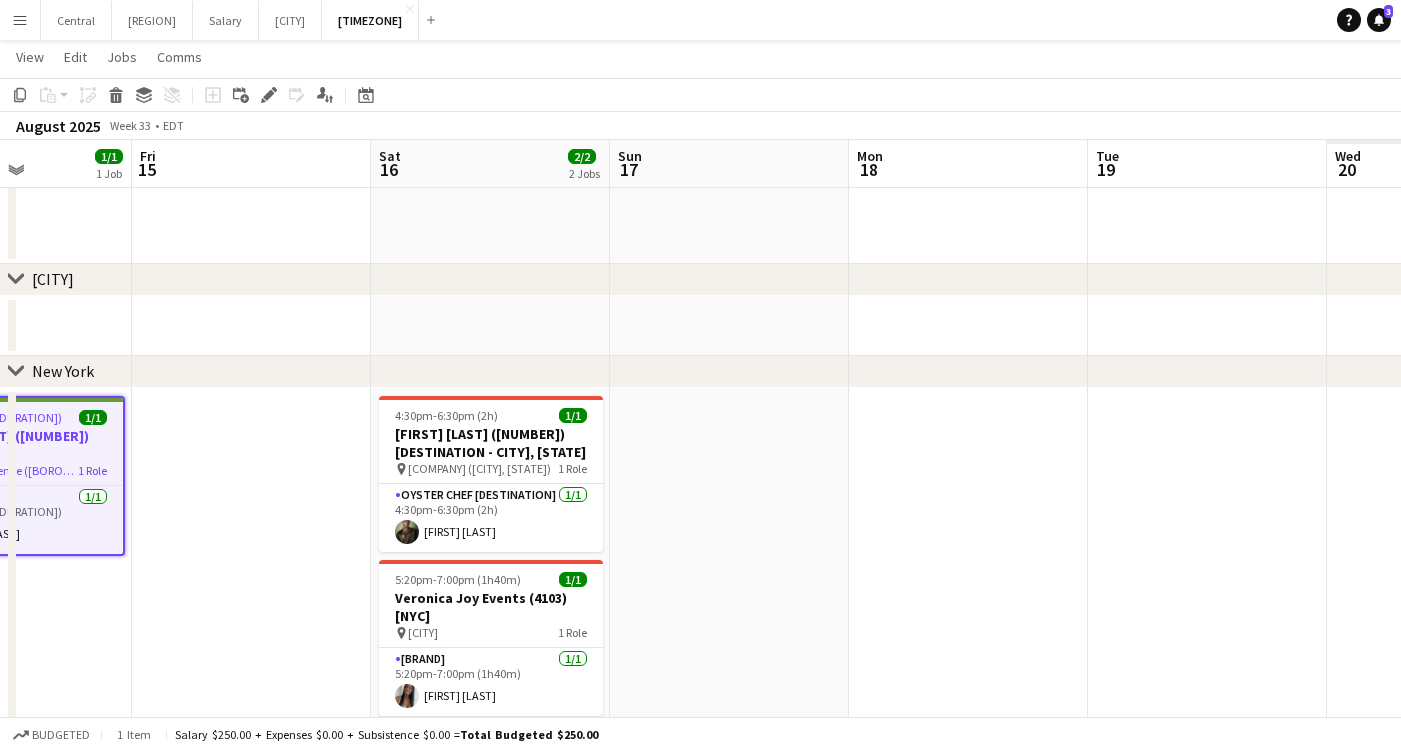 scroll, scrollTop: 0, scrollLeft: 687, axis: horizontal 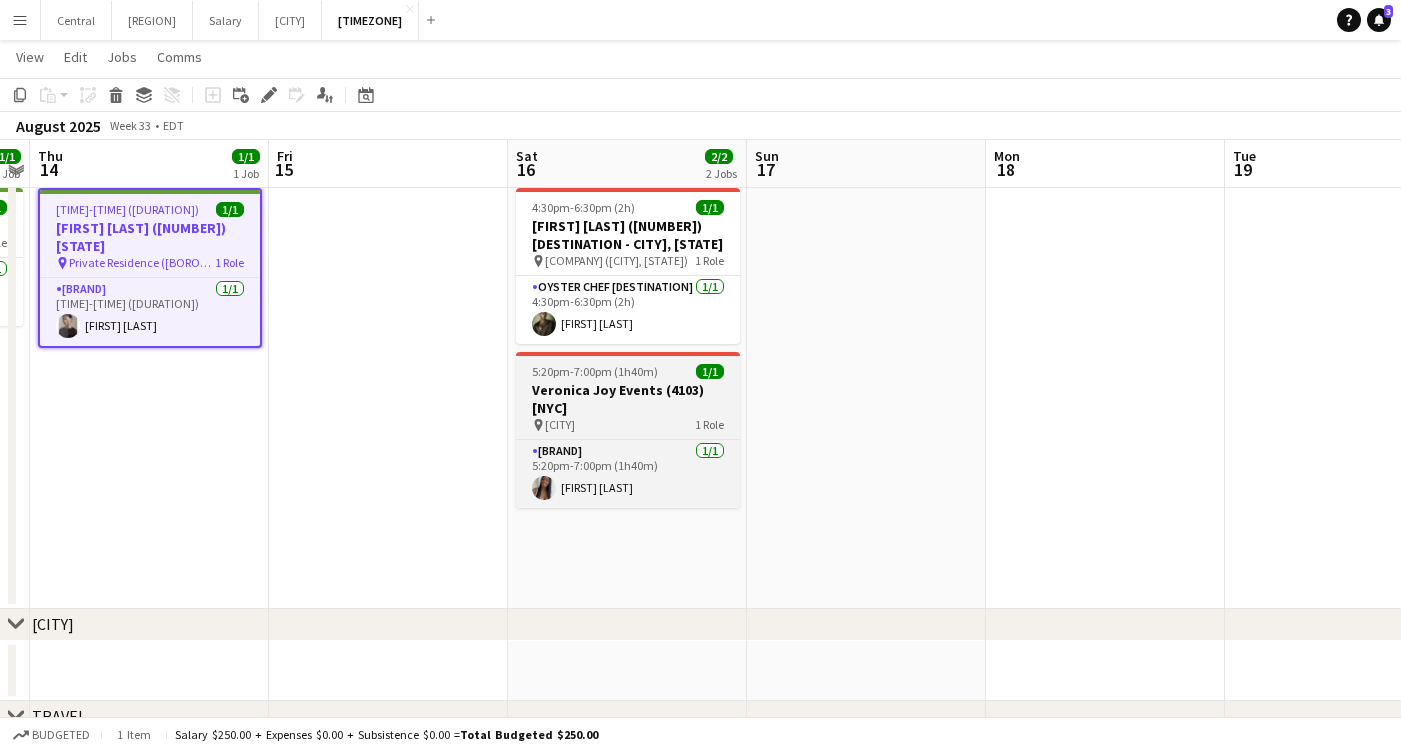 click on "Veronica Joy Events (4103) [NYC]" at bounding box center [628, 399] 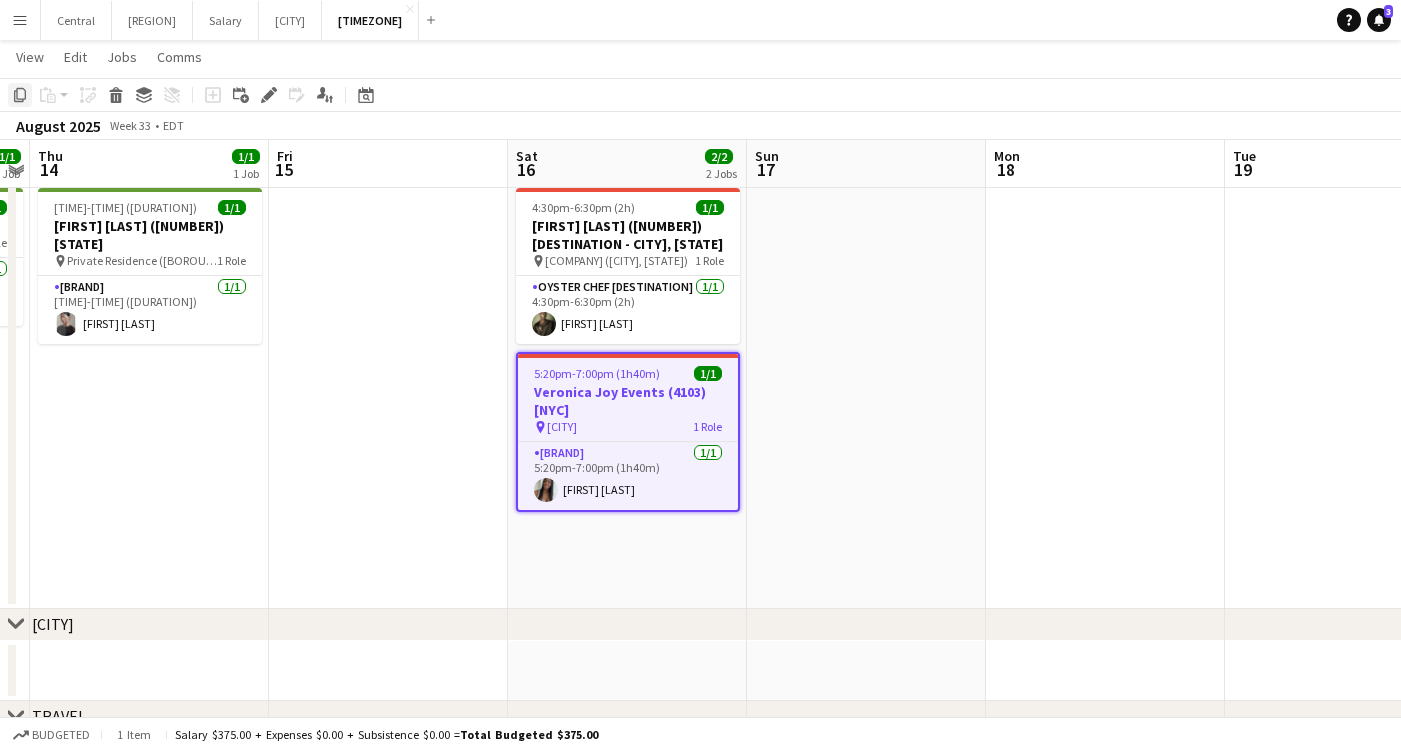 click on "Copy" 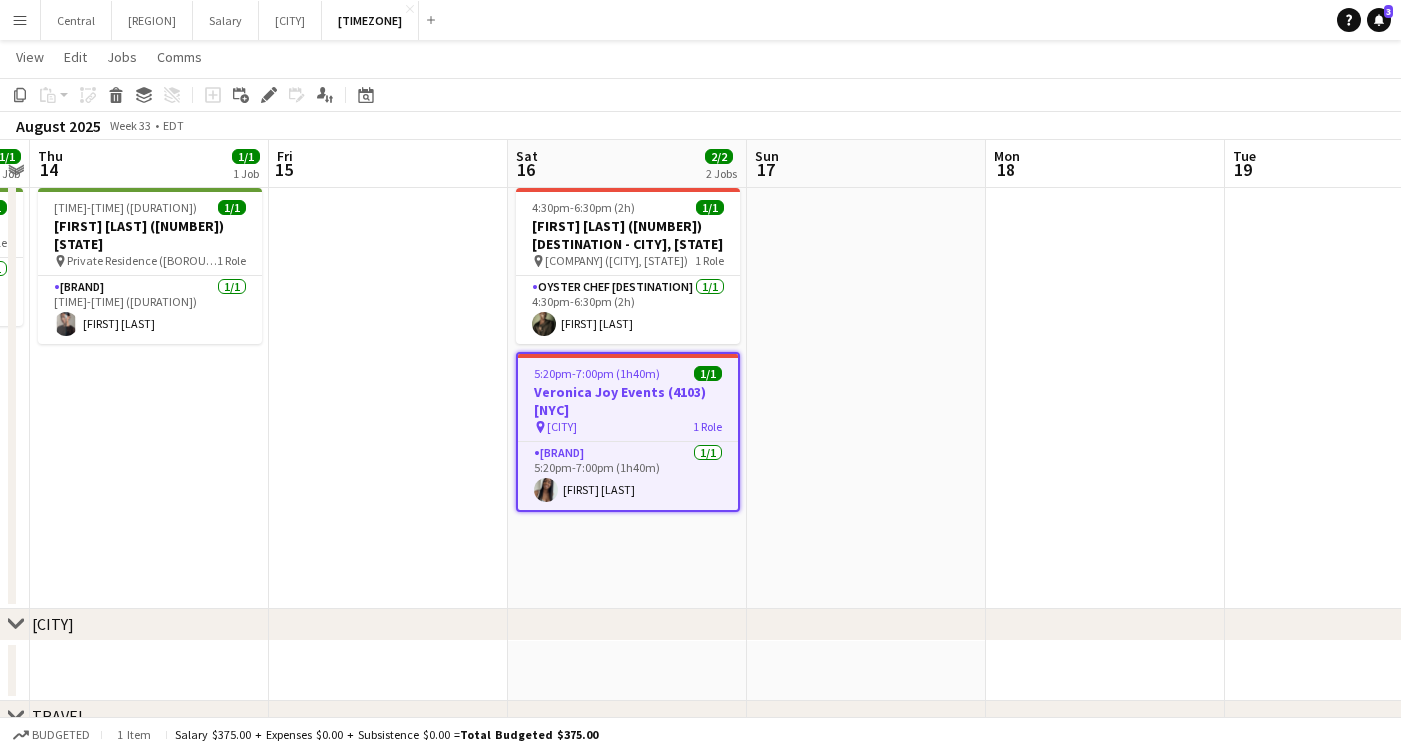 click on "[TIME]-[TIME] ([DURATION])    1/1   [FIRST] [LAST] ([NUMBER]) [DESTINATION - CITY], [STATE]
pin
The [BRAND] ([CITY], [STATE])   1 Role   Oyster Chef [DESTINATION]   1/1   [TIME]-[TIME] ([DURATION])
[FIRST] [LAST]     [TIME]-[TIME] ([DURATION])    1/1   [FIRST] [LAST] ([NUMBER]) [STATE]
pin
[BRAND] ([CITY], [STATE])   1 Role   Caviar Girl   1/1   [TIME]-[TIME] ([DURATION])
[FIRST] [LAST]" at bounding box center (627, 394) 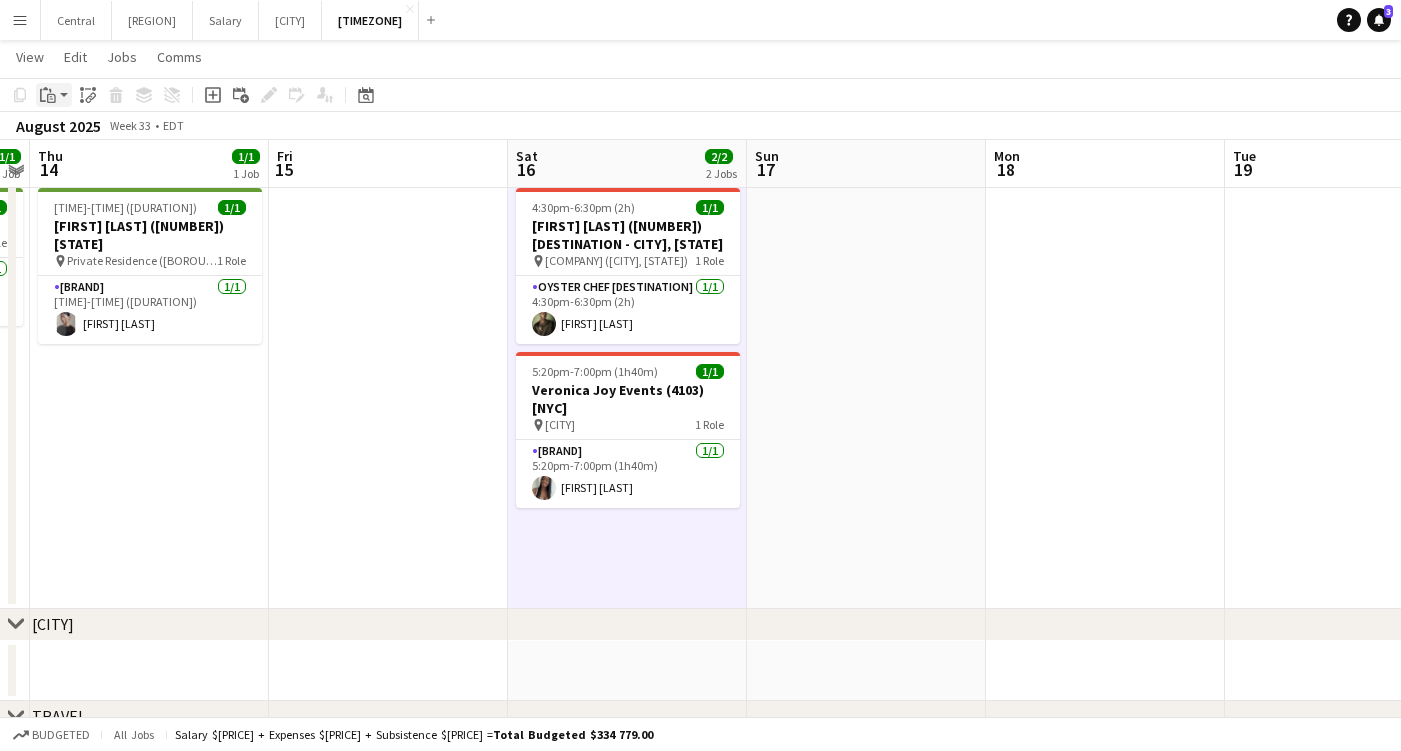 click on "Paste" 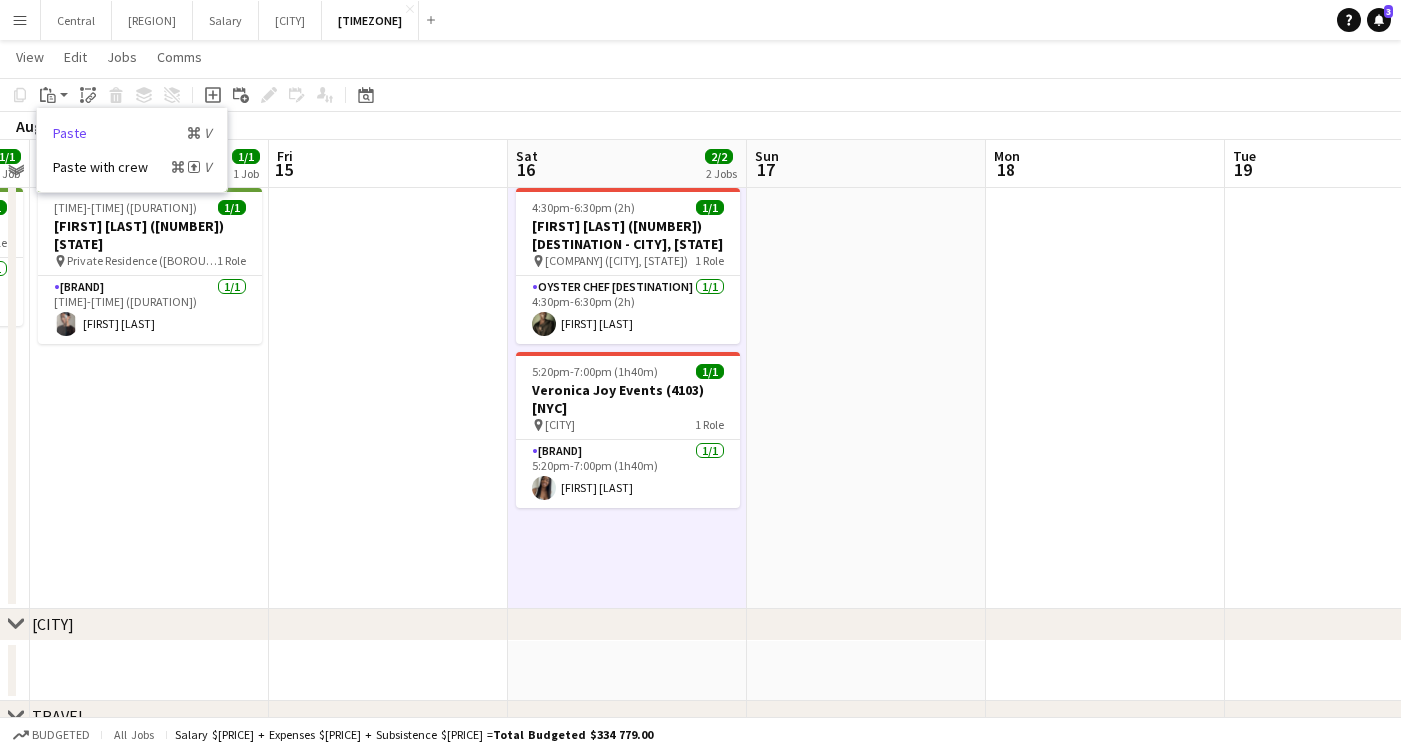 click on "Paste
Command
V" at bounding box center (132, 133) 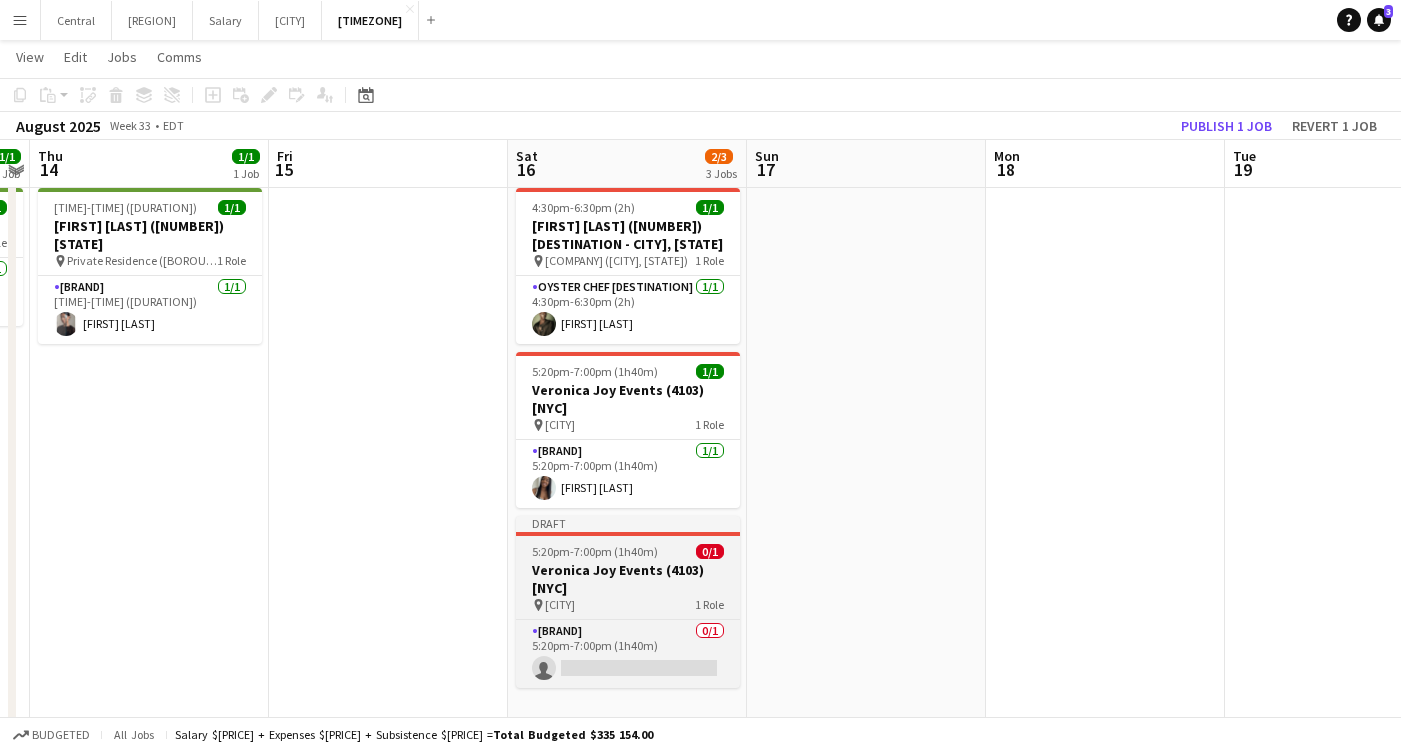 click on "Veronica Joy Events (4103) [NYC]" at bounding box center [628, 579] 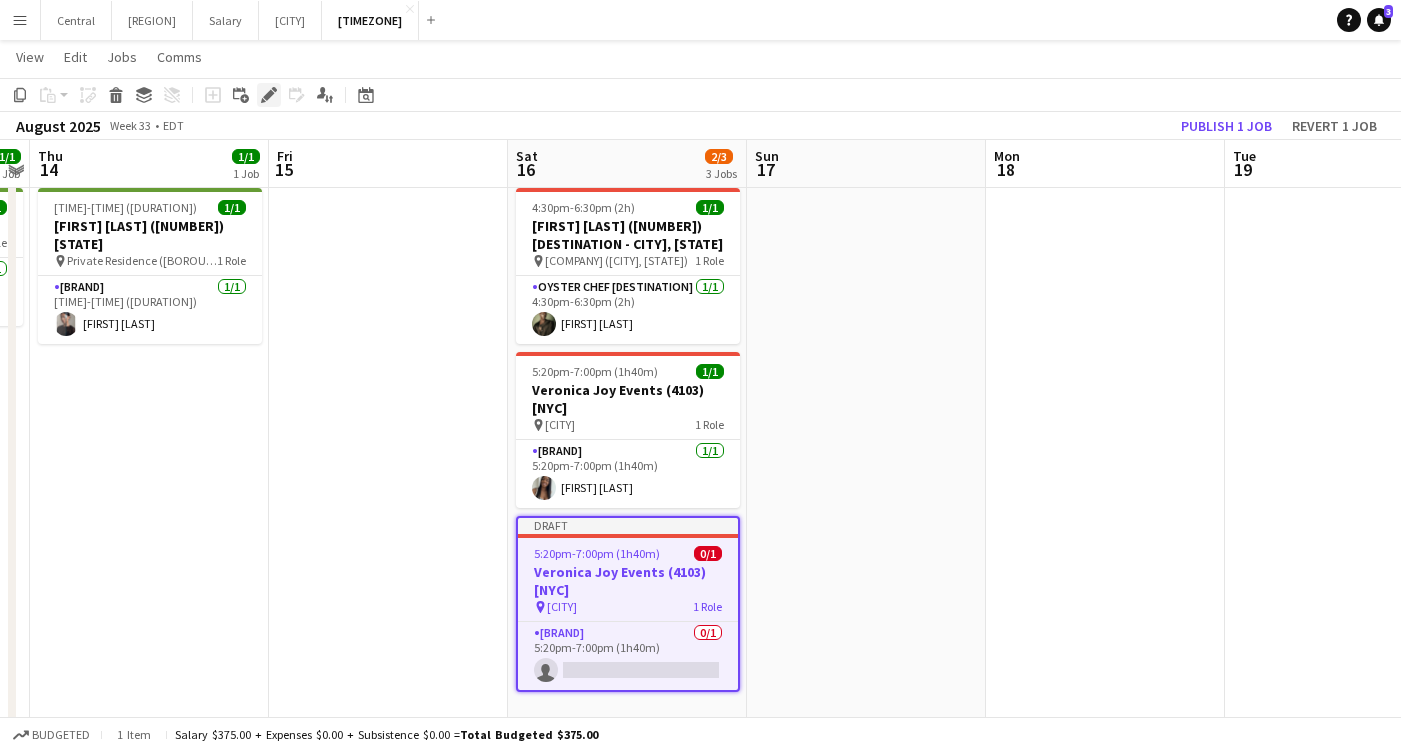 click on "Edit" at bounding box center [269, 95] 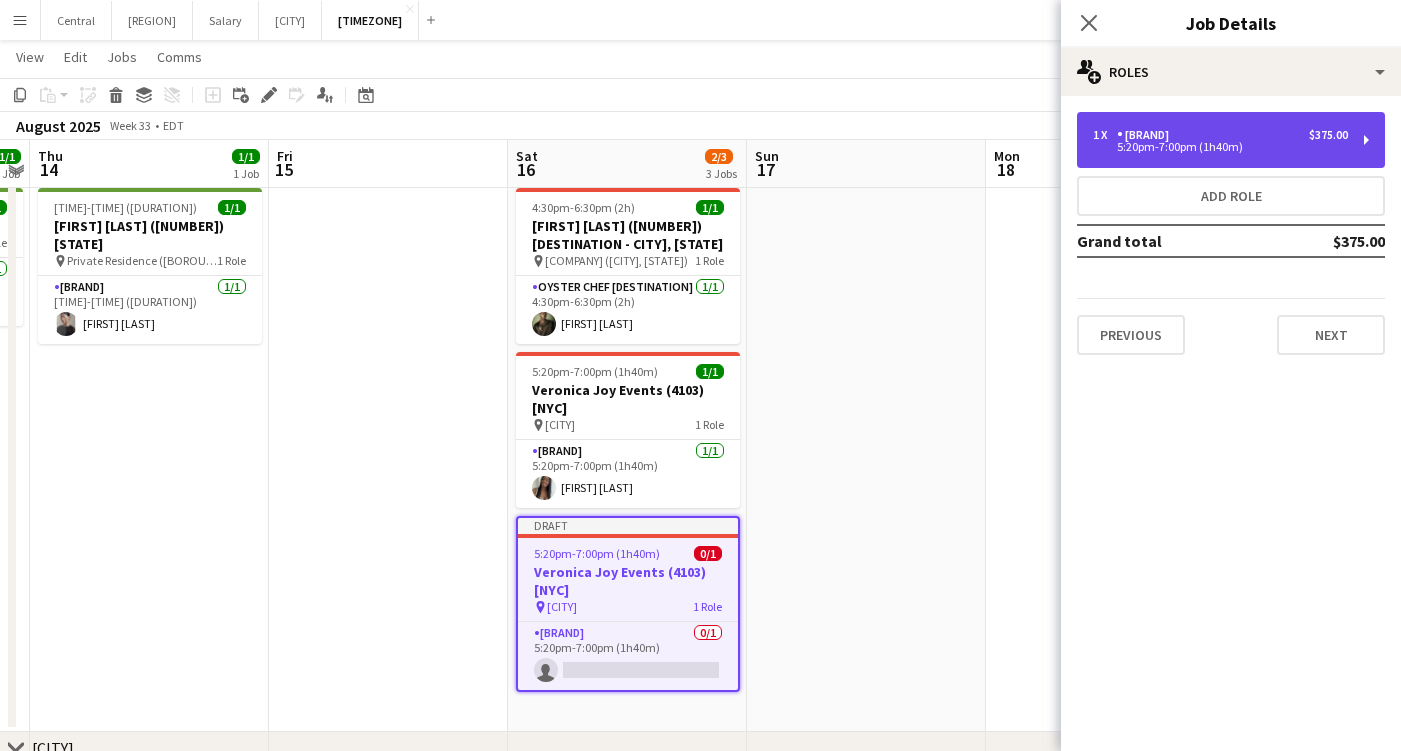 click on "1 x   [BRAND]   $[PRICE]   [TIME]-[TIME] ([DURATION])" at bounding box center (1231, 140) 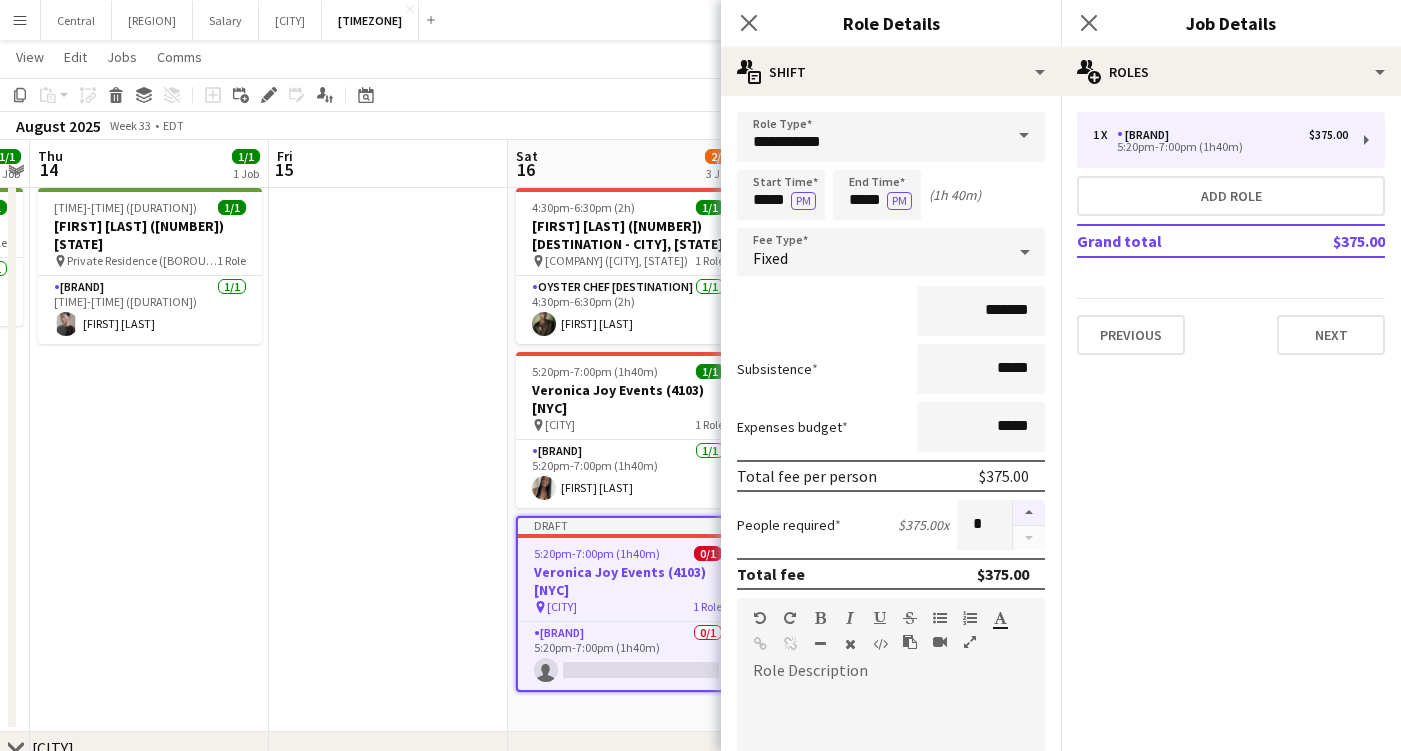 click at bounding box center [1029, 513] 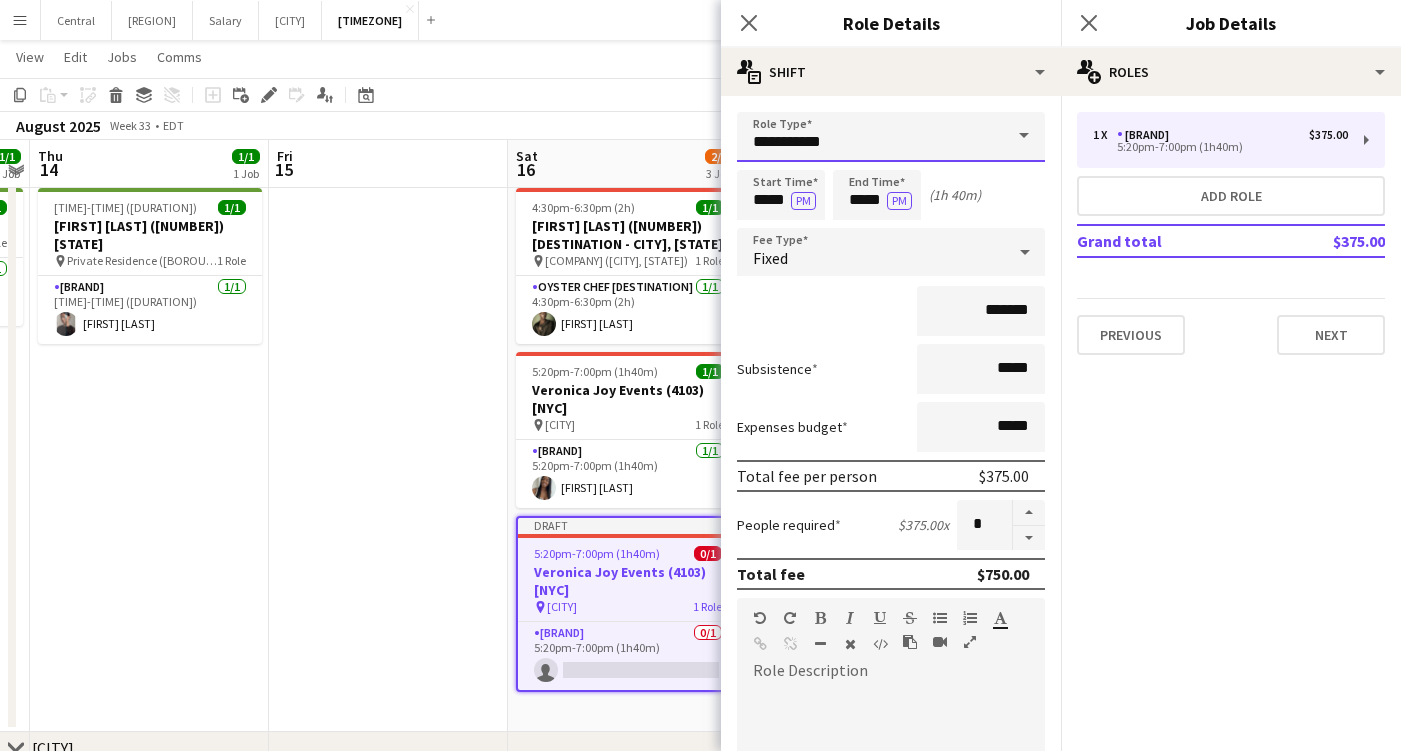 click on "**********" at bounding box center [891, 137] 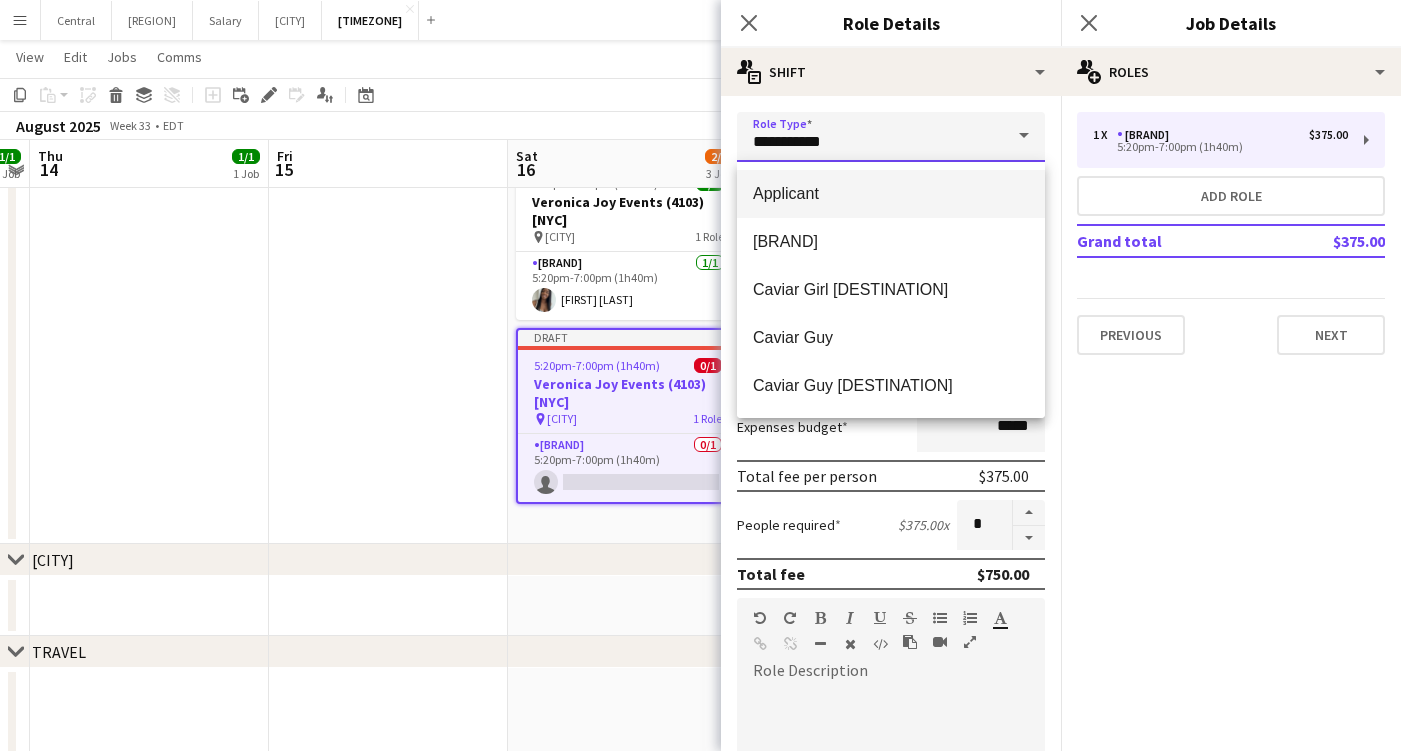 scroll, scrollTop: 1108, scrollLeft: 0, axis: vertical 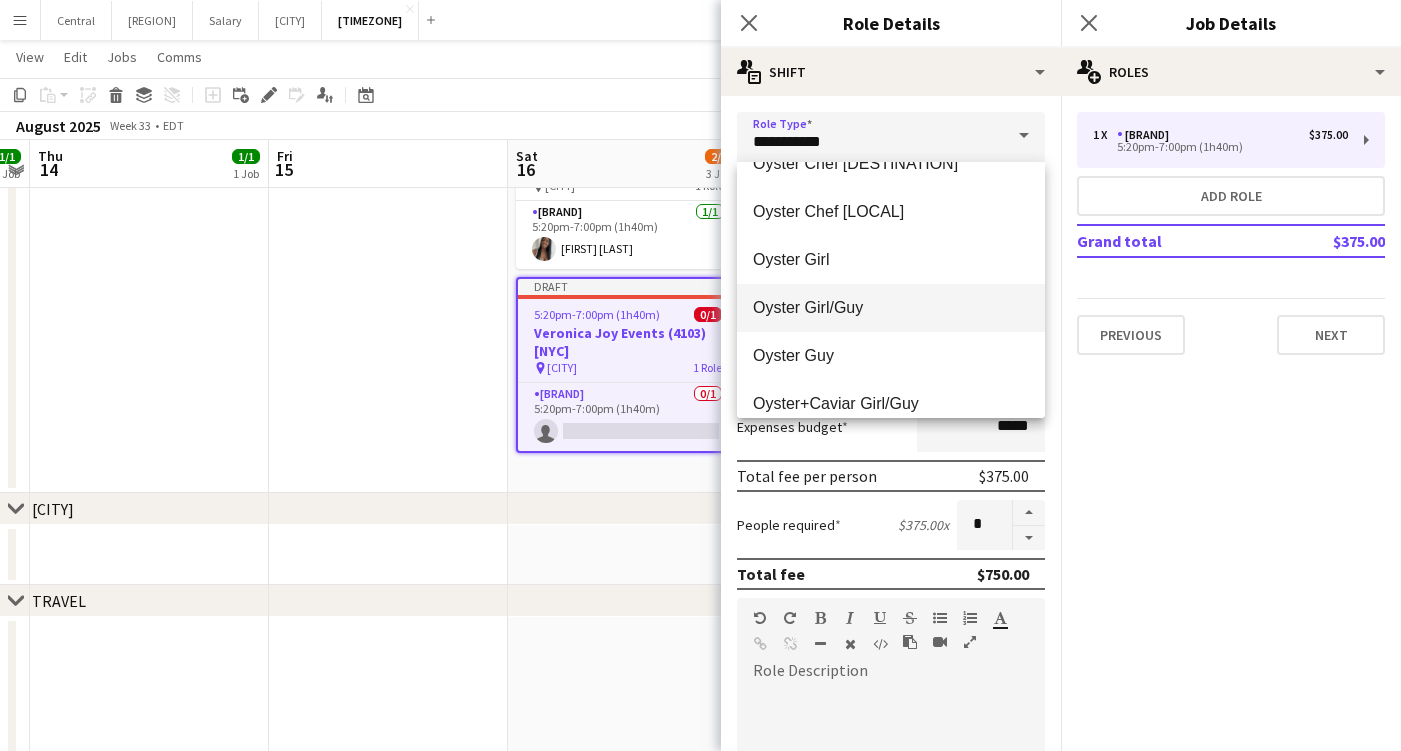 click on "Oyster Girl/Guy" at bounding box center [891, 307] 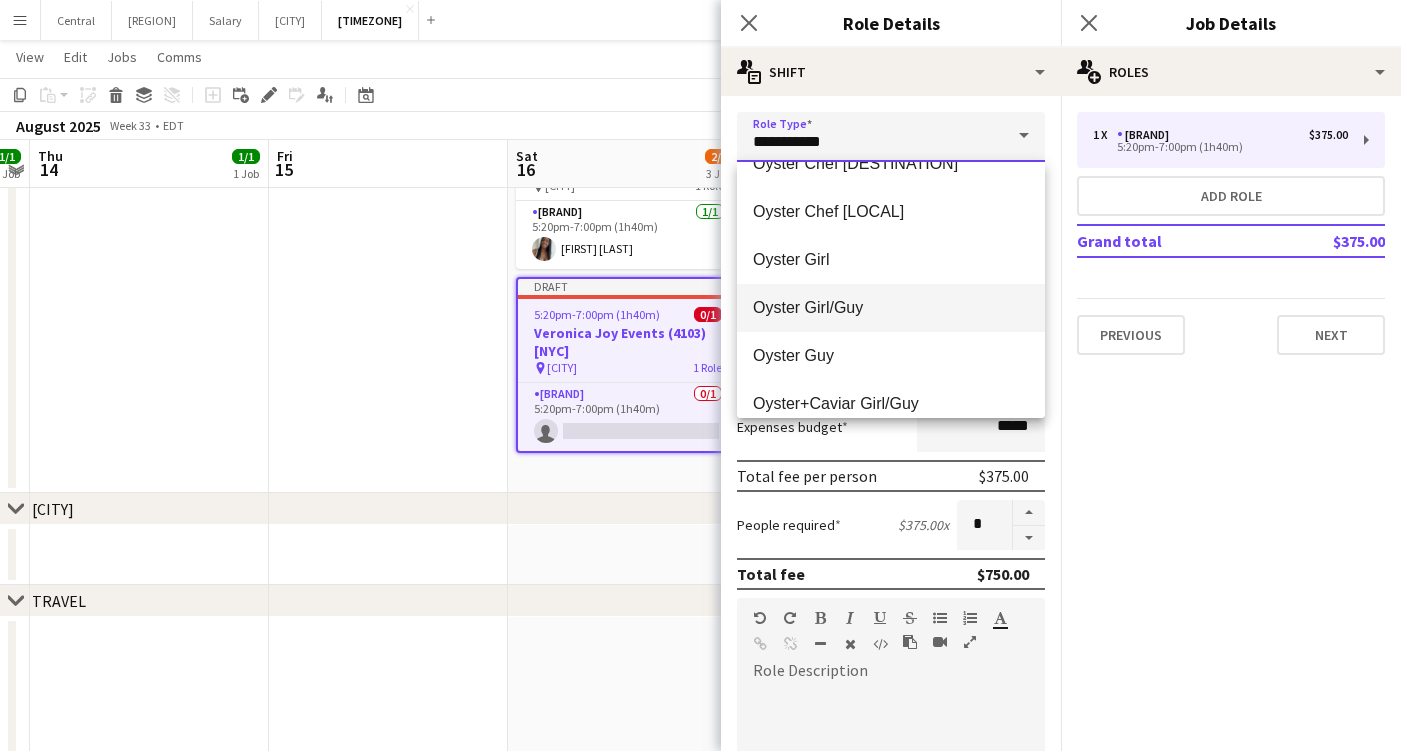 type on "**********" 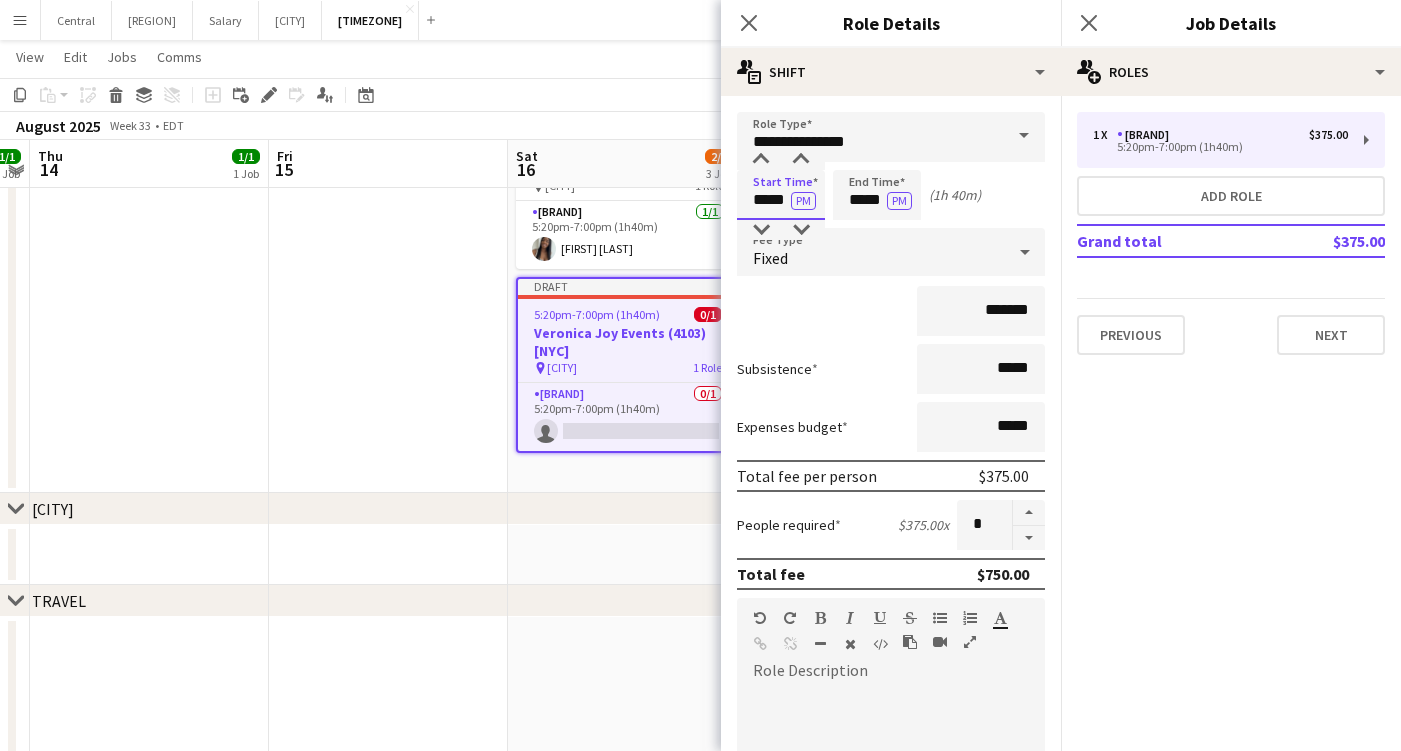 click on "*****" at bounding box center [781, 195] 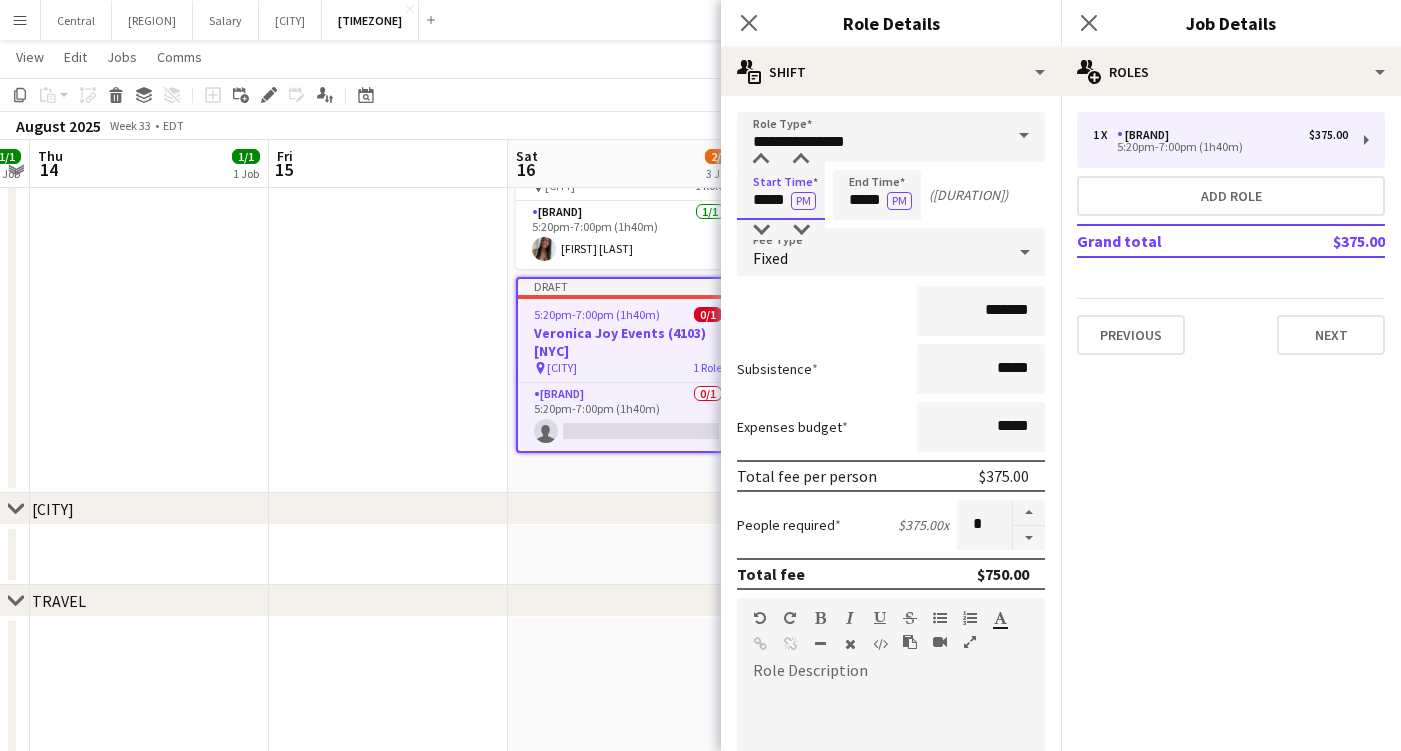 type on "*****" 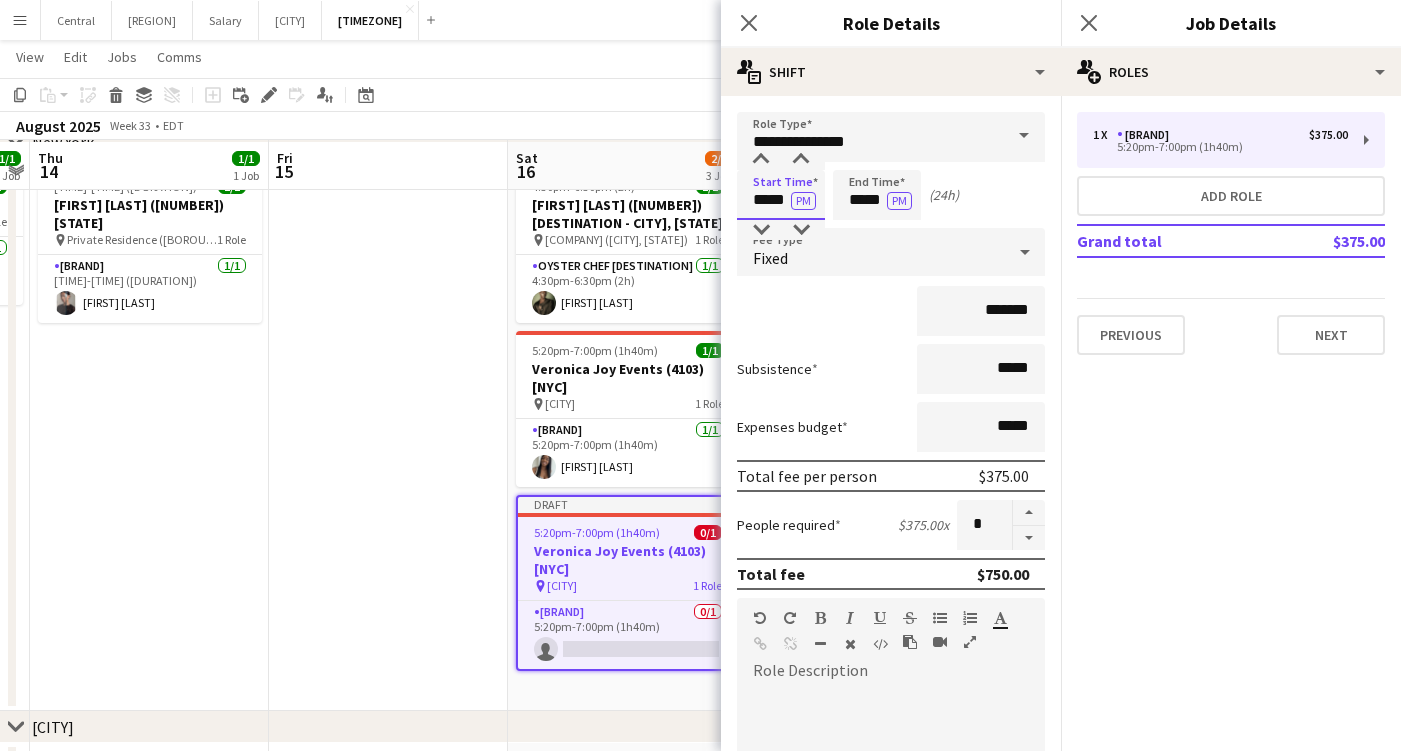 scroll, scrollTop: 888, scrollLeft: 0, axis: vertical 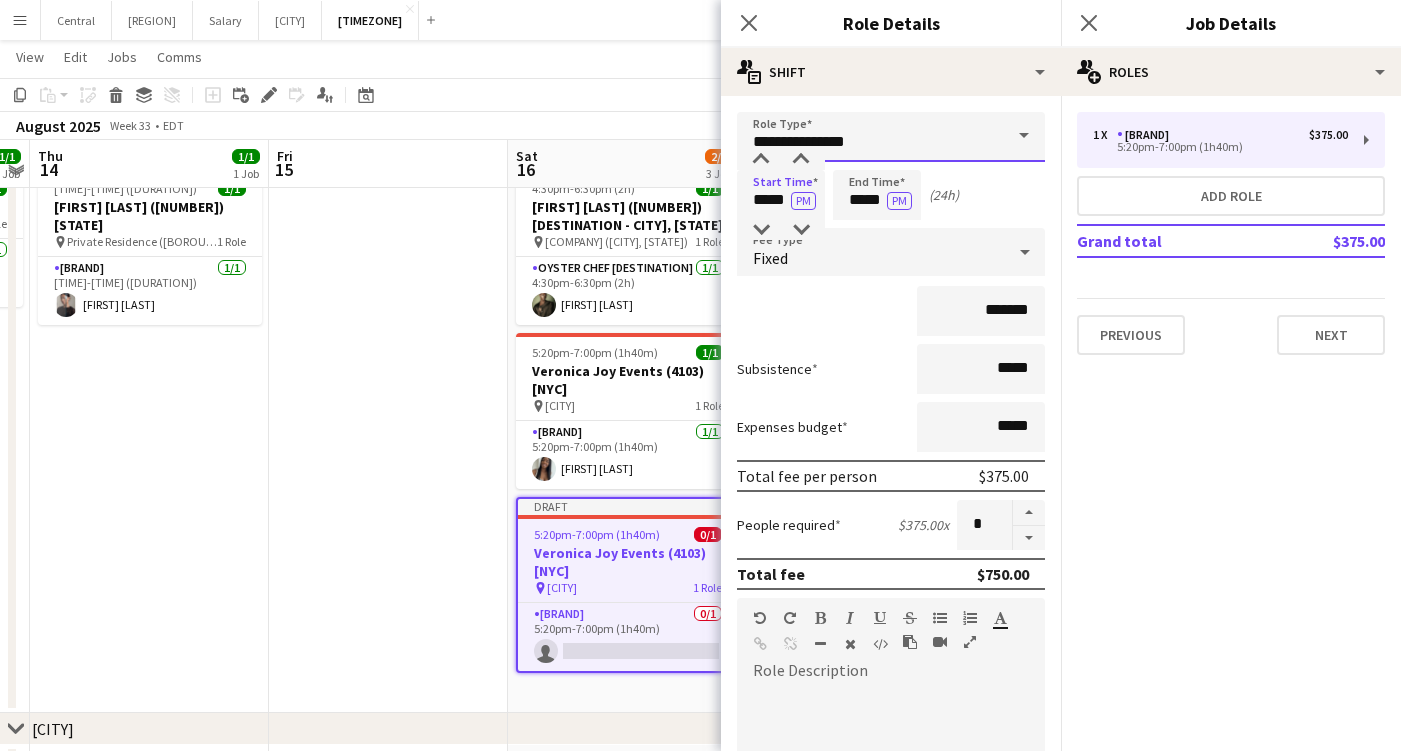 click on "**********" at bounding box center [891, 137] 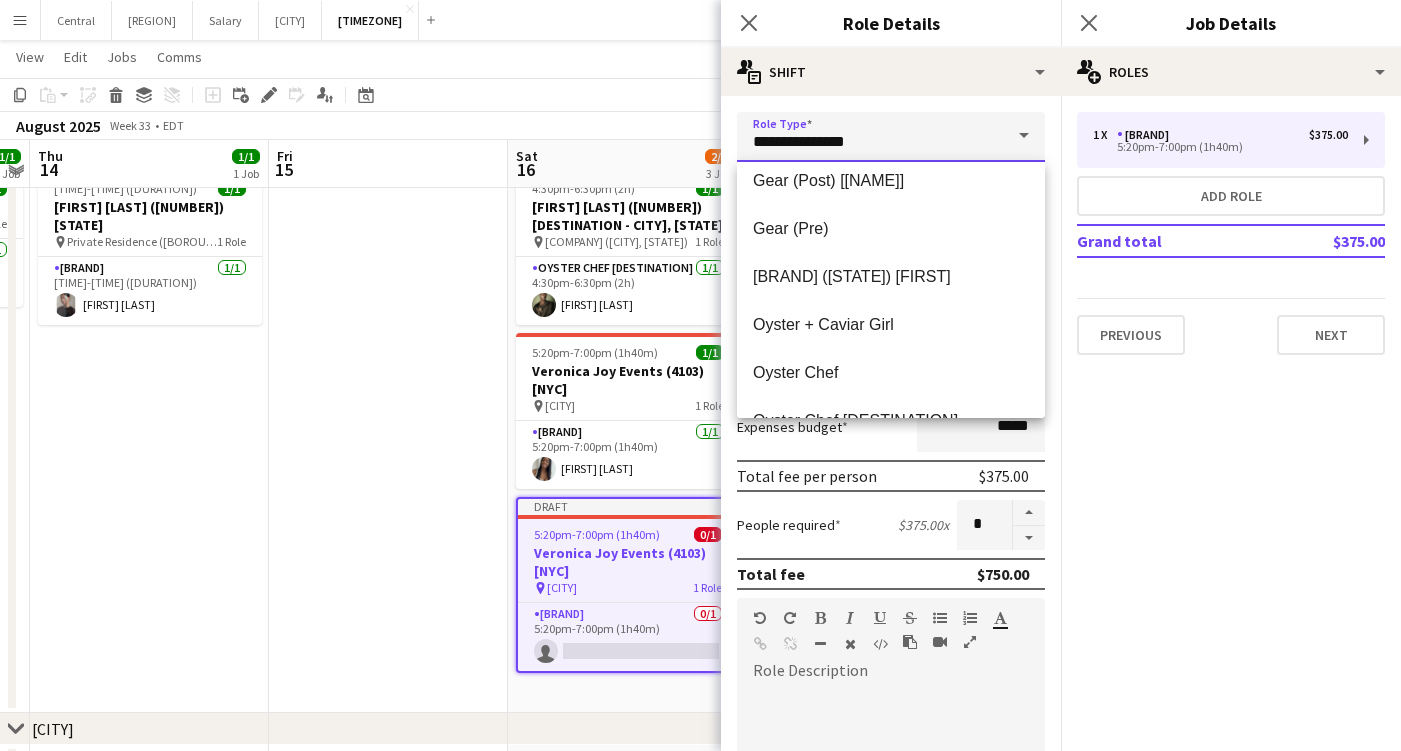 scroll, scrollTop: 587, scrollLeft: 0, axis: vertical 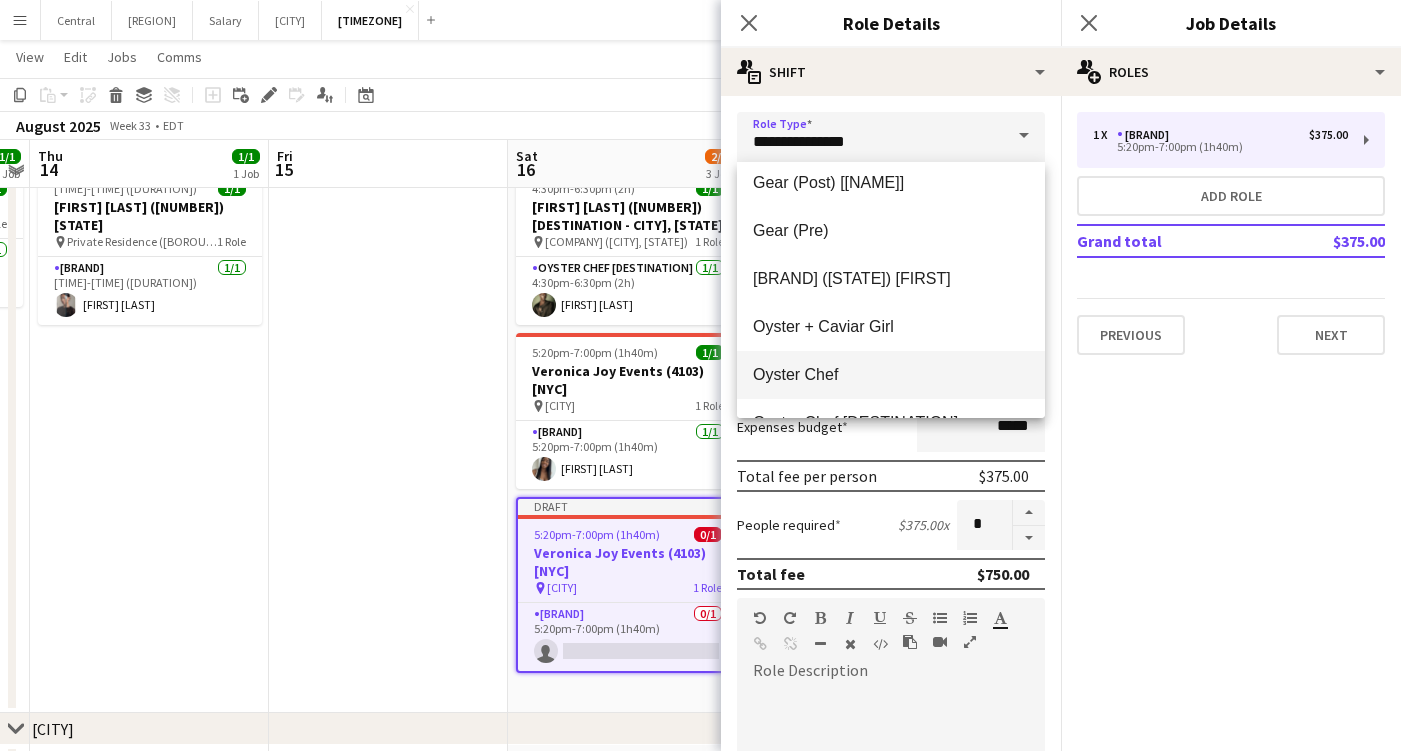 click on "Oyster Chef" at bounding box center [891, 375] 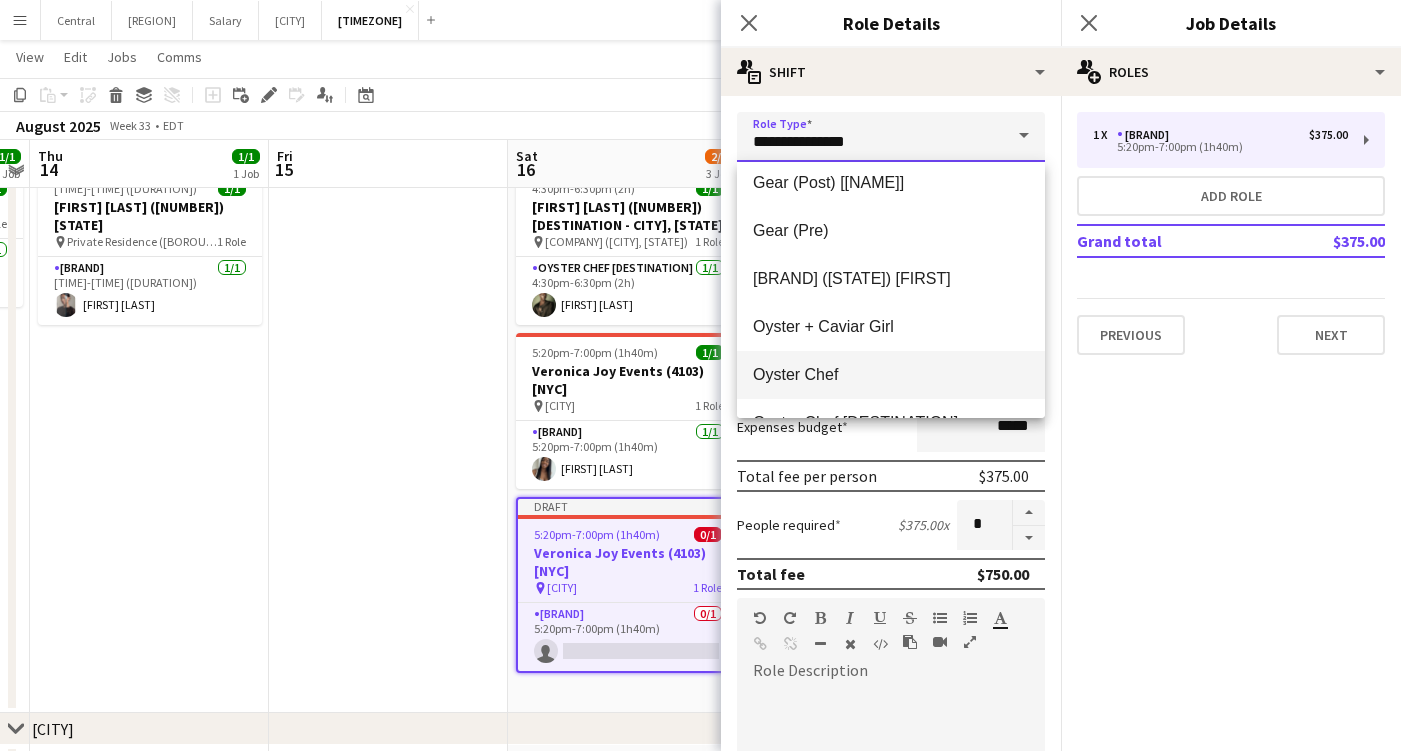 type on "**********" 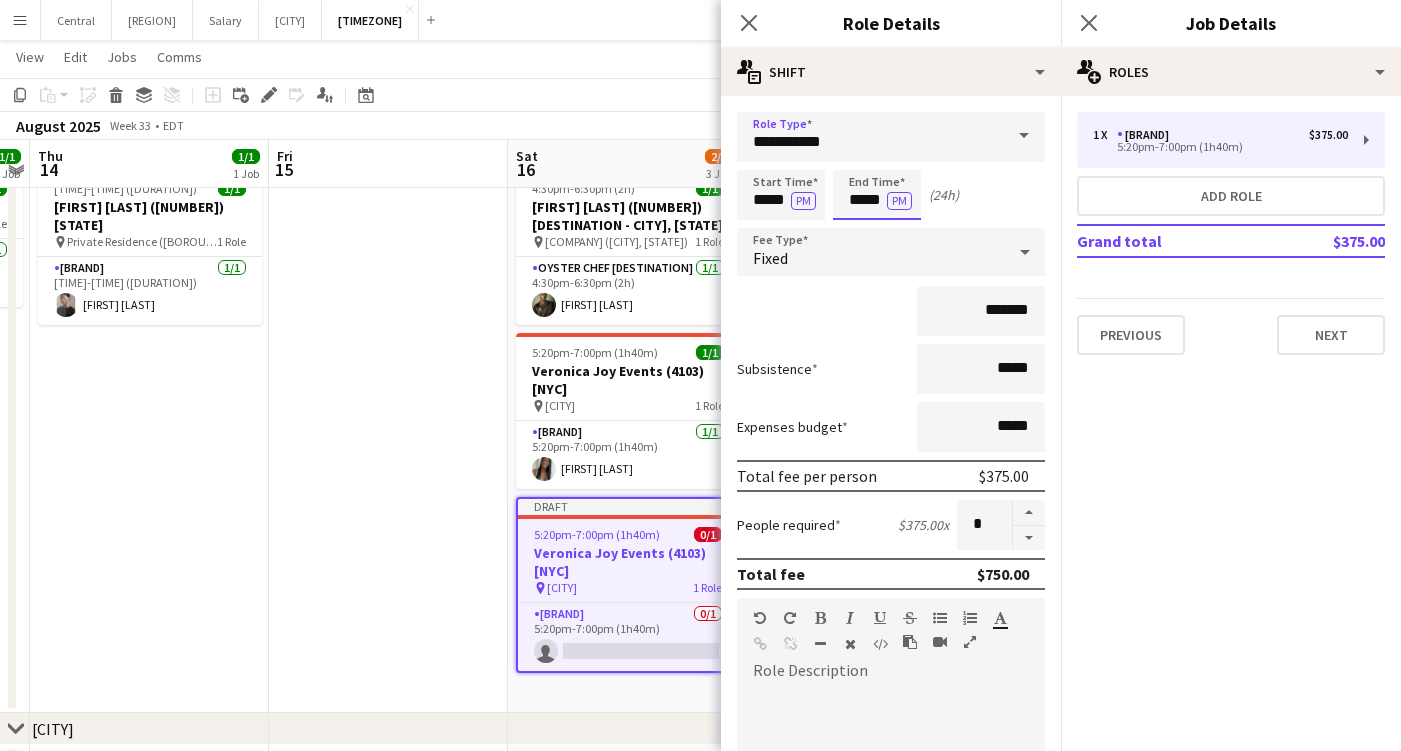 click on "*****" at bounding box center (877, 195) 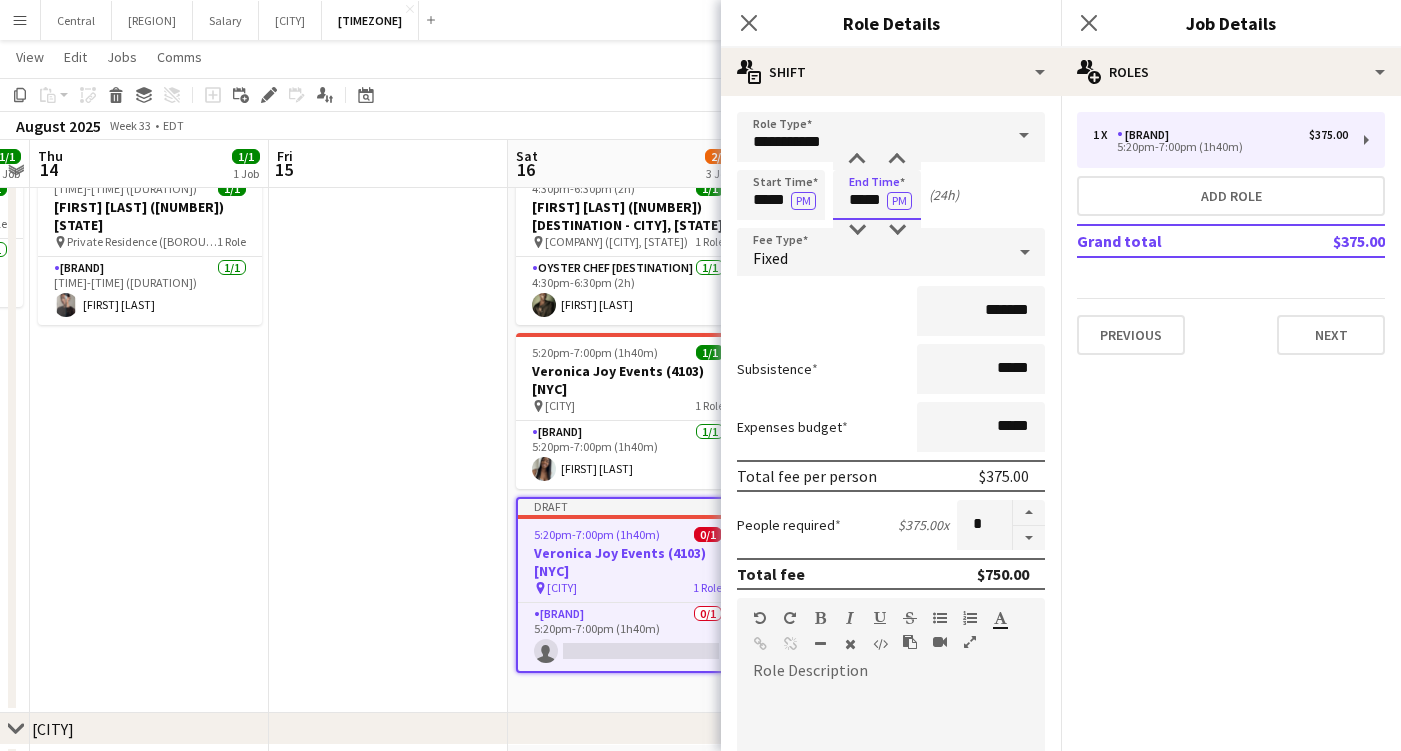 type on "*****" 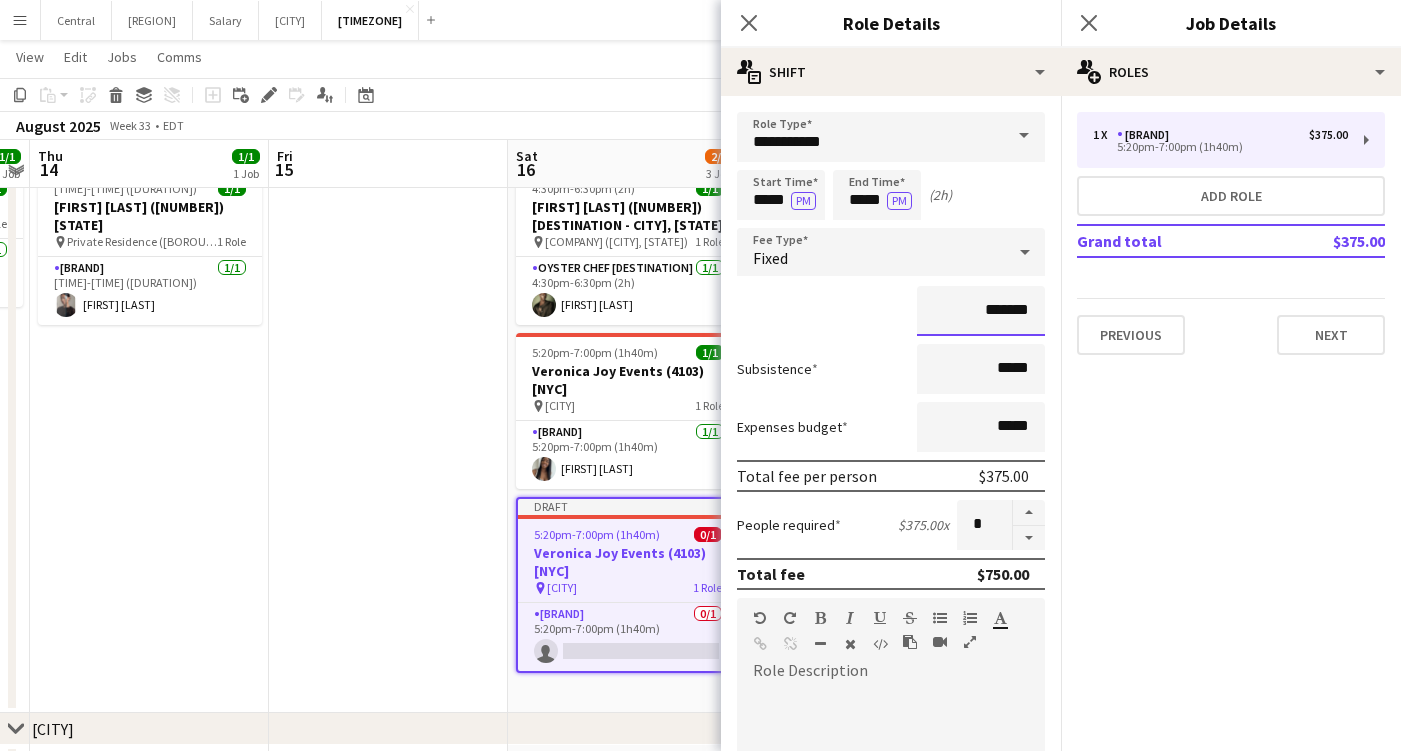 drag, startPoint x: 999, startPoint y: 313, endPoint x: 987, endPoint y: 313, distance: 12 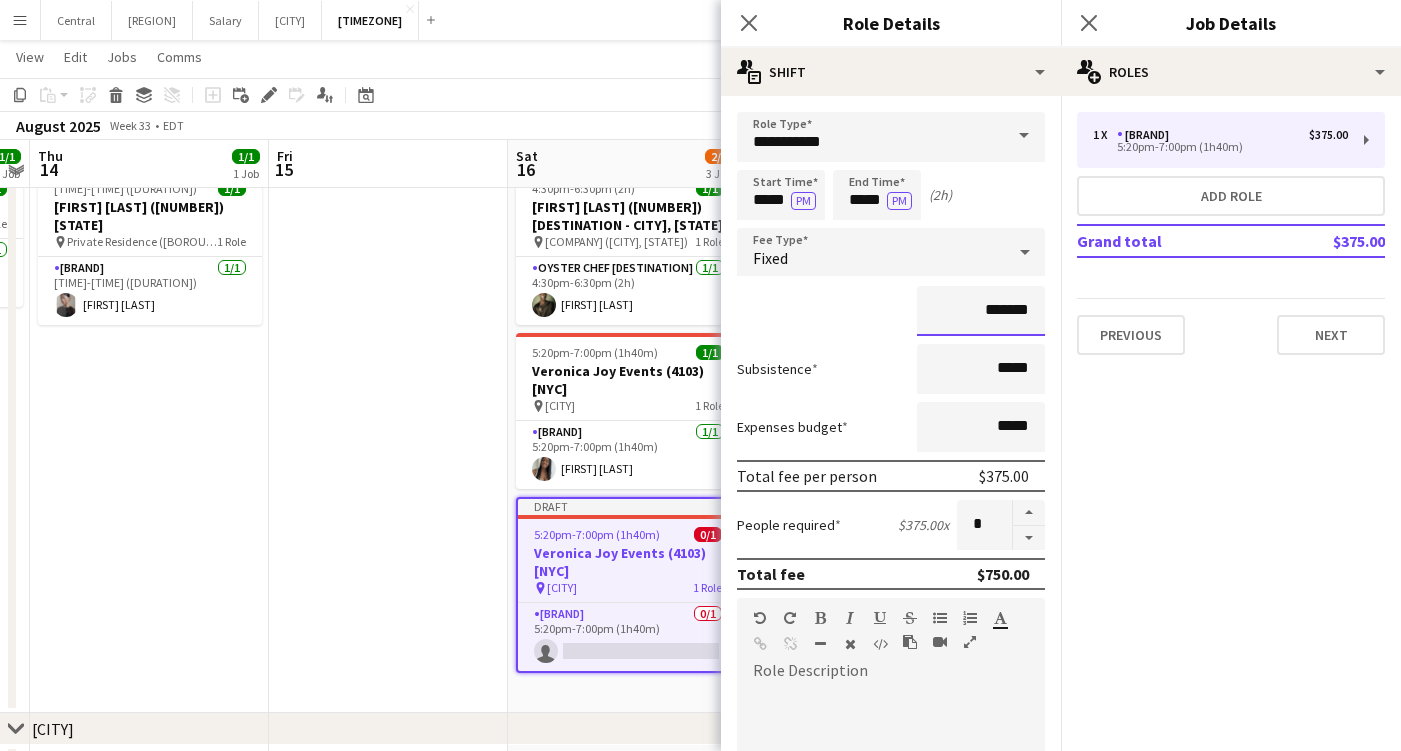 click on "*******" at bounding box center (981, 311) 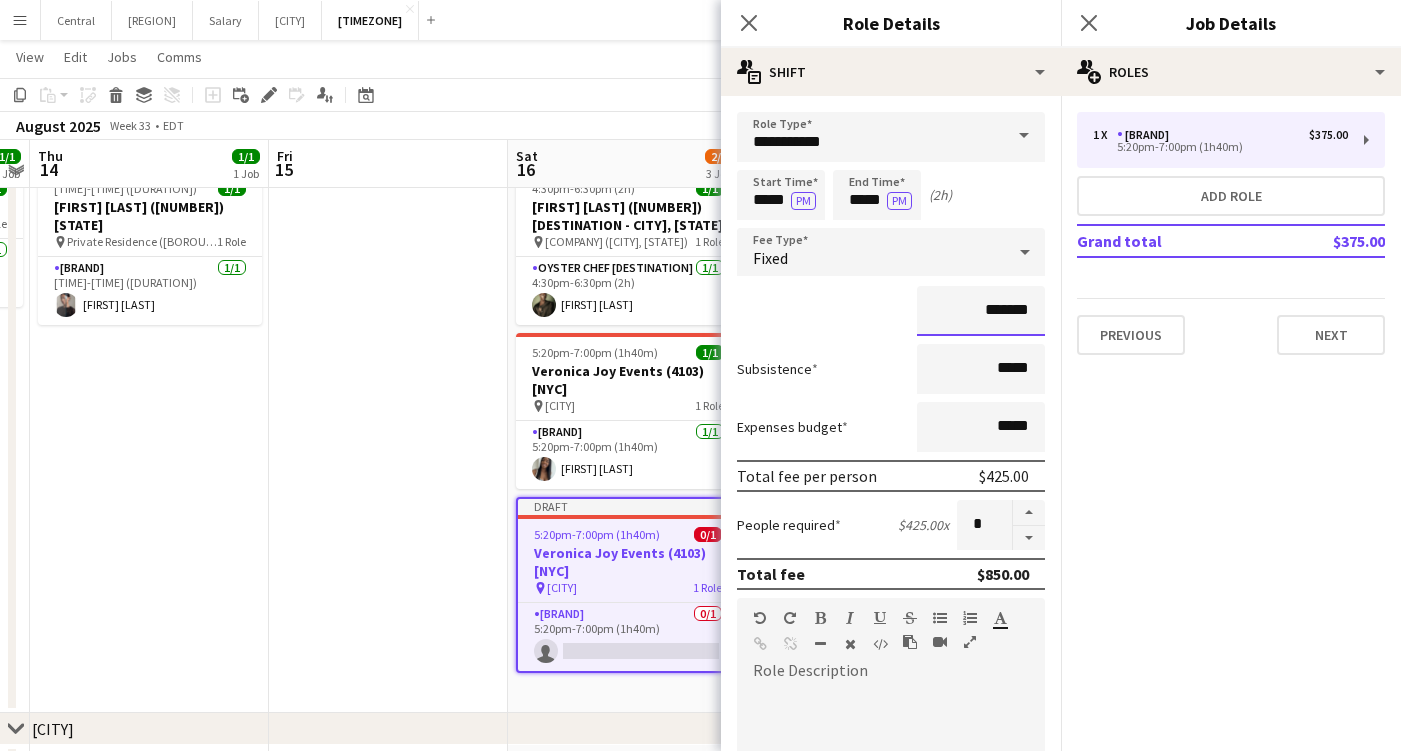 type on "*******" 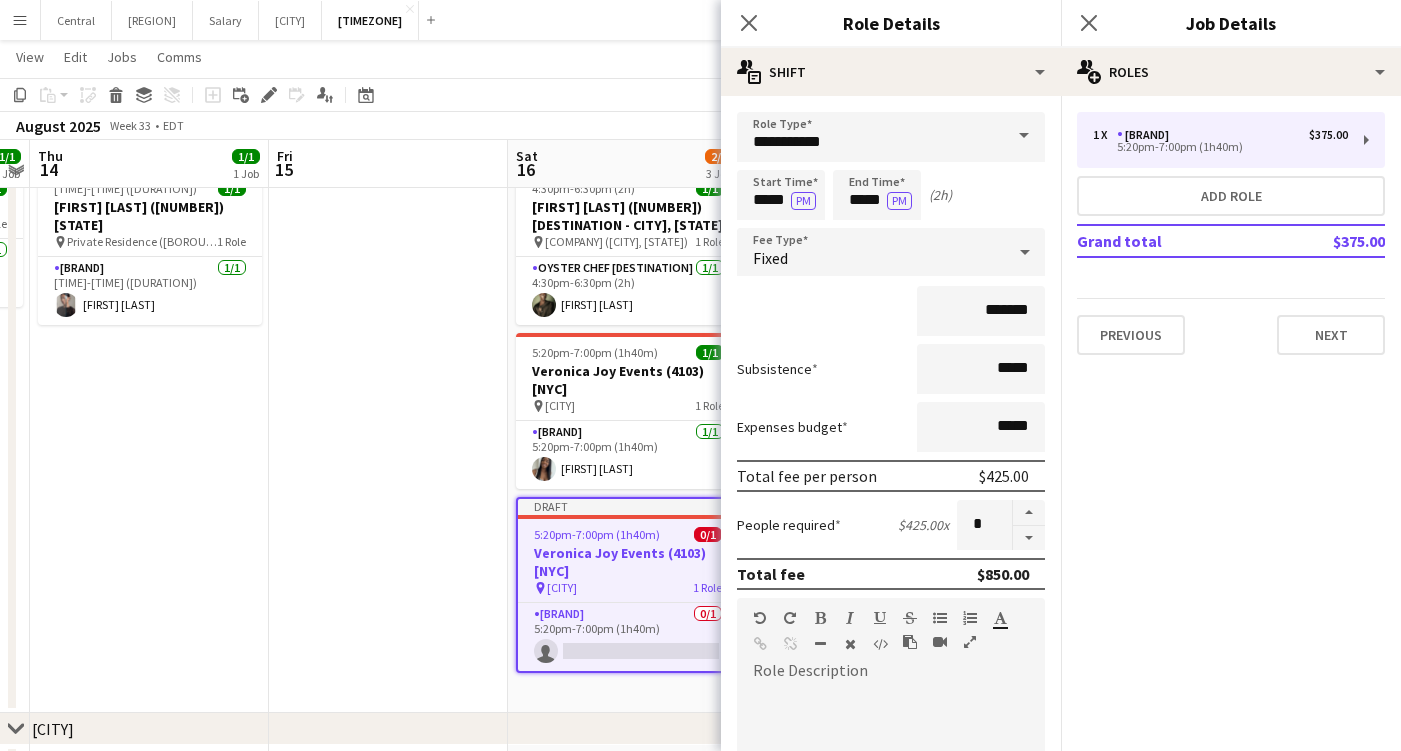 click on "Subsistence  *****" at bounding box center [891, 369] 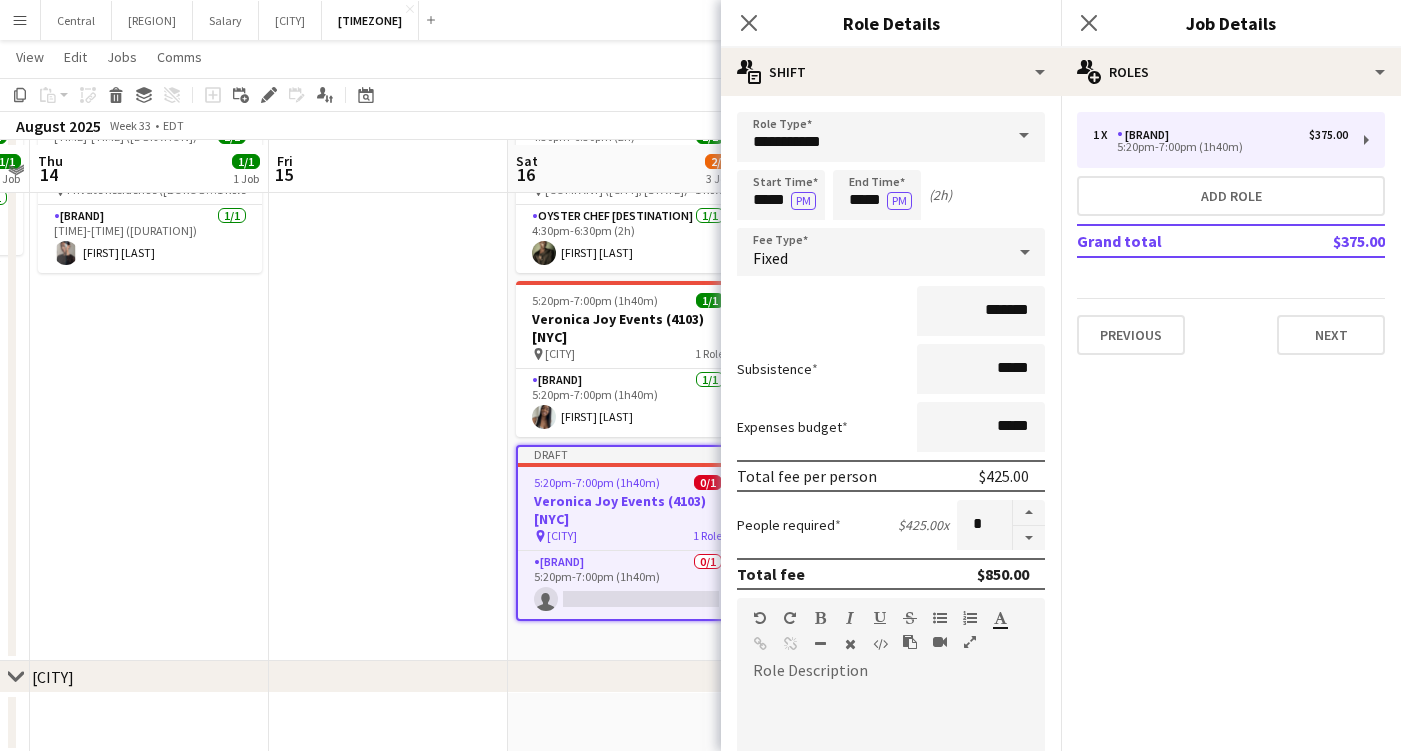scroll, scrollTop: 934, scrollLeft: 0, axis: vertical 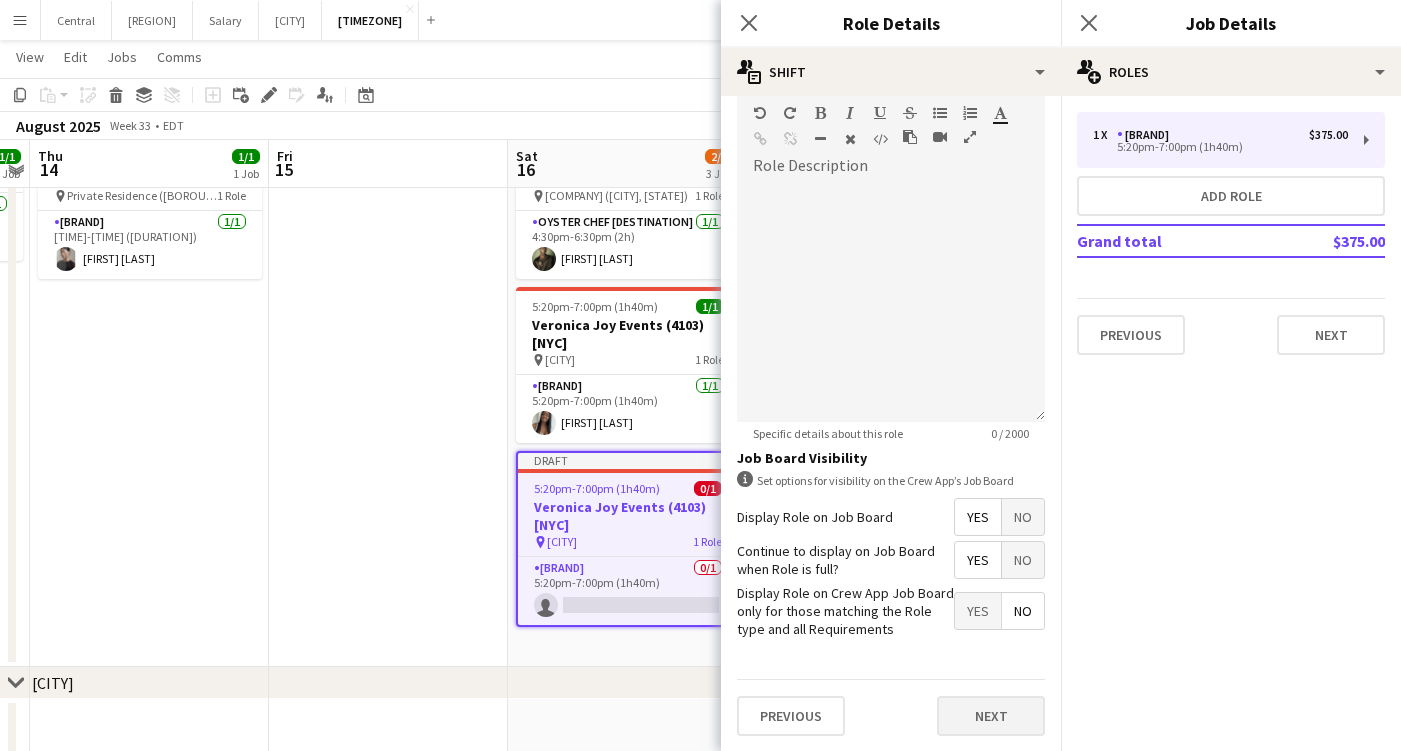 click on "Next" at bounding box center [991, 716] 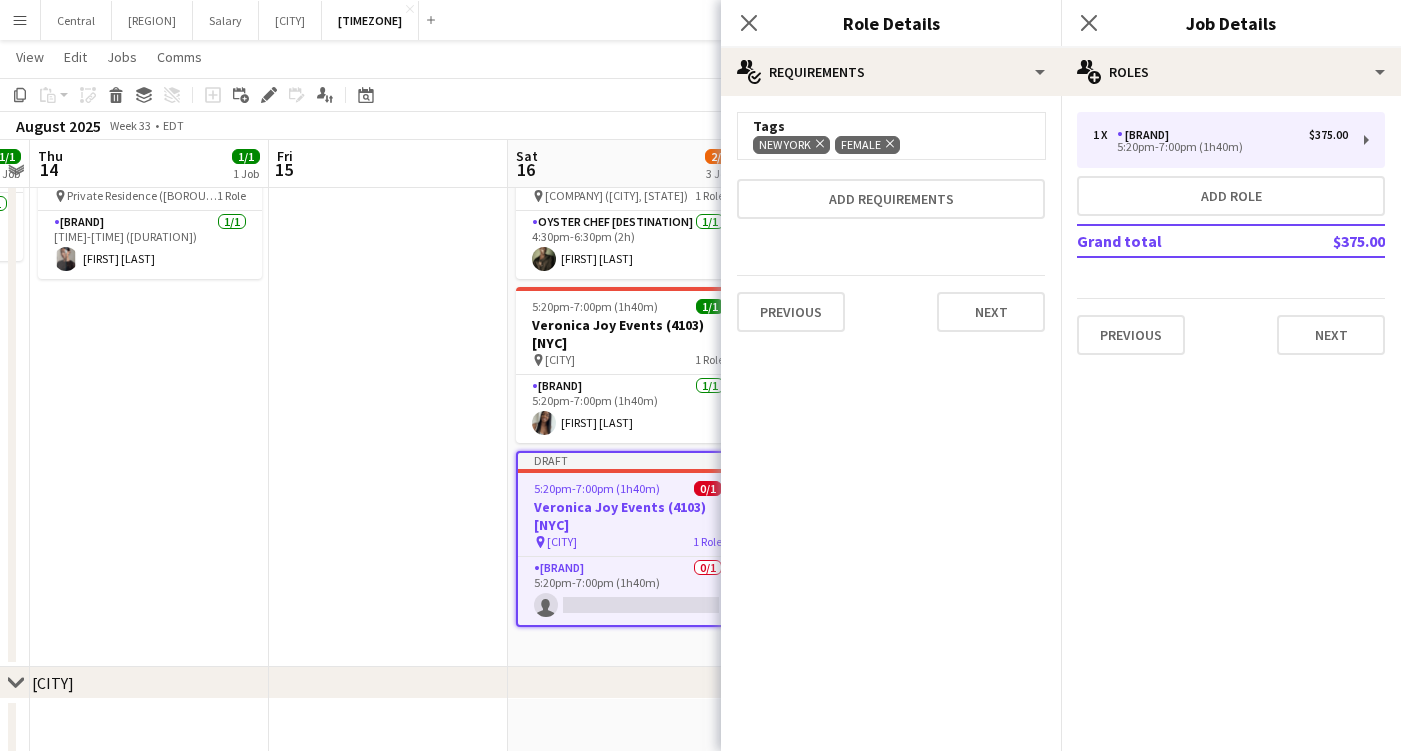 scroll, scrollTop: 0, scrollLeft: 0, axis: both 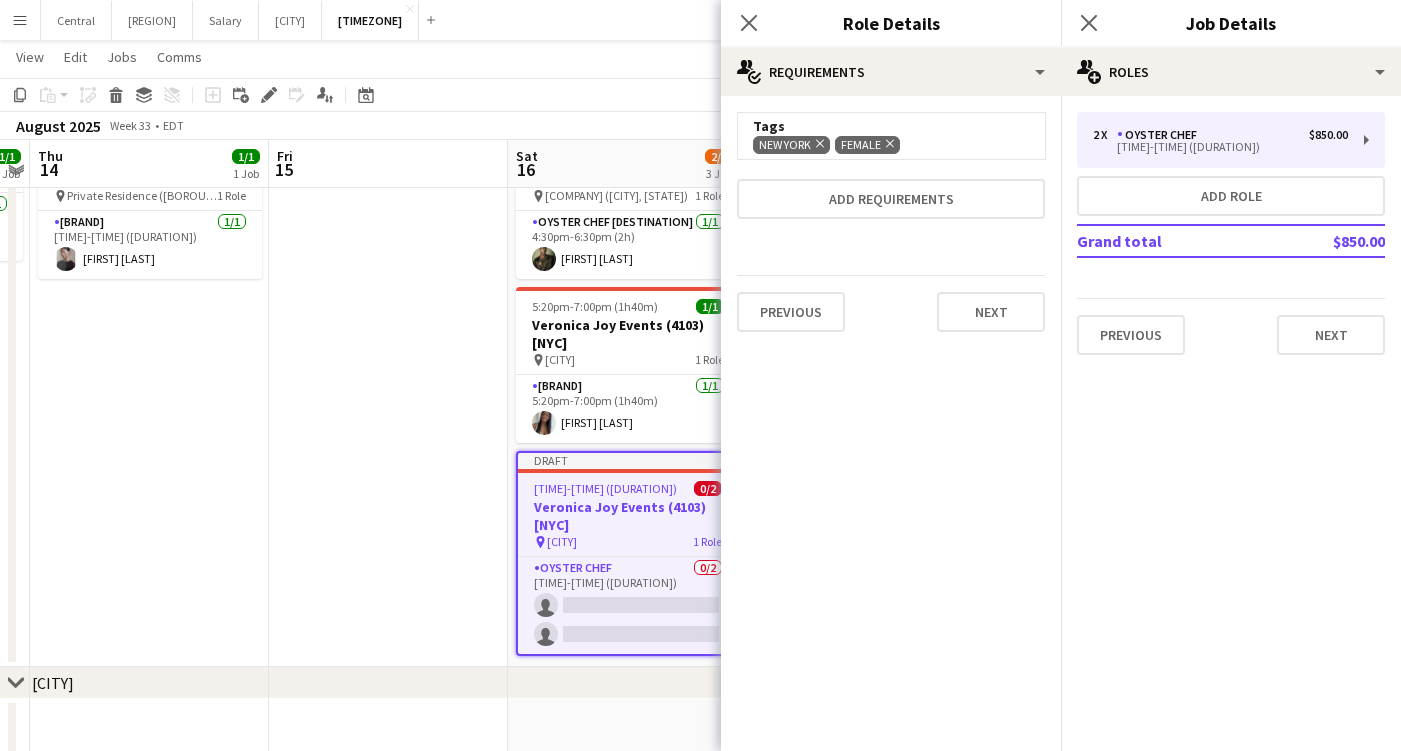 click 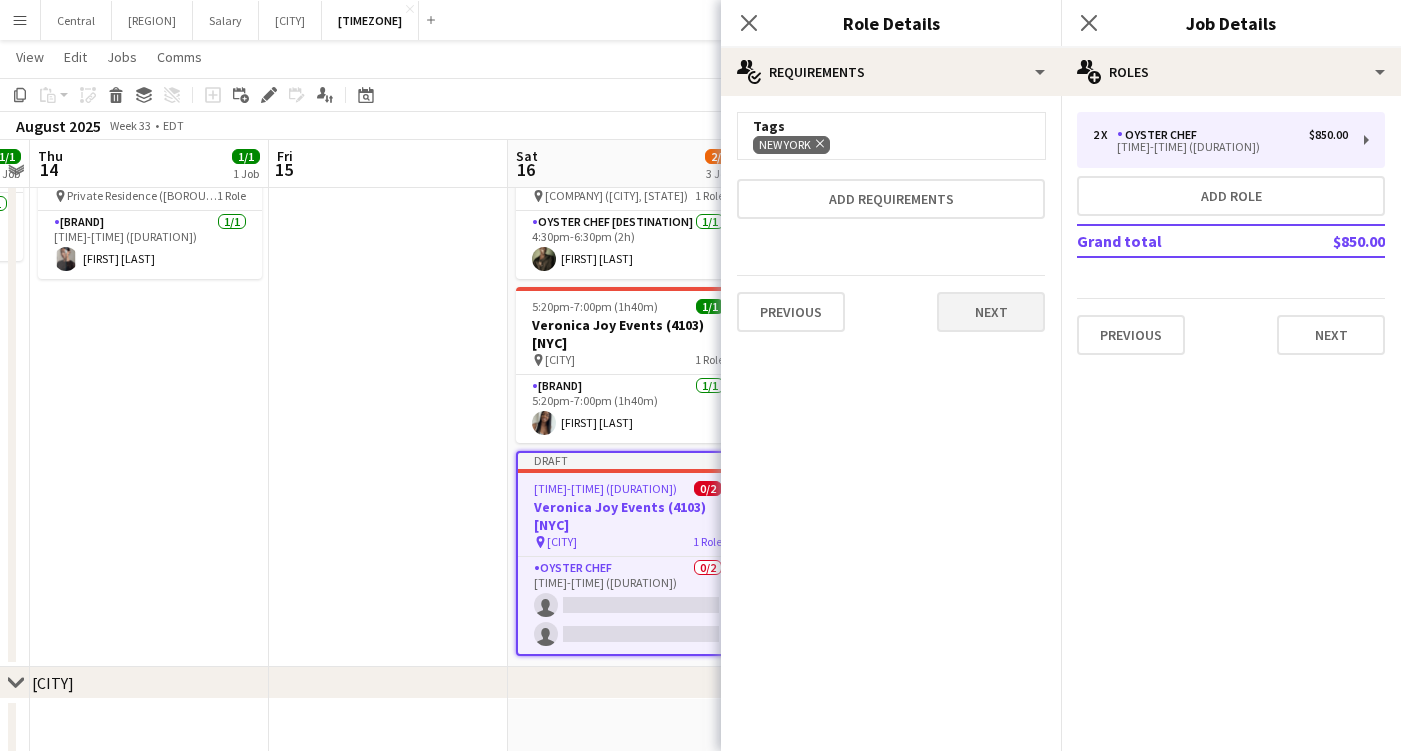 click on "Next" at bounding box center [991, 312] 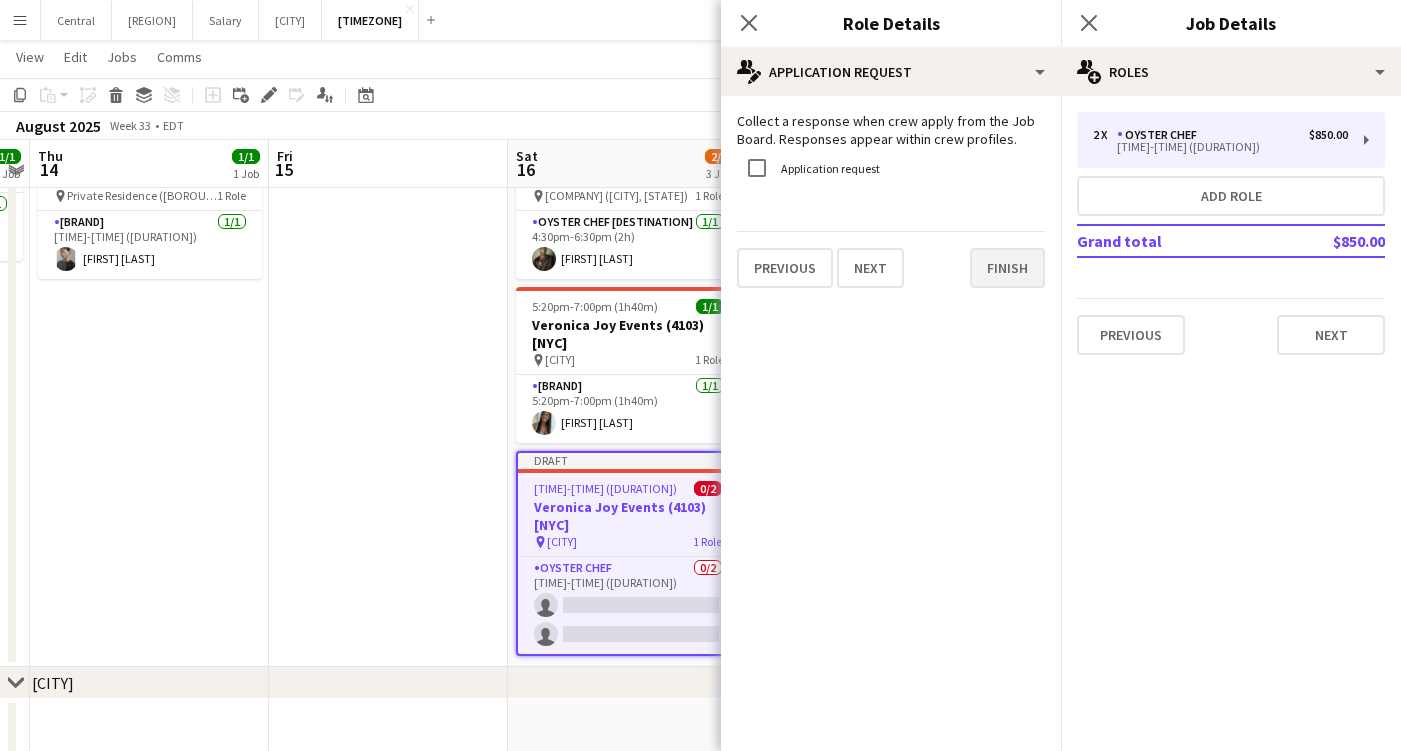 click on "Finish" at bounding box center [1007, 268] 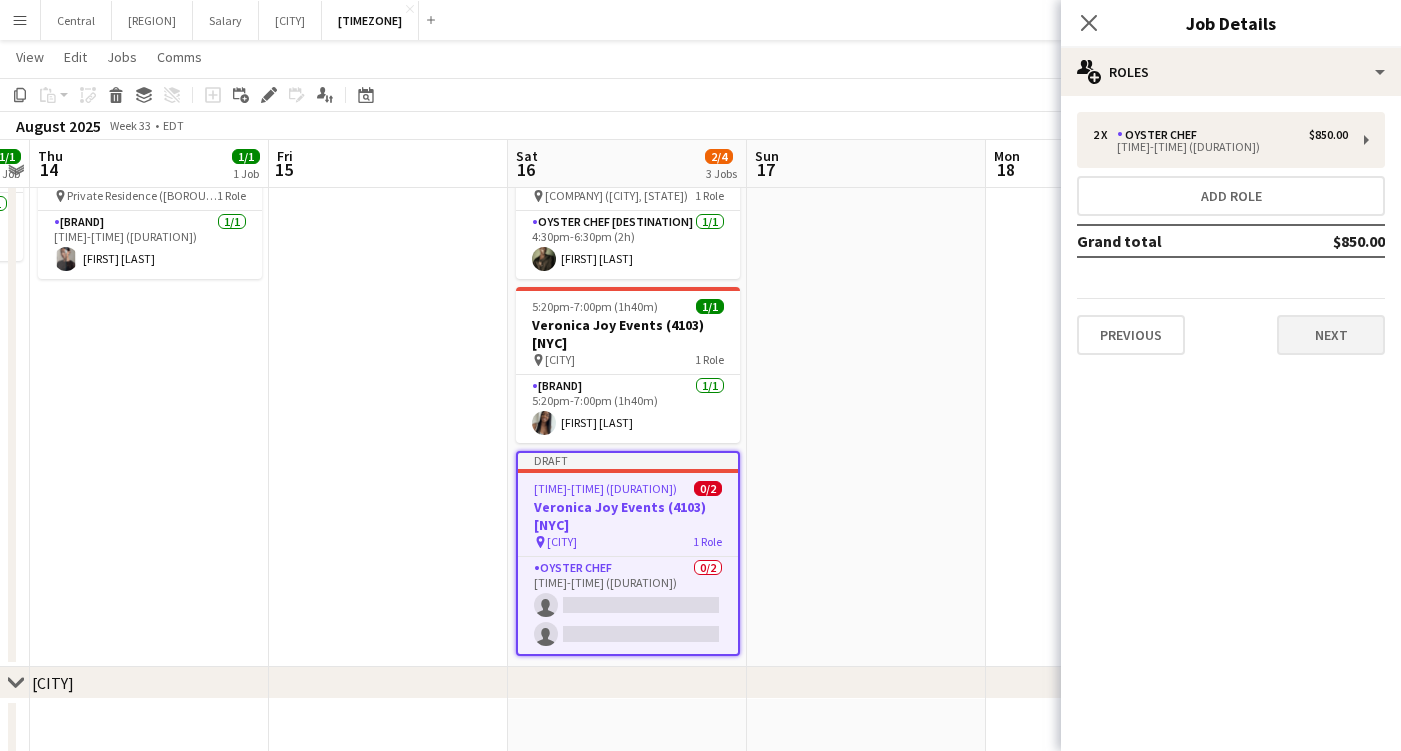click on "Next" at bounding box center (1331, 335) 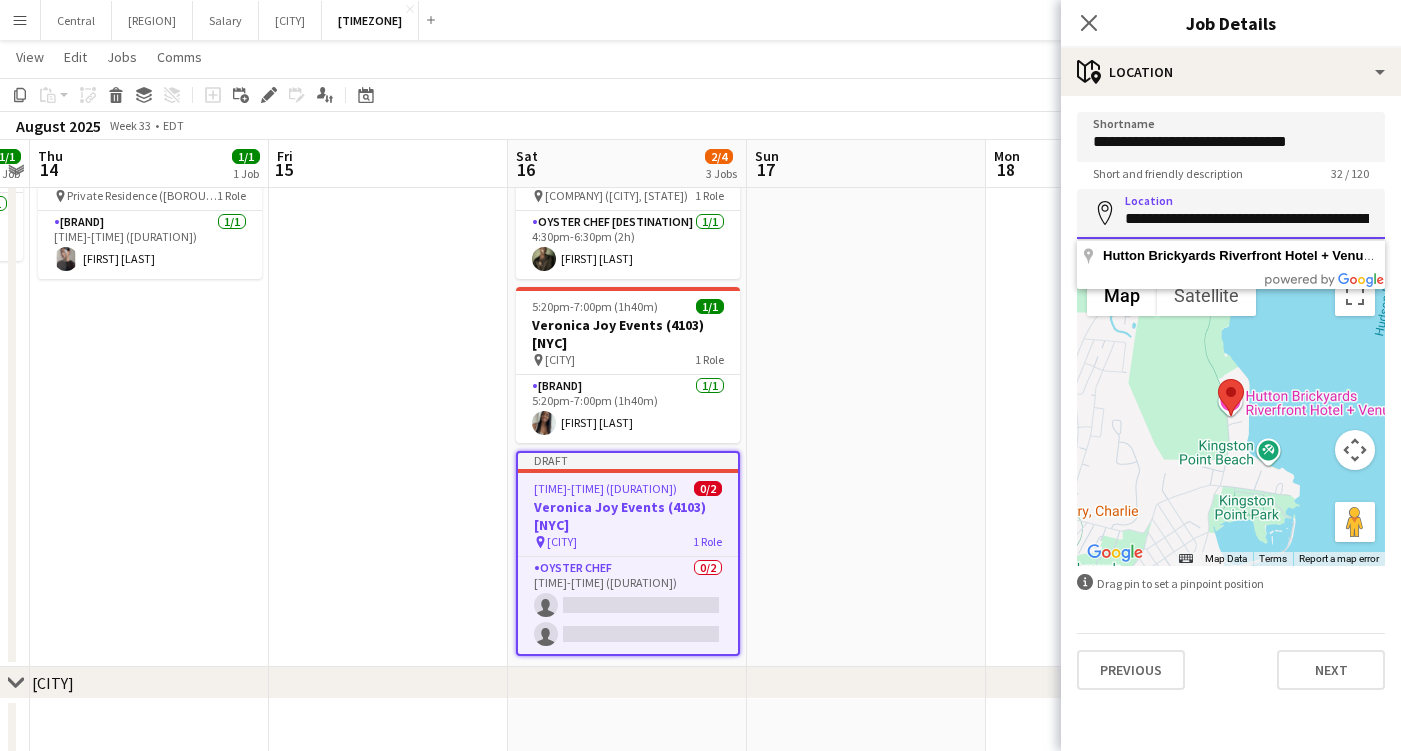 paste 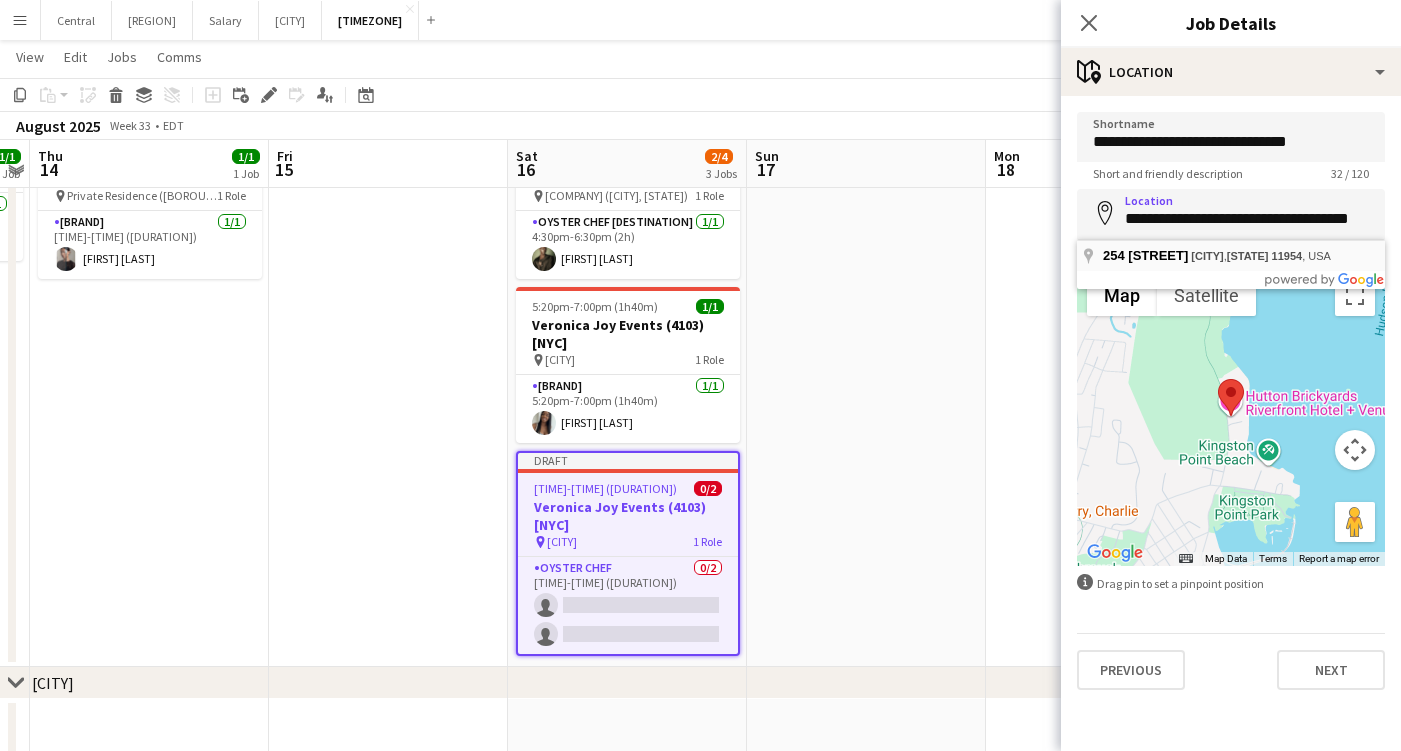 type on "**********" 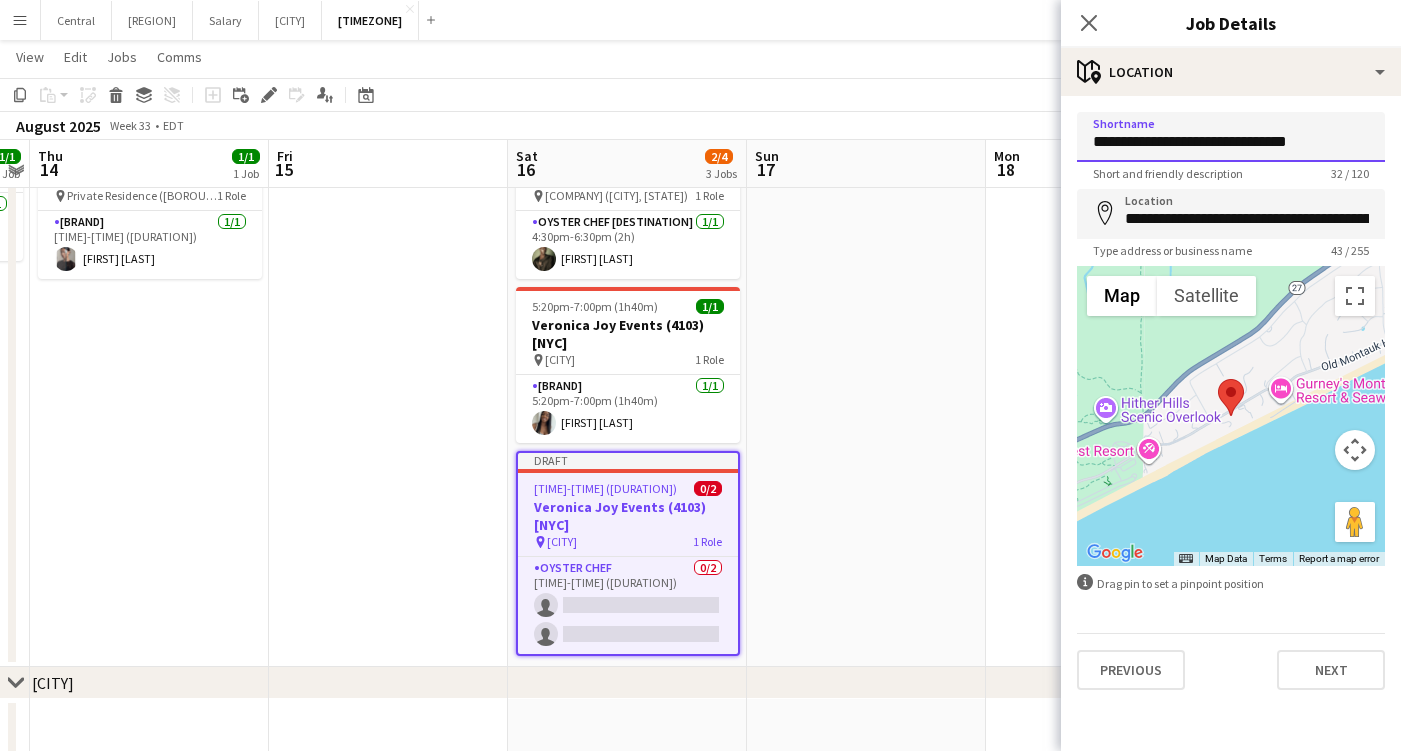 drag, startPoint x: 1209, startPoint y: 137, endPoint x: 920, endPoint y: 107, distance: 290.55292 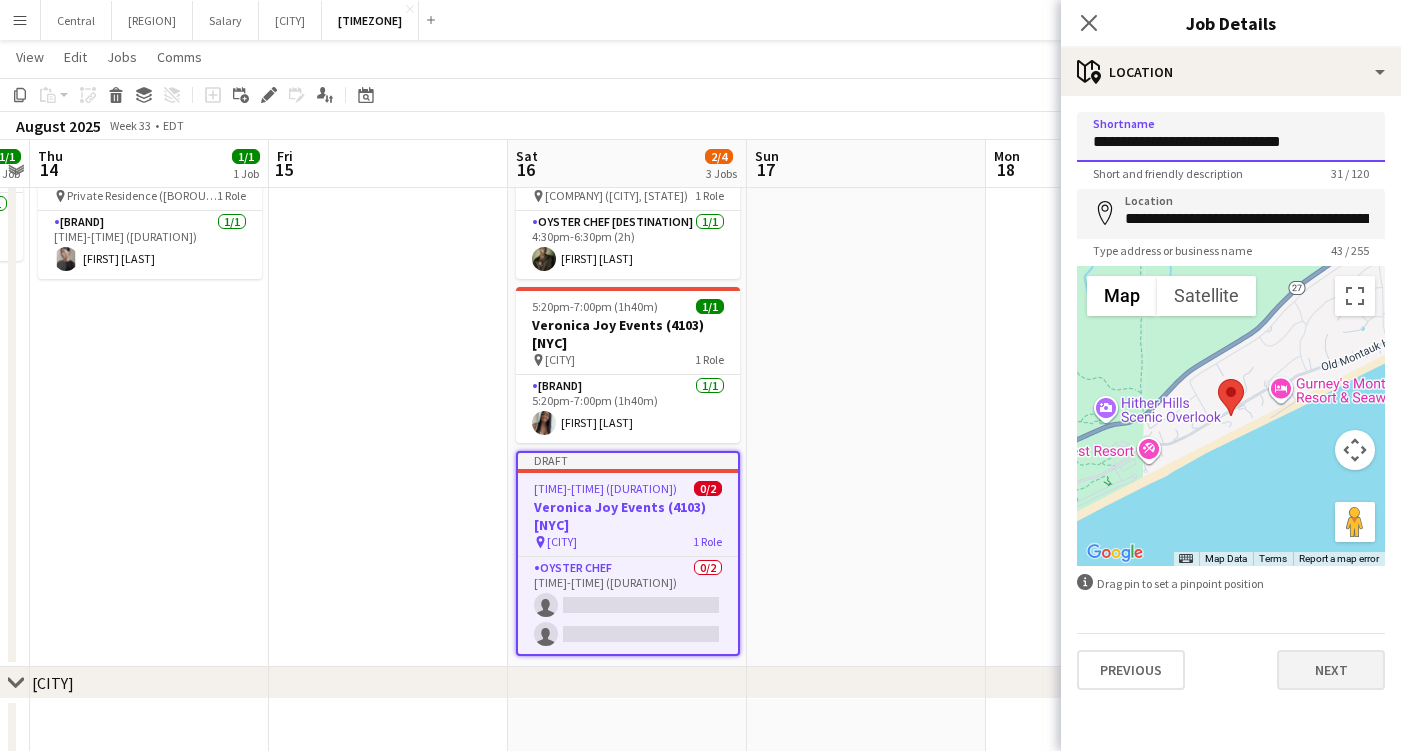 type on "**********" 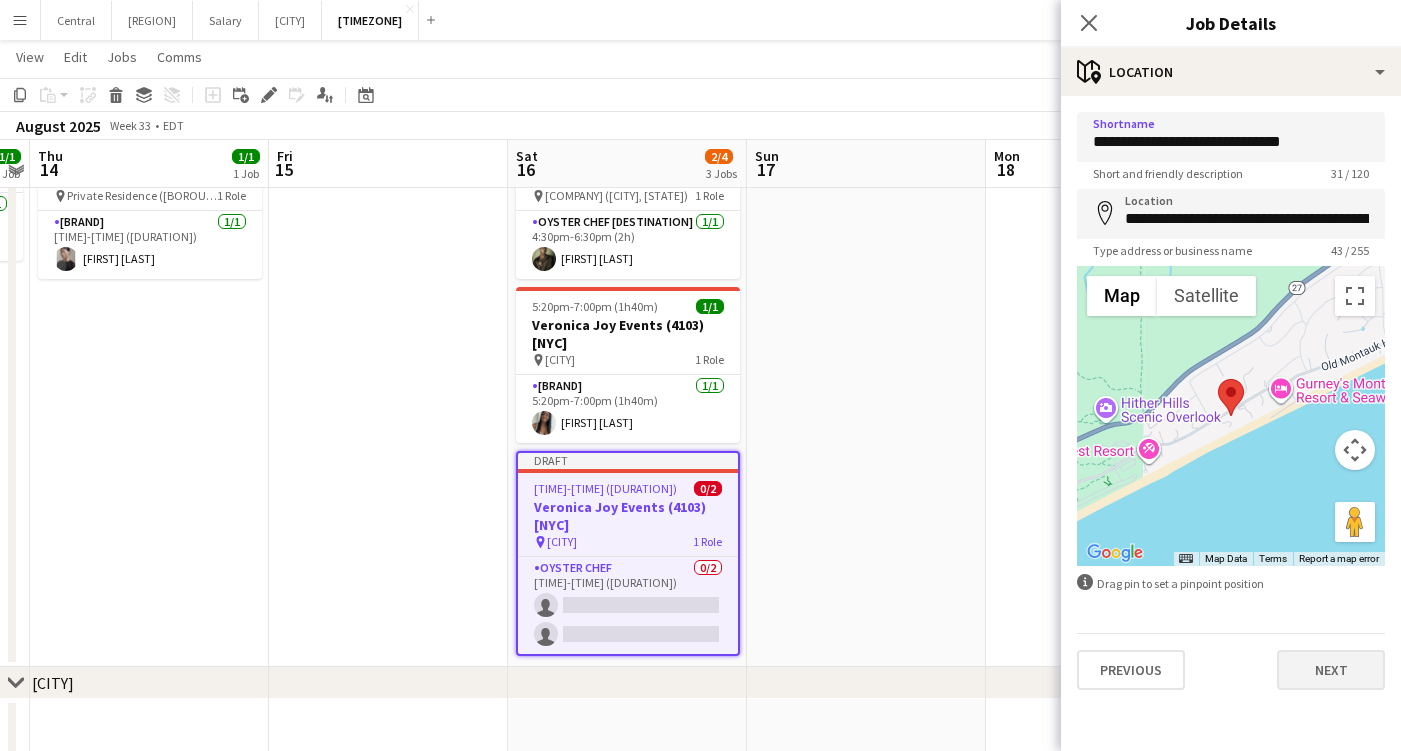 click on "Next" at bounding box center (1331, 670) 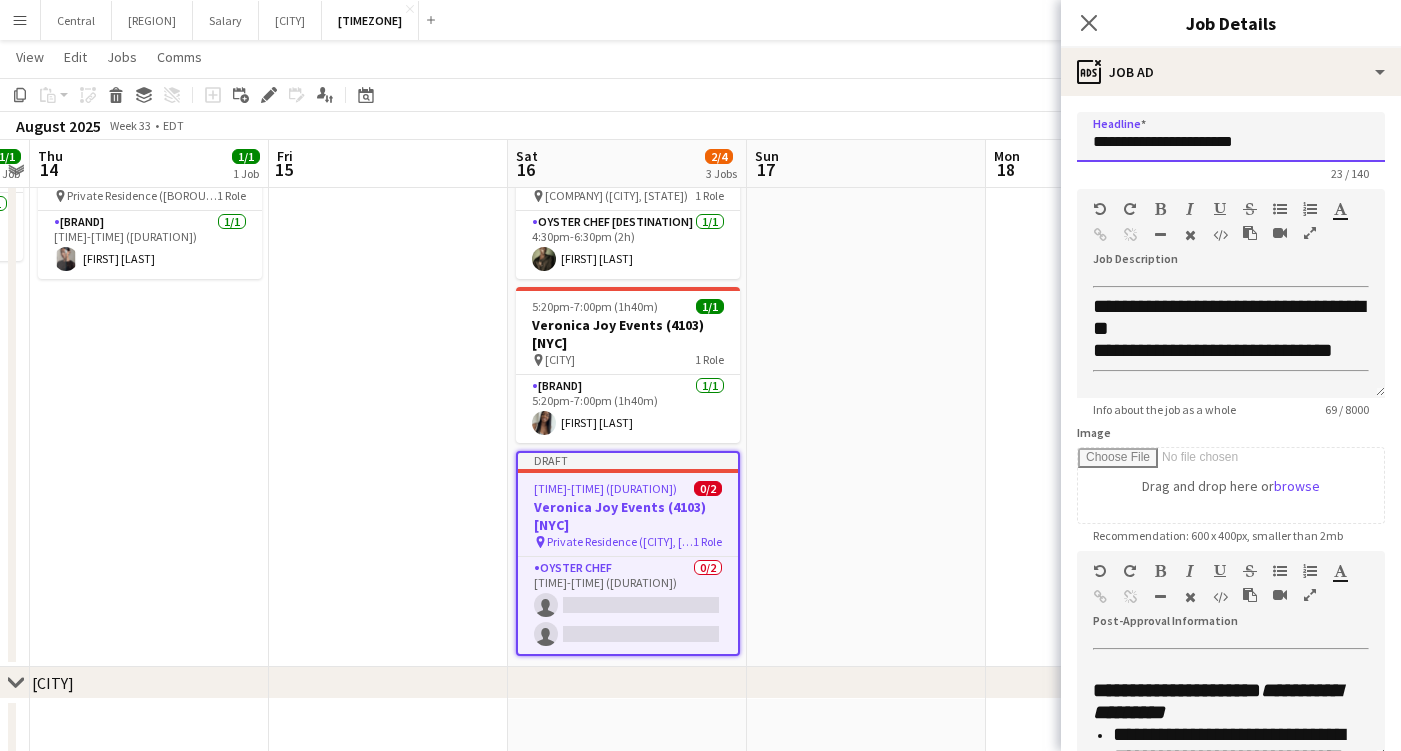 drag, startPoint x: 1222, startPoint y: 143, endPoint x: 959, endPoint y: 126, distance: 263.54886 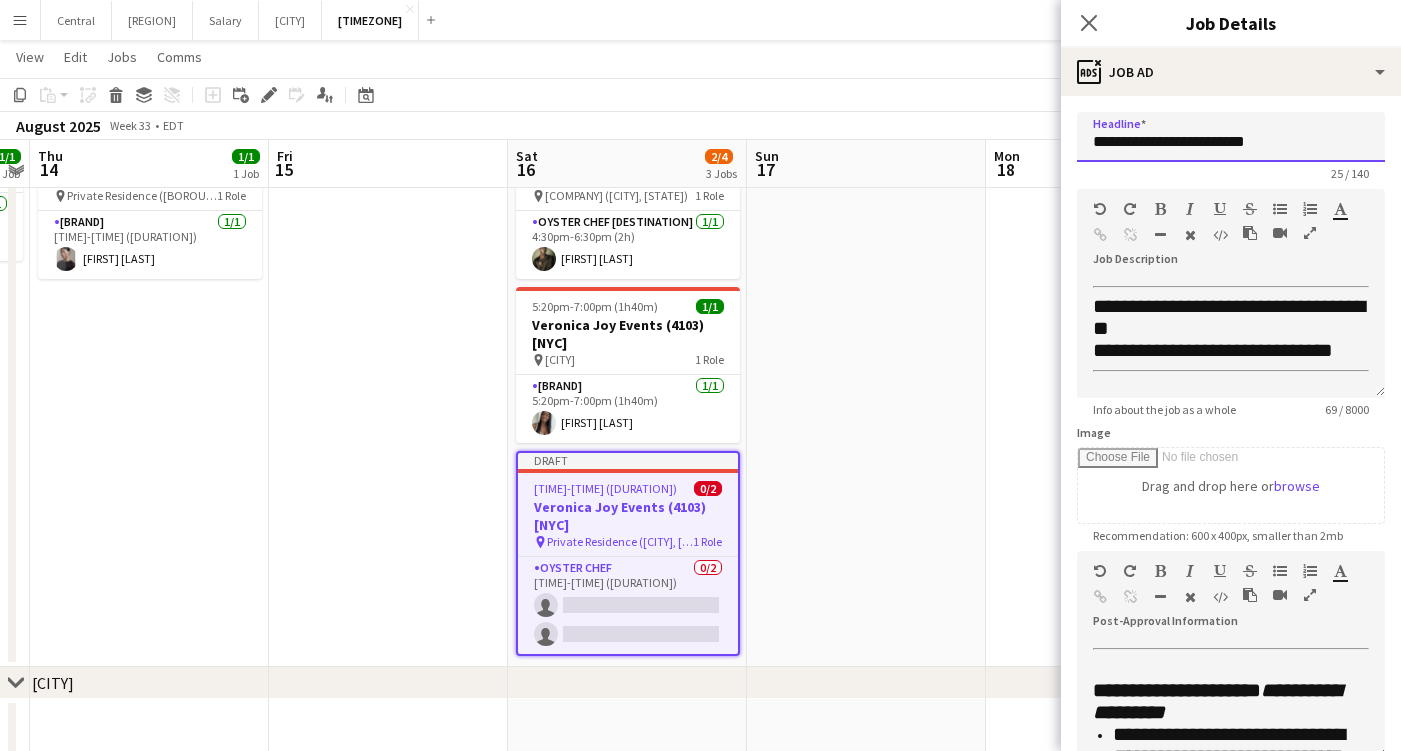 type on "**********" 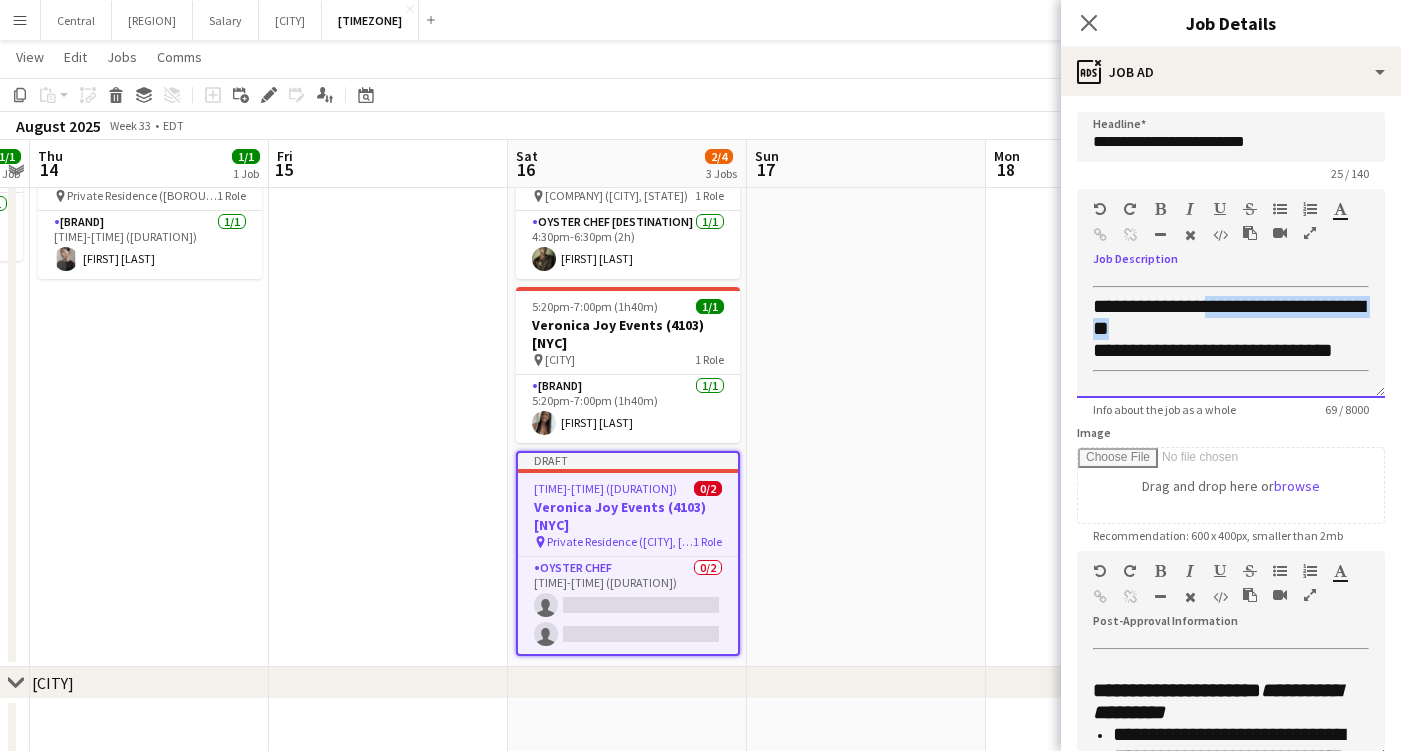 drag, startPoint x: 1169, startPoint y: 320, endPoint x: 1237, endPoint y: 298, distance: 71.470276 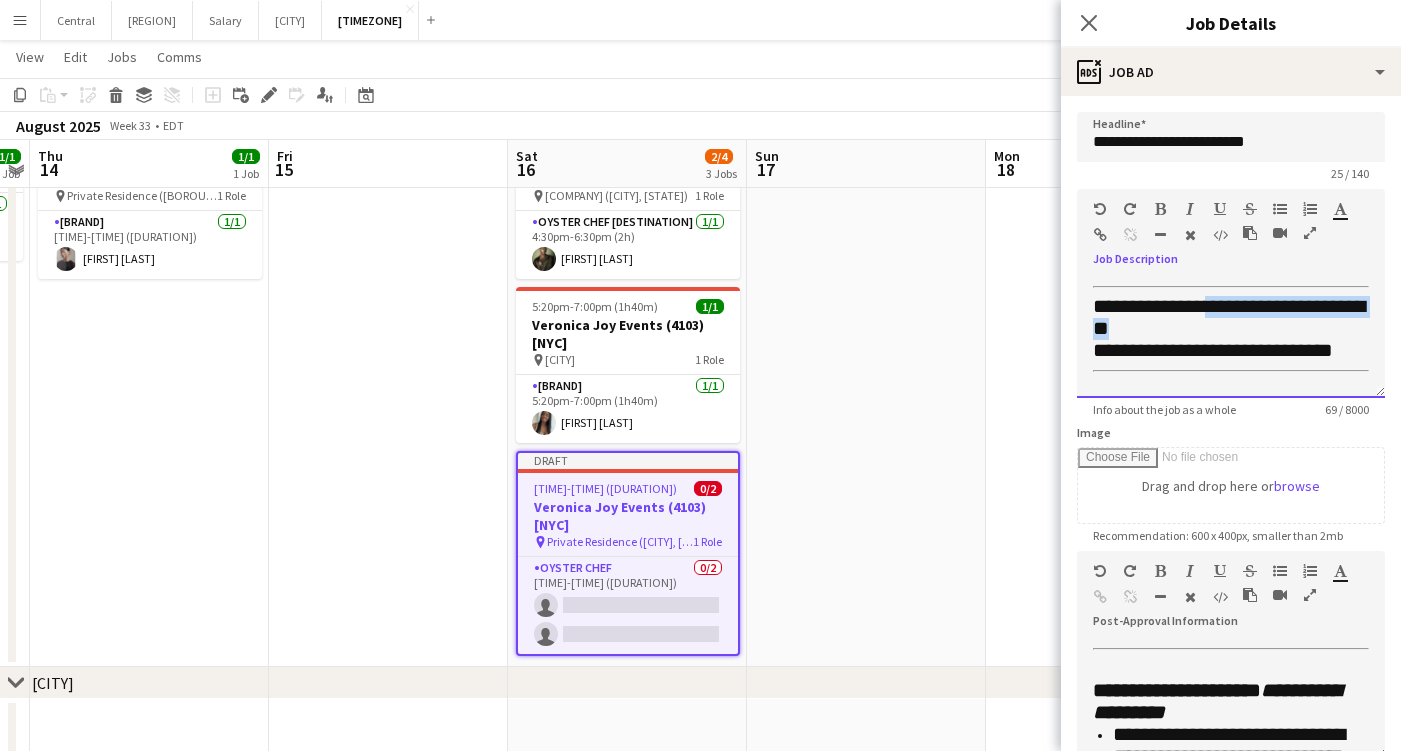 type 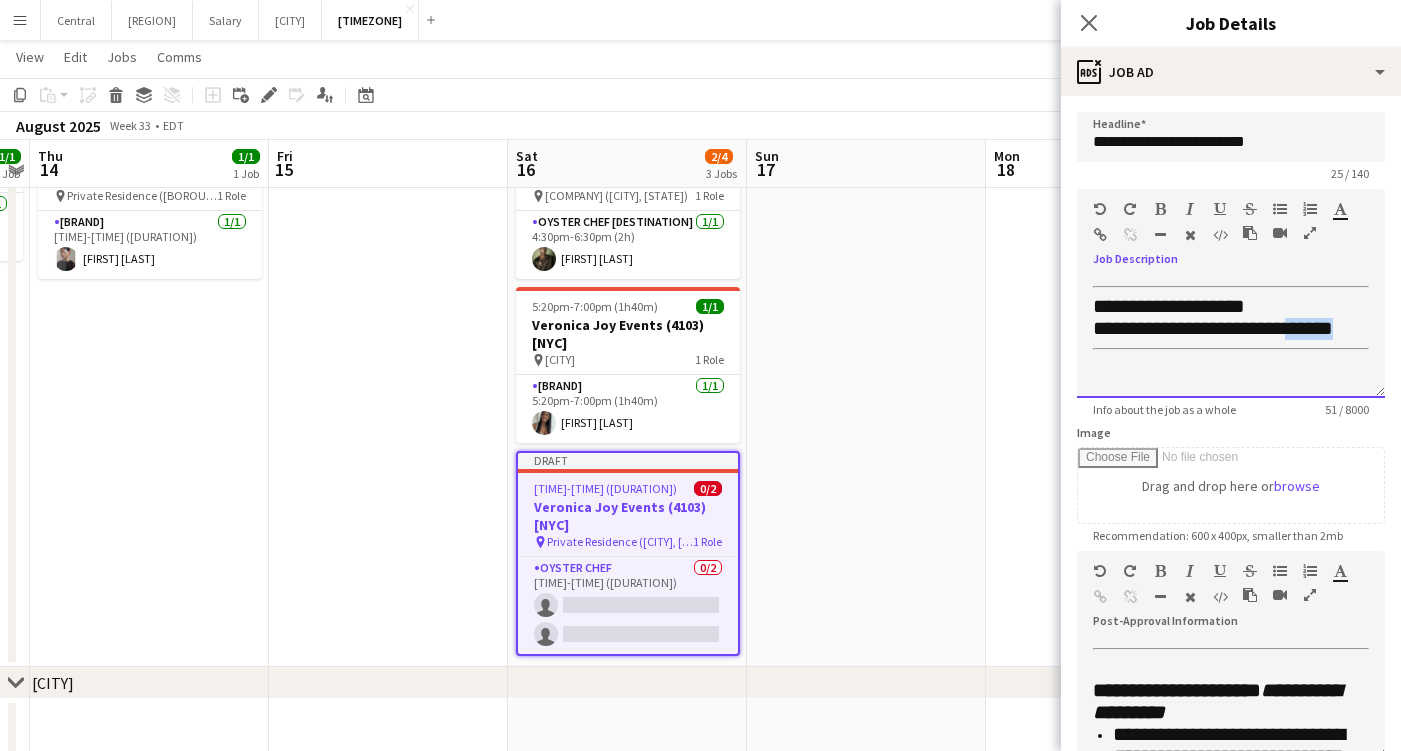 drag, startPoint x: 1291, startPoint y: 326, endPoint x: 1351, endPoint y: 327, distance: 60.00833 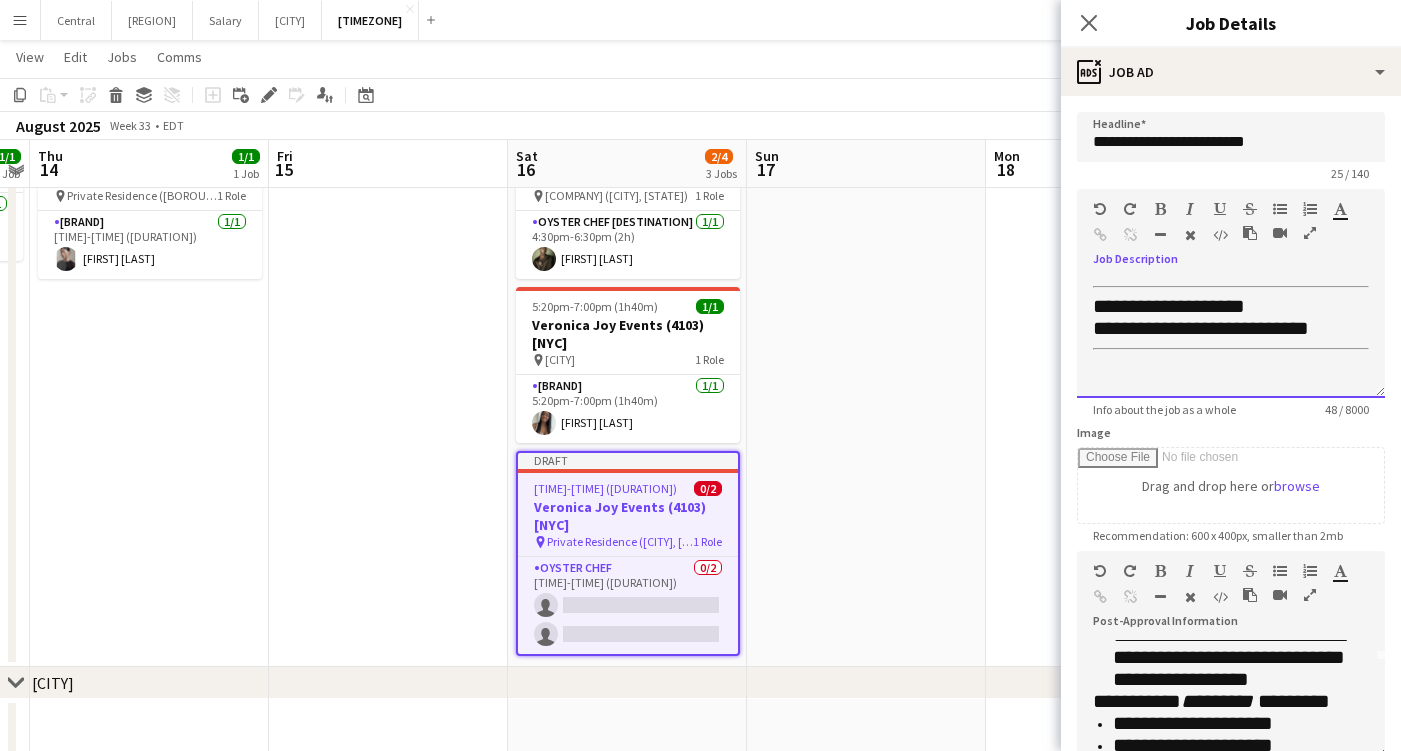 scroll, scrollTop: 103, scrollLeft: 0, axis: vertical 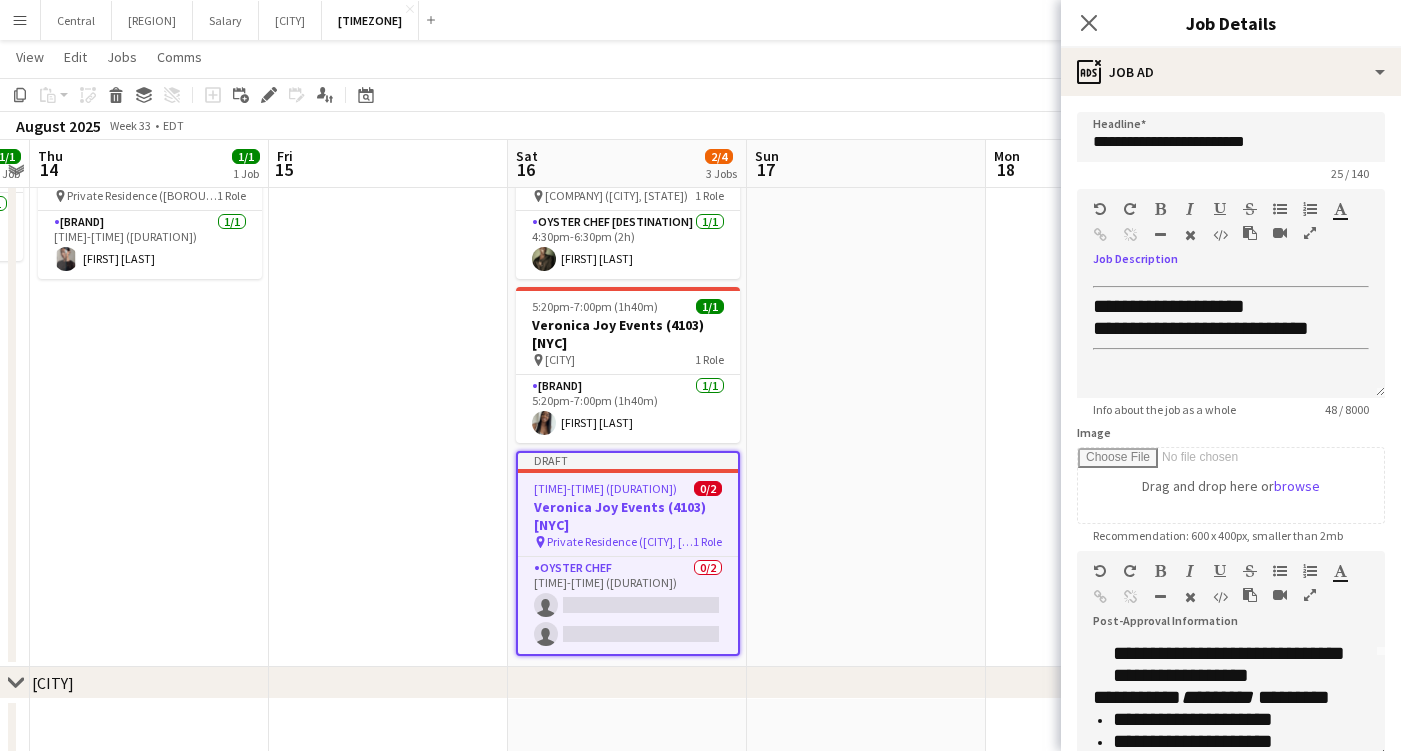 click at bounding box center [1310, 595] 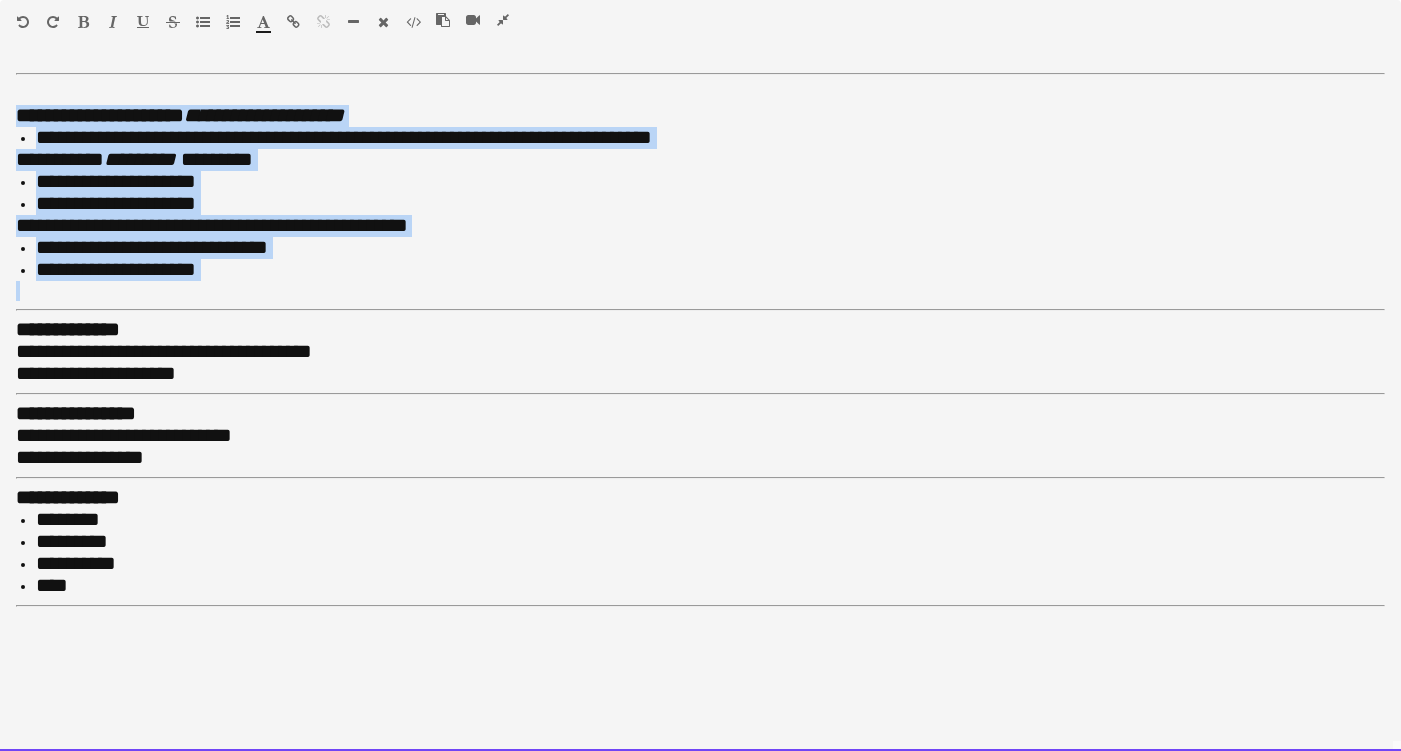 drag, startPoint x: 68, startPoint y: 280, endPoint x: -11, endPoint y: 112, distance: 185.64752 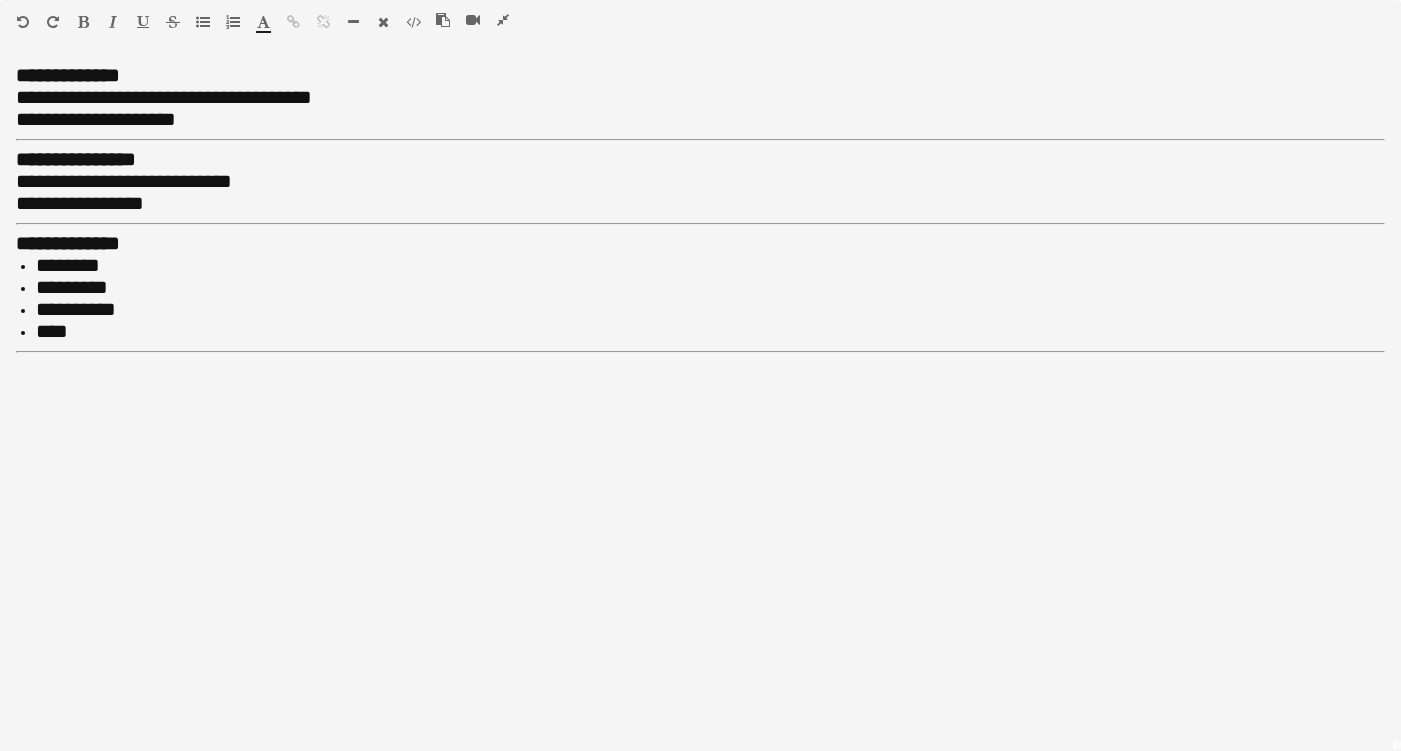 click at bounding box center (353, 22) 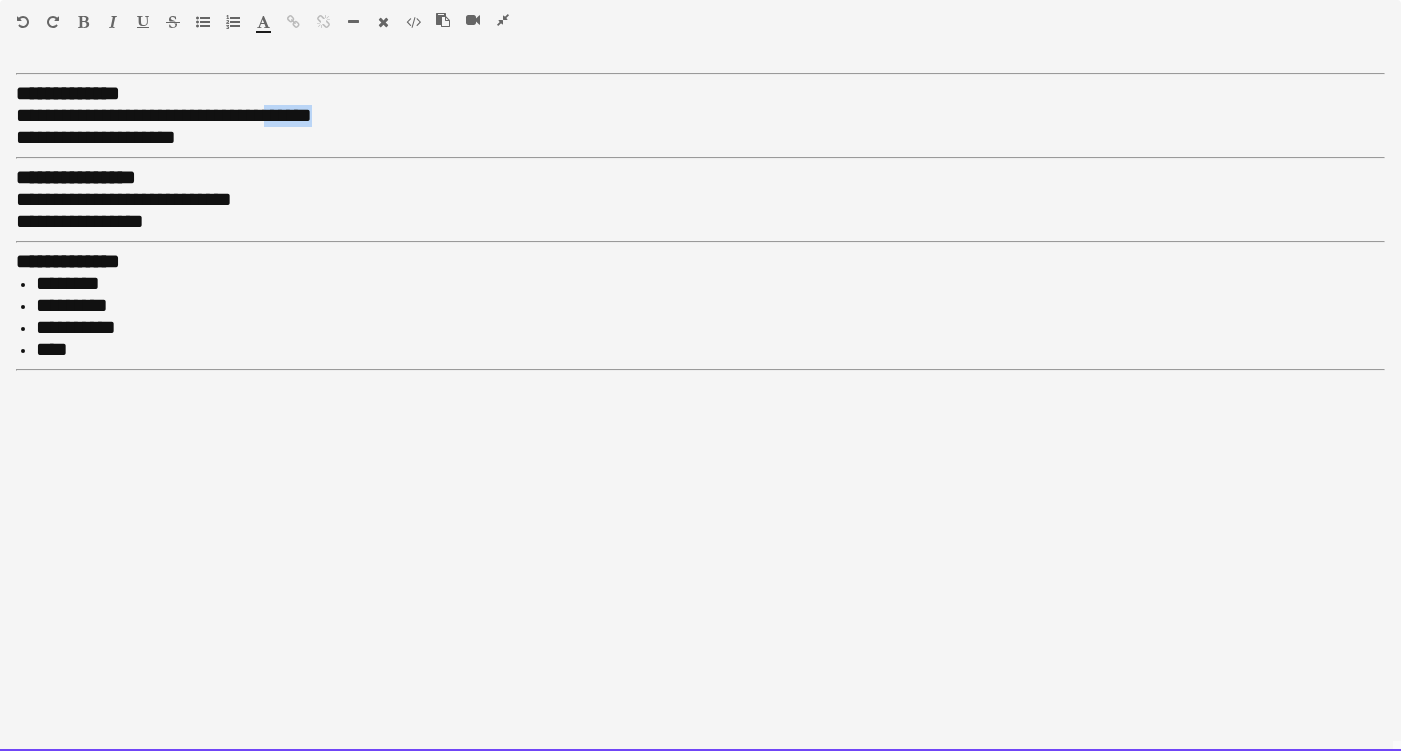 drag, startPoint x: 358, startPoint y: 117, endPoint x: 286, endPoint y: 121, distance: 72.11102 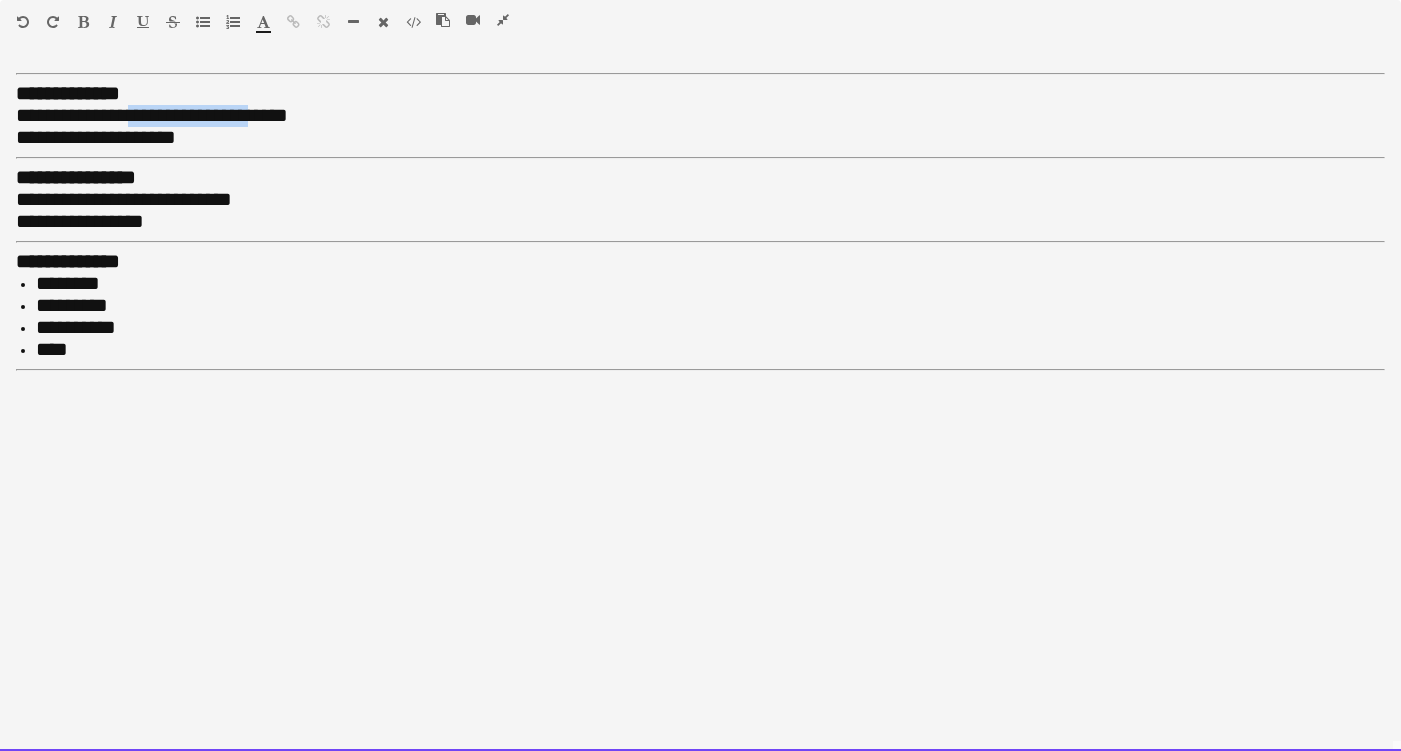 drag, startPoint x: 278, startPoint y: 118, endPoint x: 163, endPoint y: 117, distance: 115.00435 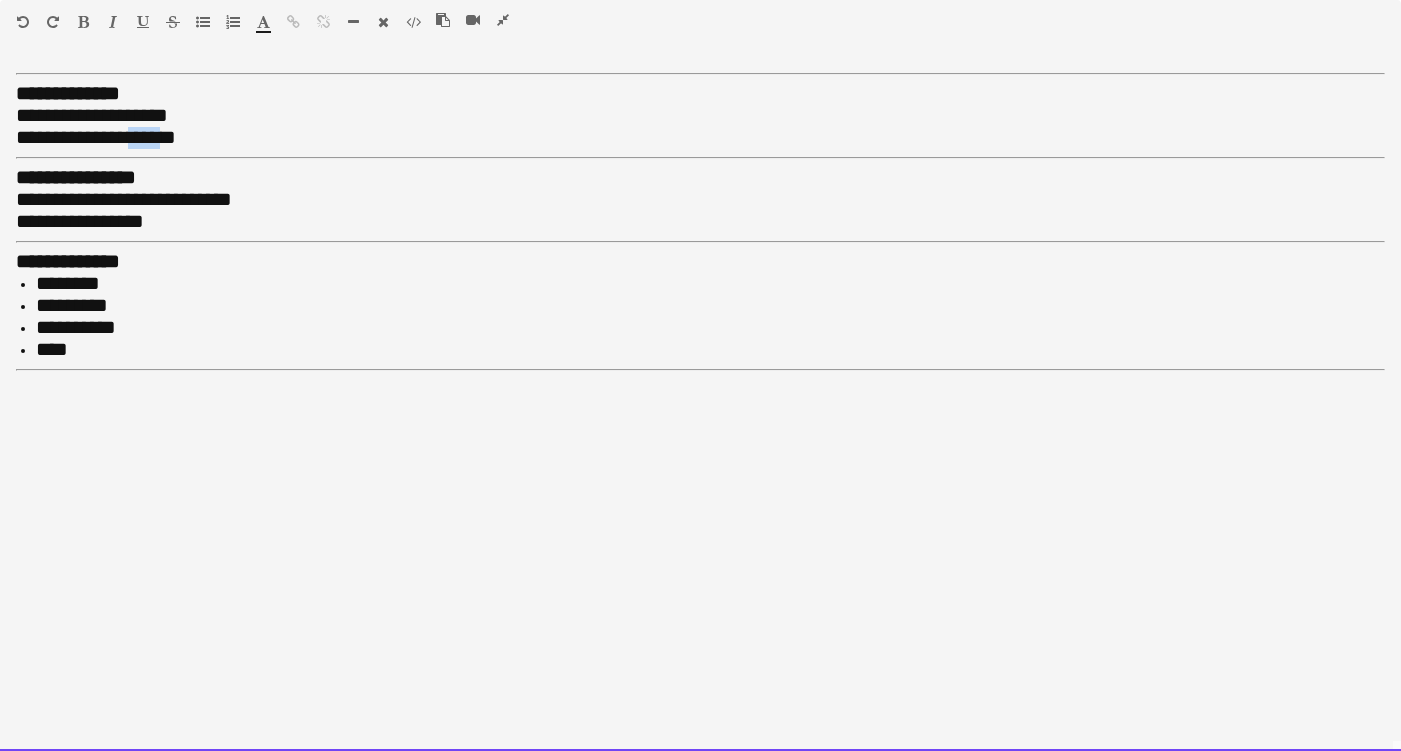 drag, startPoint x: 172, startPoint y: 137, endPoint x: 141, endPoint y: 137, distance: 31 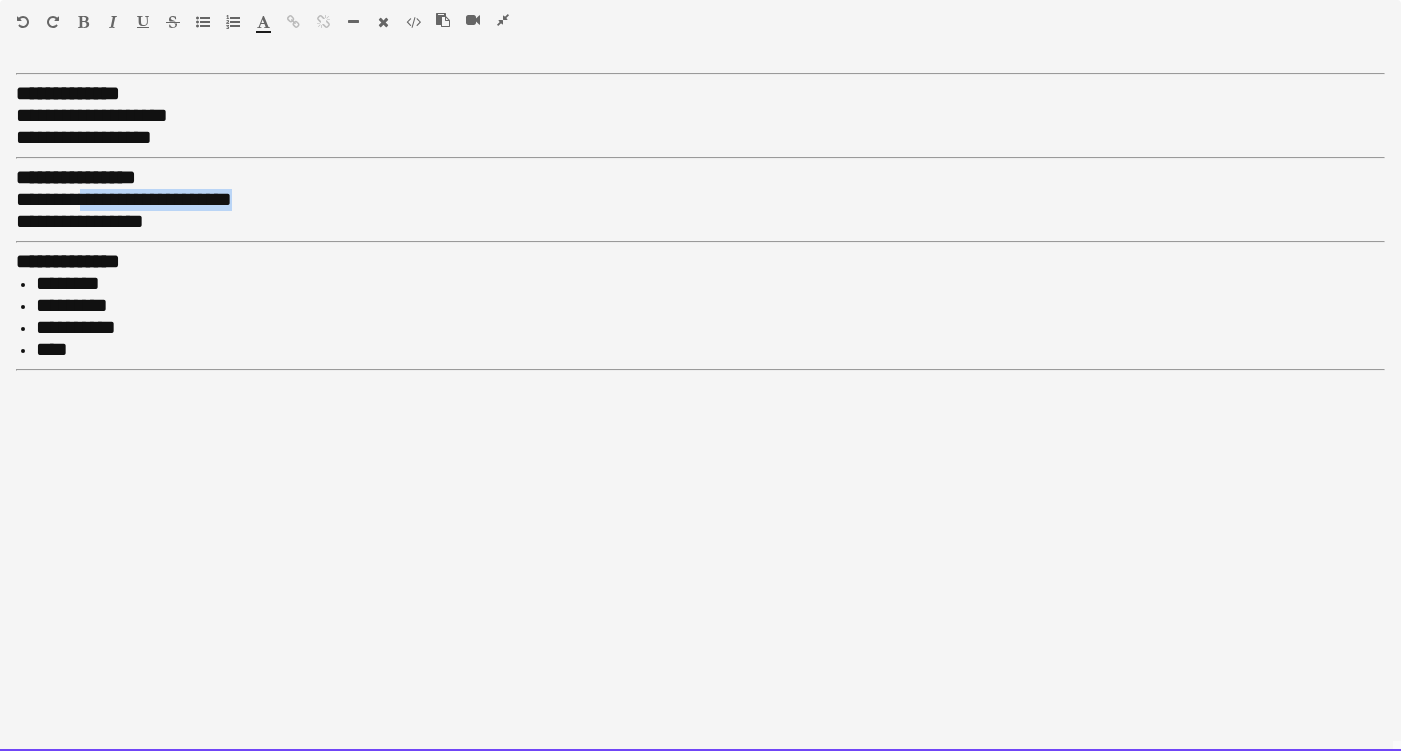 drag, startPoint x: 300, startPoint y: 185, endPoint x: 89, endPoint y: 194, distance: 211.19185 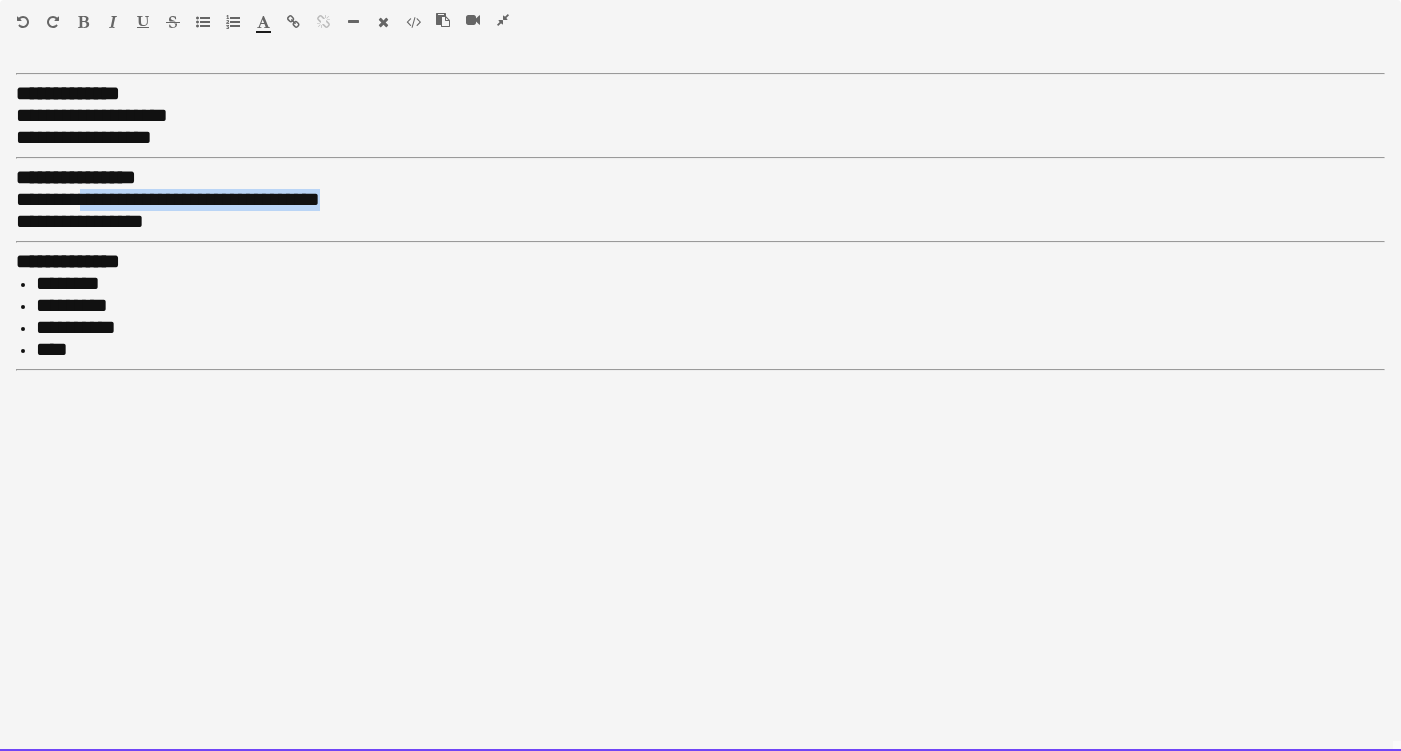 drag, startPoint x: 351, startPoint y: 192, endPoint x: 88, endPoint y: 194, distance: 263.0076 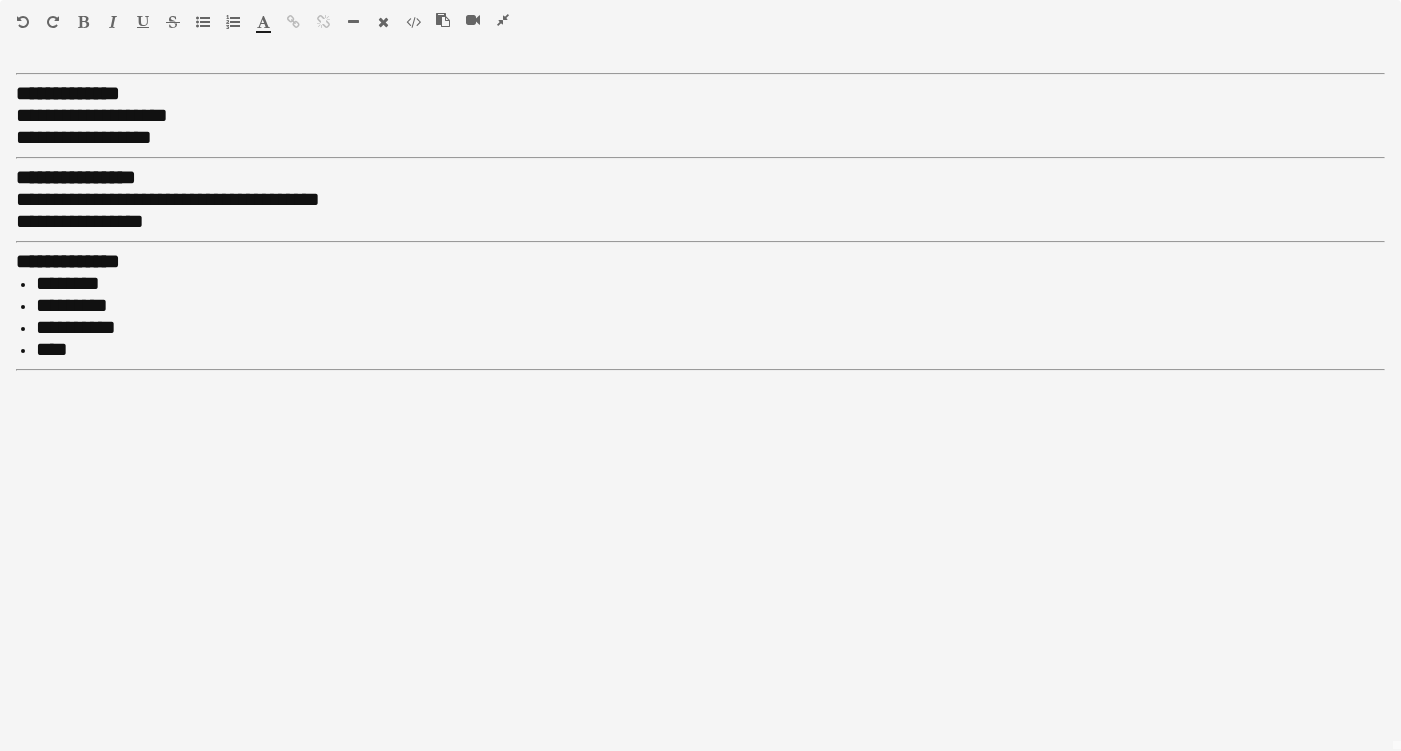 click at bounding box center (503, 20) 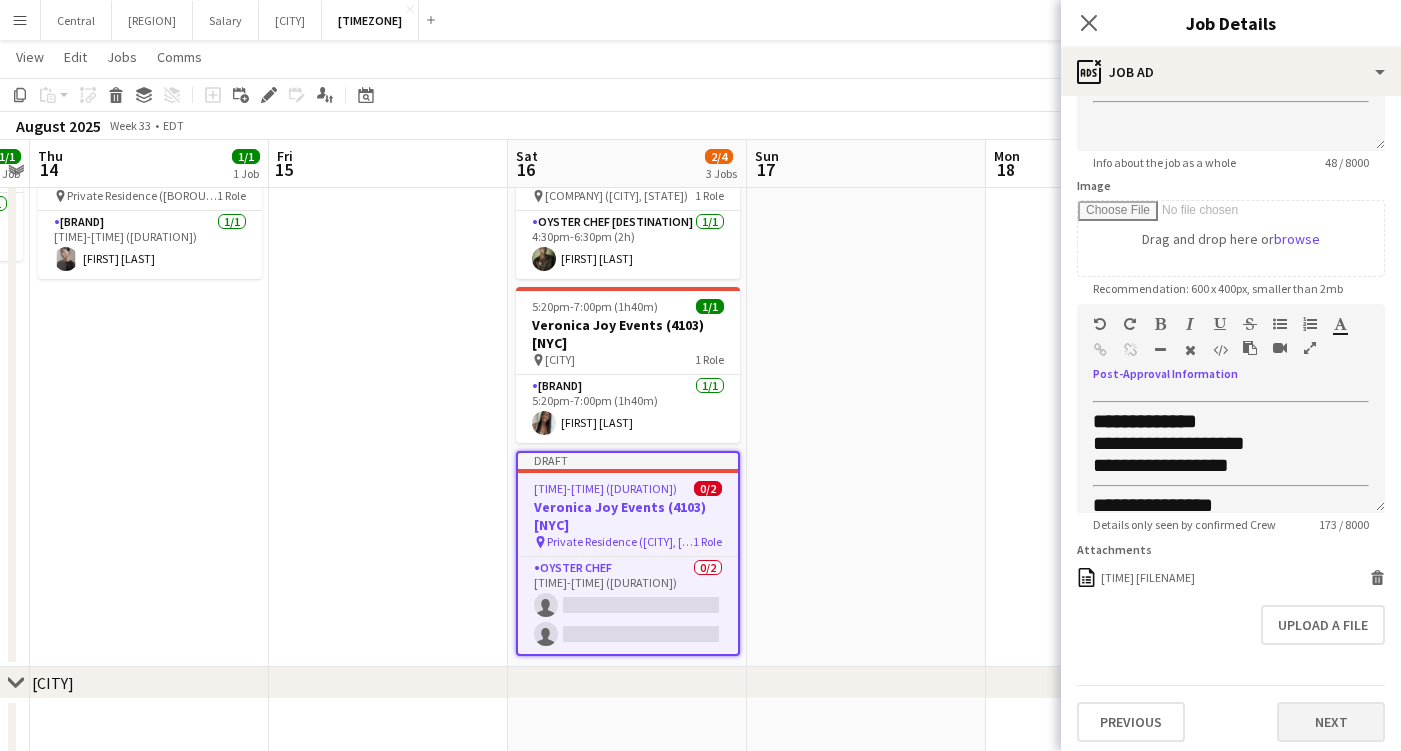 scroll, scrollTop: 246, scrollLeft: 0, axis: vertical 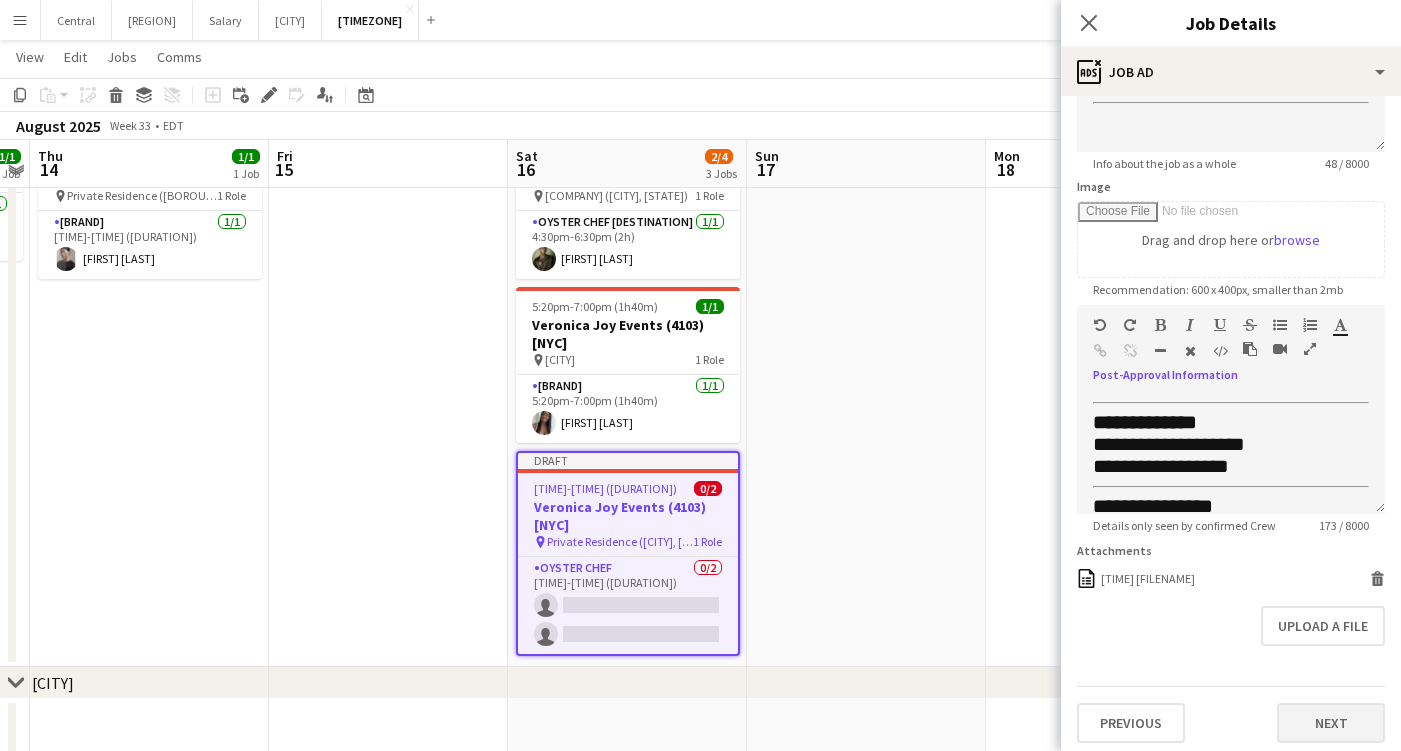 click on "Next" at bounding box center (1331, 723) 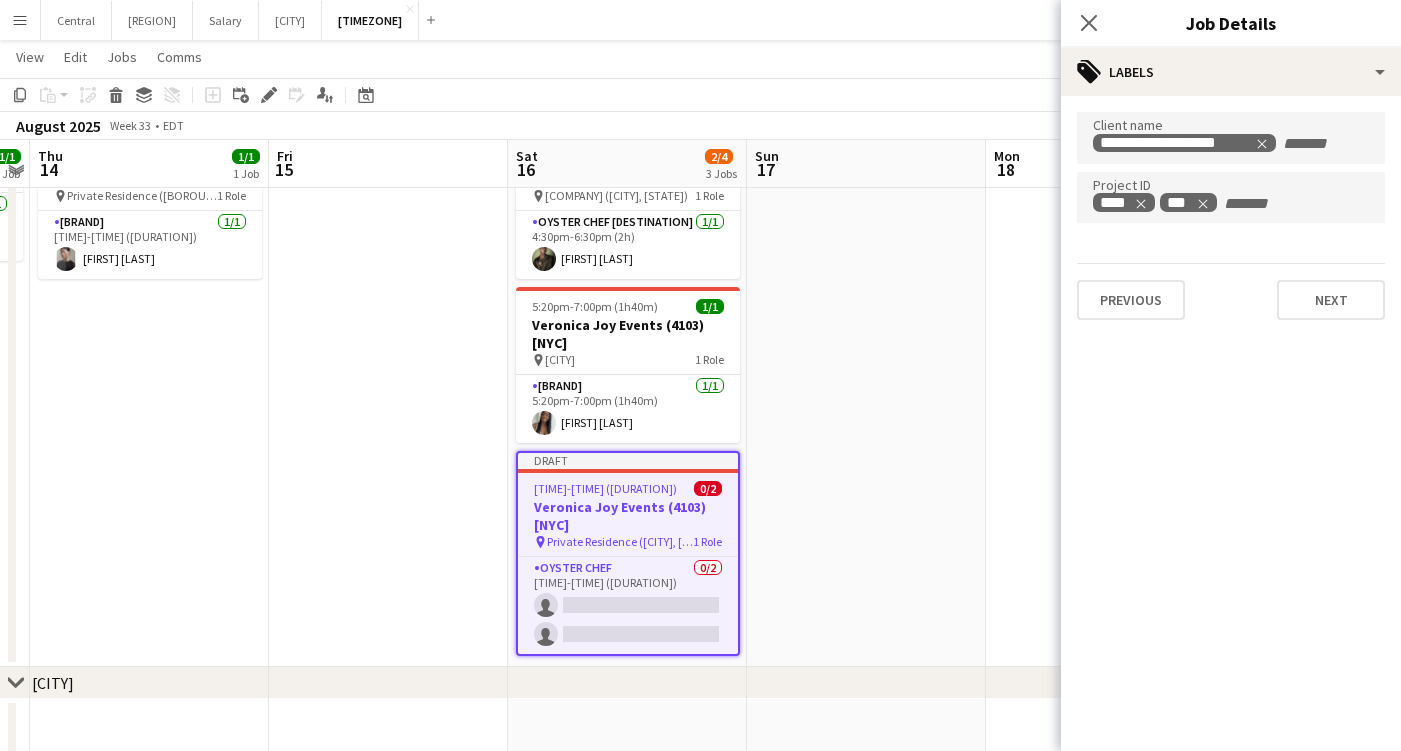 scroll, scrollTop: 0, scrollLeft: 0, axis: both 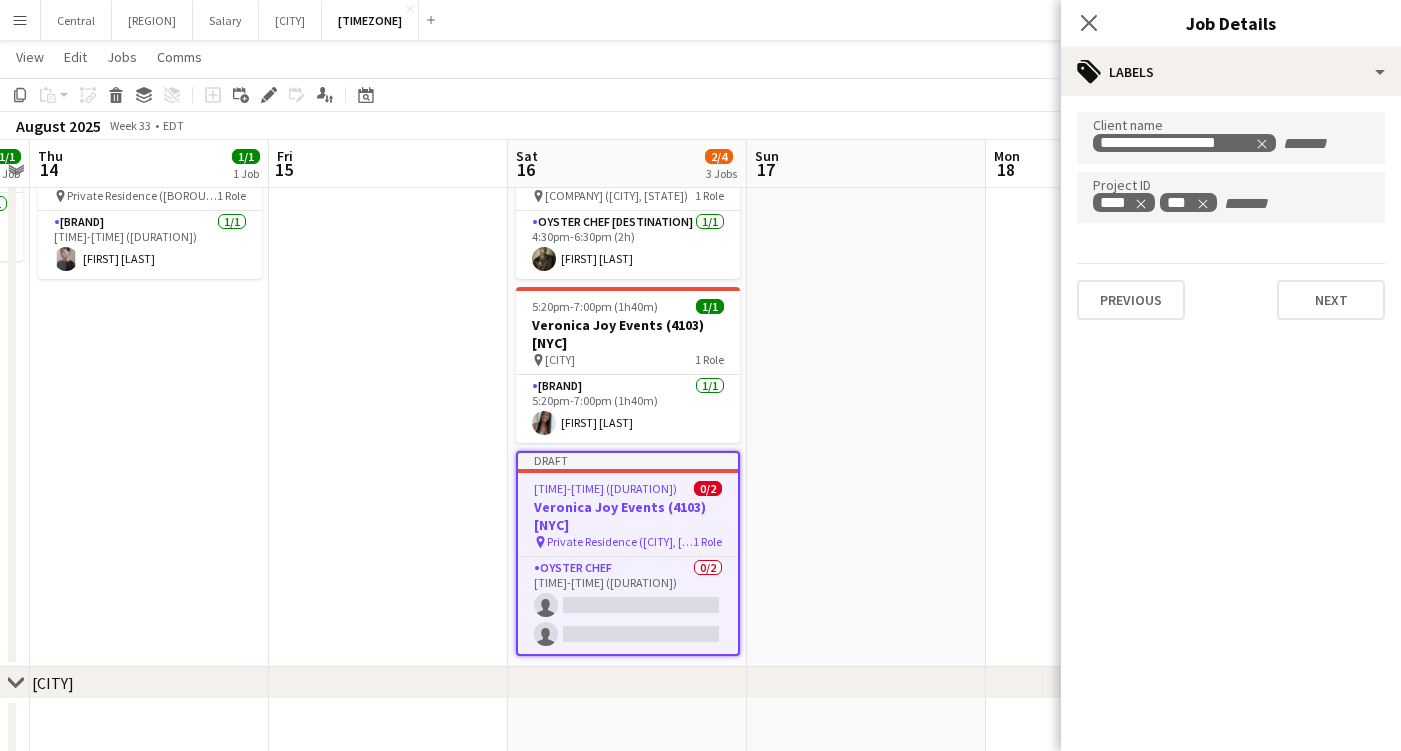 click on "**********" at bounding box center [1231, 216] 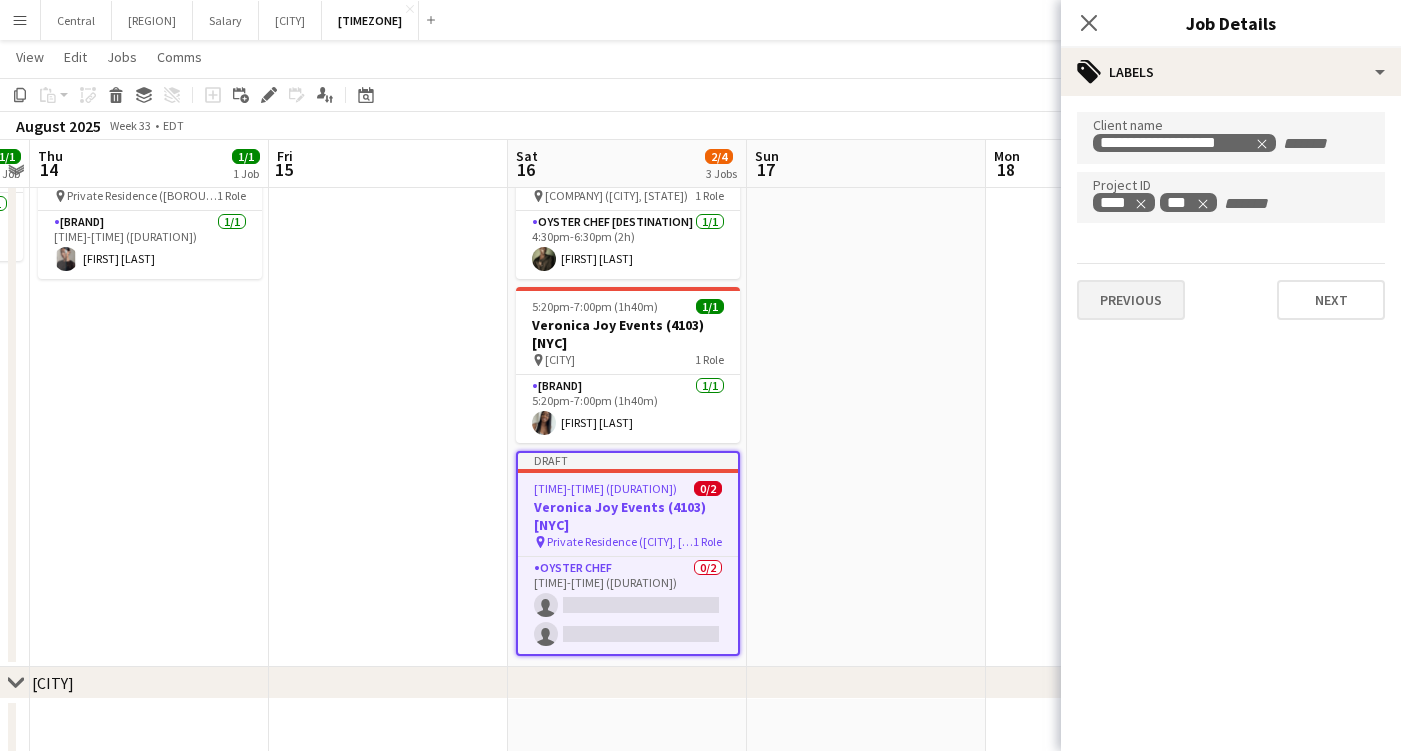 click on "Previous" at bounding box center [1131, 300] 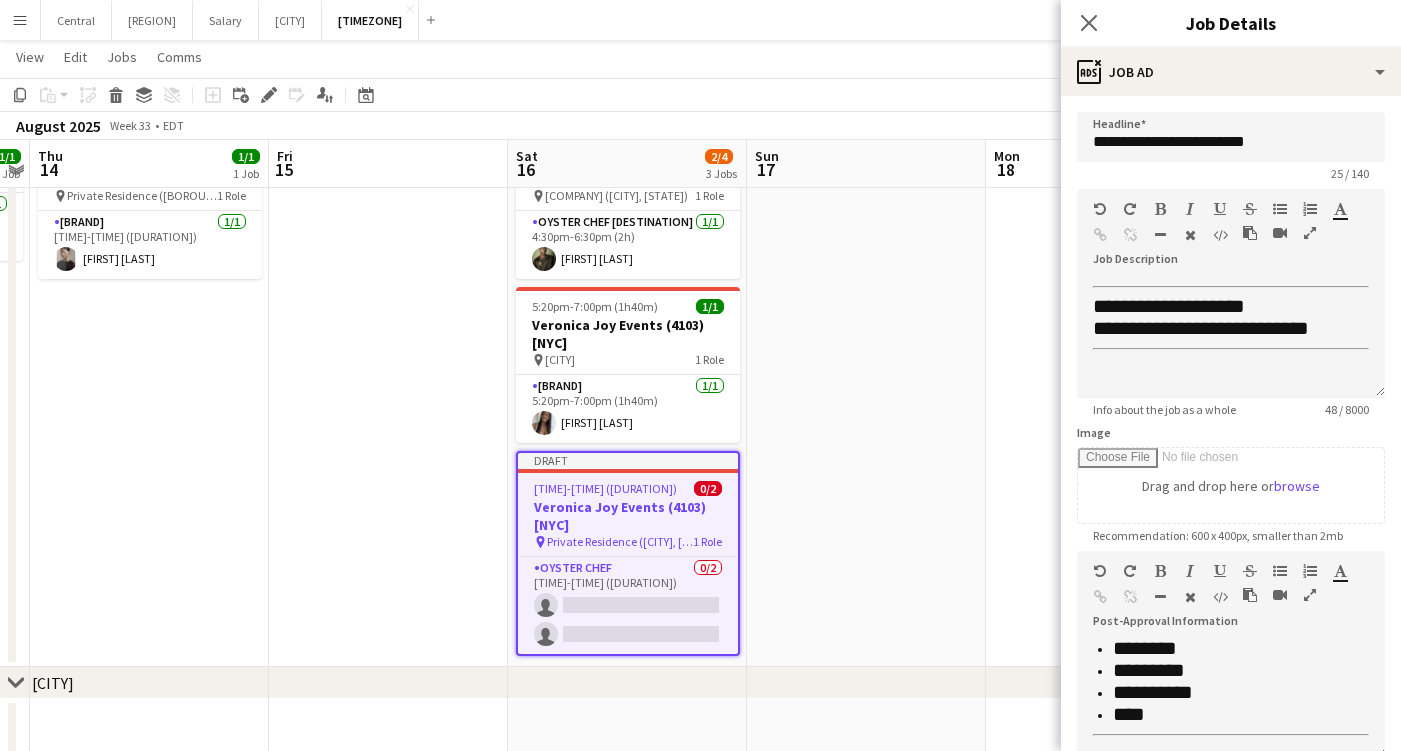 scroll, scrollTop: 220, scrollLeft: 0, axis: vertical 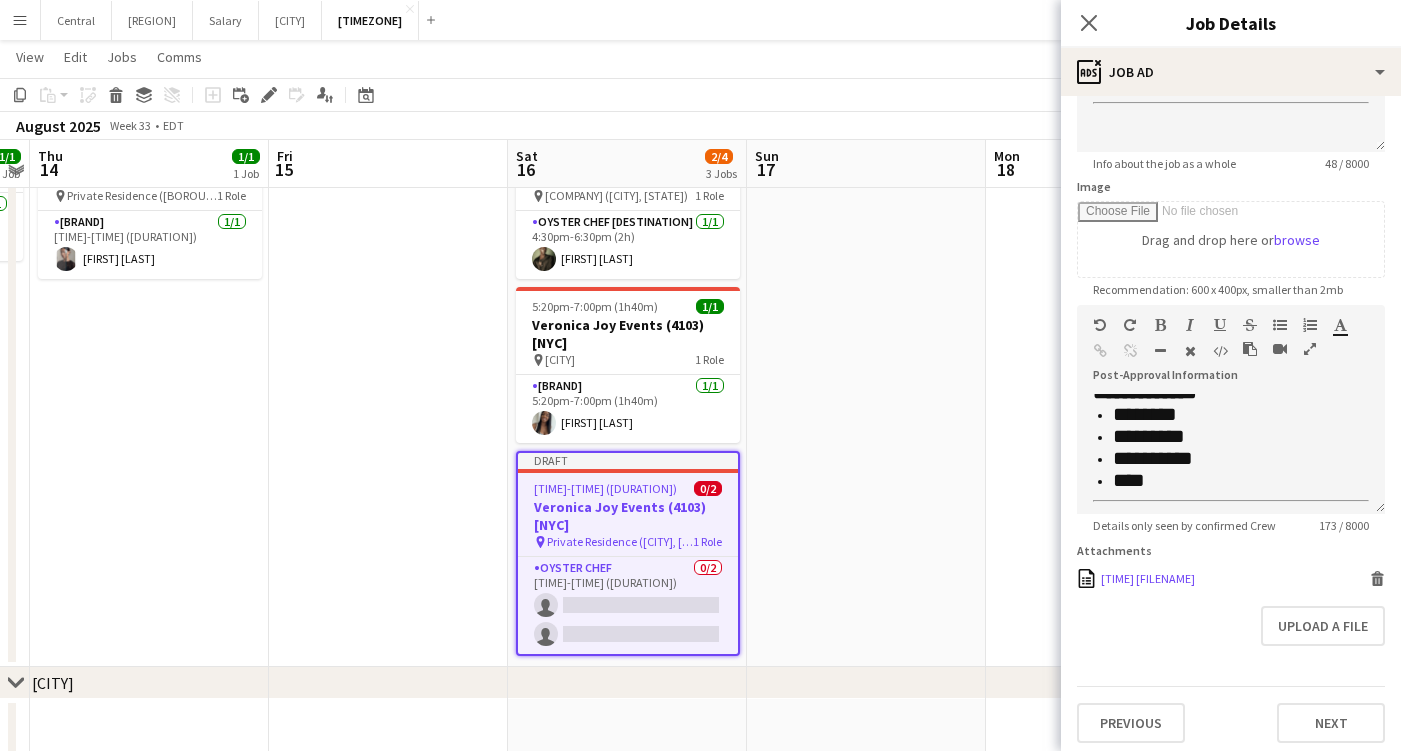 click 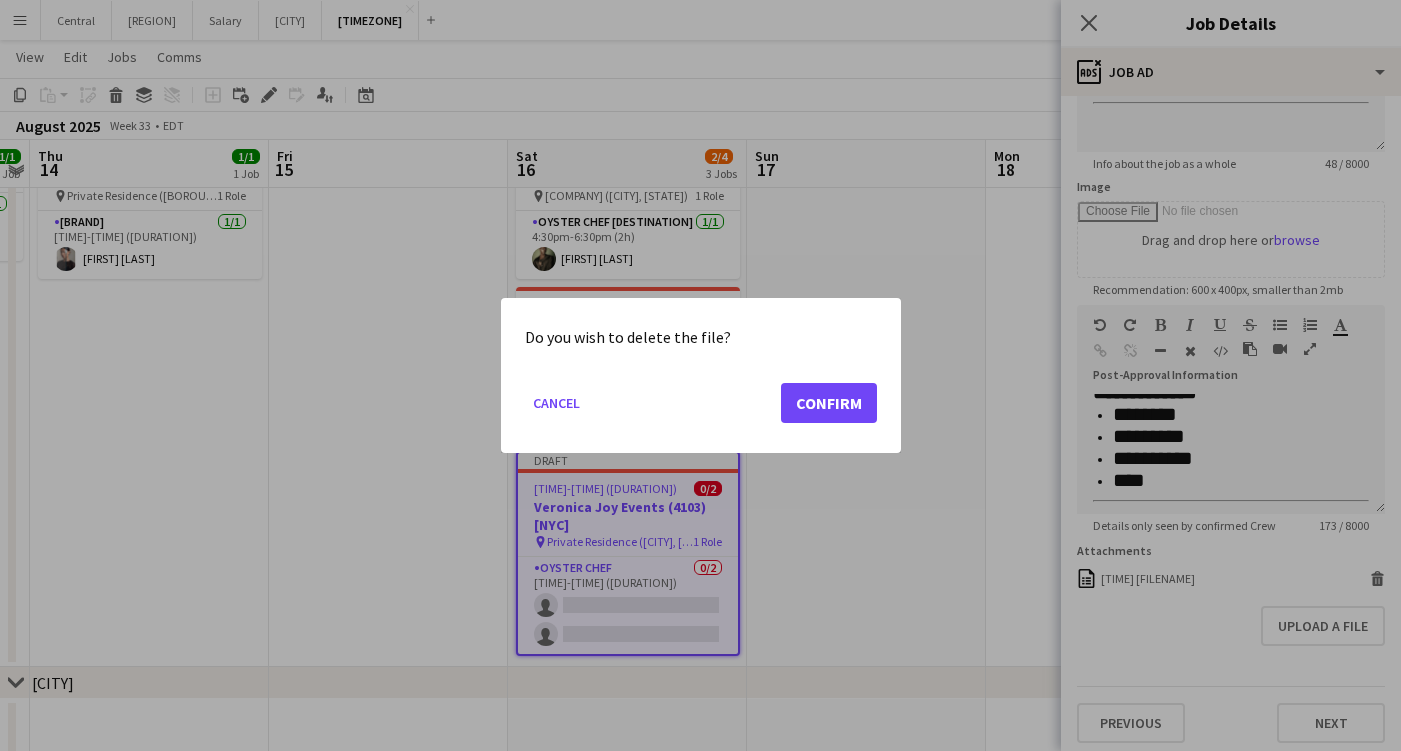 click on "Confirm" 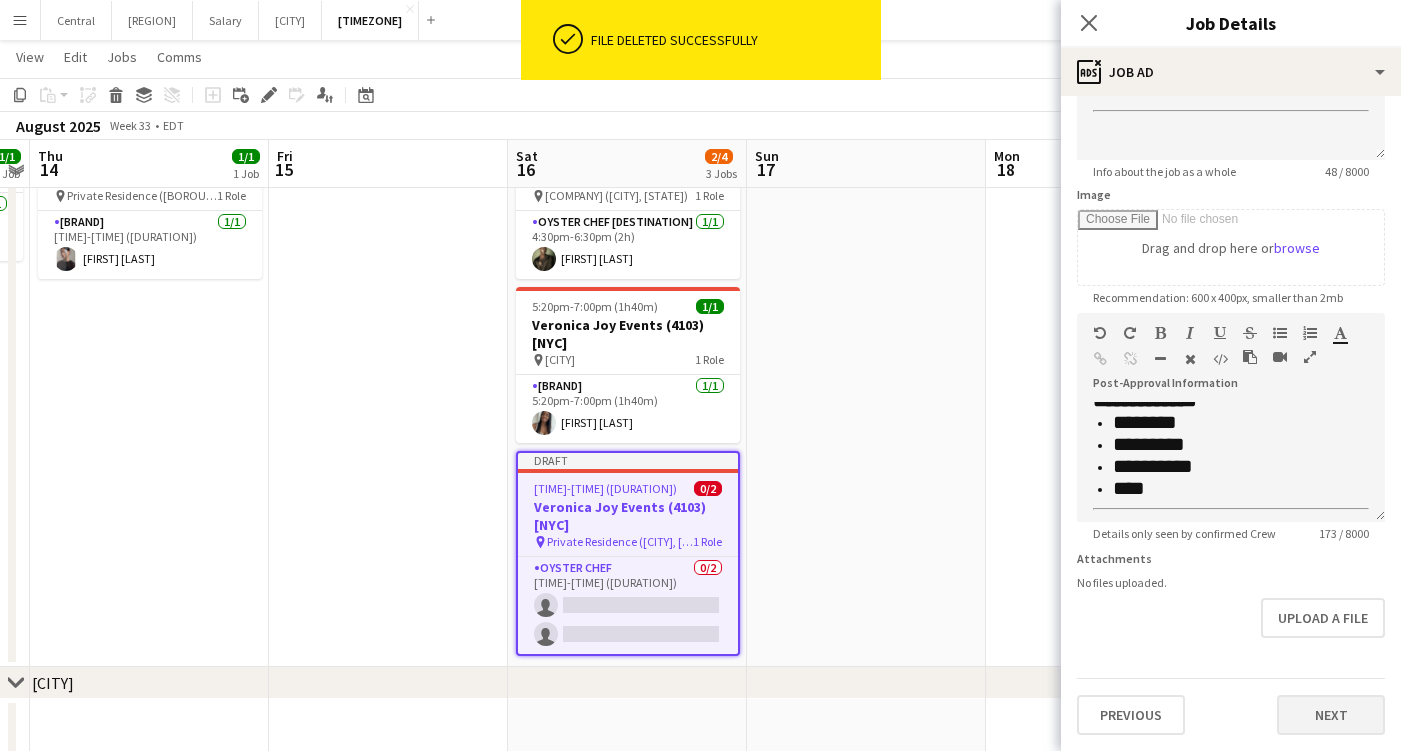 click on "Next" at bounding box center [1331, 715] 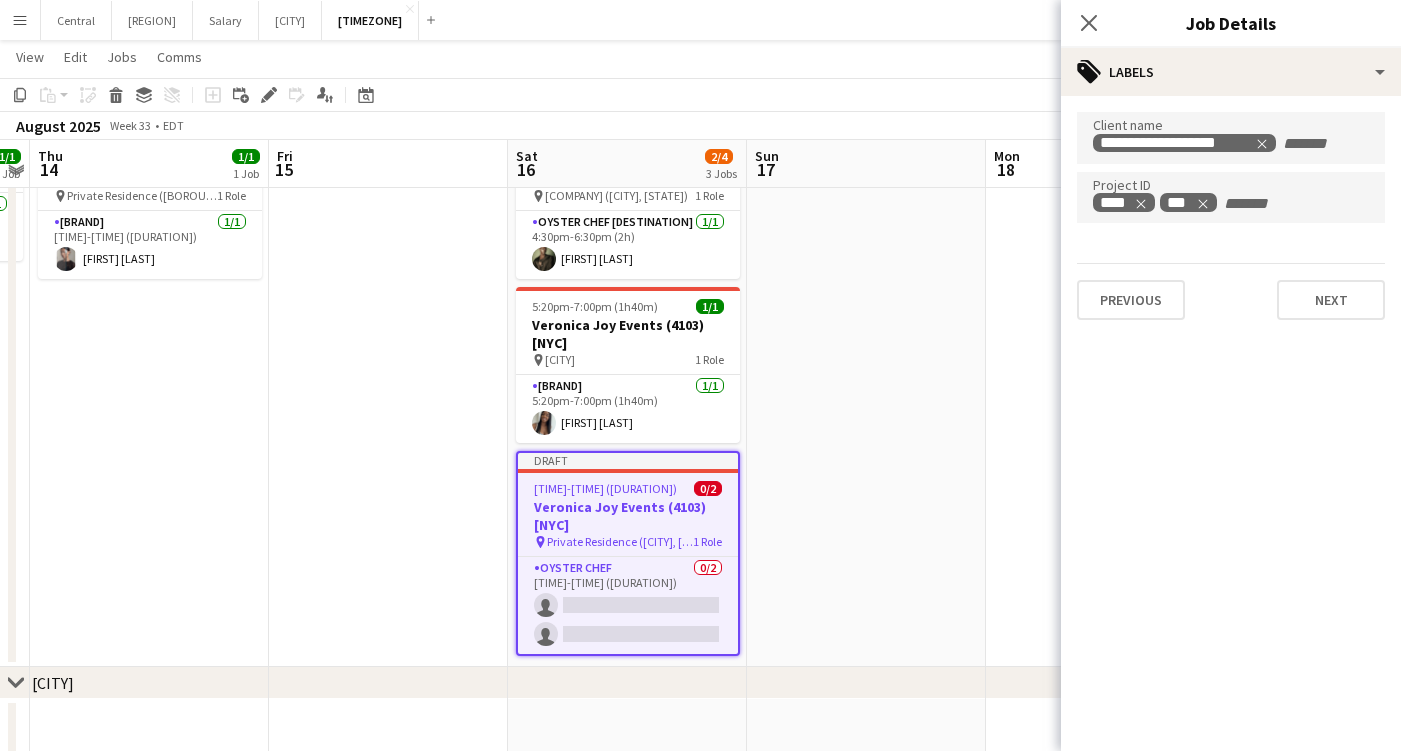 scroll, scrollTop: 0, scrollLeft: 0, axis: both 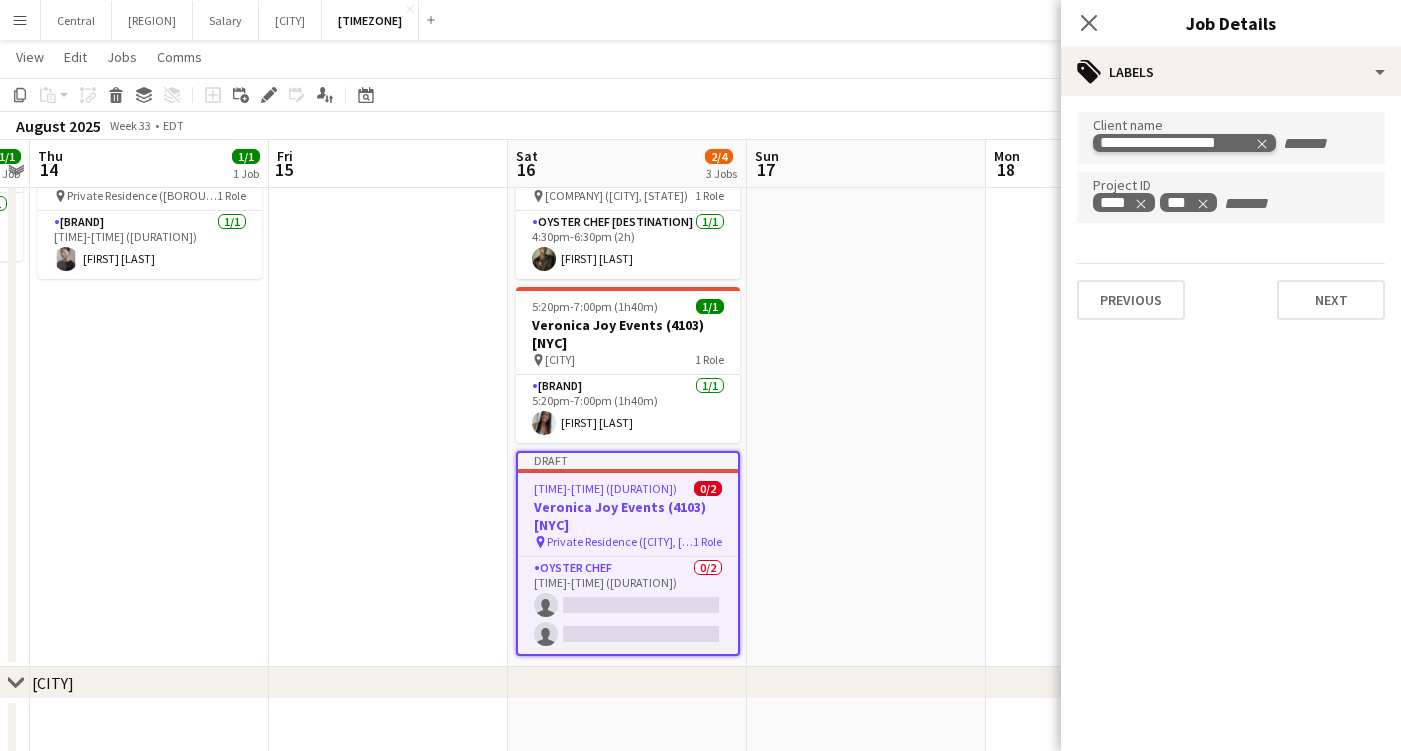 click 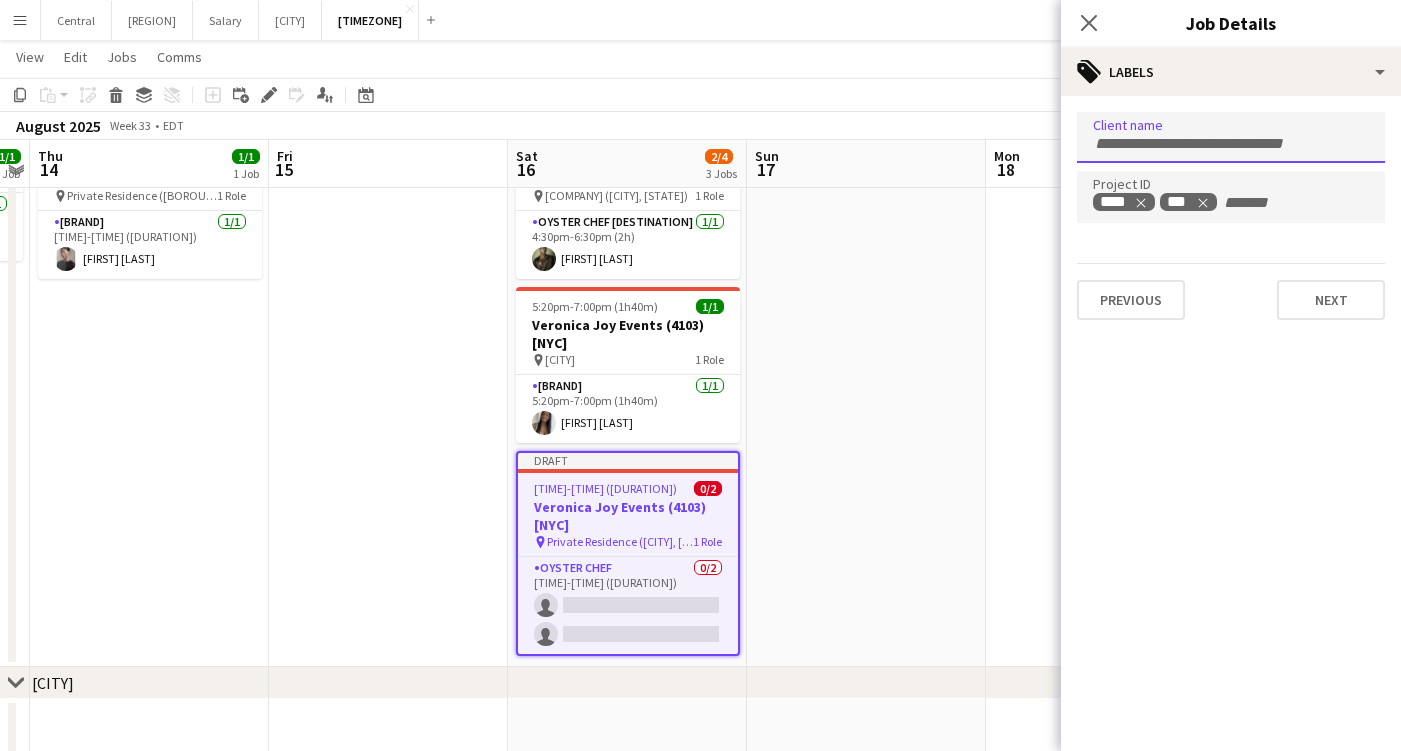 paste on "**********" 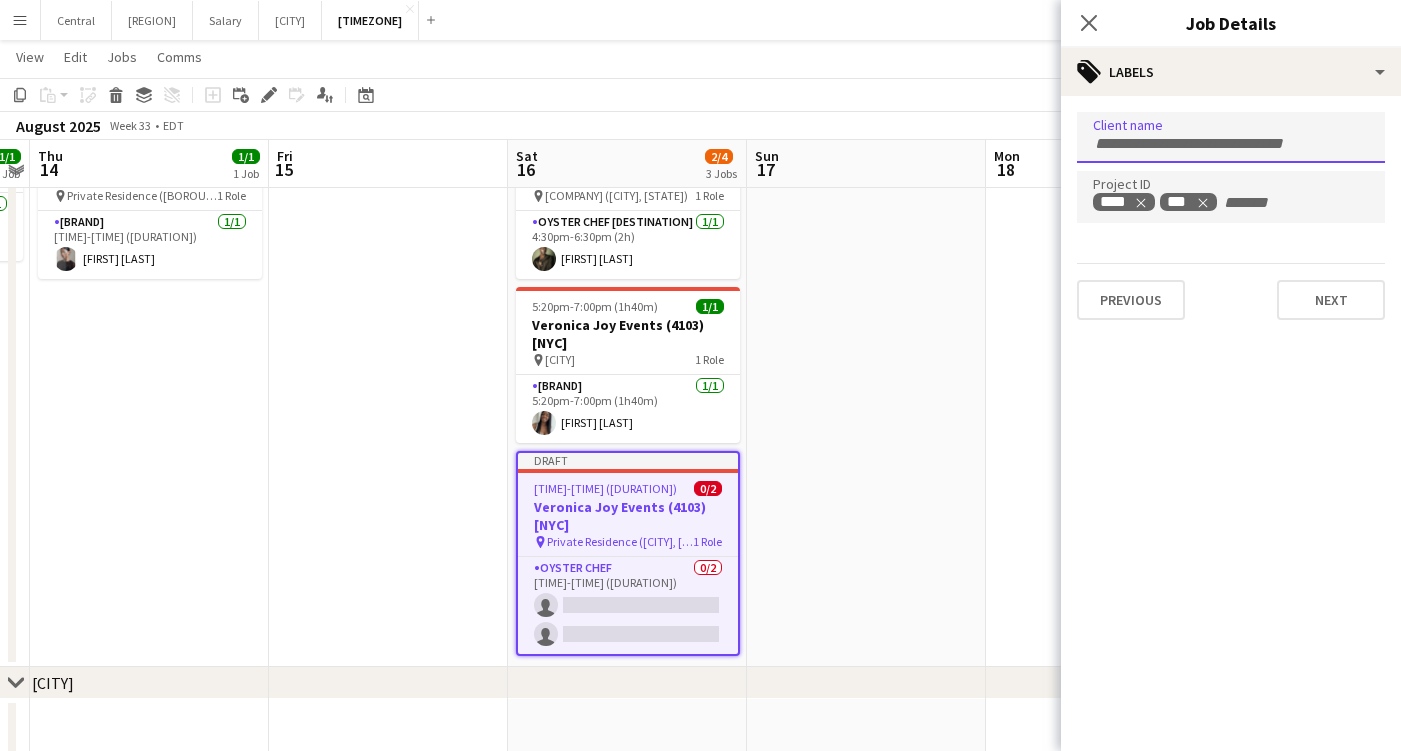 type on "**********" 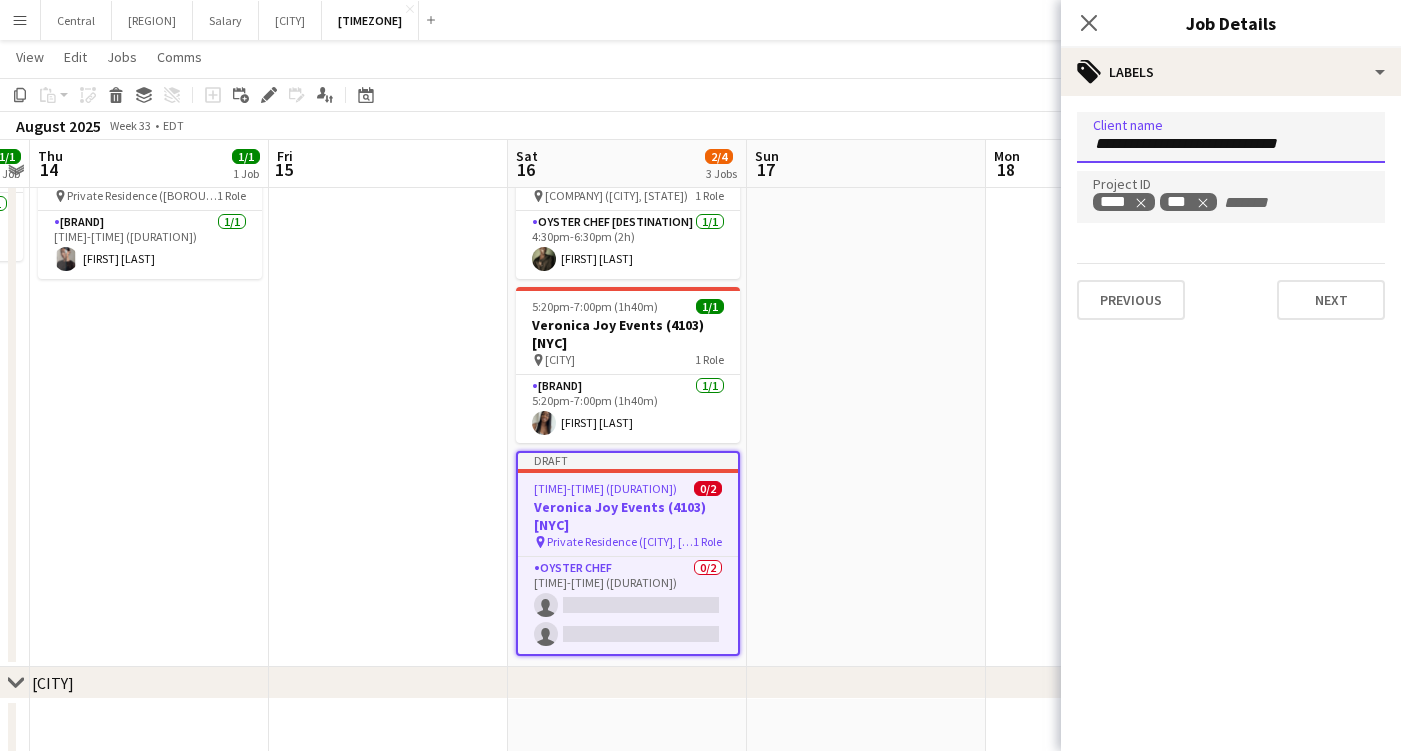 type 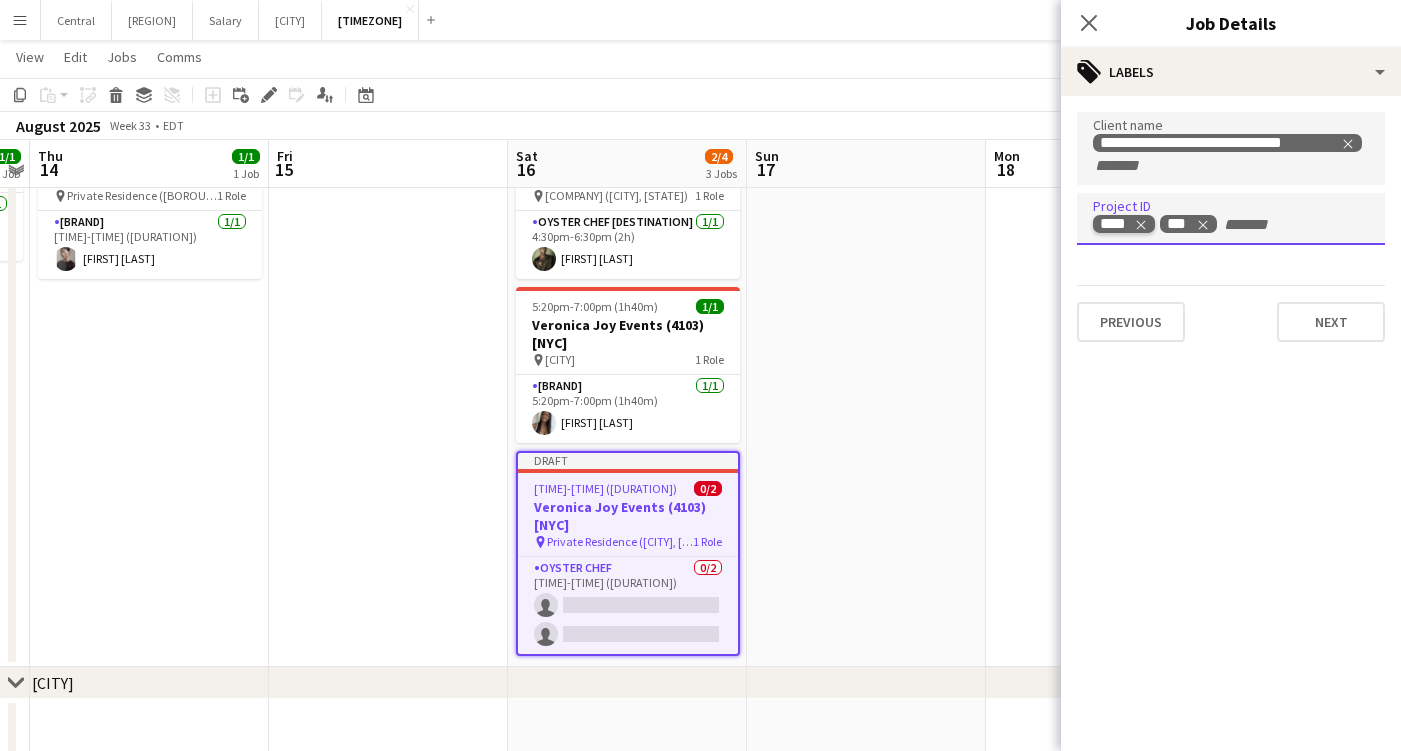 click 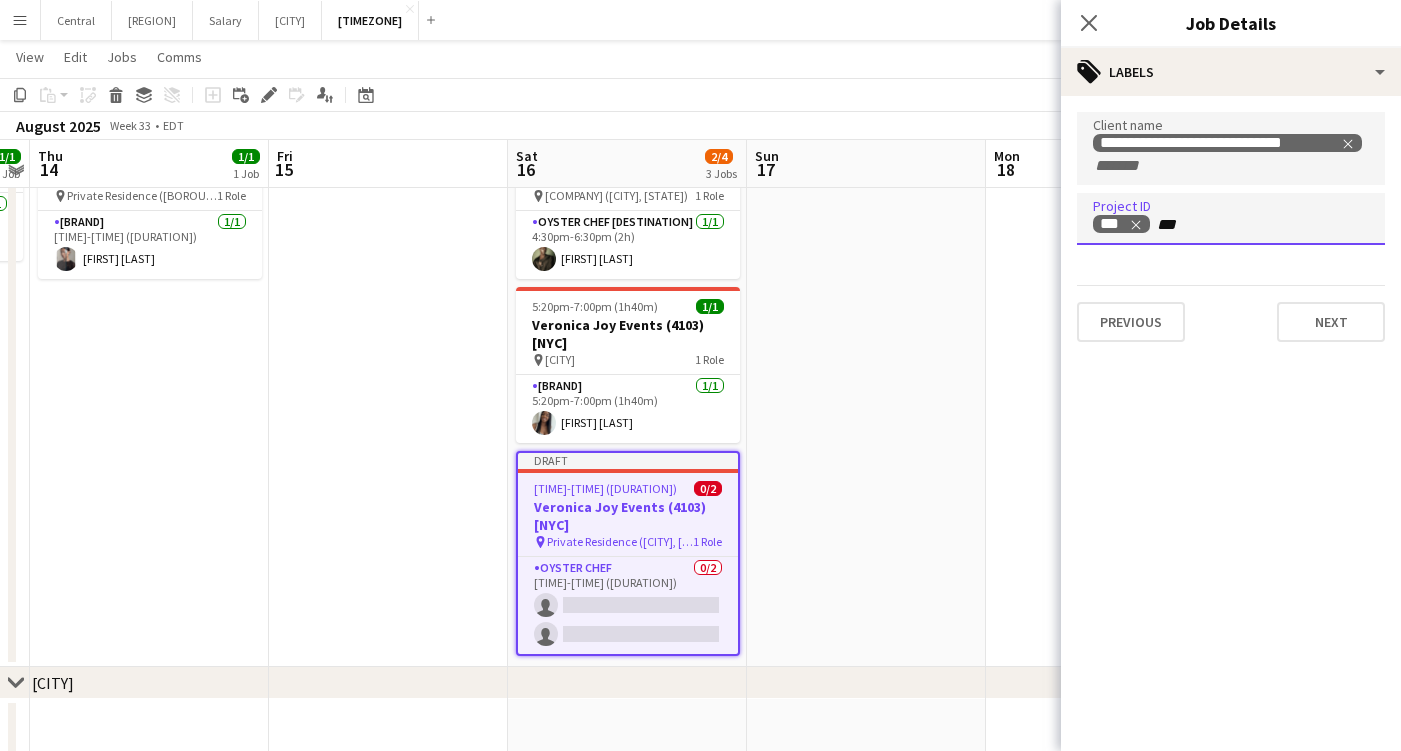type on "****" 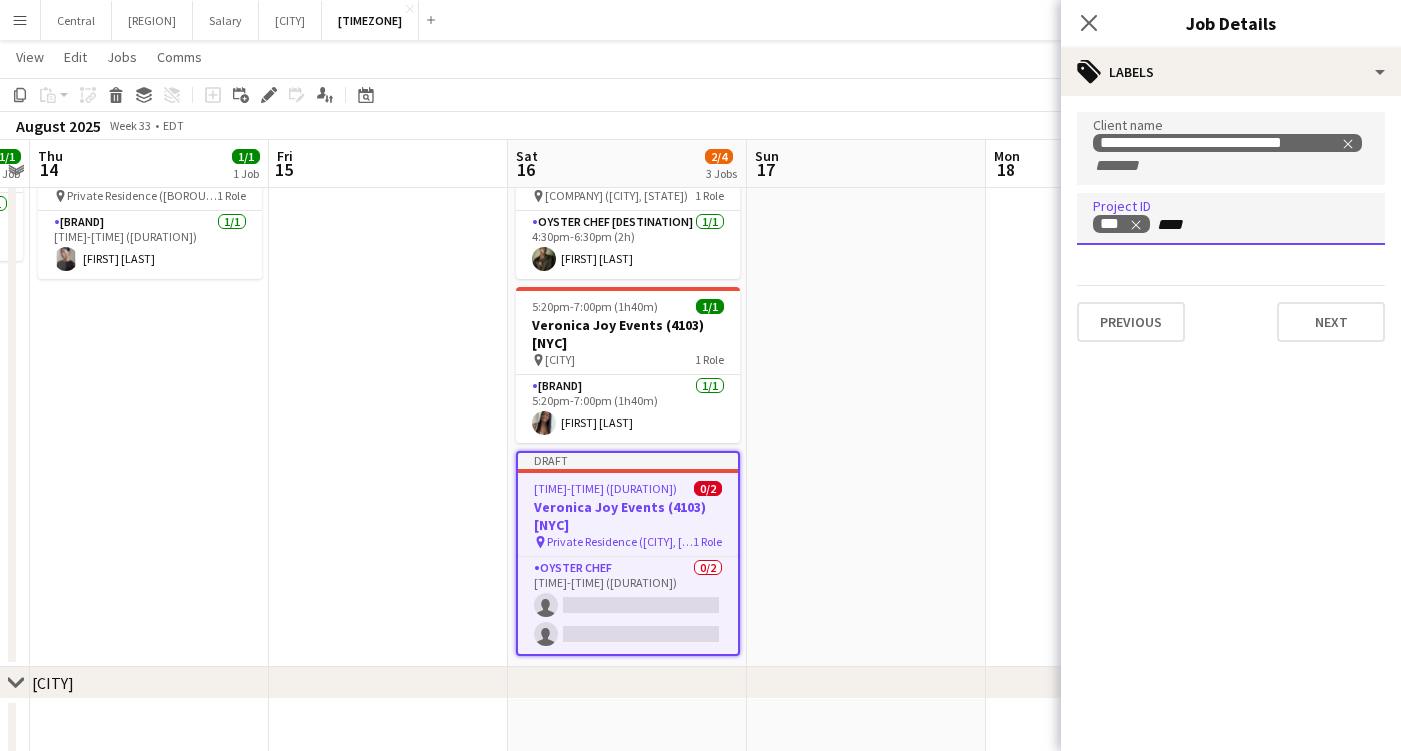 type 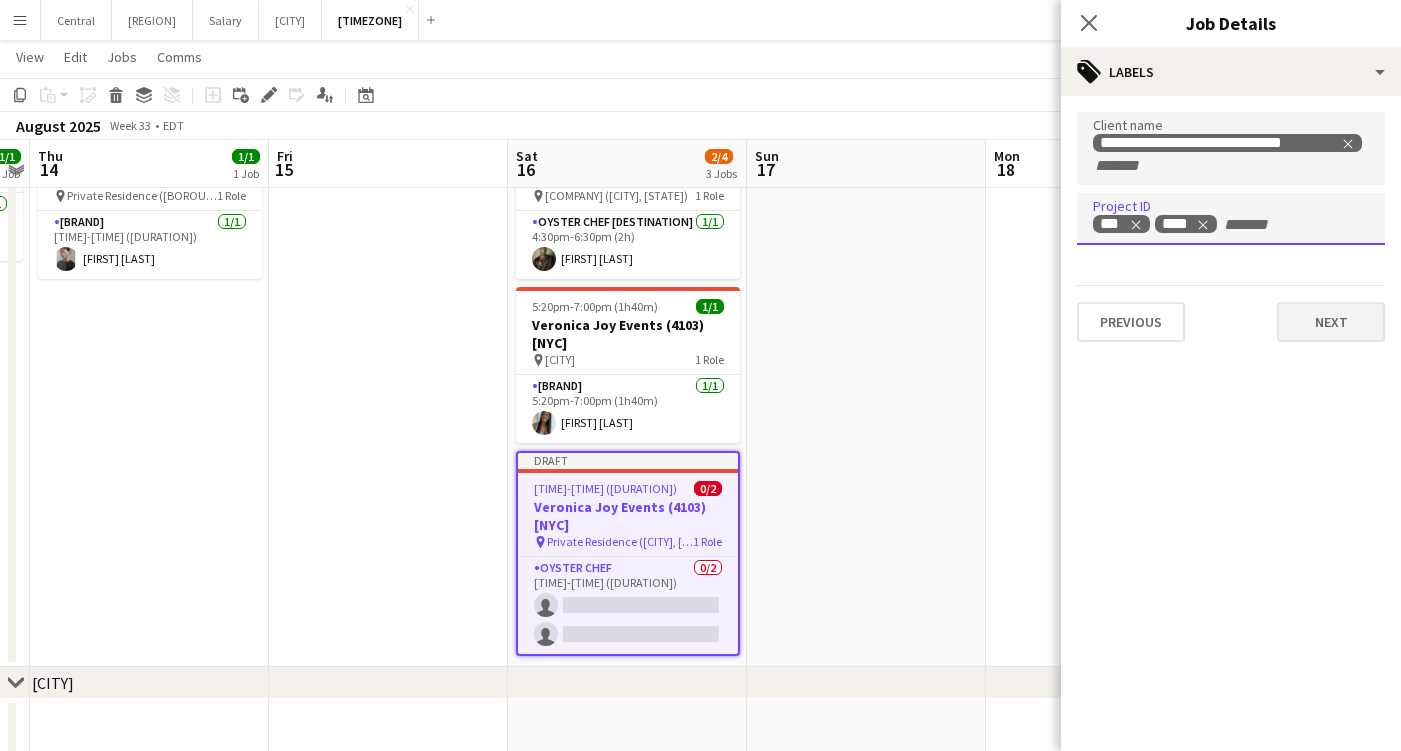 click on "Next" at bounding box center [1331, 322] 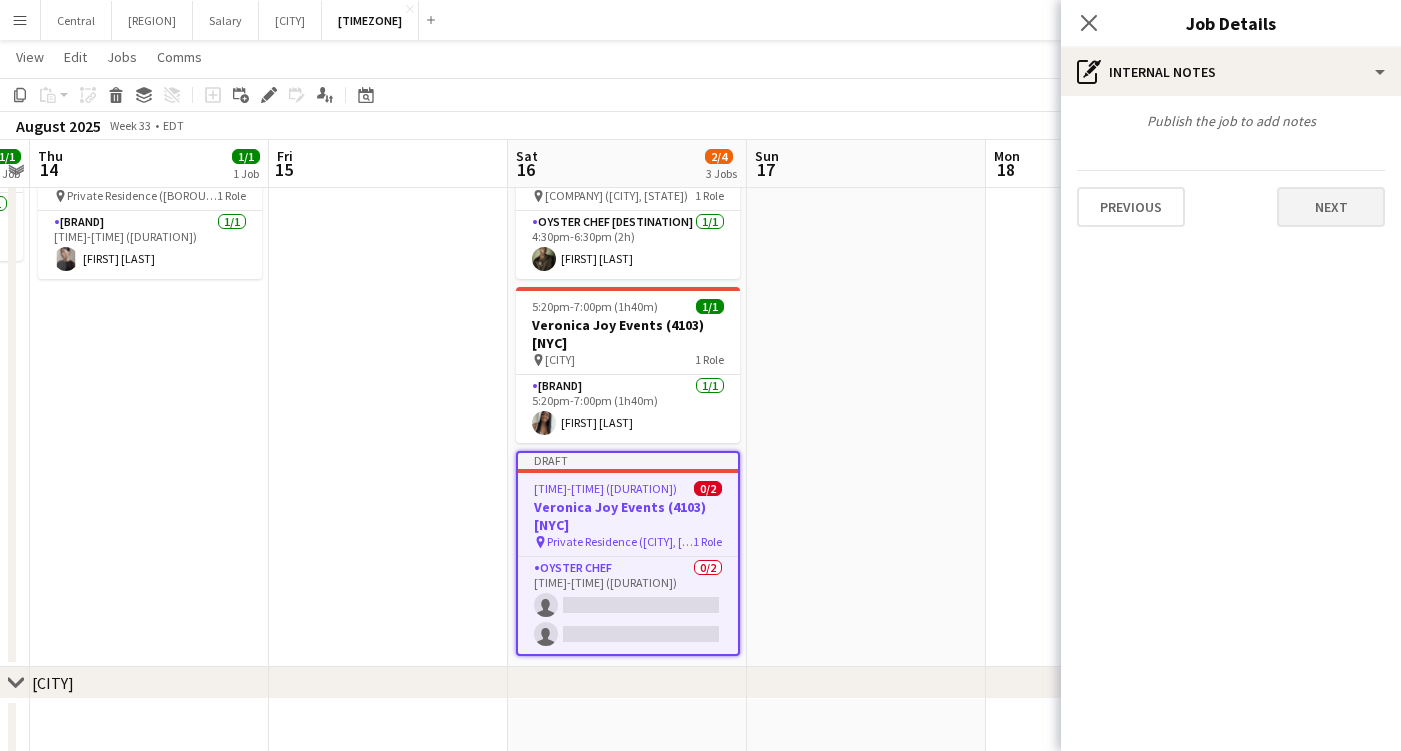 click on "Next" at bounding box center [1331, 207] 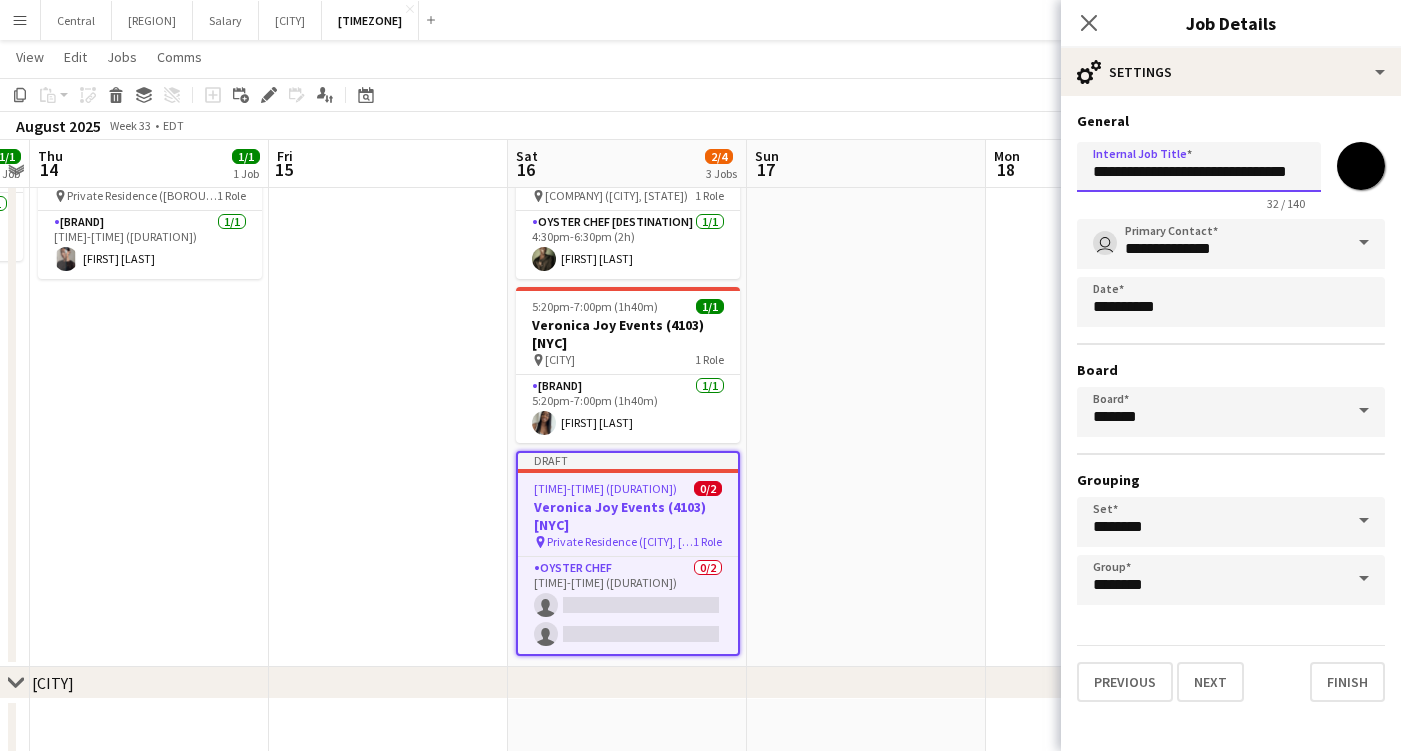 drag, startPoint x: 1221, startPoint y: 172, endPoint x: 1017, endPoint y: 163, distance: 204.19843 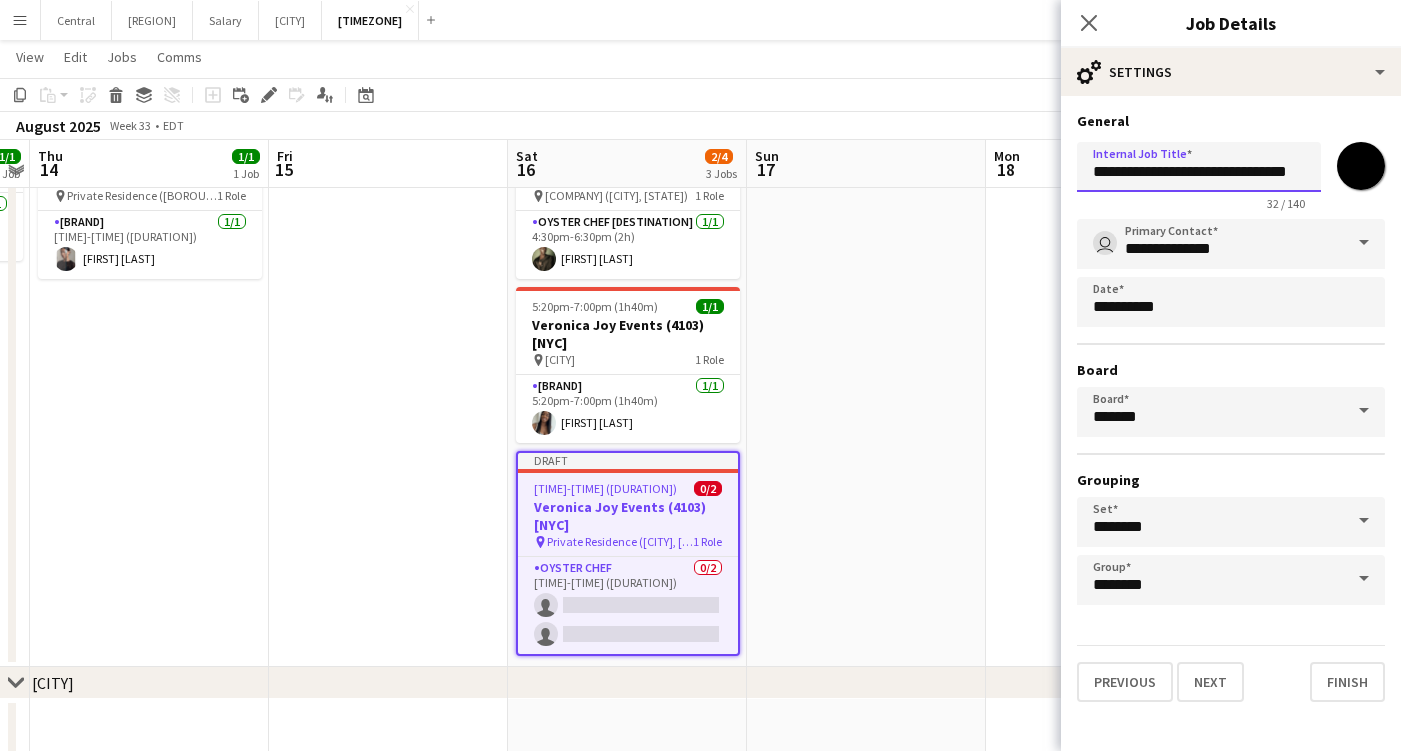 click on "Menu
Boards
Boards   Boards   All jobs   Status
Workforce
Workforce   My Workforce   Recruiting
Comms
Comms
Pay
Pay   Approvals   Payments   Reports
Platform Settings
Platform Settings   App settings   Your settings   Profiles
Training Academy
Training Academy
Knowledge Base
Knowledge Base
Product Updates
Product Updates   Log Out   Privacy   Central
Close
[REGION]
Close
Salary
Close
[REGION]
Close
[REGION]
Close
Add
Help
Notifications
3   [TIMEZONE]
user" at bounding box center [700, 252] 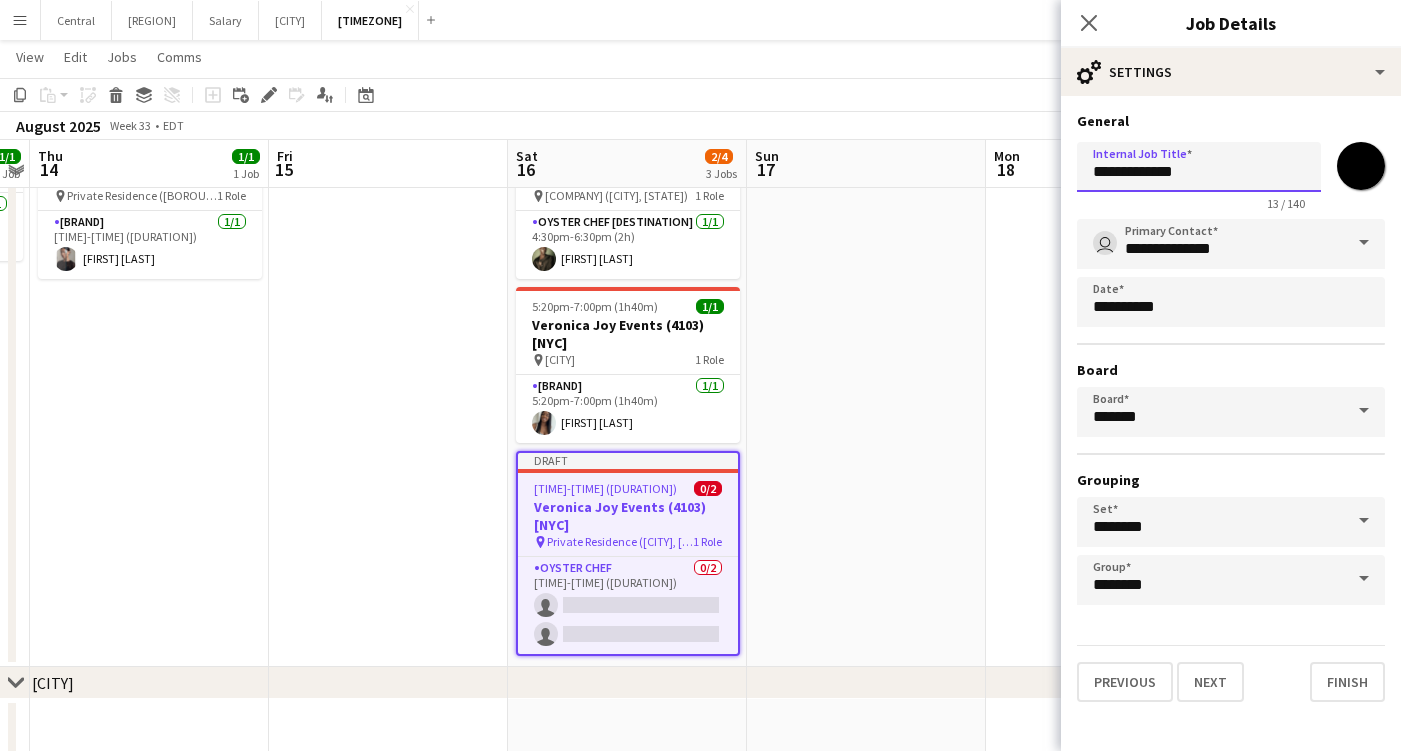 paste on "**********" 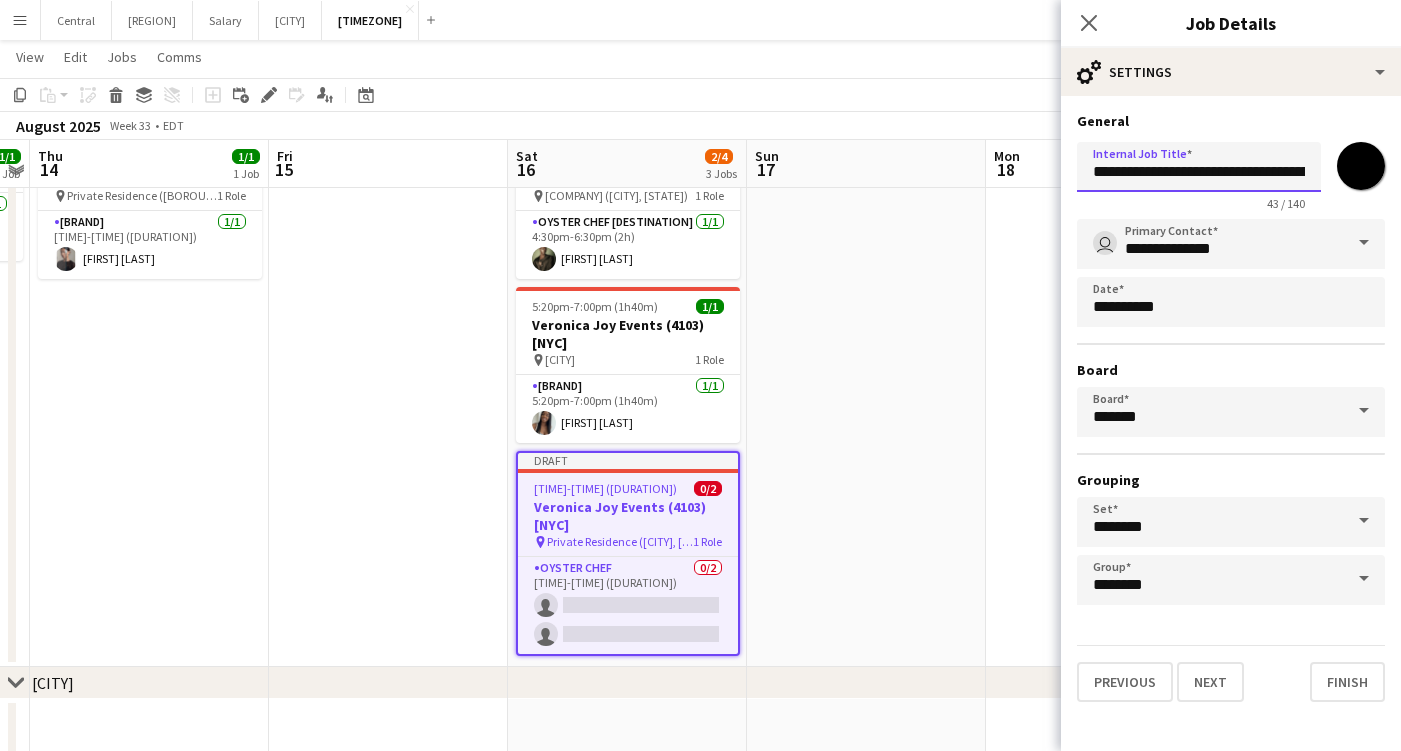 drag, startPoint x: 1293, startPoint y: 173, endPoint x: 1334, endPoint y: 173, distance: 41 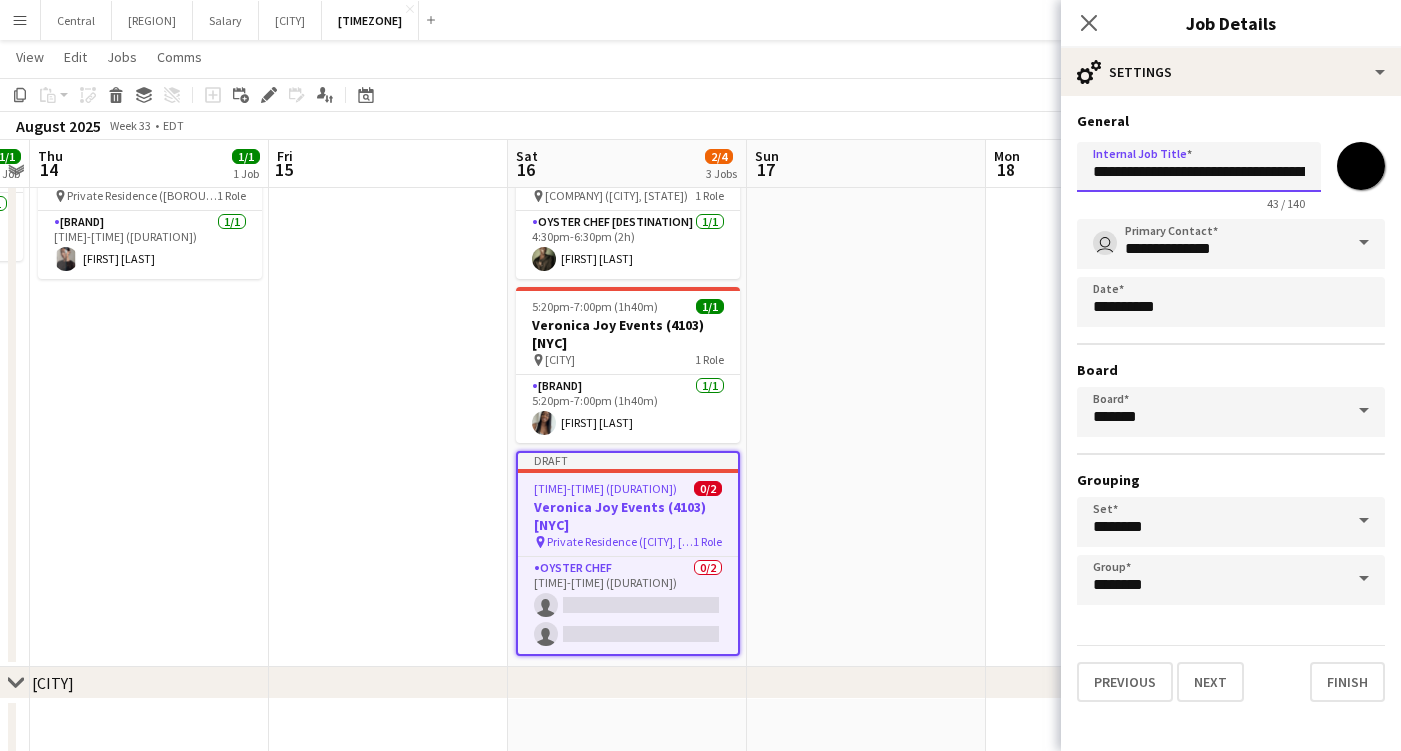 click on "**********" at bounding box center [1231, 172] 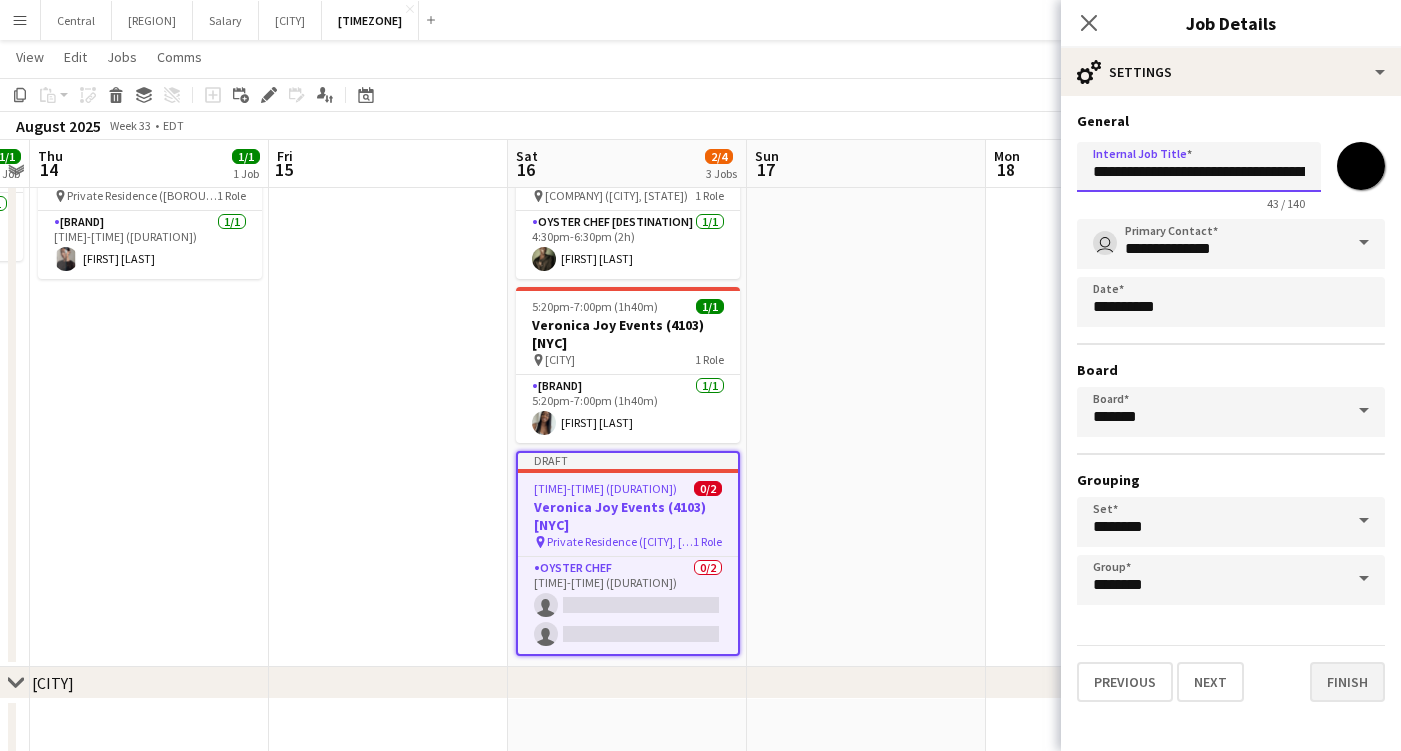 type on "**********" 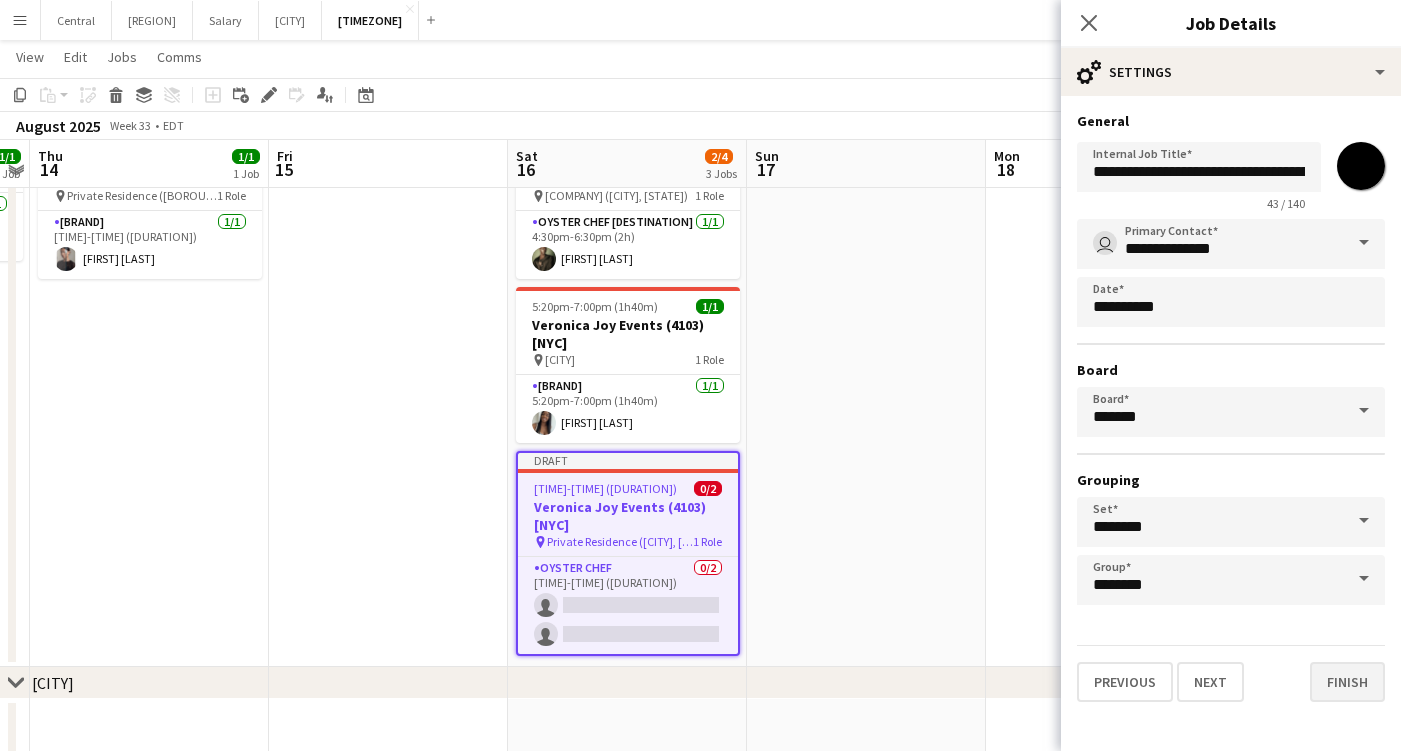click on "Finish" at bounding box center [1347, 682] 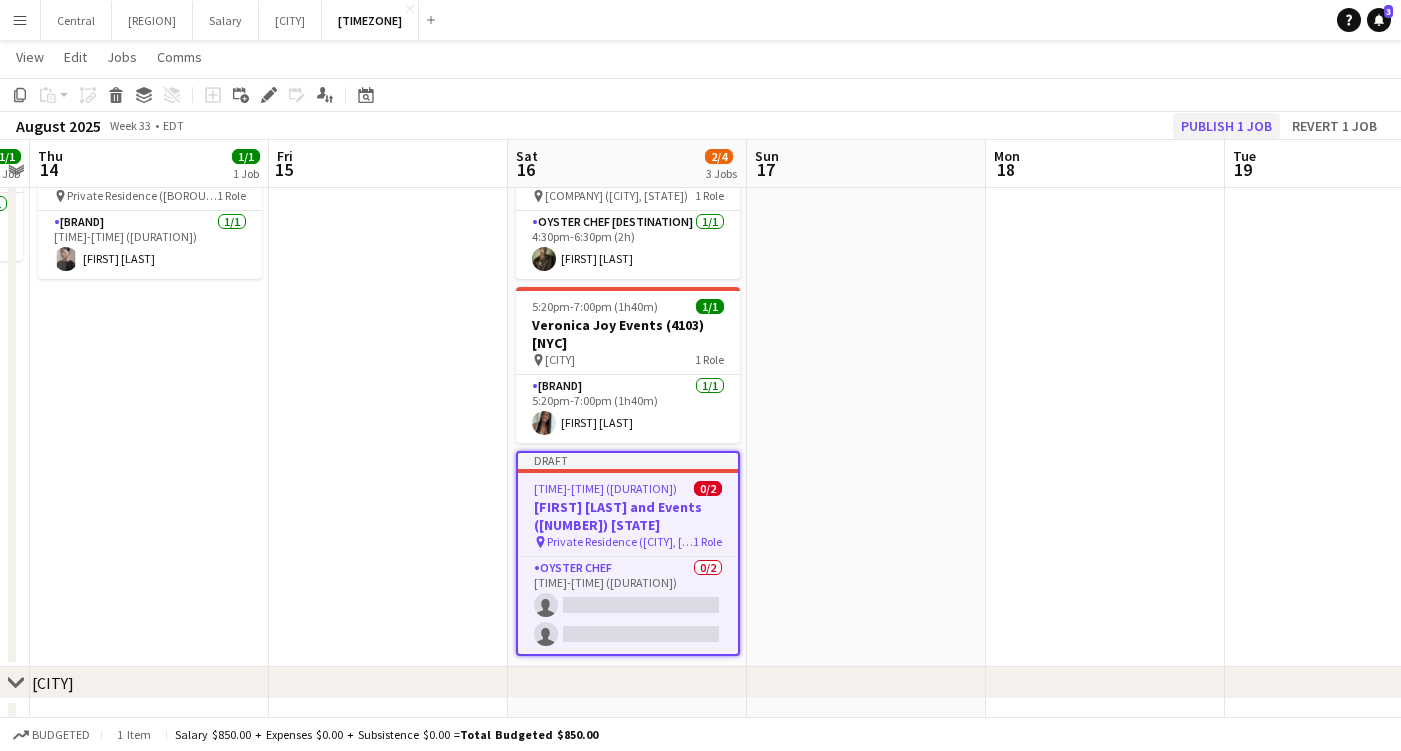 click on "Publish 1 job" 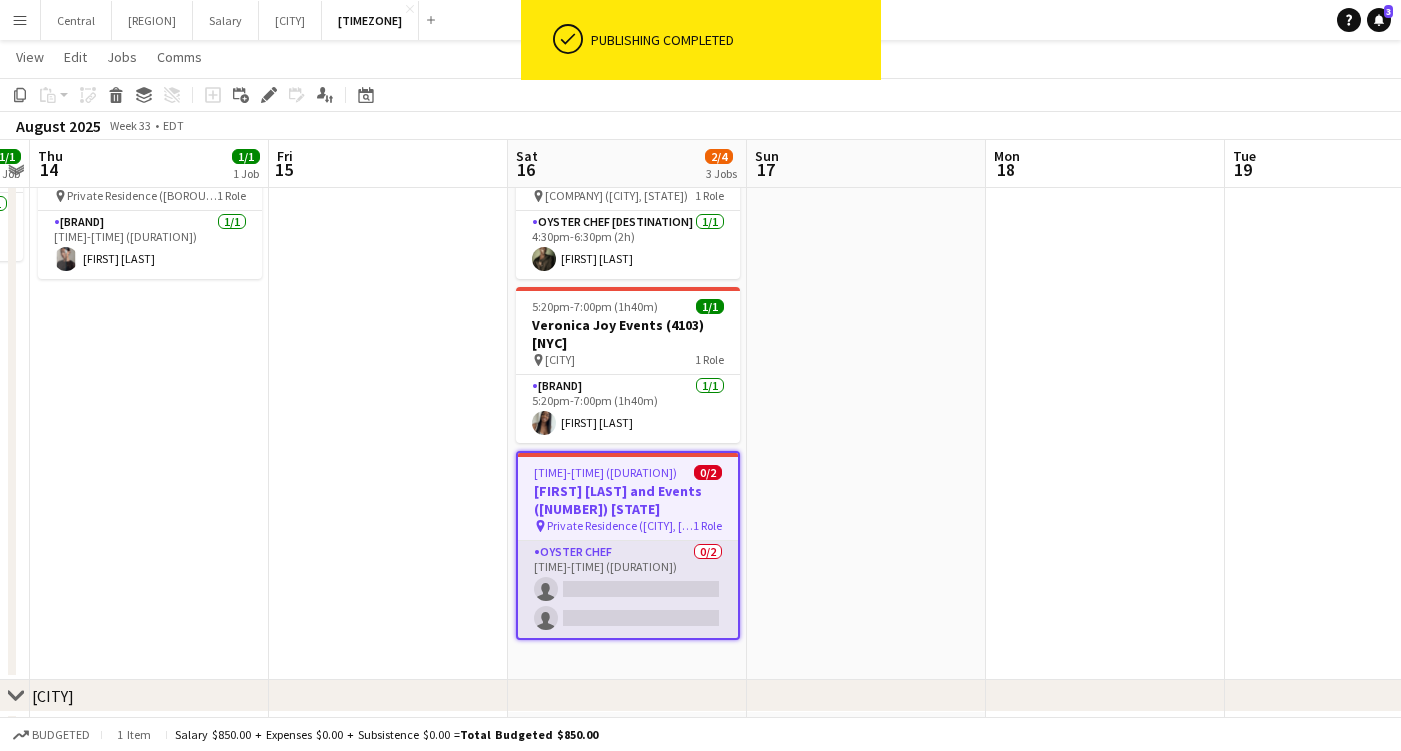 click on "Oyster Chef   0/2   7:00pm-9:00pm (2h)
single-neutral-actions
single-neutral-actions" at bounding box center [628, 589] 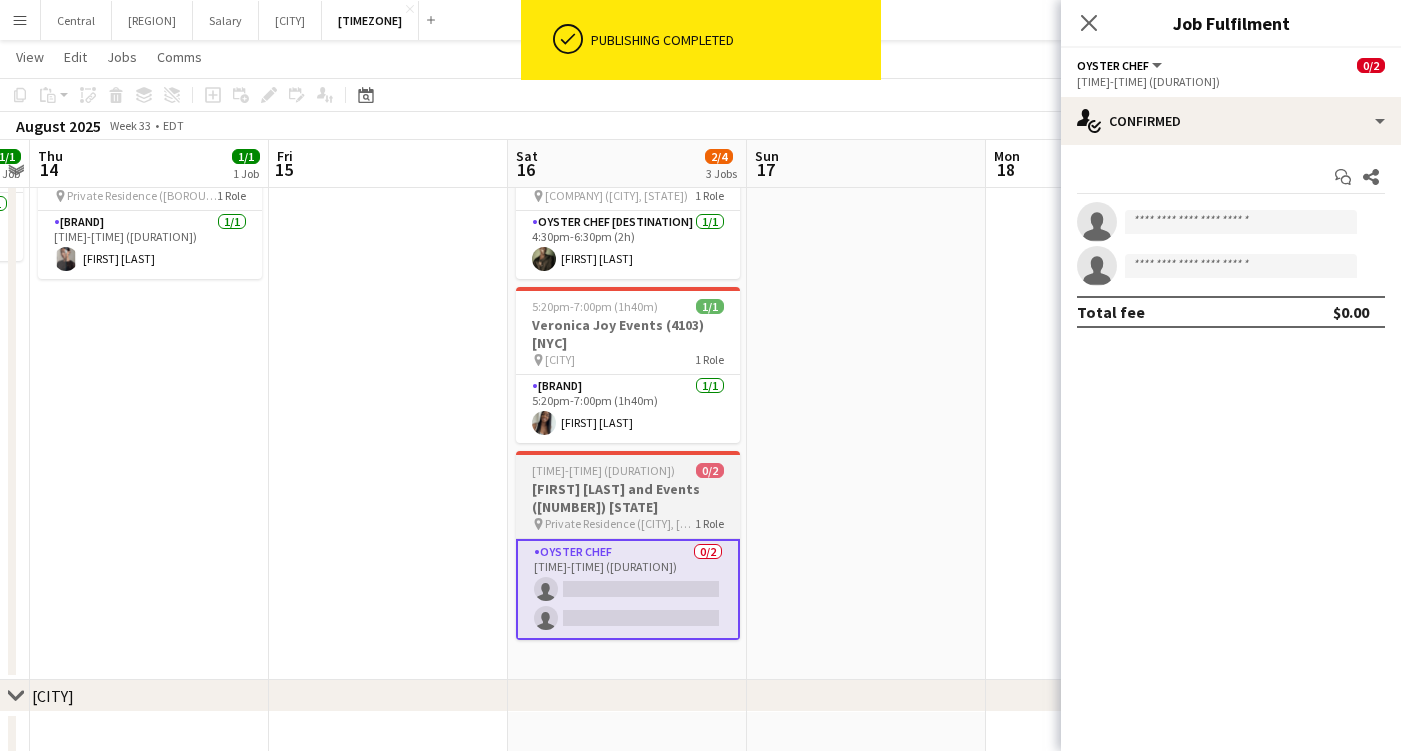click on "Private Residence ([CITY], [STATE])" at bounding box center [620, 523] 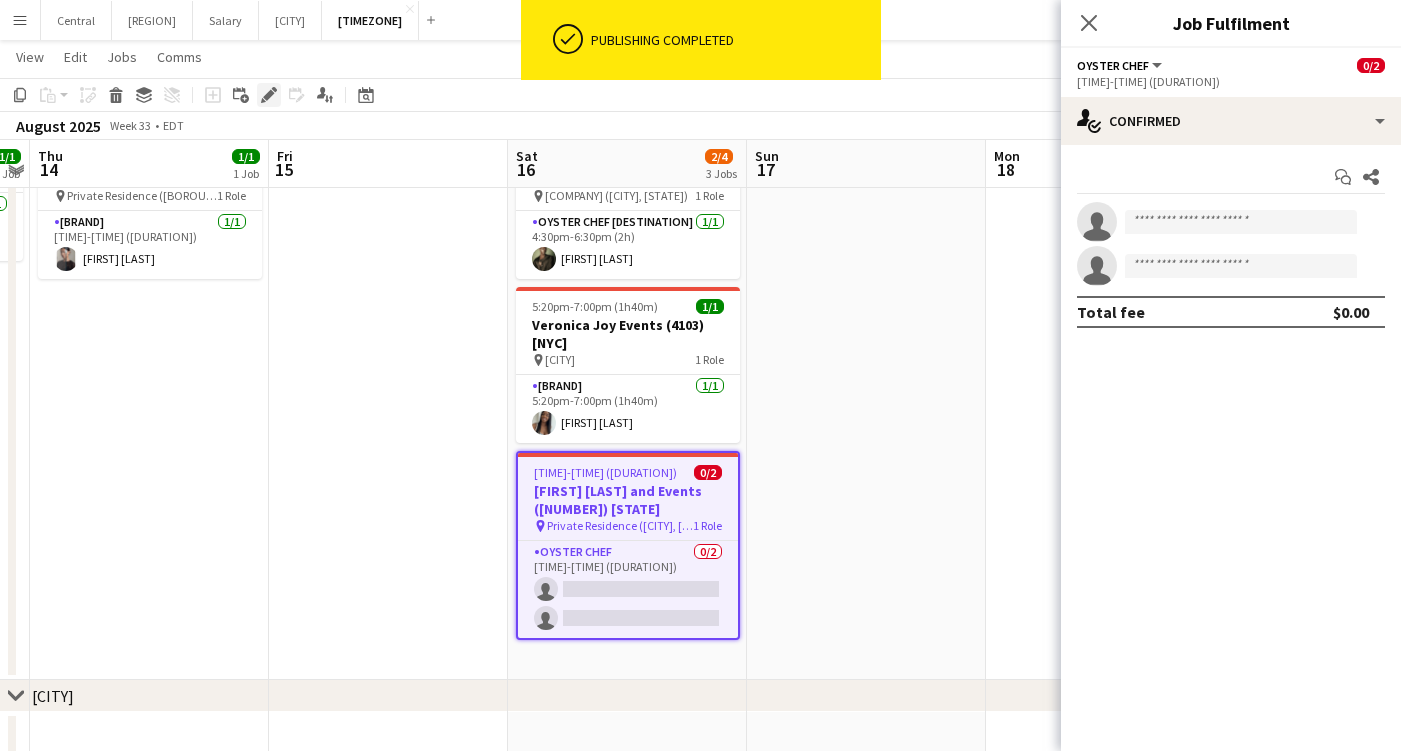 click on "Edit" at bounding box center (269, 95) 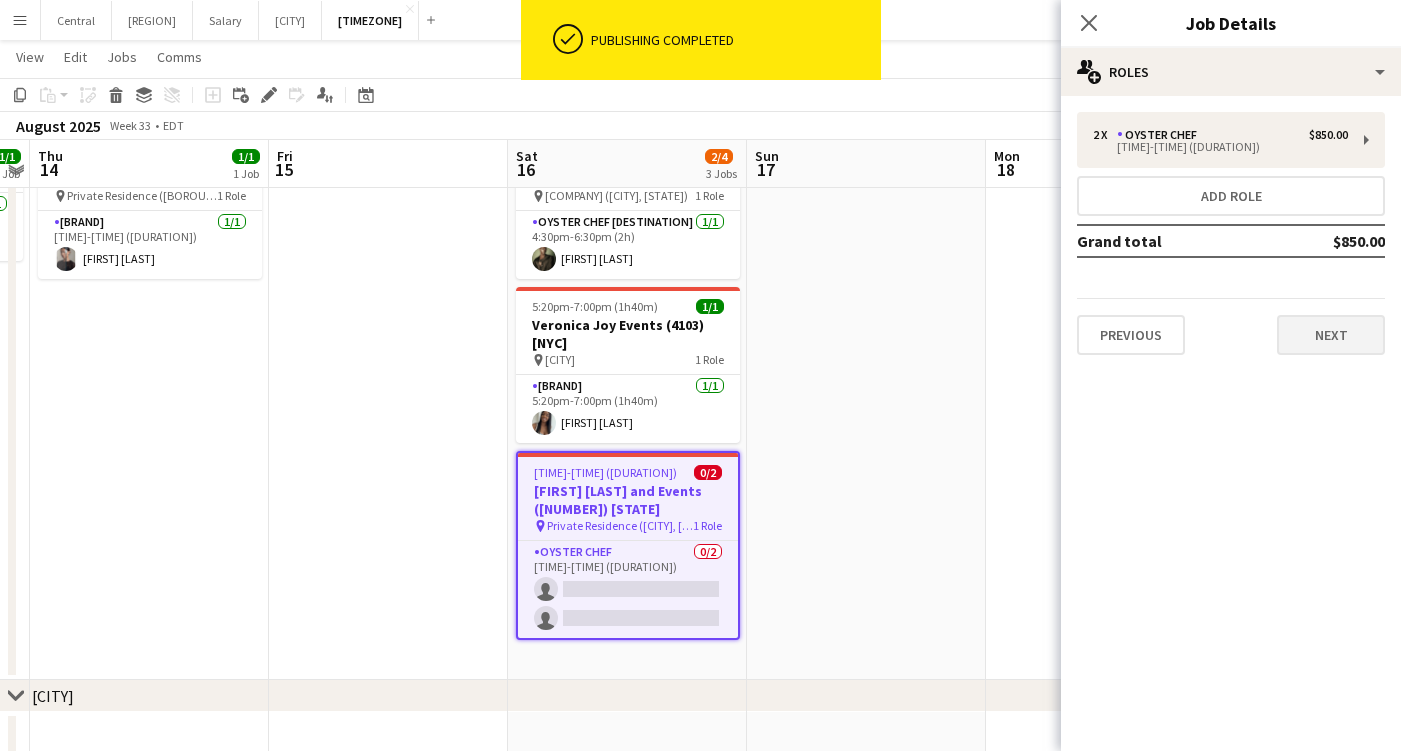 click on "Next" at bounding box center (1331, 335) 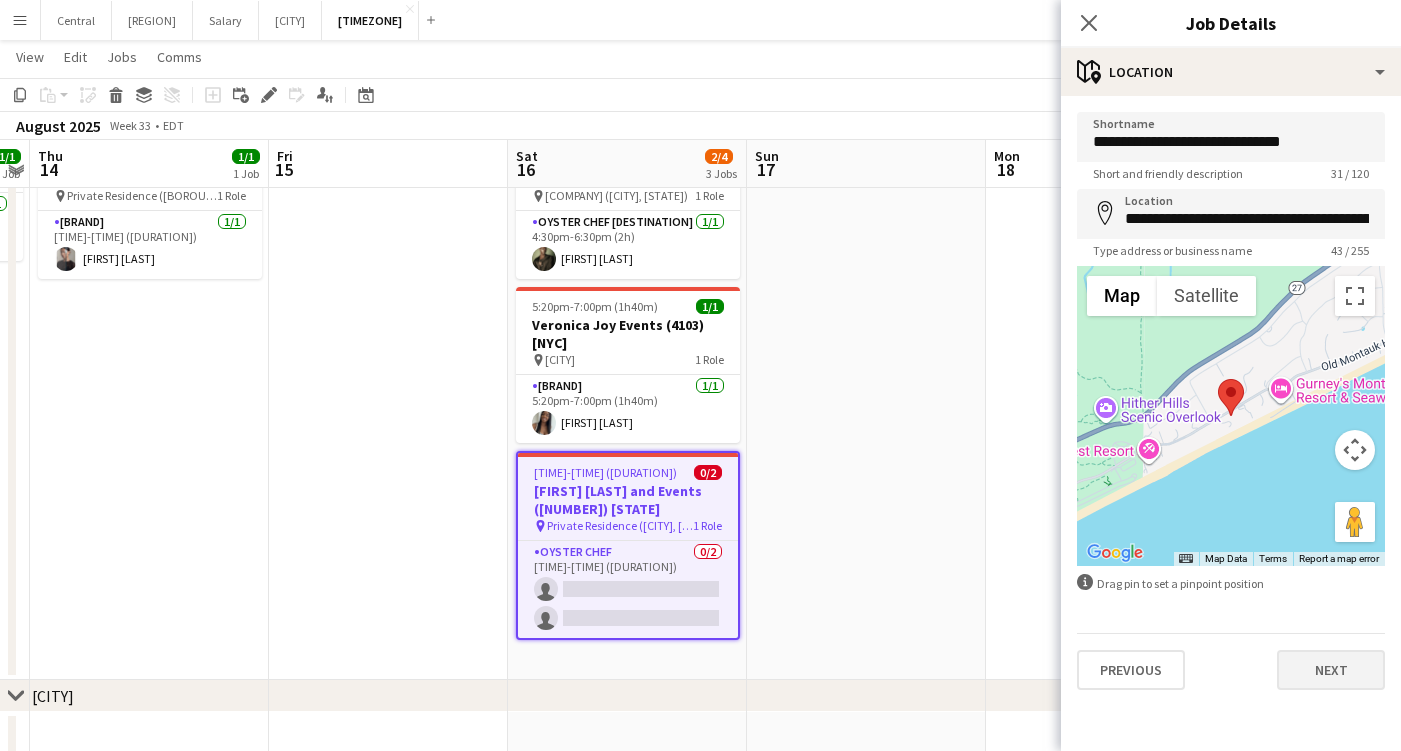 click on "Next" at bounding box center (1331, 670) 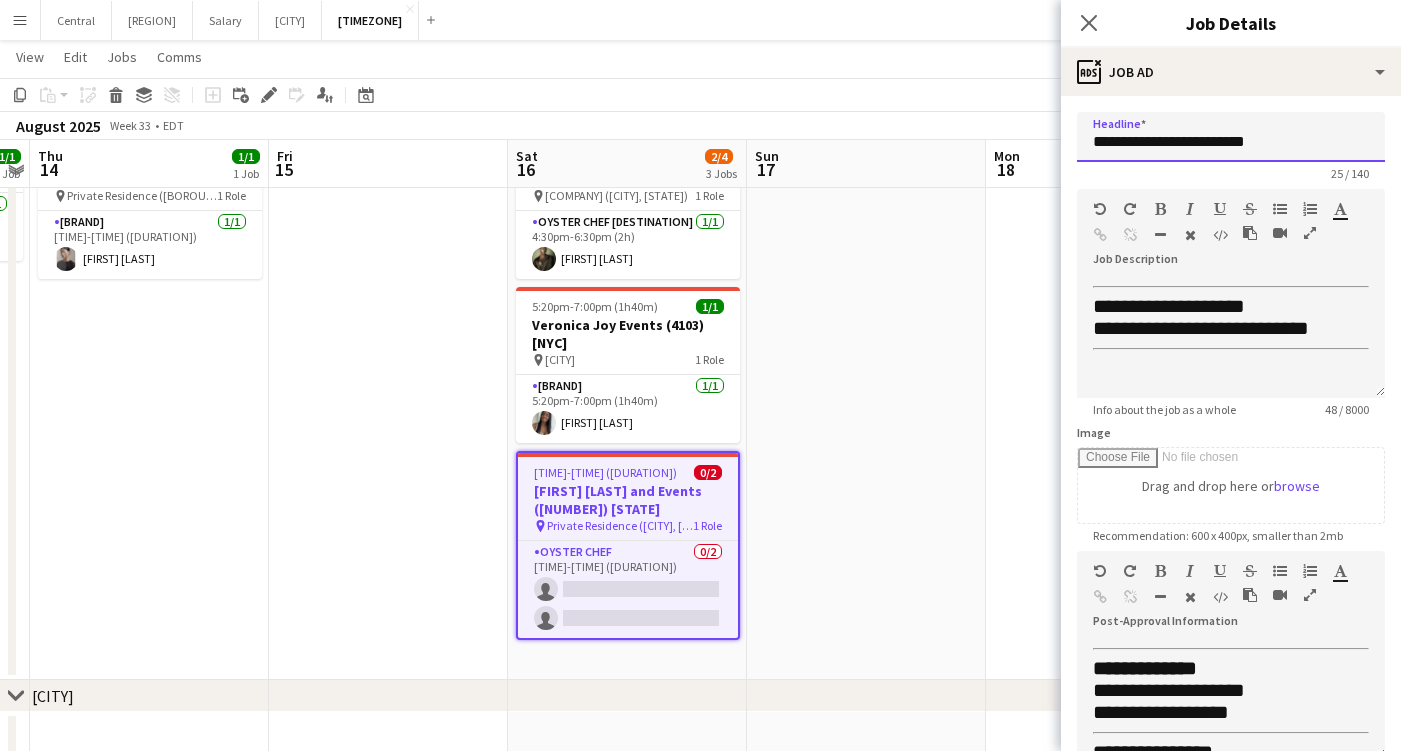 drag, startPoint x: 1264, startPoint y: 143, endPoint x: 998, endPoint y: 139, distance: 266.03006 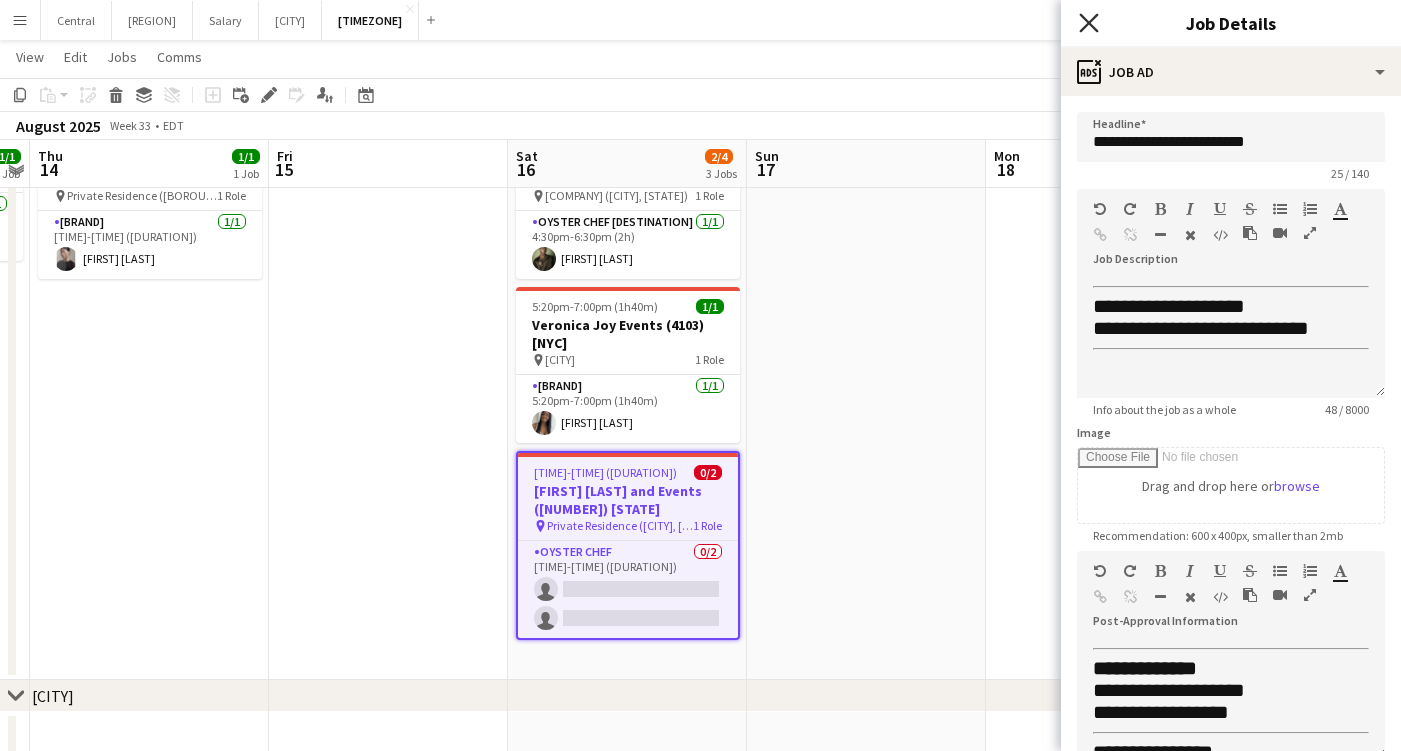 click on "Close pop-in" 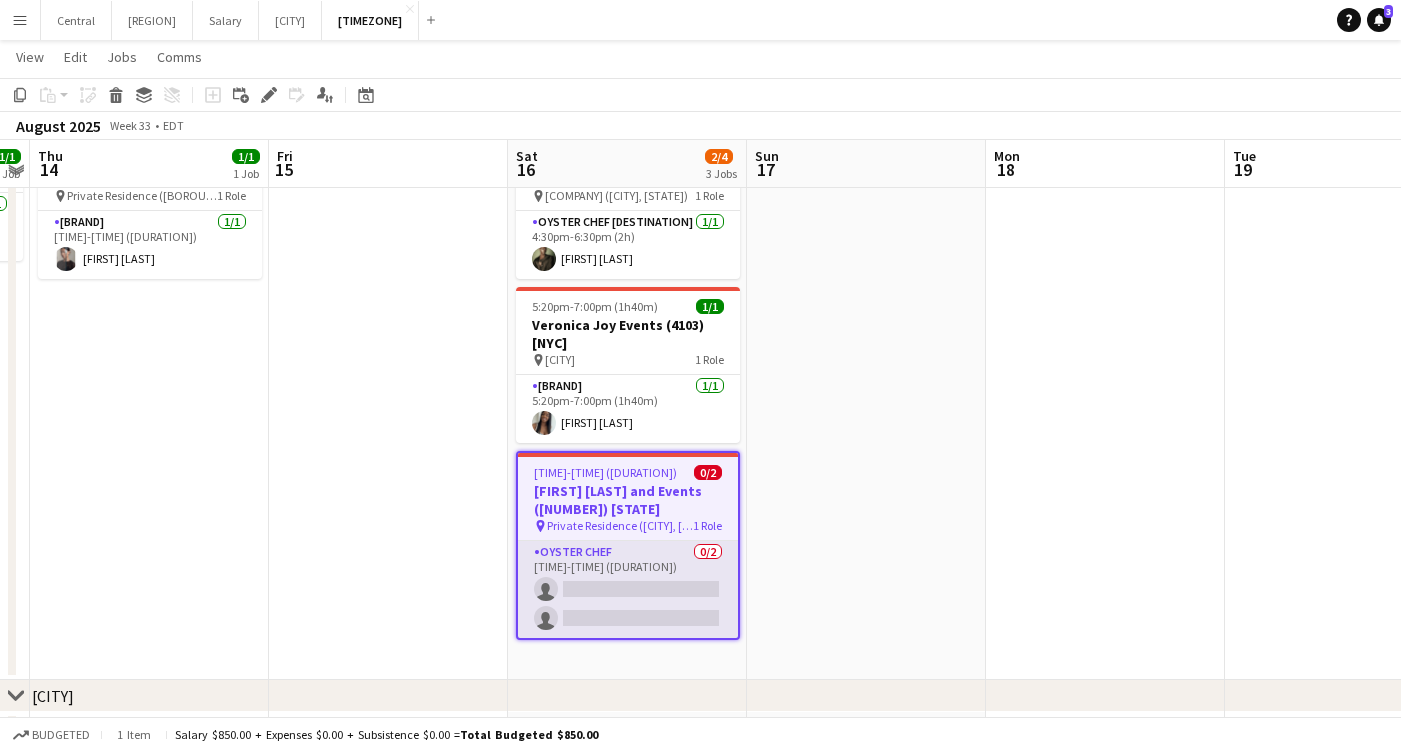 click on "Oyster Chef   0/2   7:00pm-9:00pm (2h)
single-neutral-actions
single-neutral-actions" at bounding box center (628, 589) 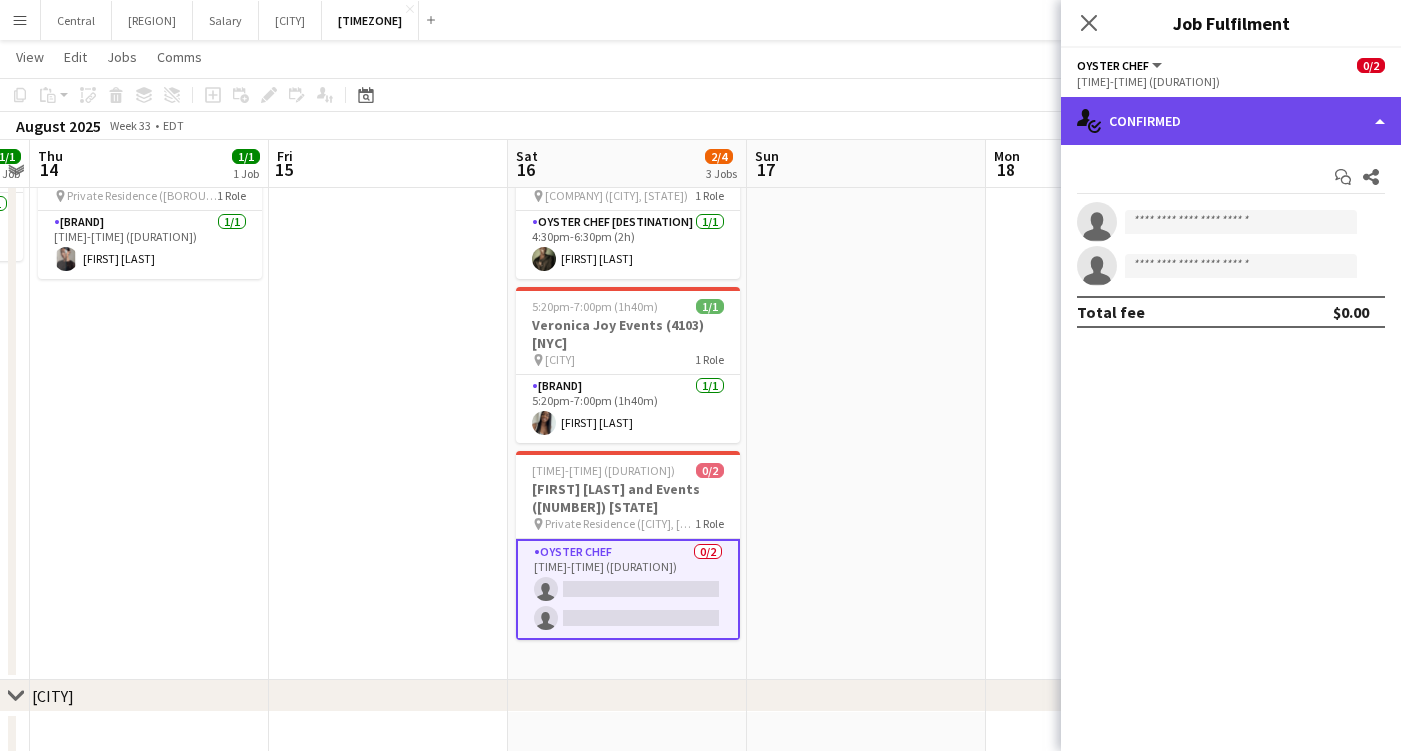 click on "single-neutral-actions-check-2
Confirmed" 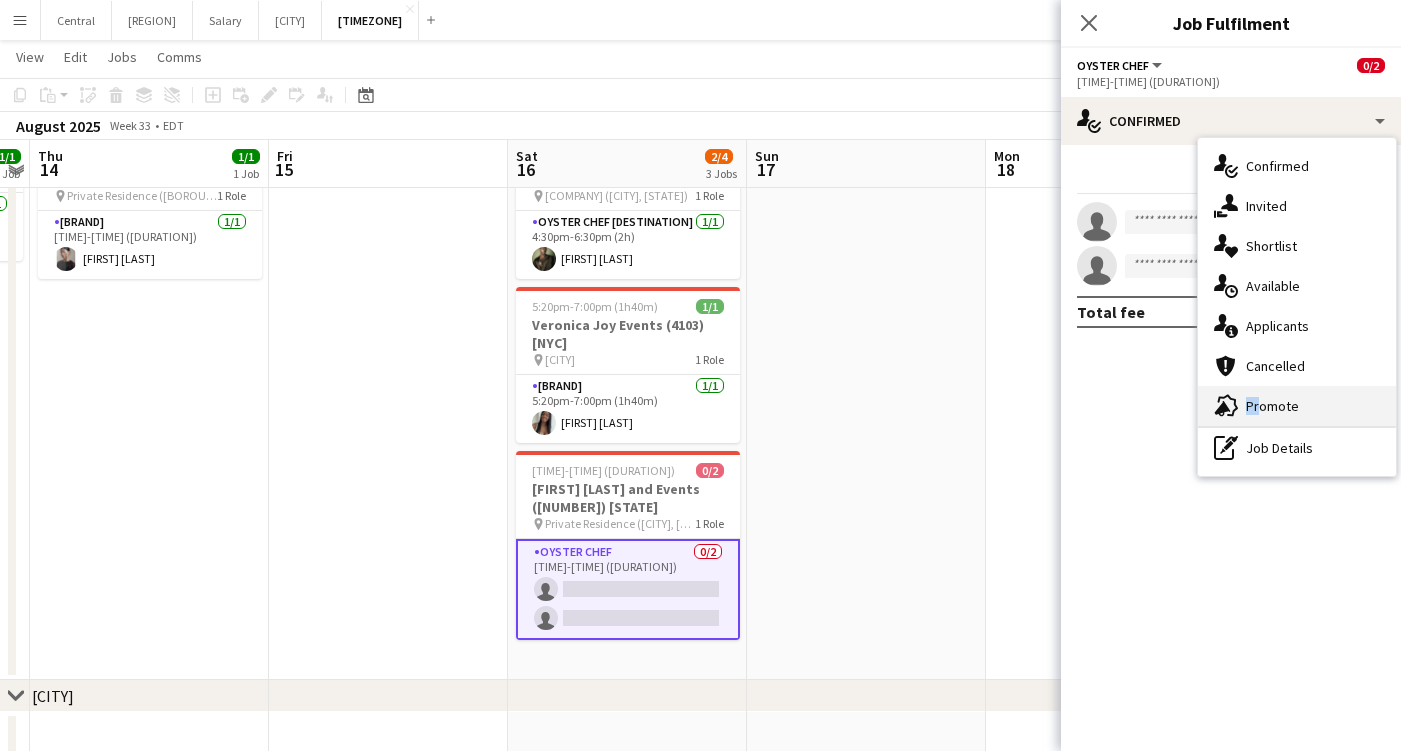 drag, startPoint x: 1250, startPoint y: 426, endPoint x: 1252, endPoint y: 408, distance: 18.110771 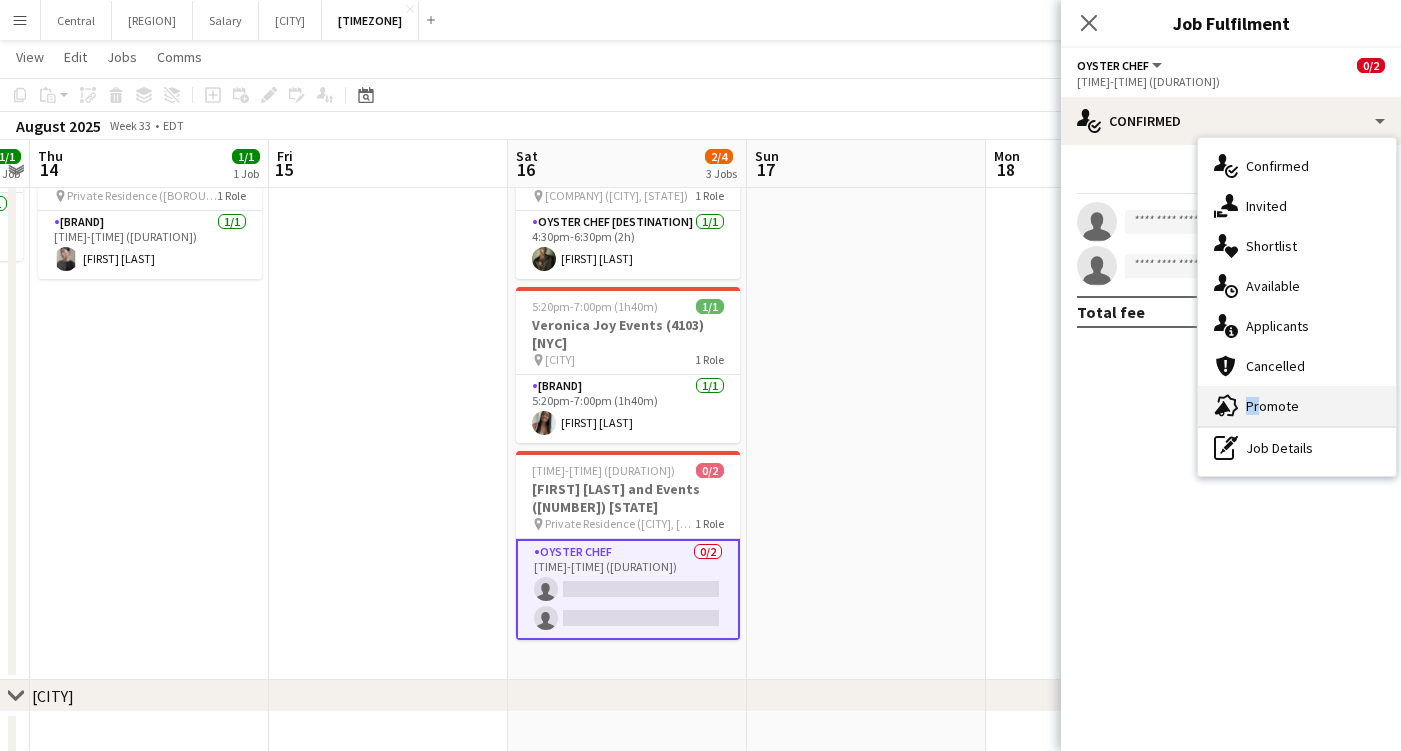 click on "single-neutral-actions-check-2
Confirmed
single-neutral-actions-share-1
Invited
single-neutral-actions-heart
Shortlist
single-neutral-actions-upload
Available
single-neutral-actions-information
Applicants
cancellation
Cancelled
advertising-megaphone
Promote
pen-write
Job Details" at bounding box center [1297, 307] 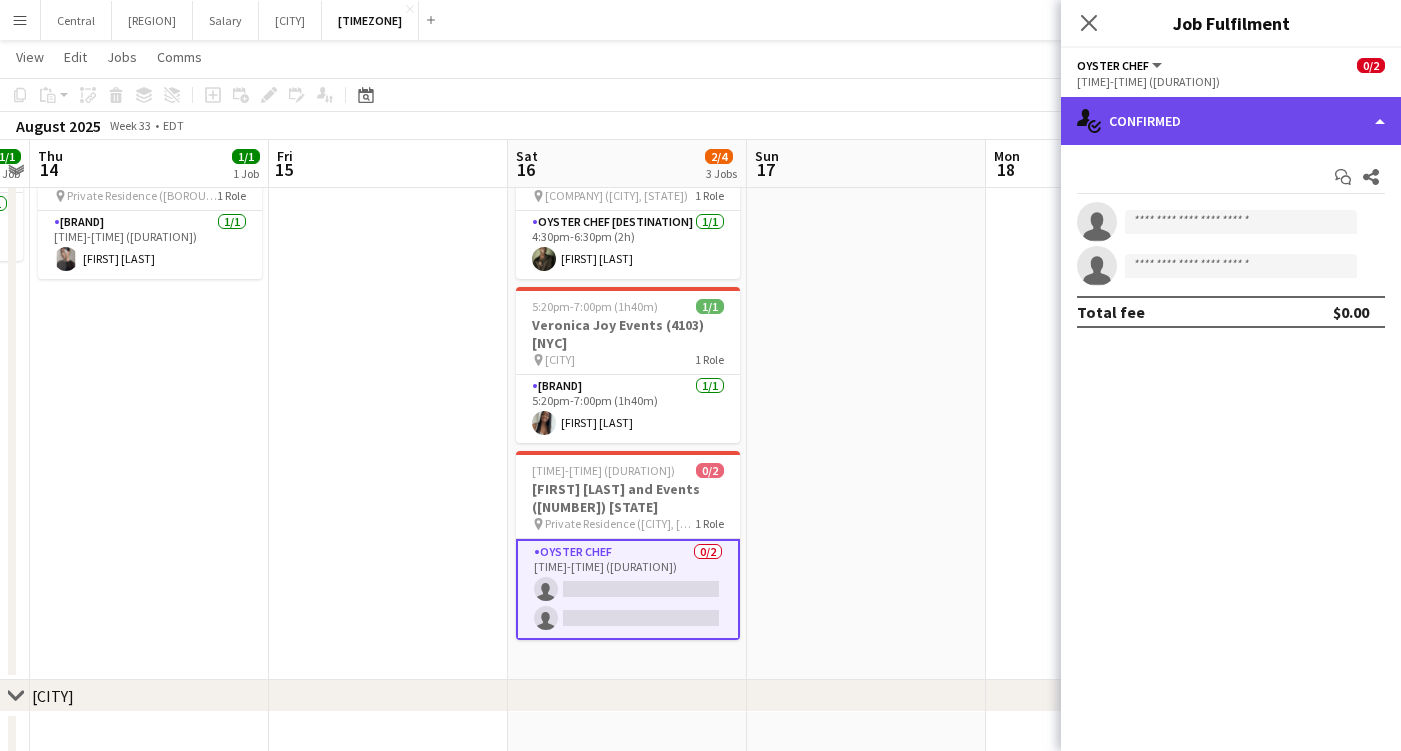 click on "single-neutral-actions-check-2
Confirmed" 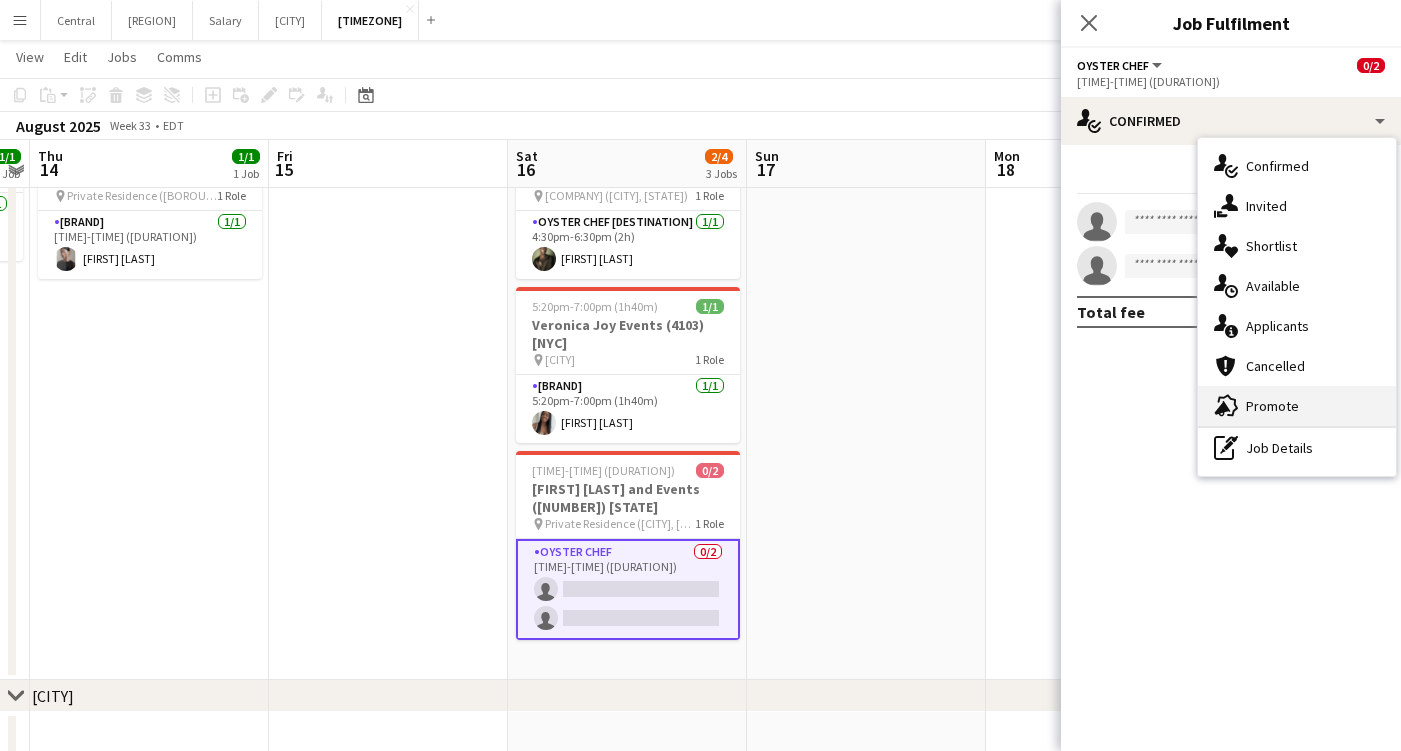 click on "advertising-megaphone
Promote" at bounding box center [1297, 406] 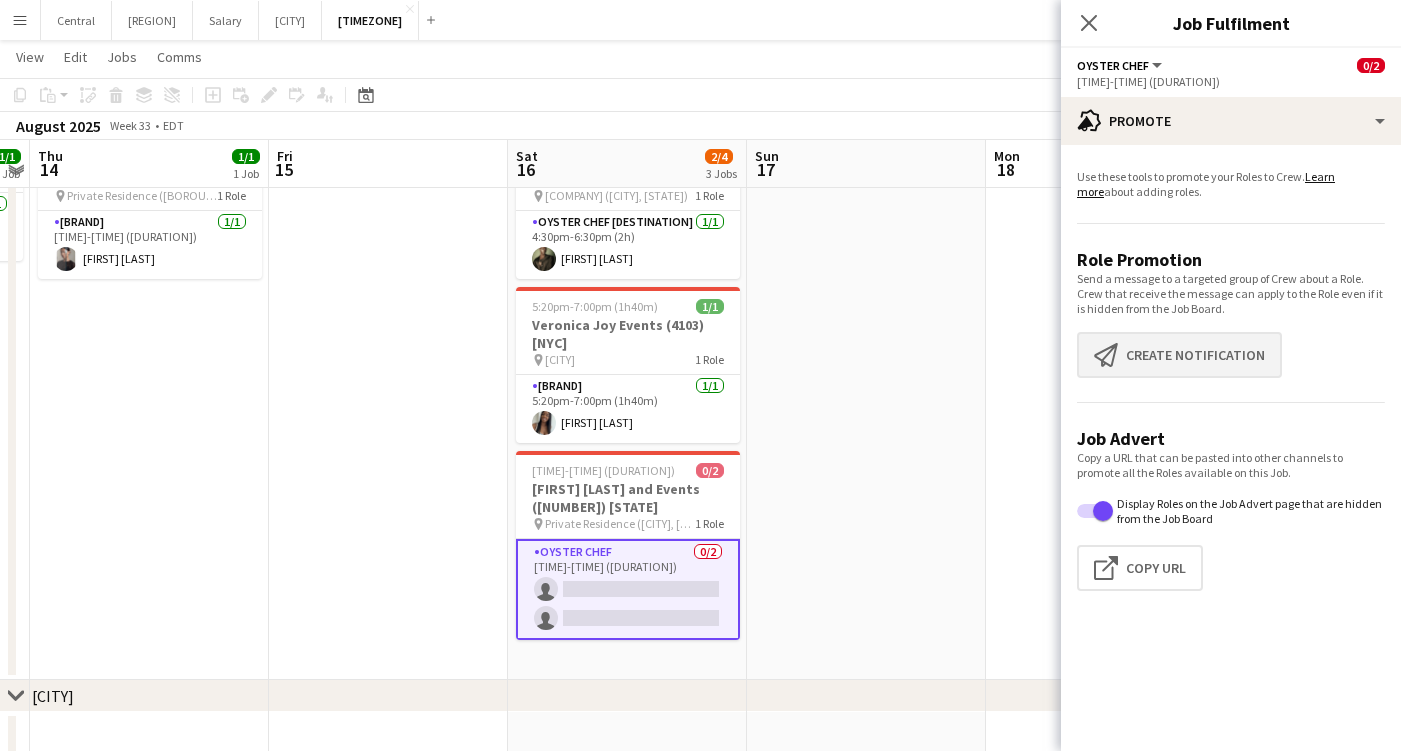 click on "Create notification
Create notification" at bounding box center (1179, 355) 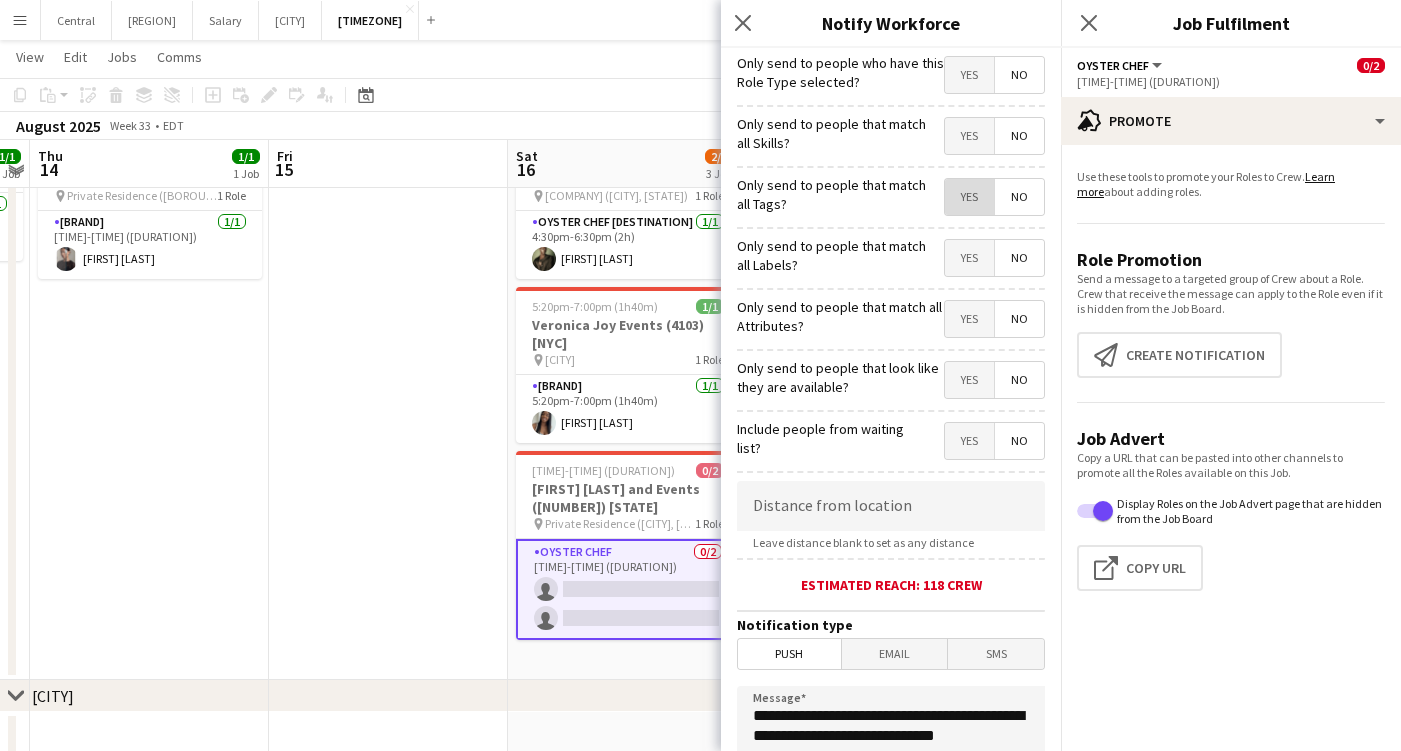 click on "Yes" at bounding box center [969, 197] 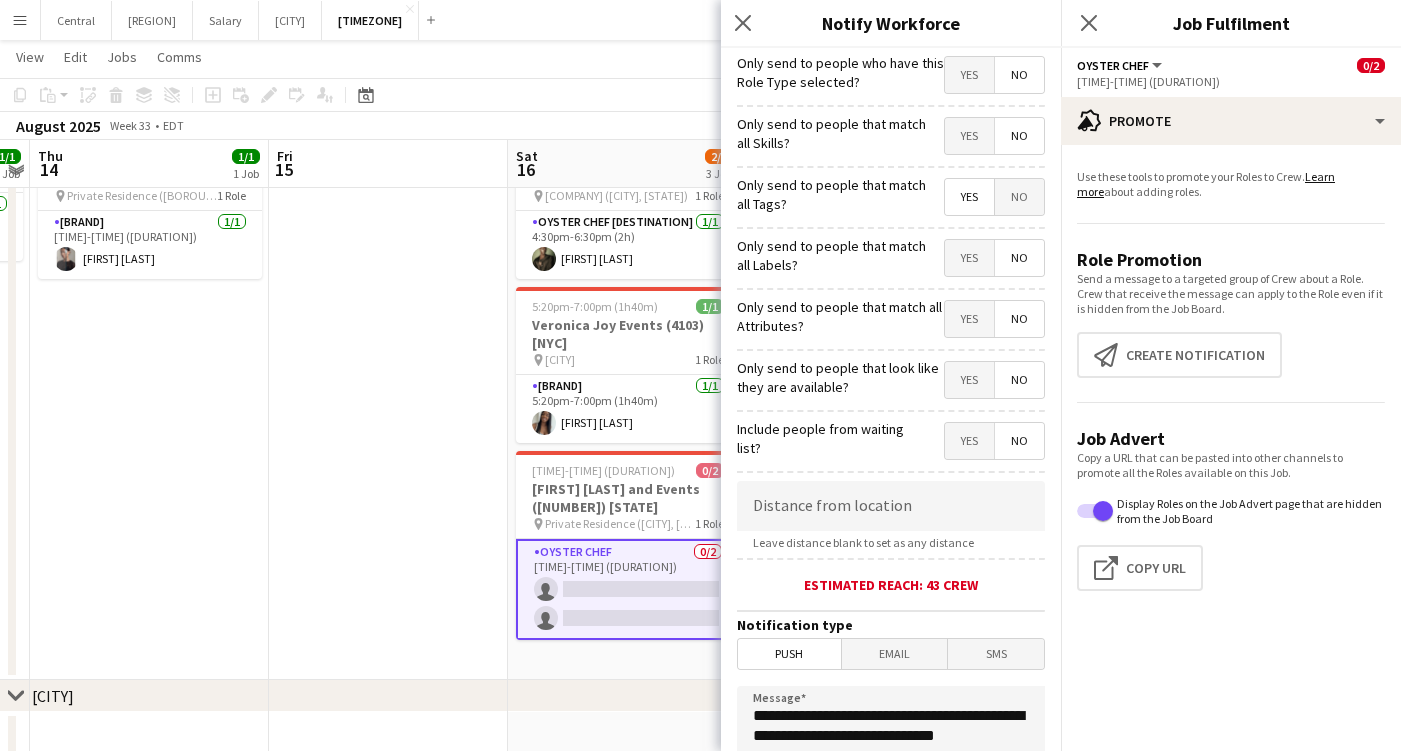 scroll, scrollTop: 225, scrollLeft: 0, axis: vertical 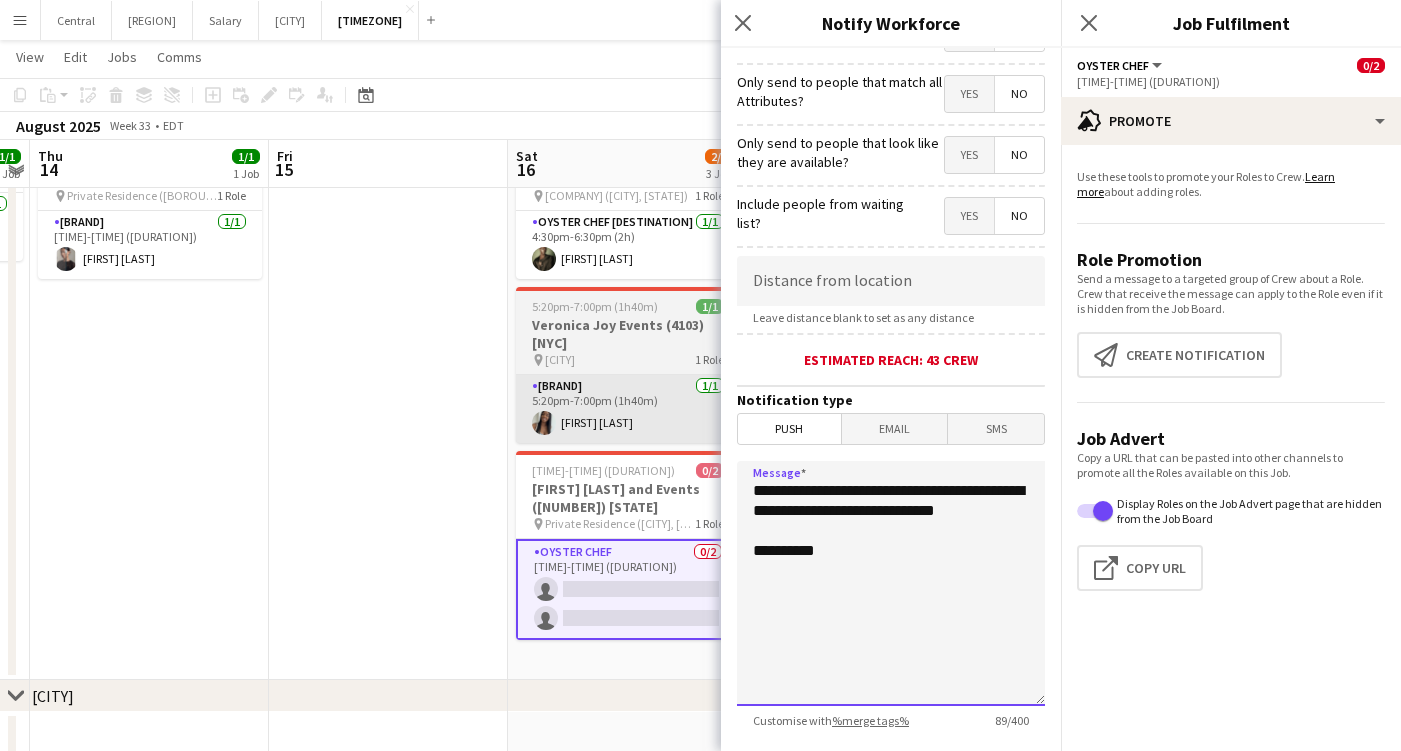 drag, startPoint x: 847, startPoint y: 533, endPoint x: 681, endPoint y: 441, distance: 189.78935 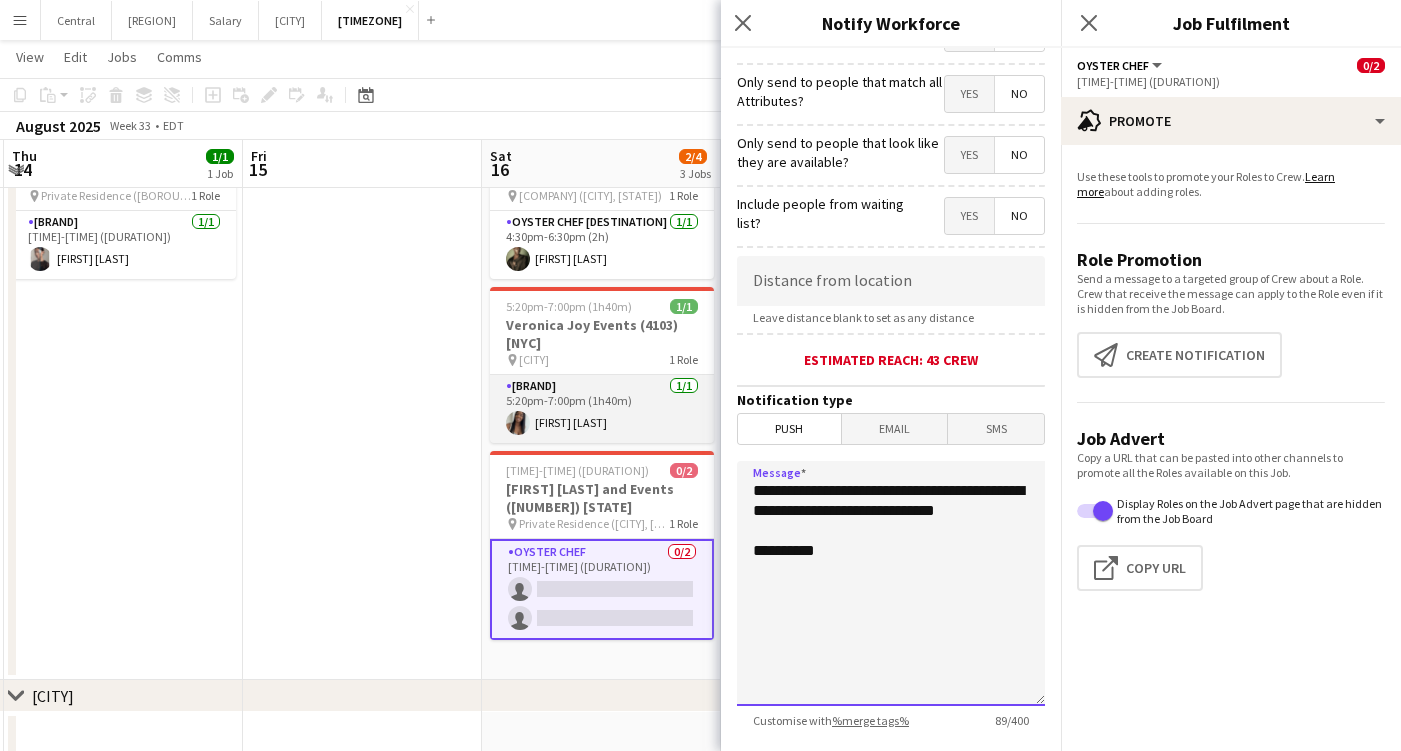 scroll, scrollTop: 0, scrollLeft: 731, axis: horizontal 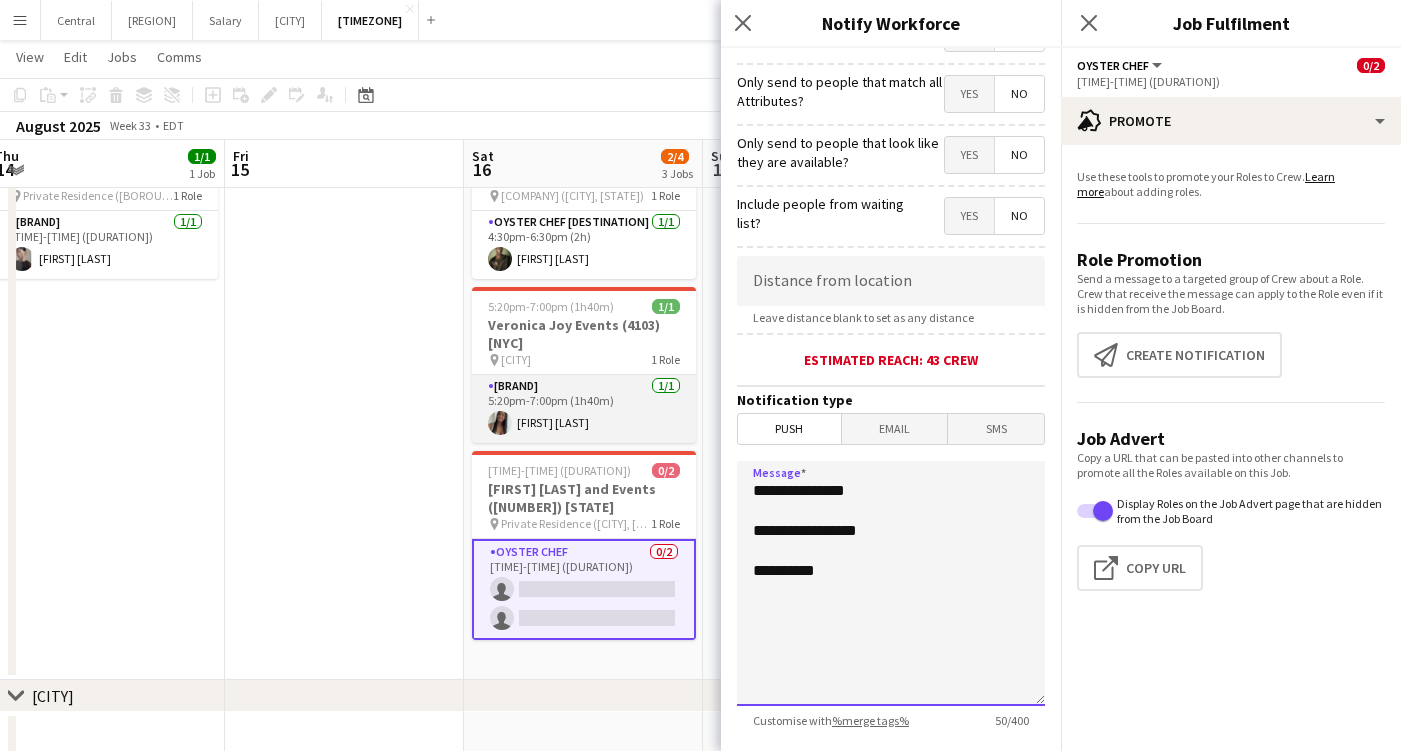 paste on "**********" 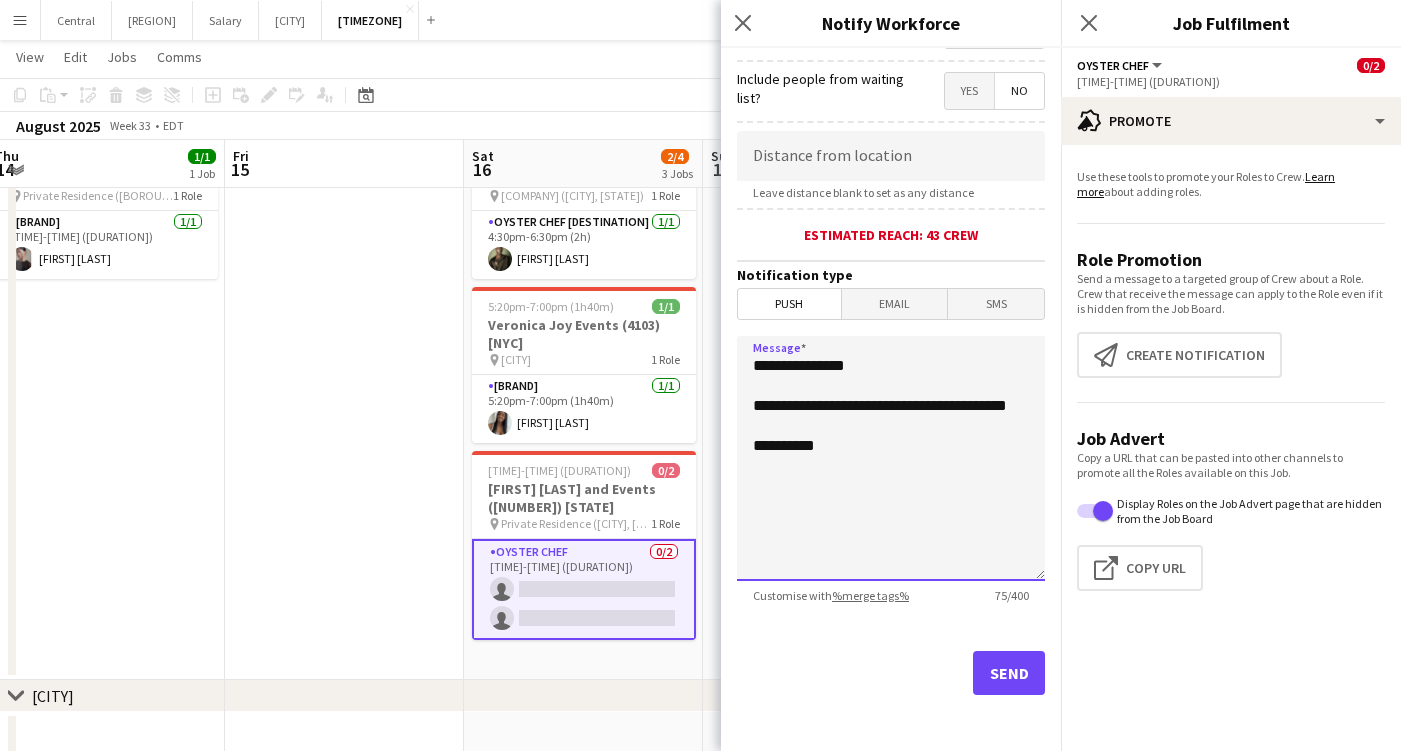 scroll, scrollTop: 350, scrollLeft: 0, axis: vertical 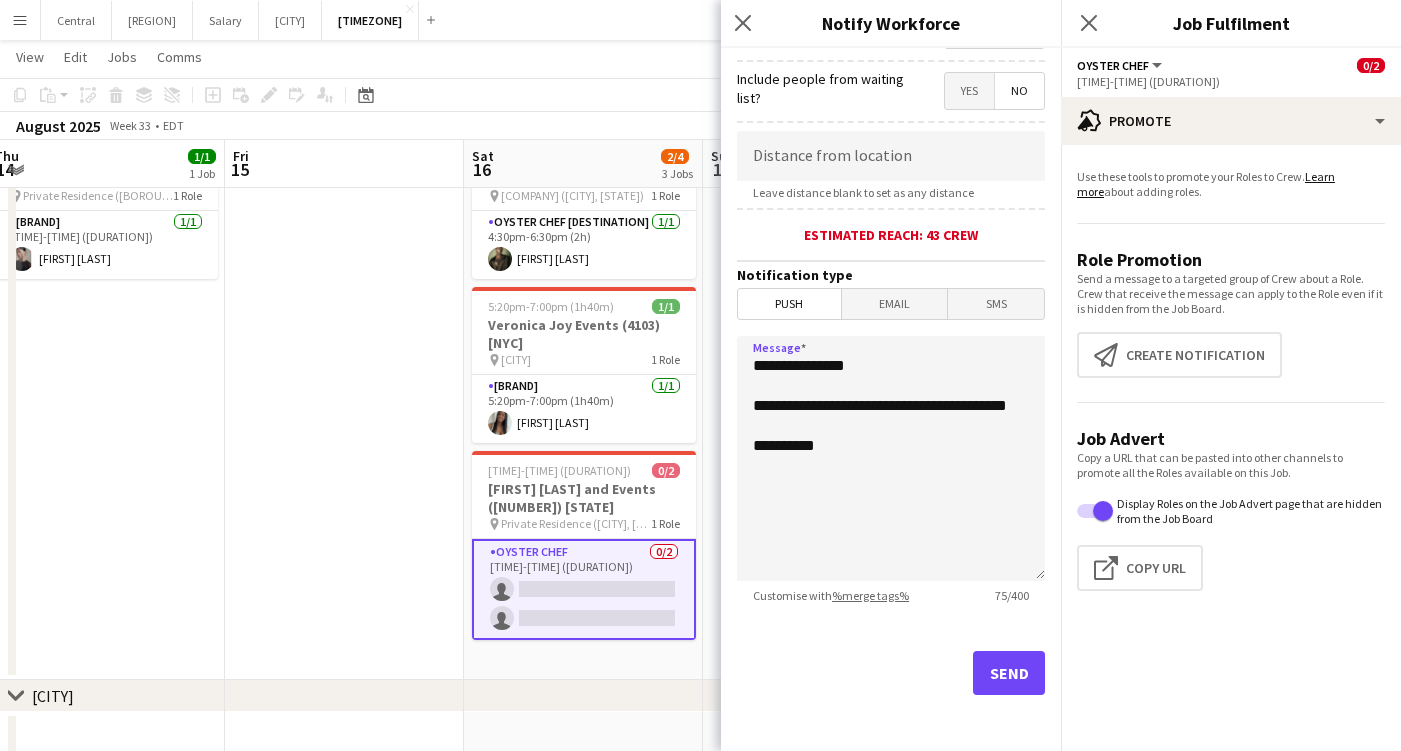 click on "Send" 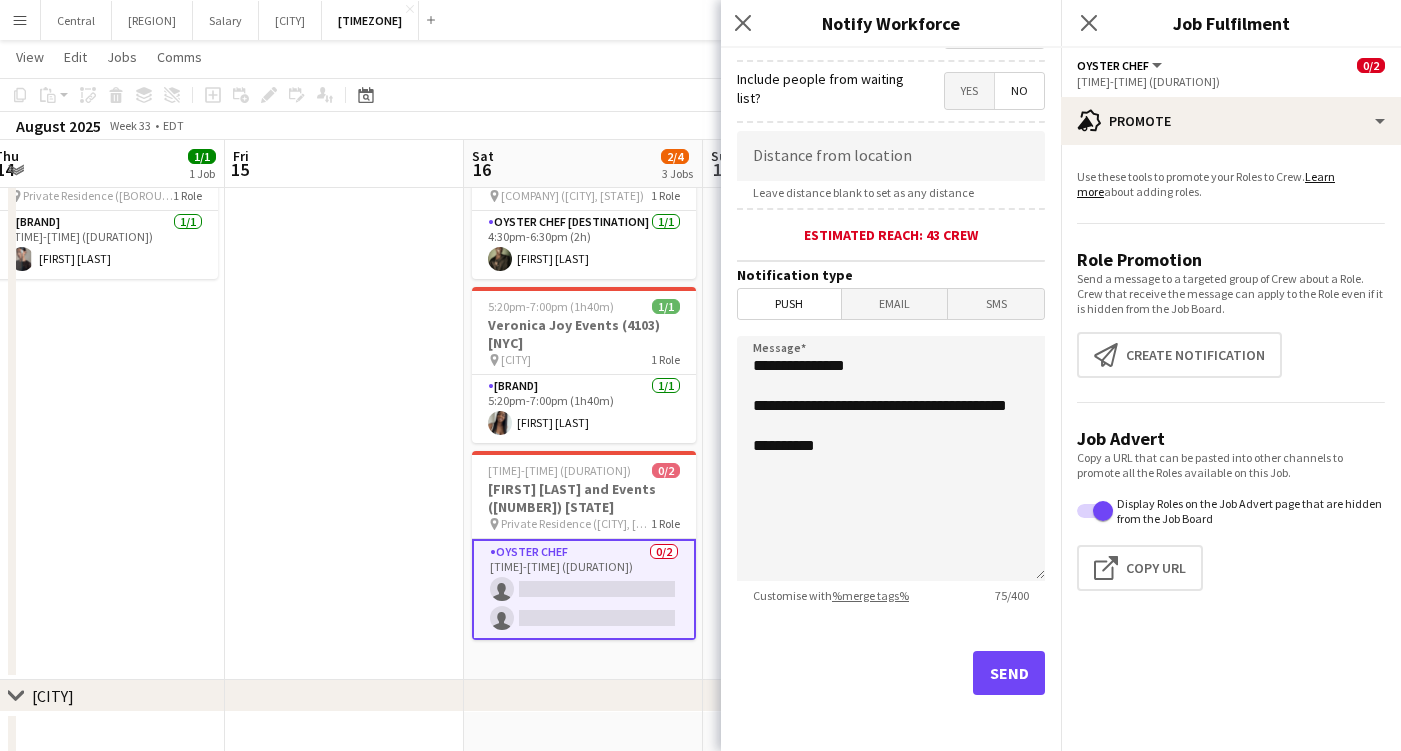 scroll, scrollTop: 0, scrollLeft: 0, axis: both 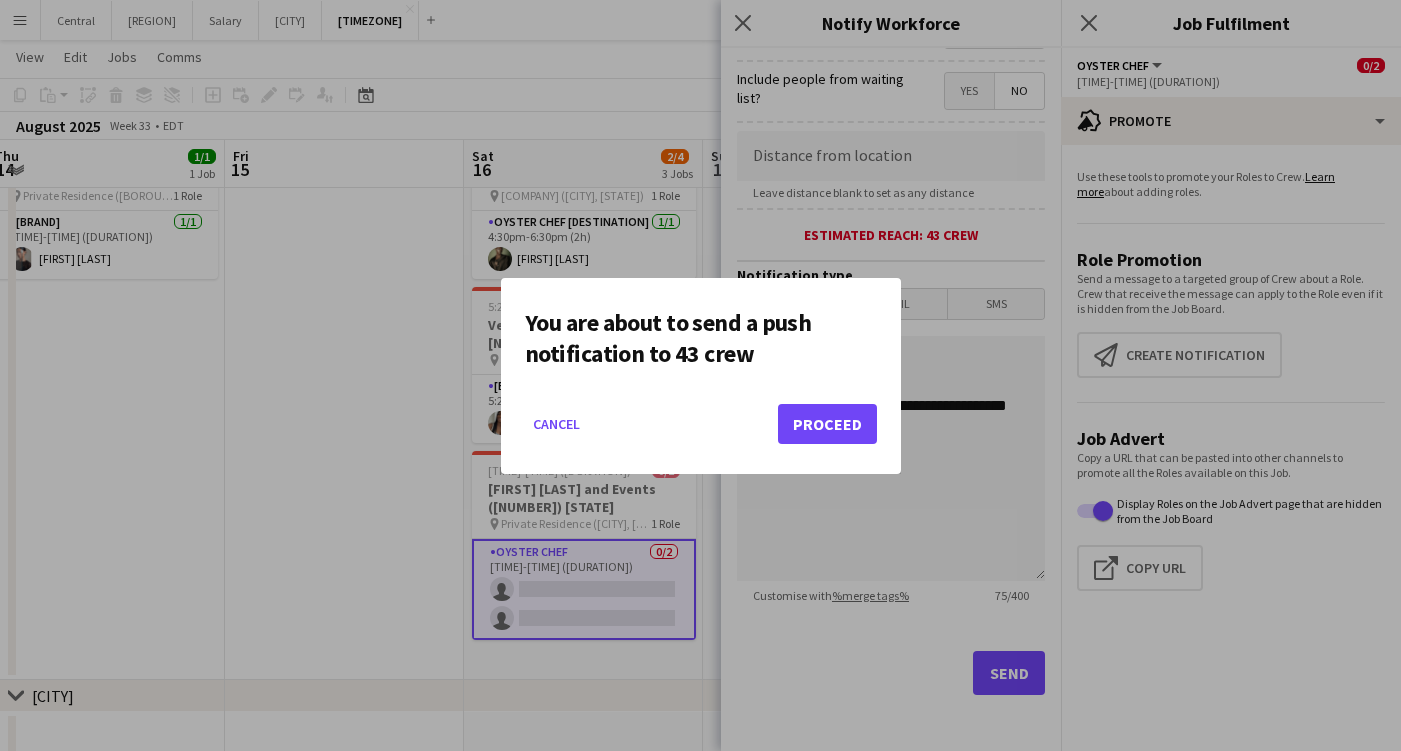 click on "Proceed" 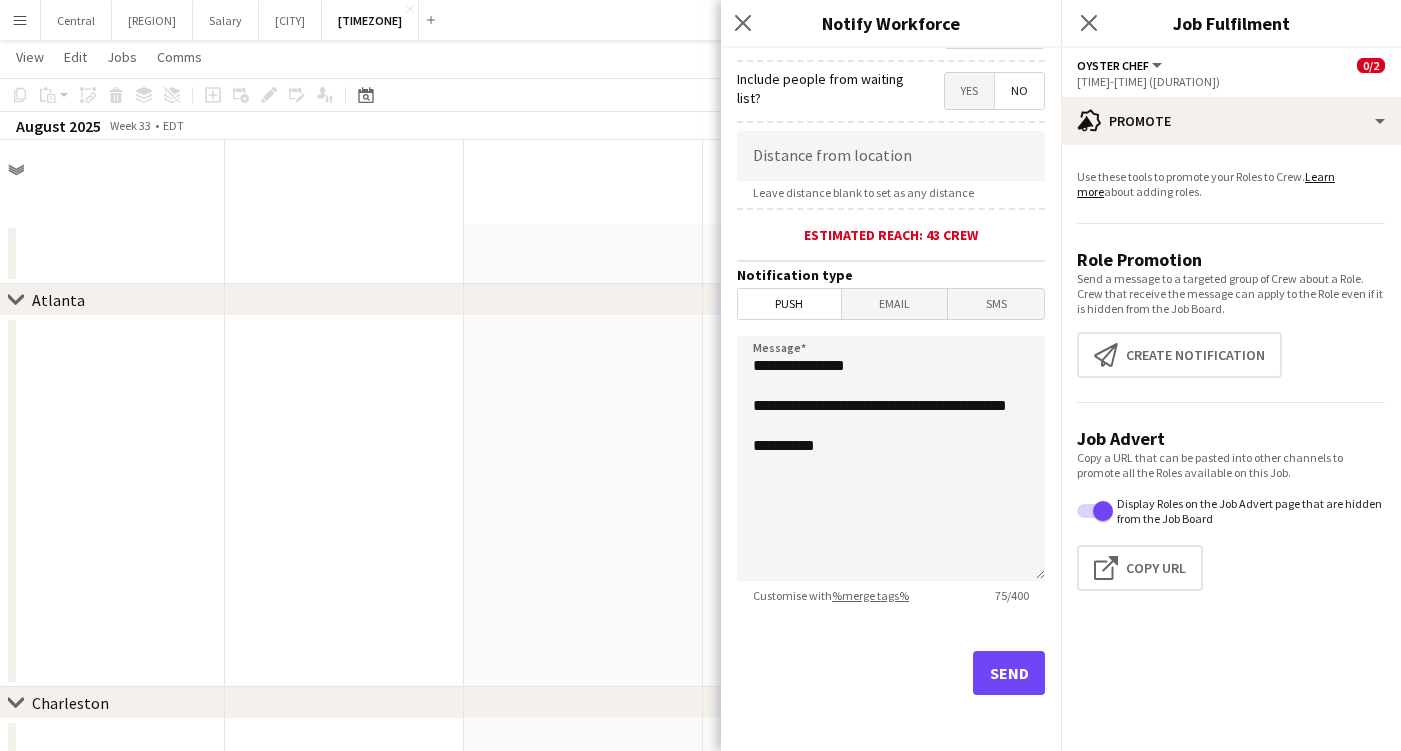 scroll, scrollTop: 934, scrollLeft: 0, axis: vertical 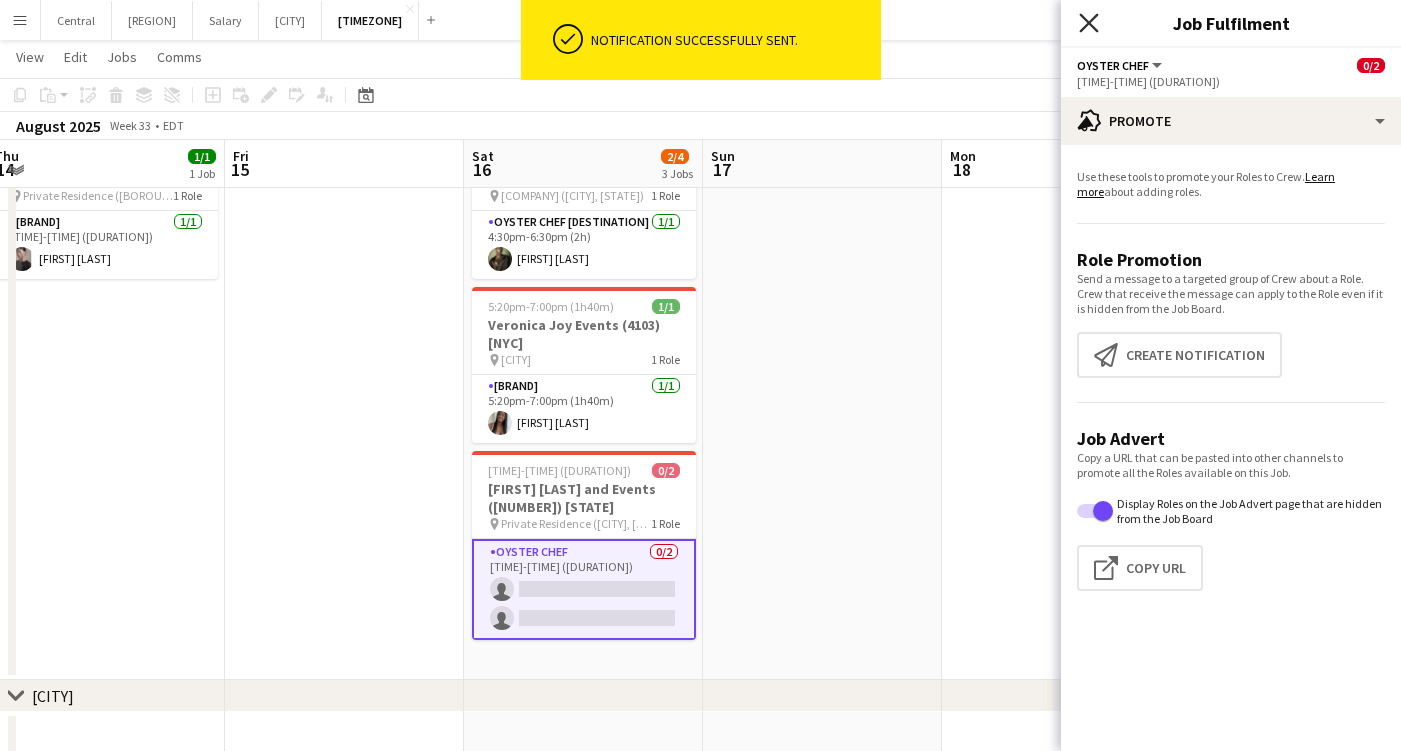 click on "Close pop-in" 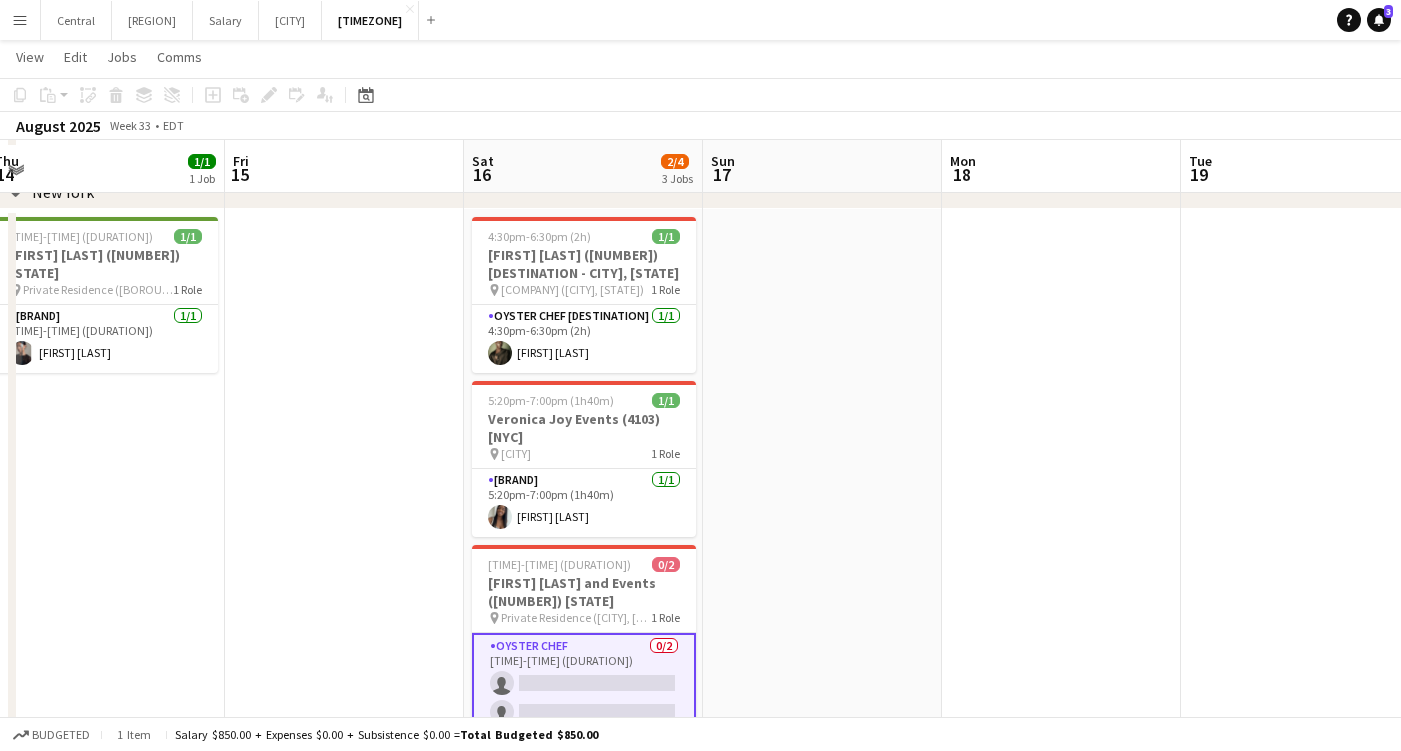 scroll, scrollTop: 845, scrollLeft: 0, axis: vertical 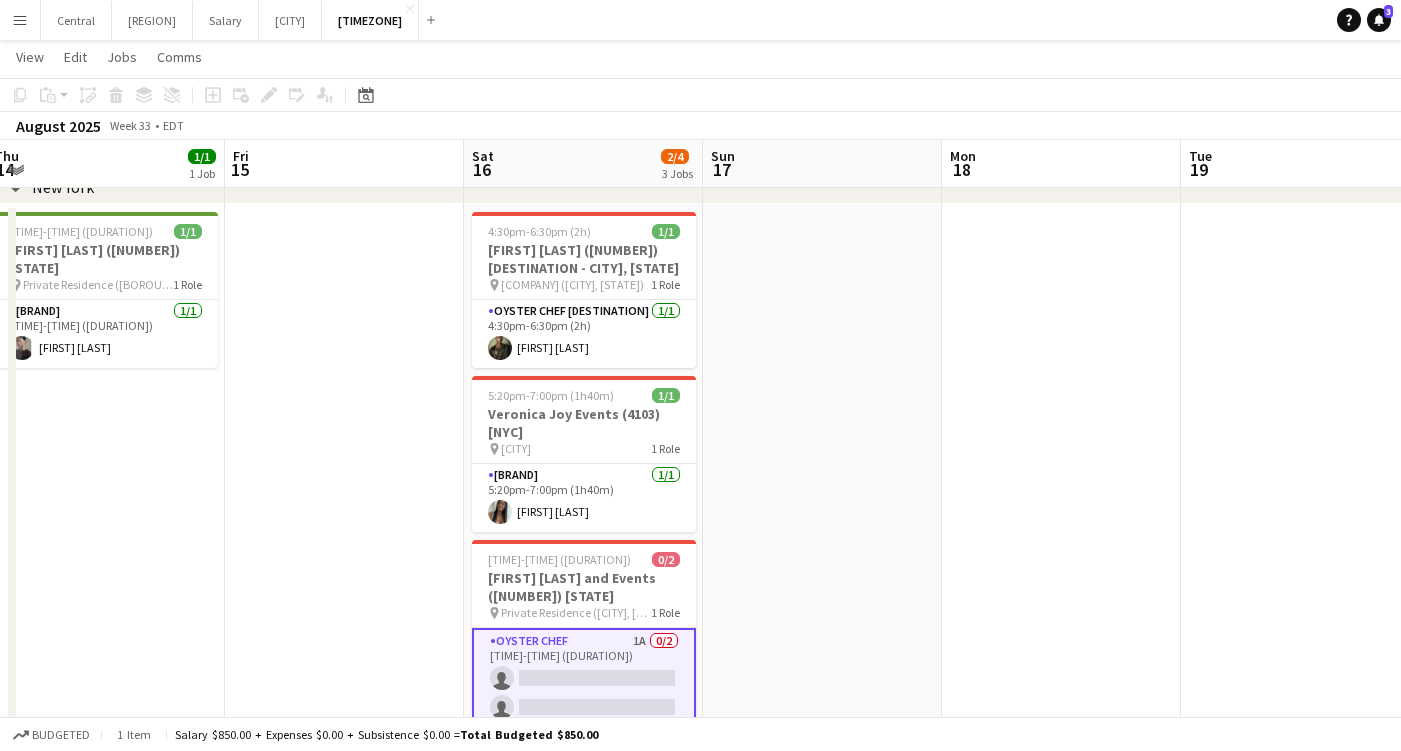 click on "Oyster Chef   1A   0/2   7:00pm-9:00pm (2h)
single-neutral-actions
single-neutral-actions" at bounding box center (584, 678) 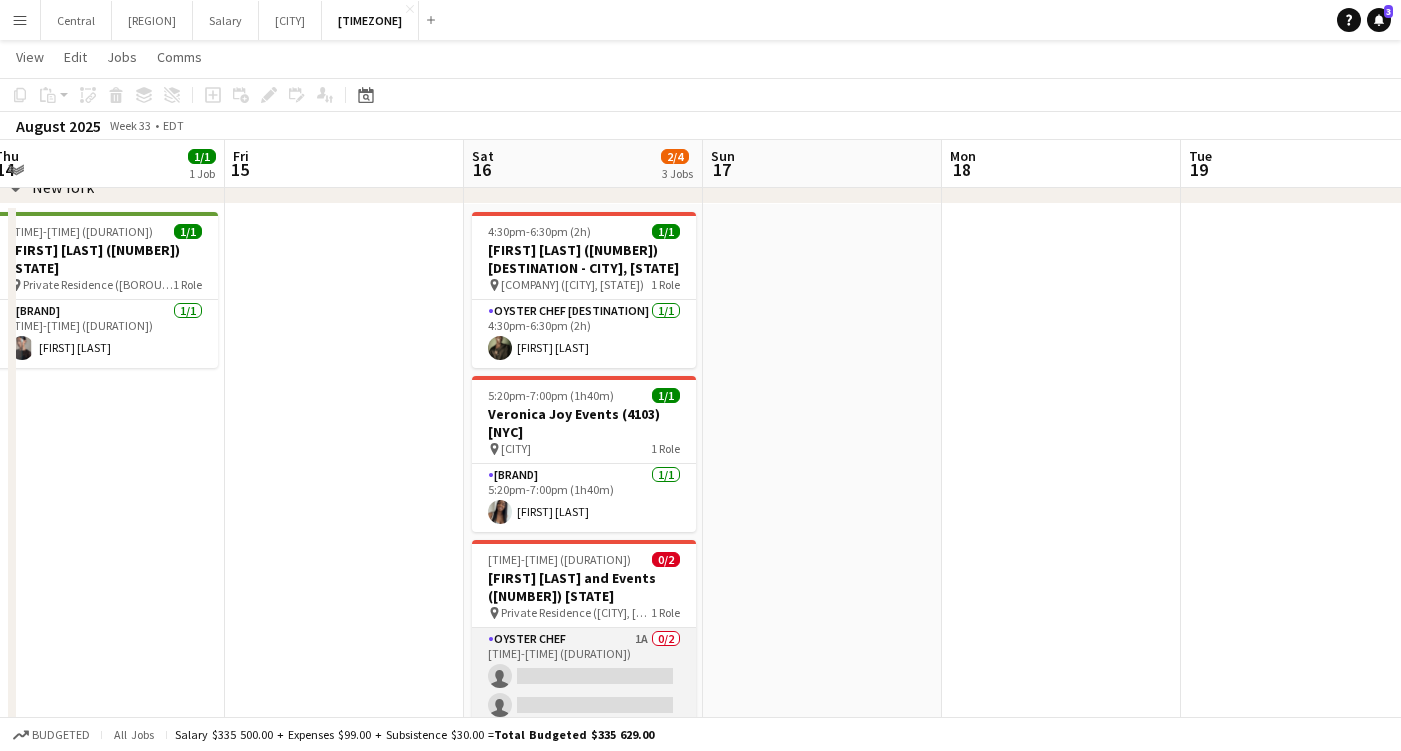 click on "Oyster Chef   1A   0/2   7:00pm-9:00pm (2h)
single-neutral-actions
single-neutral-actions" at bounding box center [584, 676] 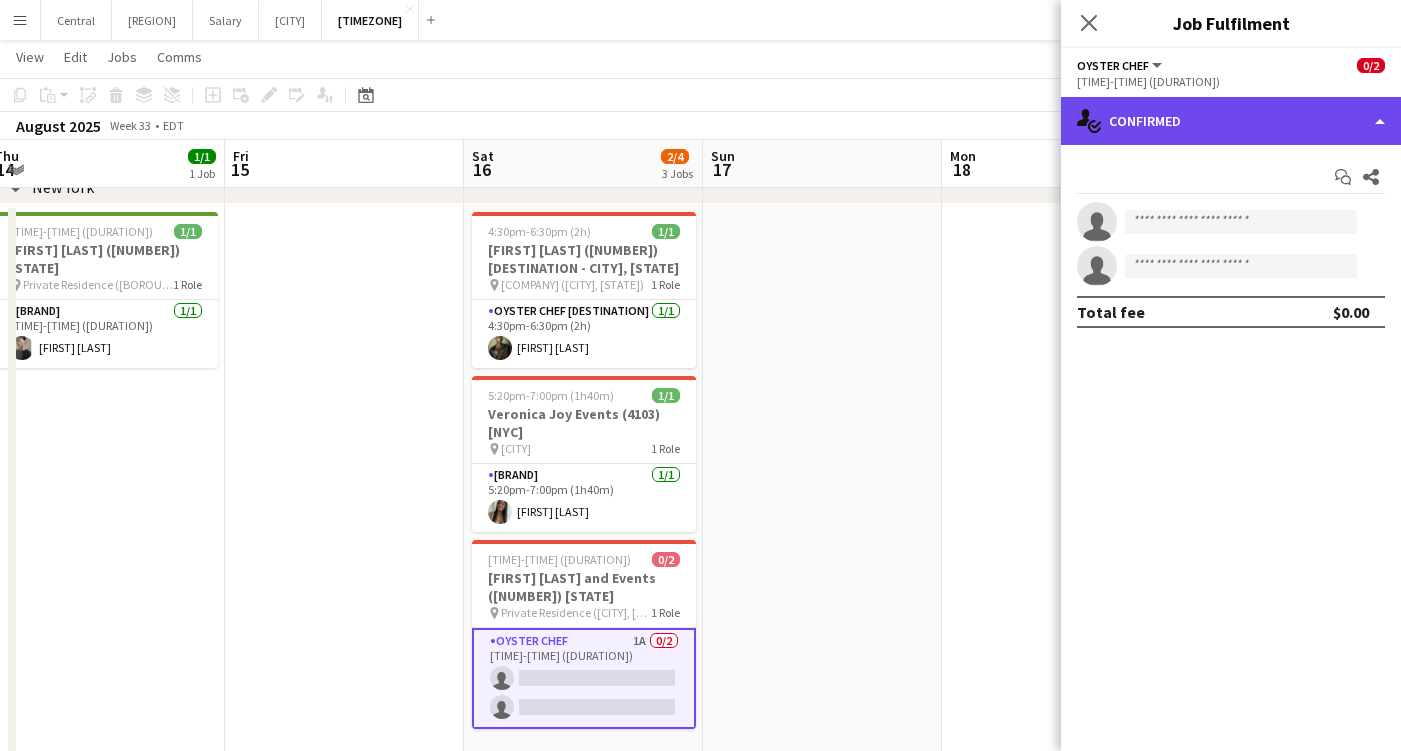 click on "single-neutral-actions-check-2
Confirmed" 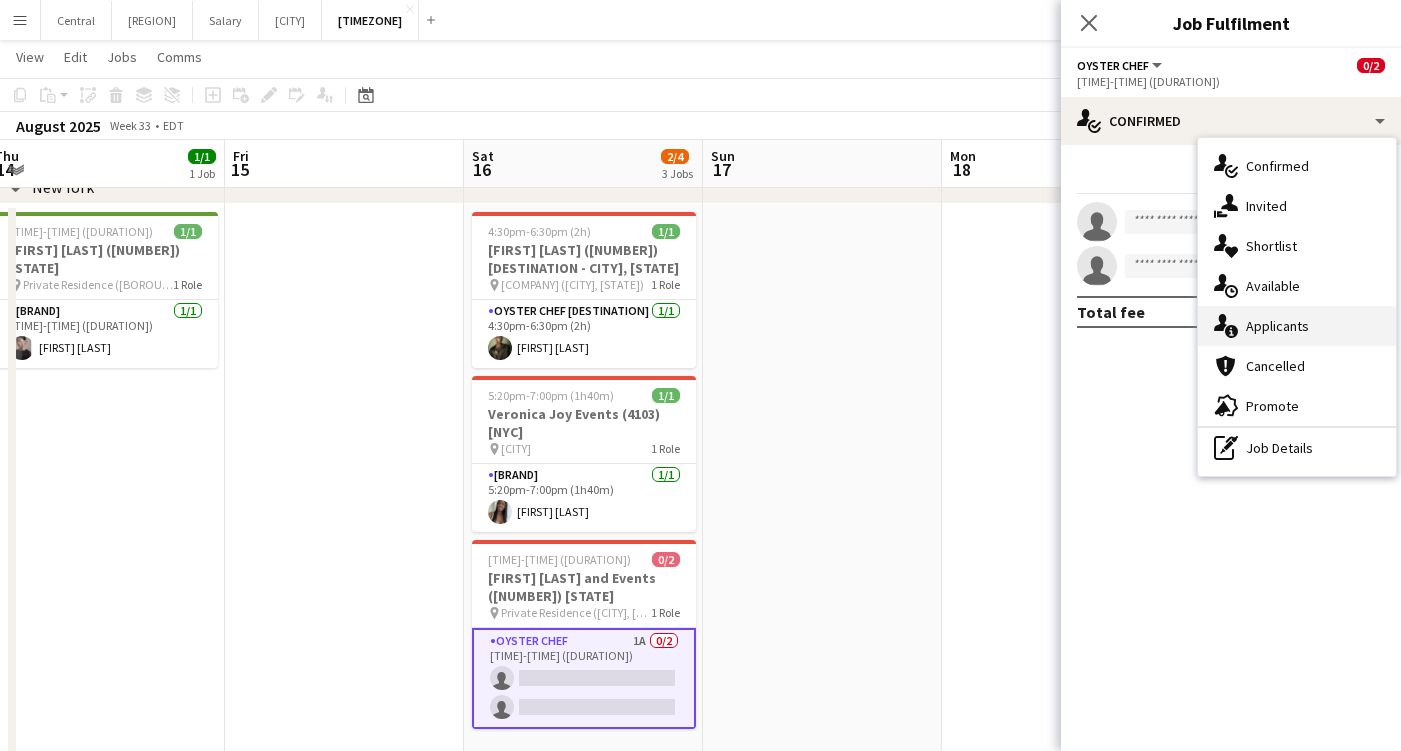 click on "single-neutral-actions-information
Applicants" at bounding box center [1297, 326] 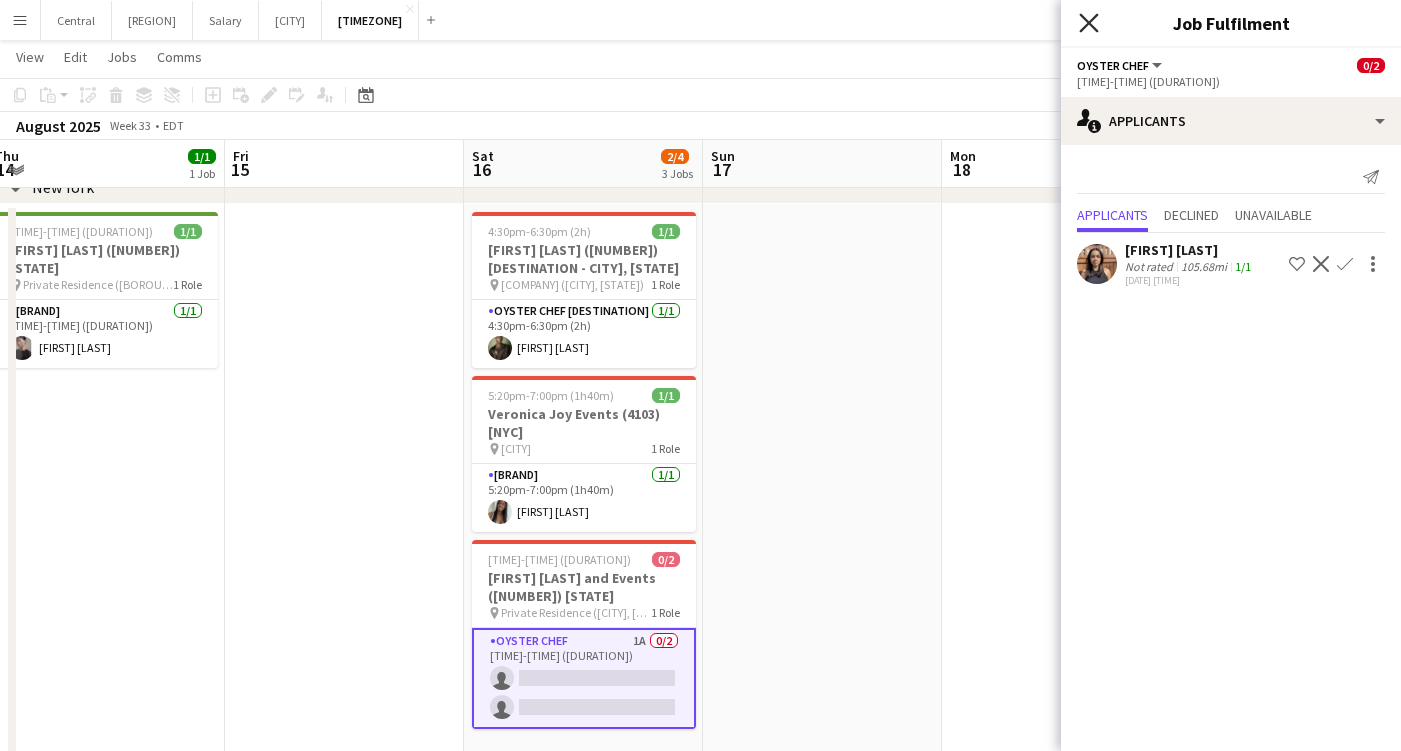 click 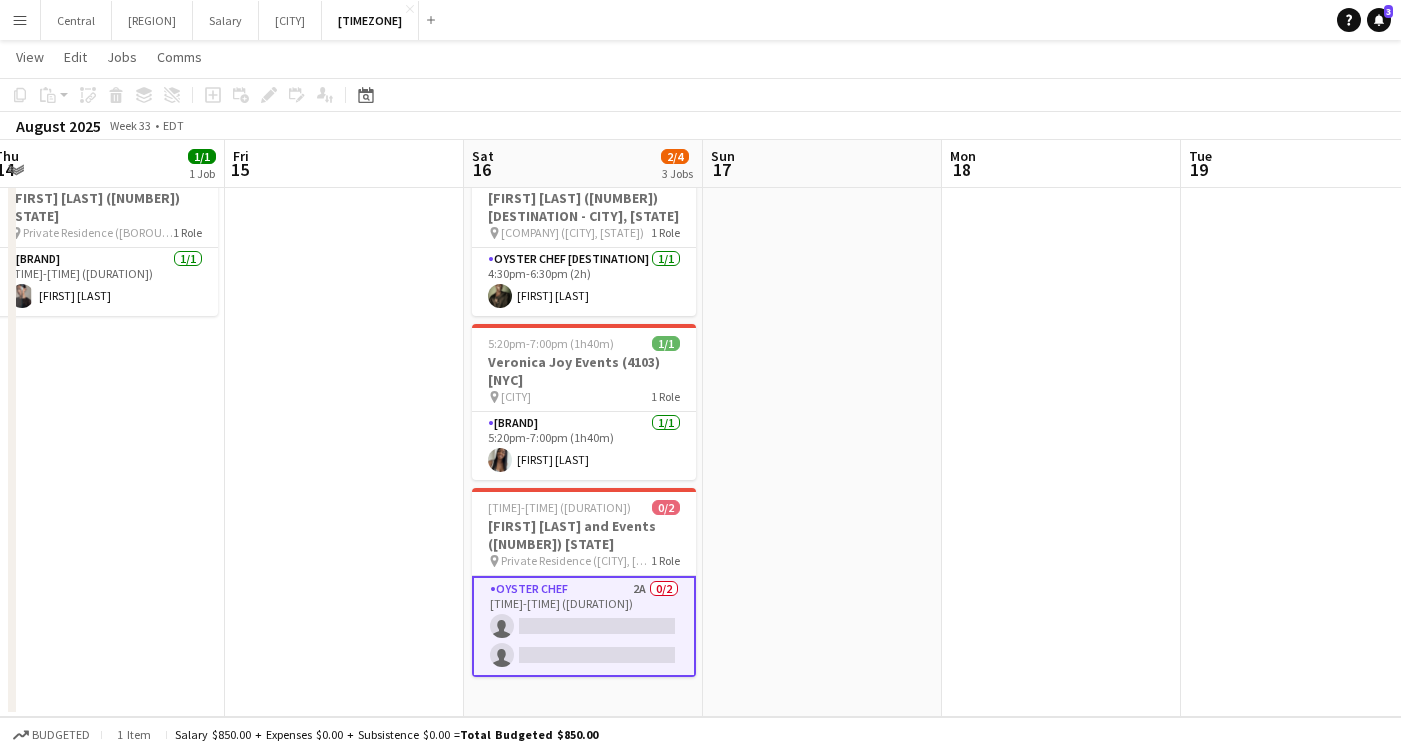 scroll, scrollTop: 897, scrollLeft: 0, axis: vertical 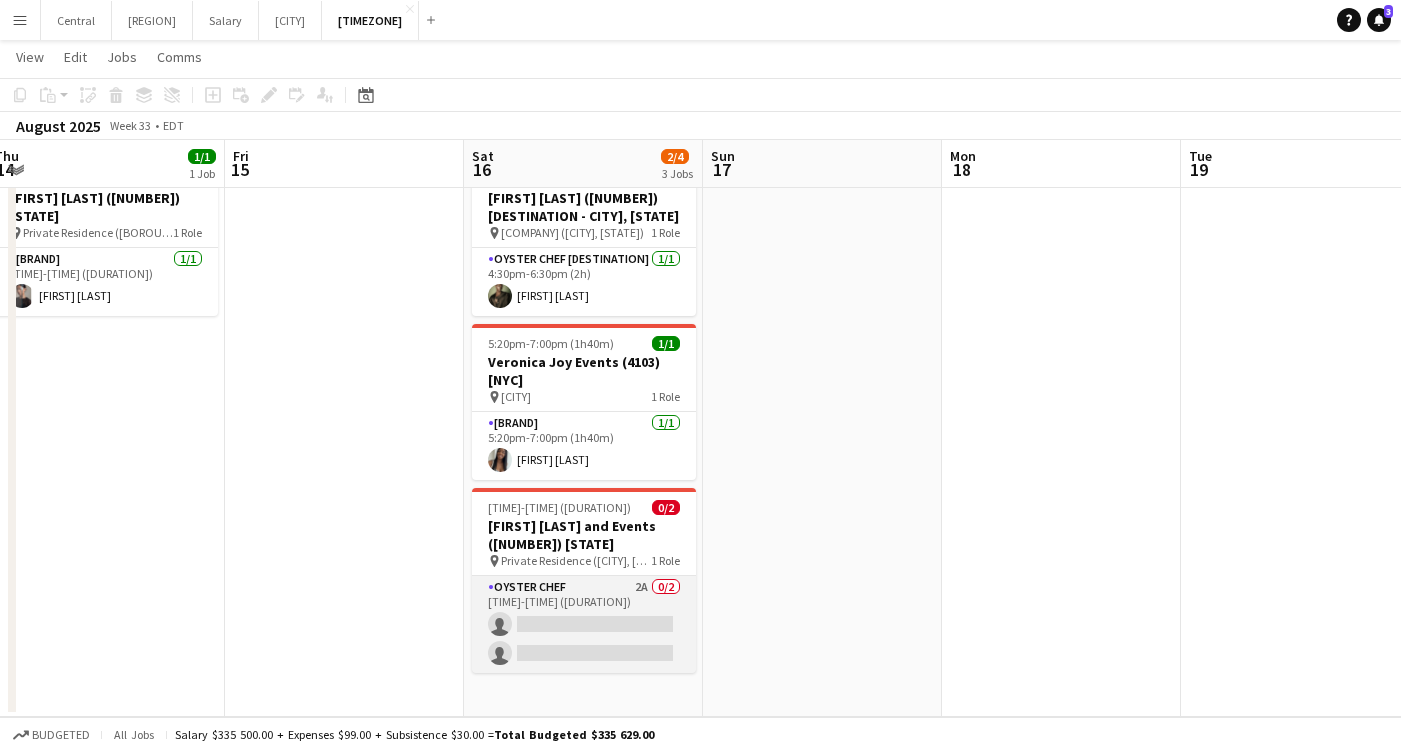 click on "Oyster Chef   2A   0/2   [TIME]-[TIME] ([DURATION])
single-neutral-actions
single-neutral-actions" at bounding box center (584, 624) 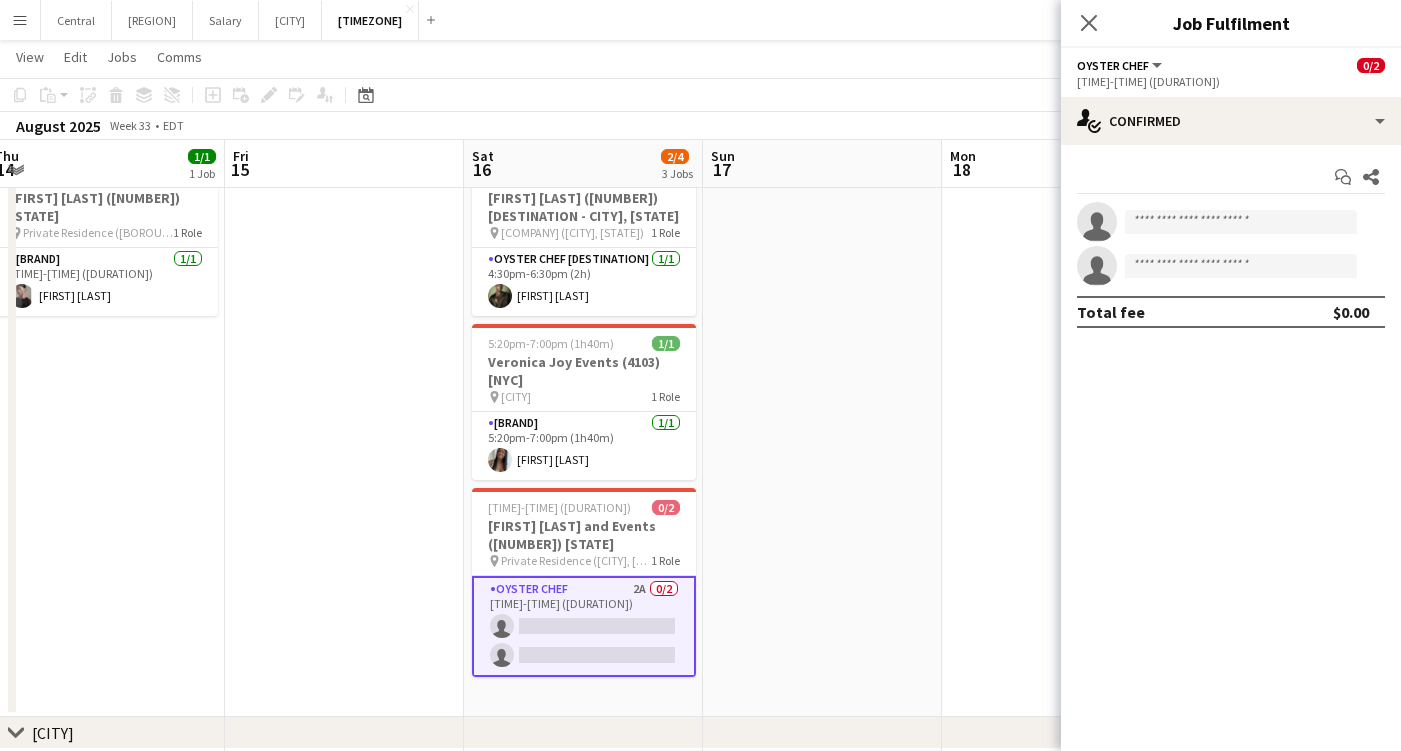 click on "Start chat
Share
single-neutral-actions
single-neutral-actions
Total fee   $0.00" at bounding box center [1231, 244] 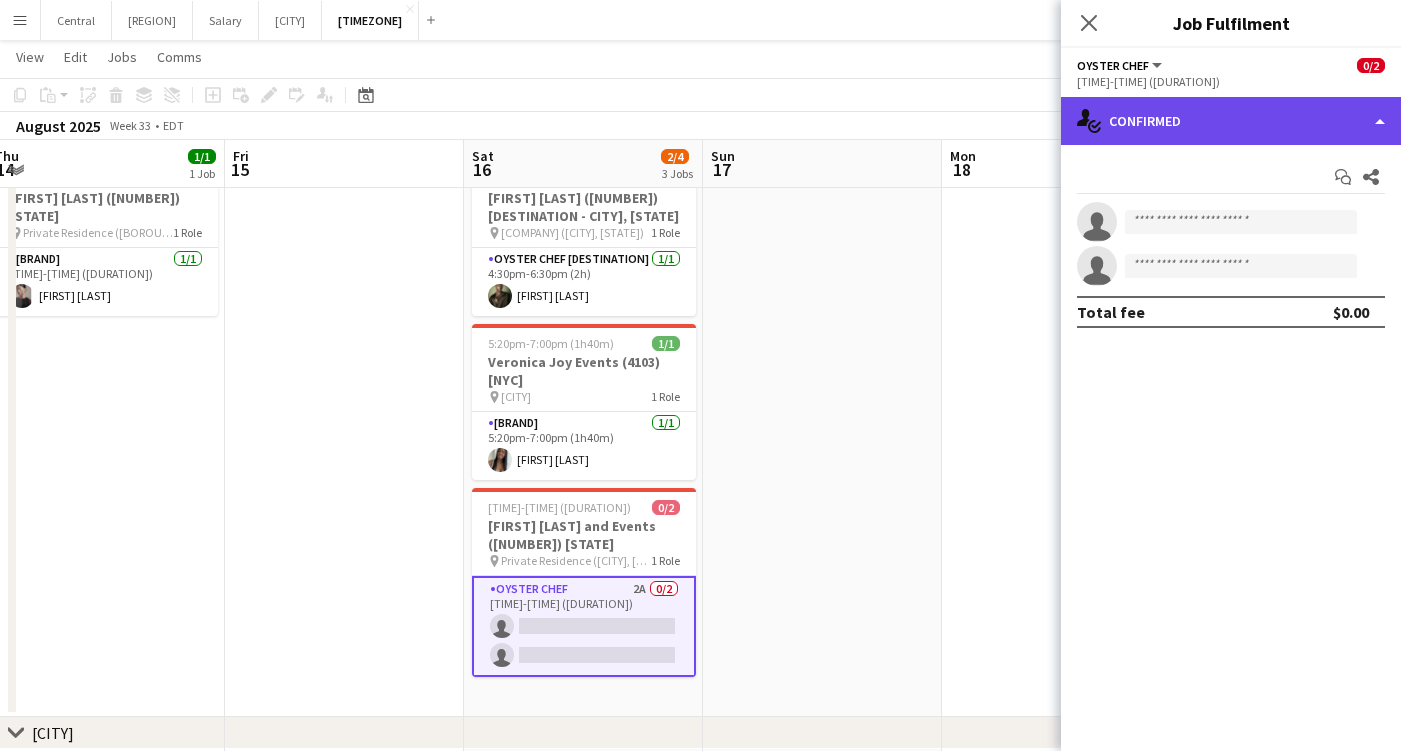 click on "single-neutral-actions-check-2
Confirmed" 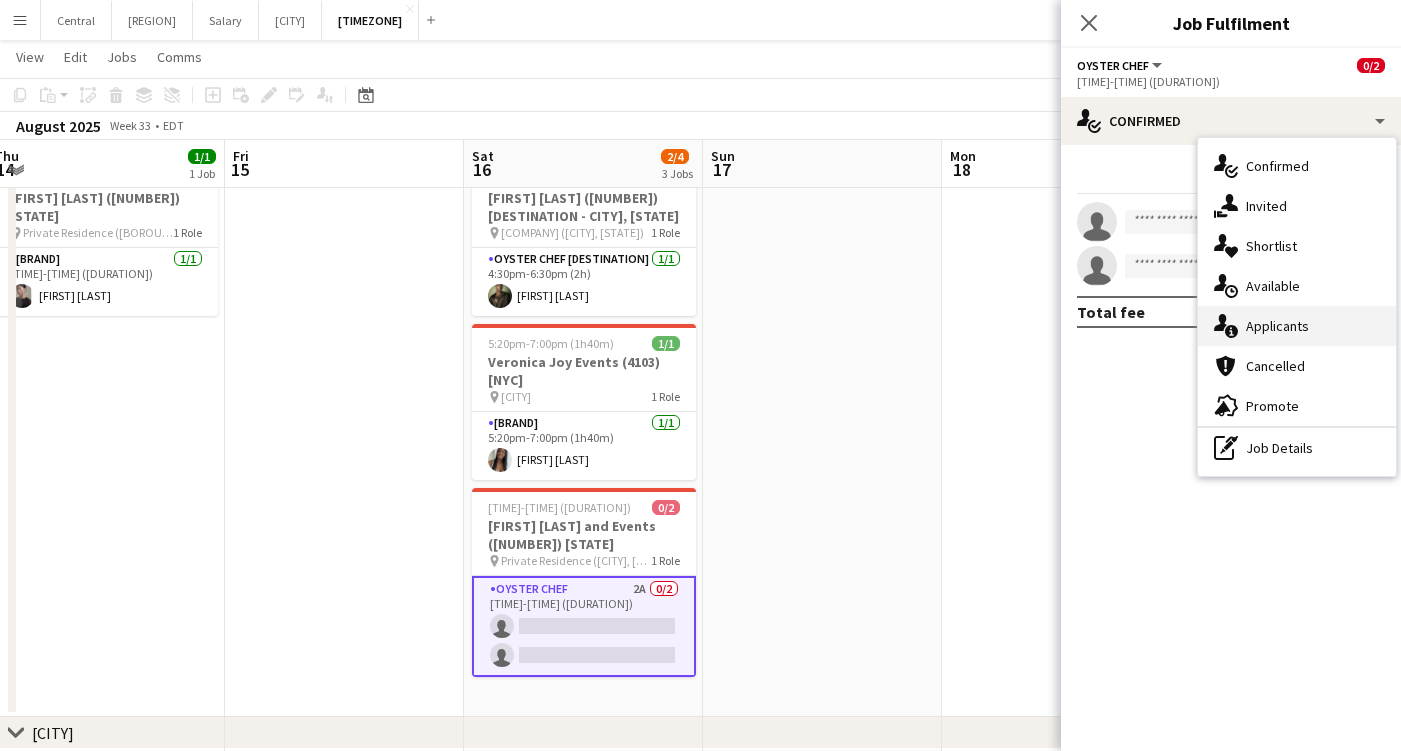 click on "single-neutral-actions-information
Applicants" at bounding box center [1297, 326] 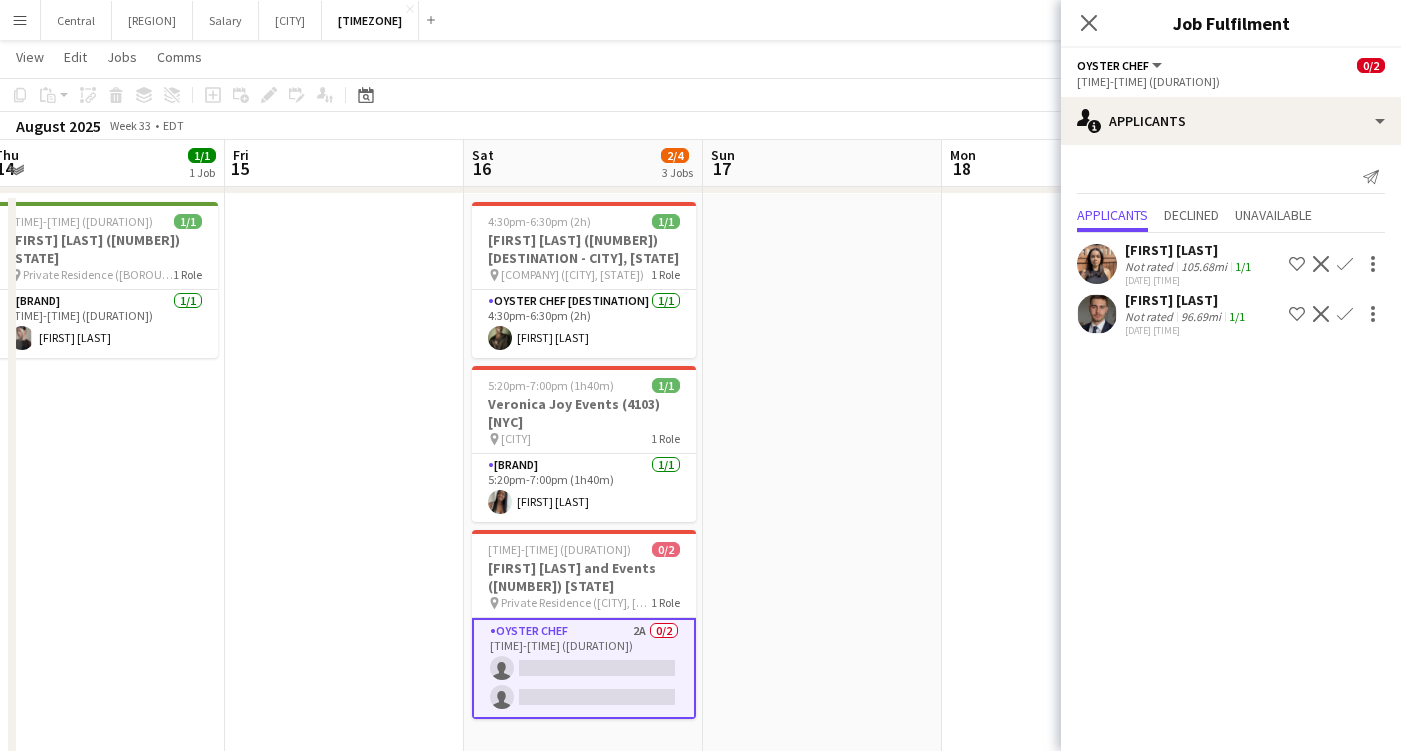 scroll, scrollTop: 850, scrollLeft: 0, axis: vertical 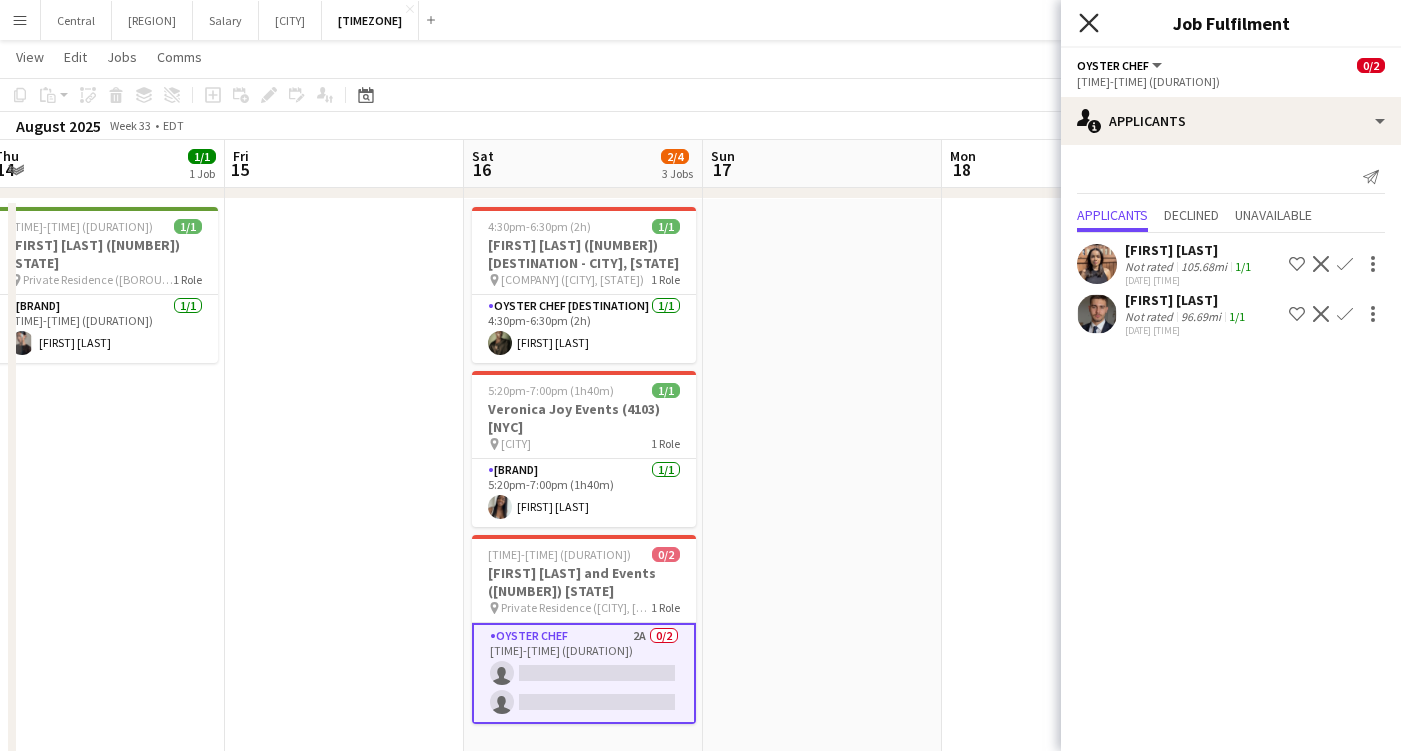 click 